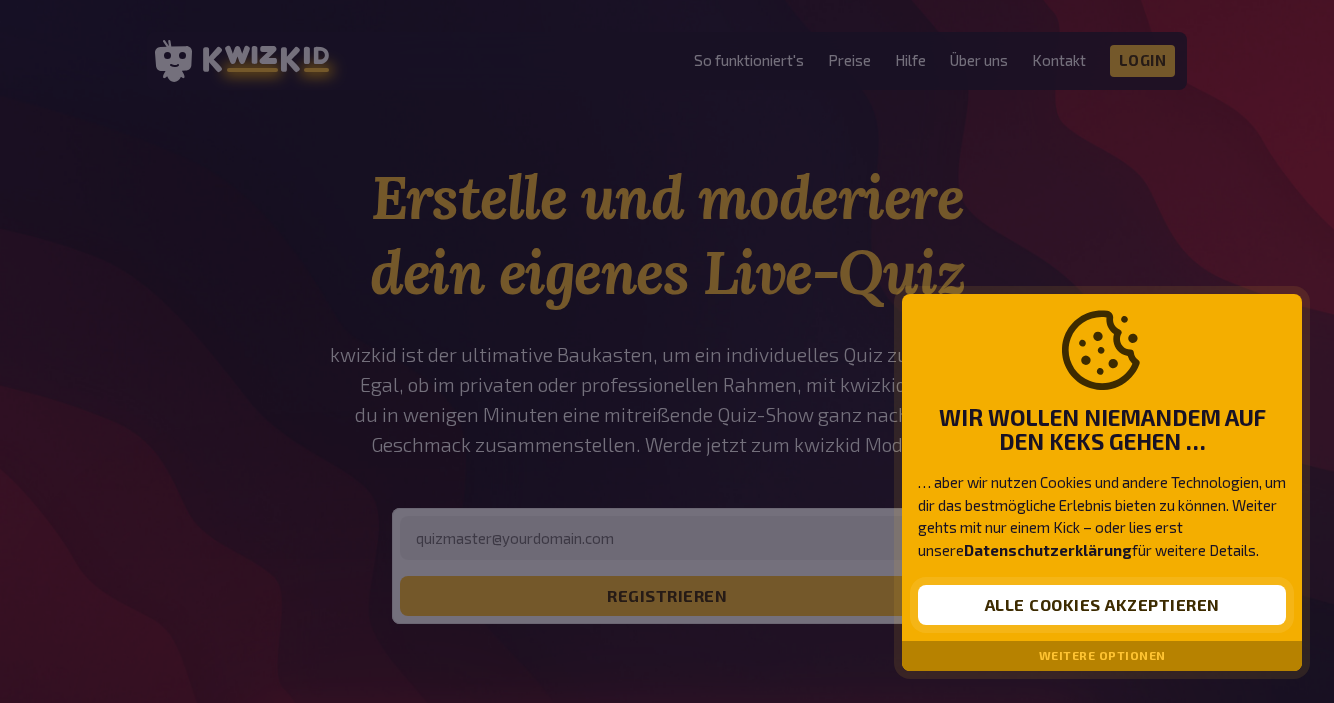 scroll, scrollTop: 0, scrollLeft: 0, axis: both 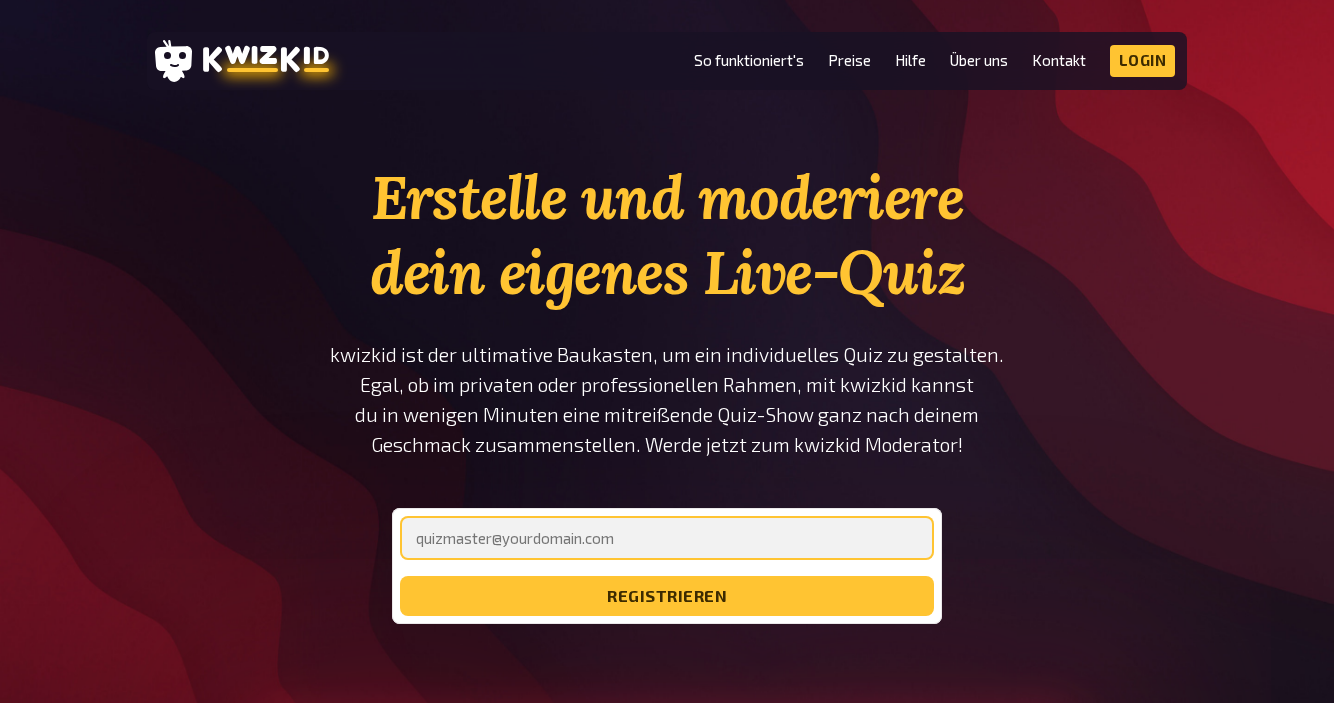 click at bounding box center [667, 538] 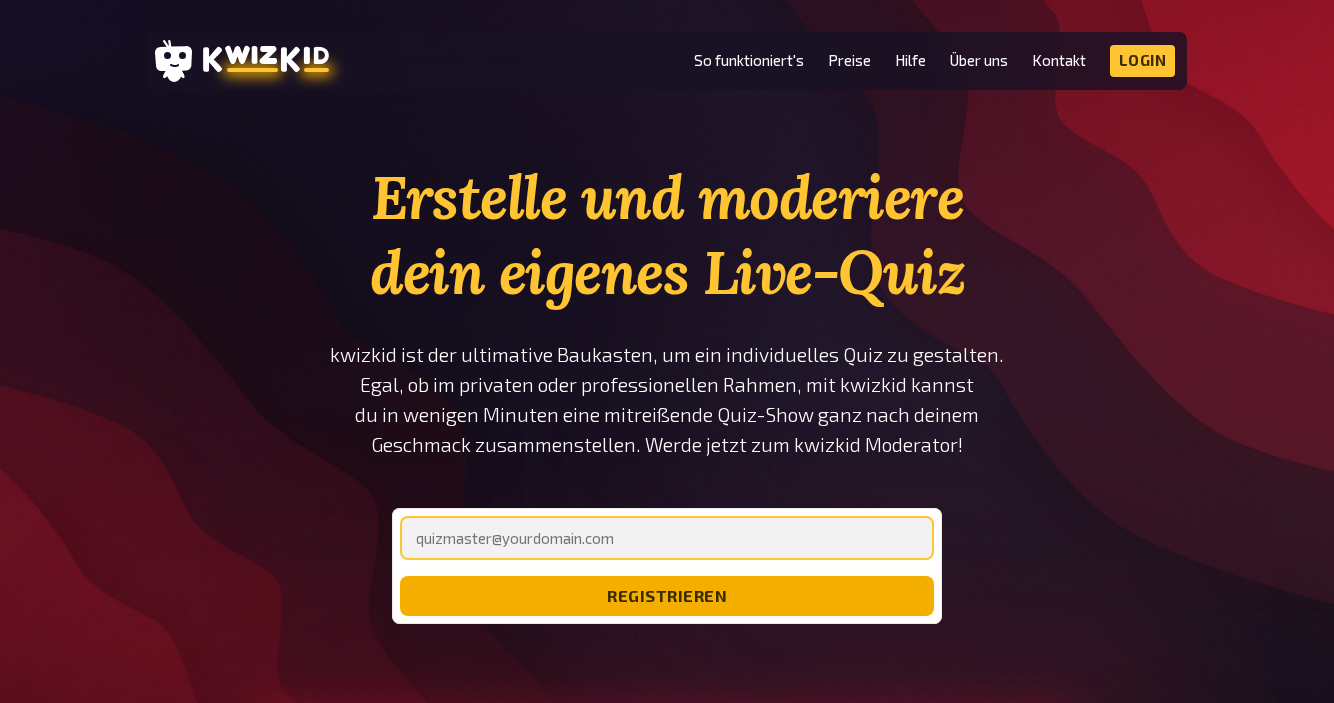 scroll, scrollTop: 0, scrollLeft: 0, axis: both 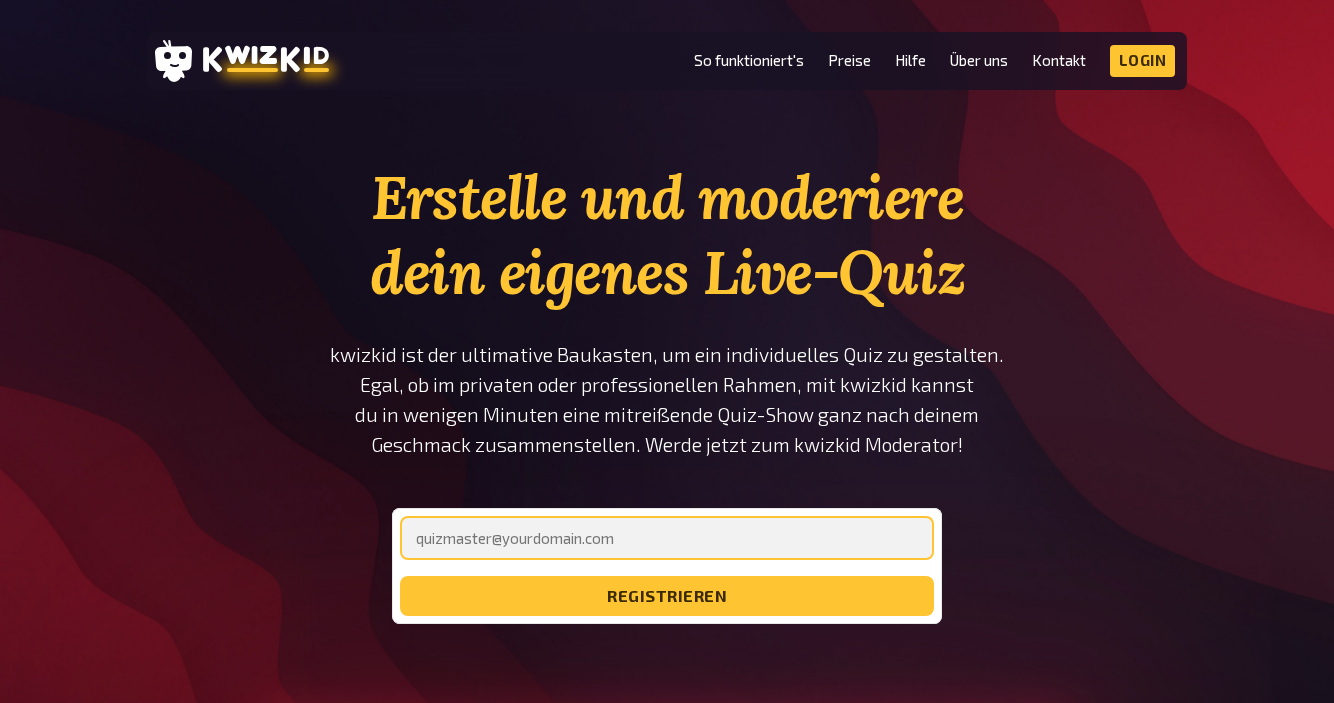 click at bounding box center (667, 538) 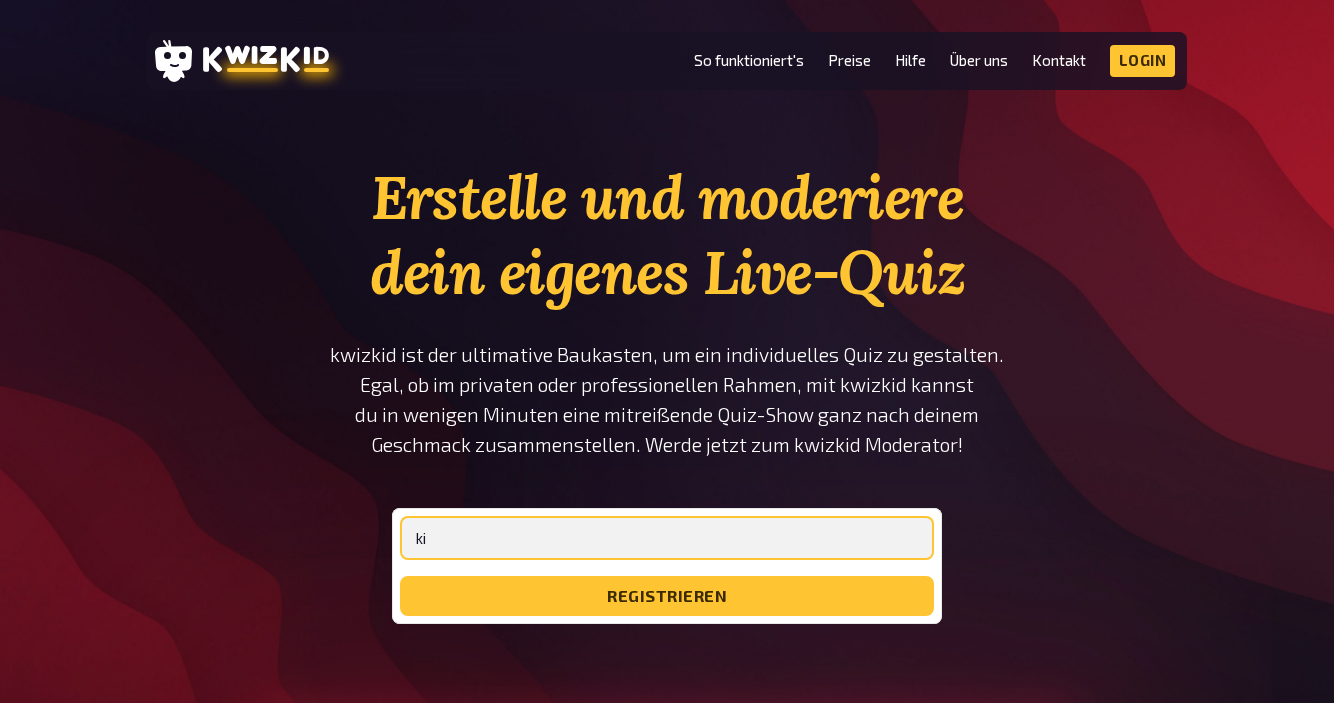 type on "k" 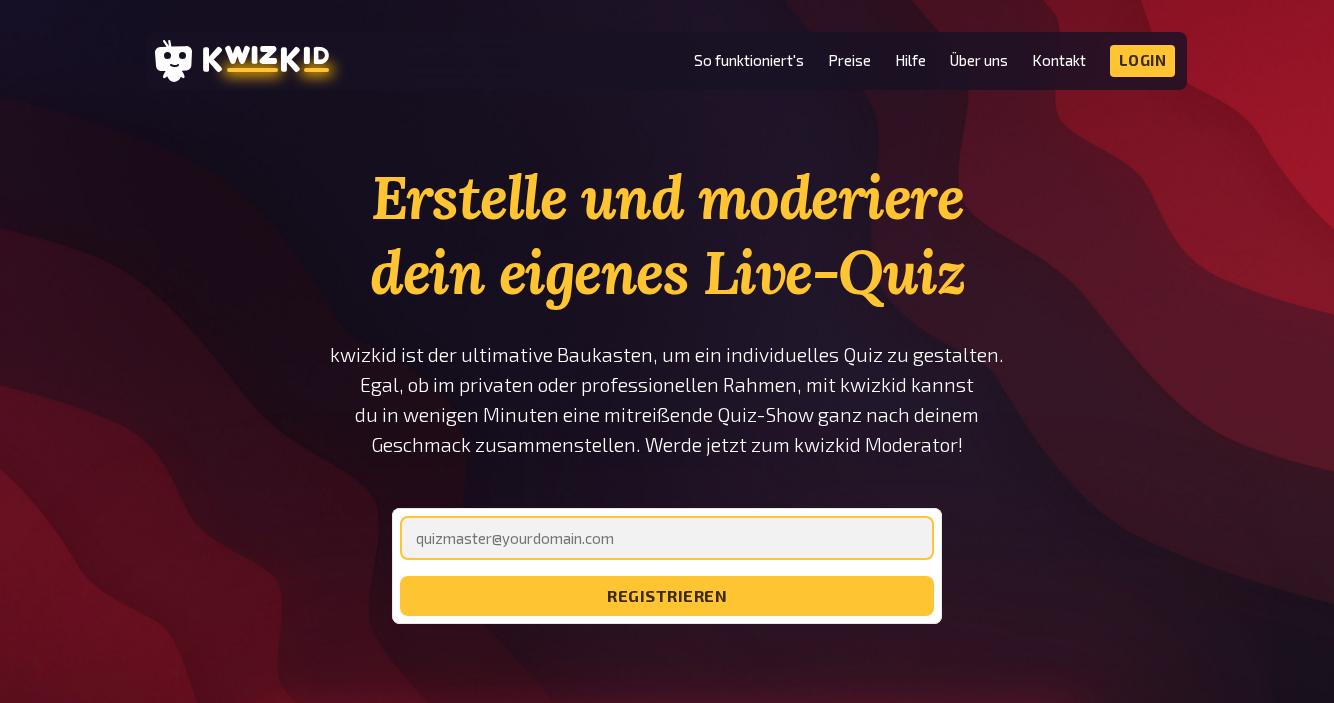 click at bounding box center [667, 538] 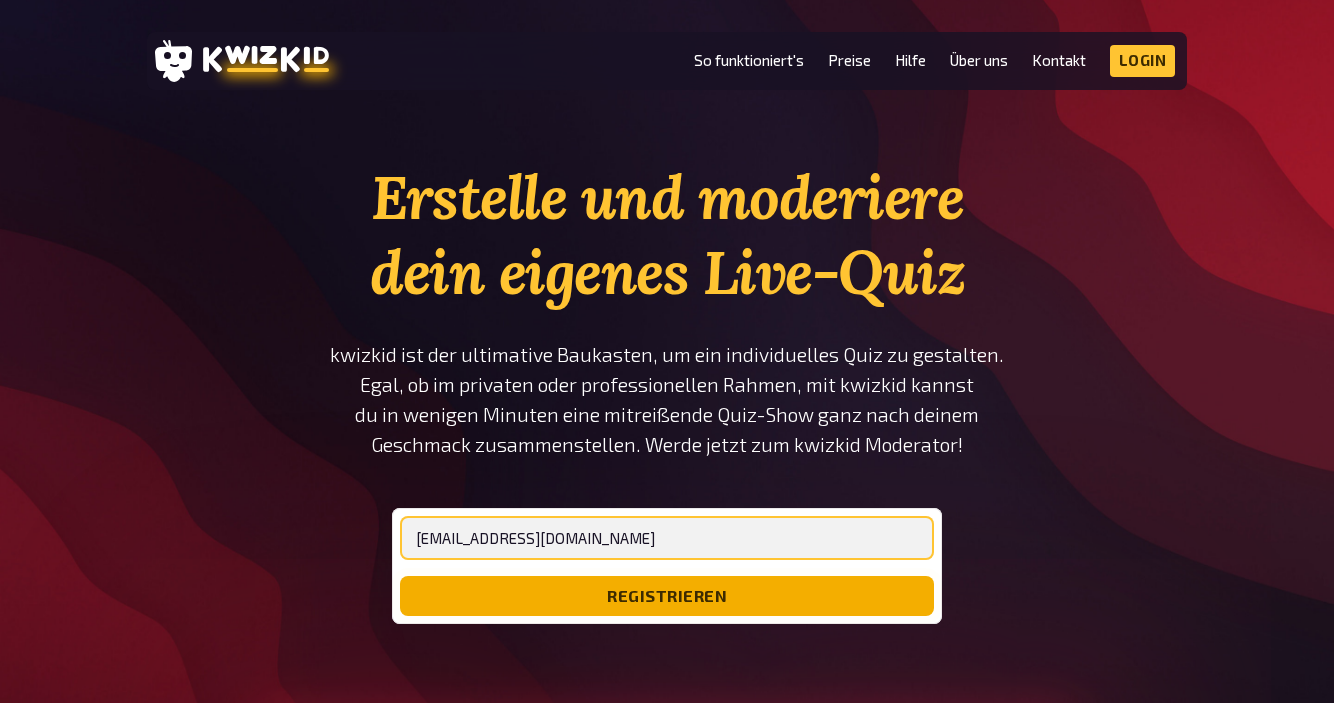 type on "[EMAIL_ADDRESS][DOMAIN_NAME]" 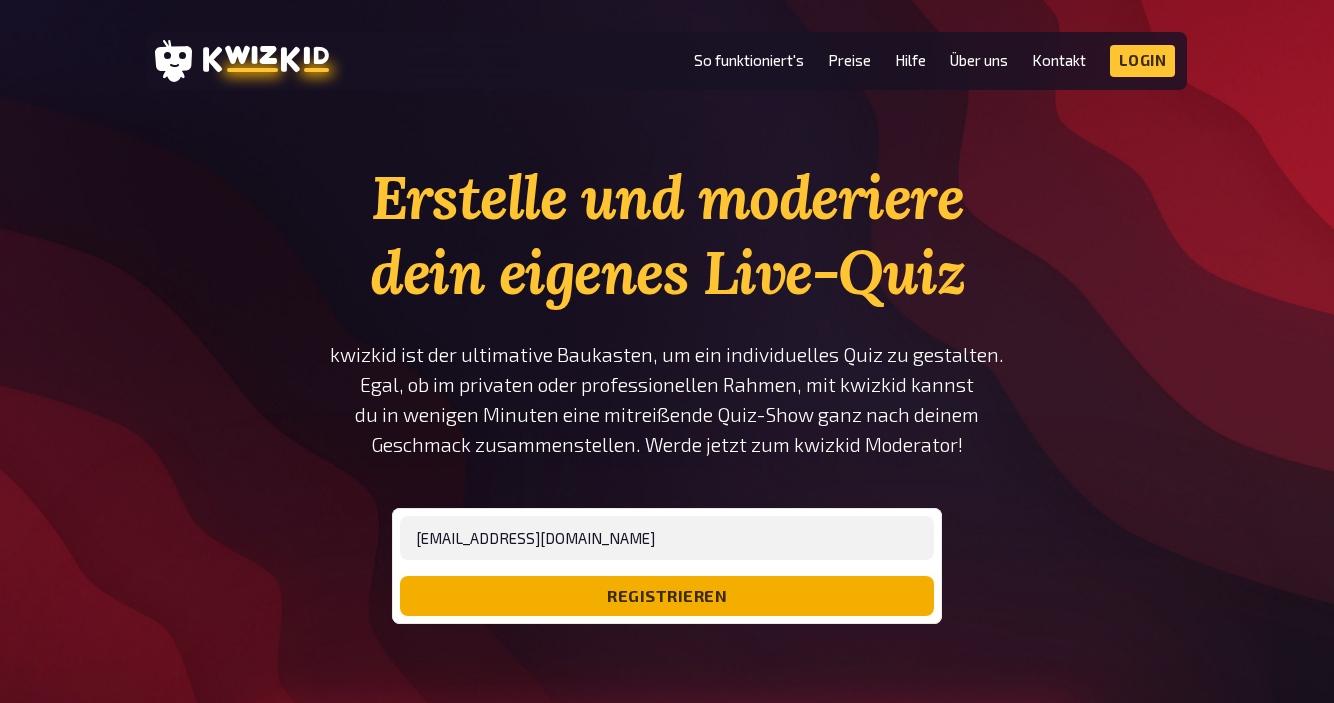 click on "registrieren" at bounding box center (667, 596) 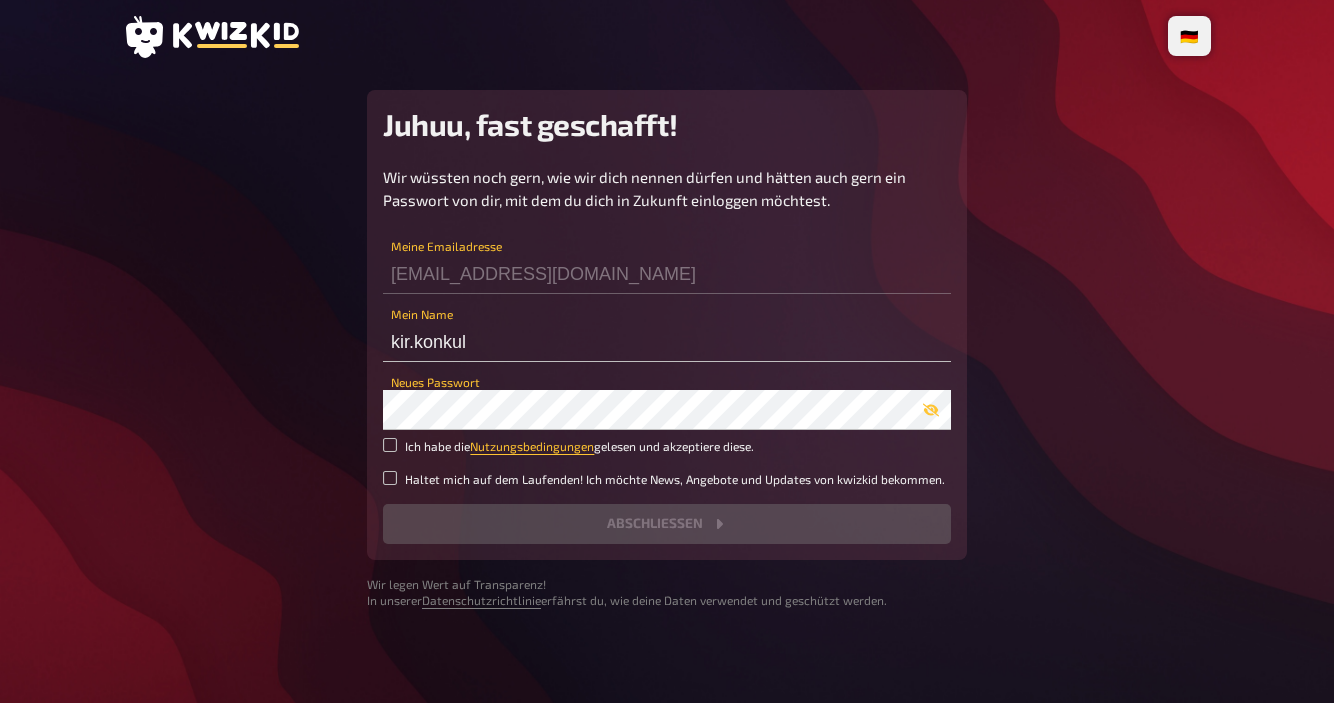 scroll, scrollTop: 0, scrollLeft: 0, axis: both 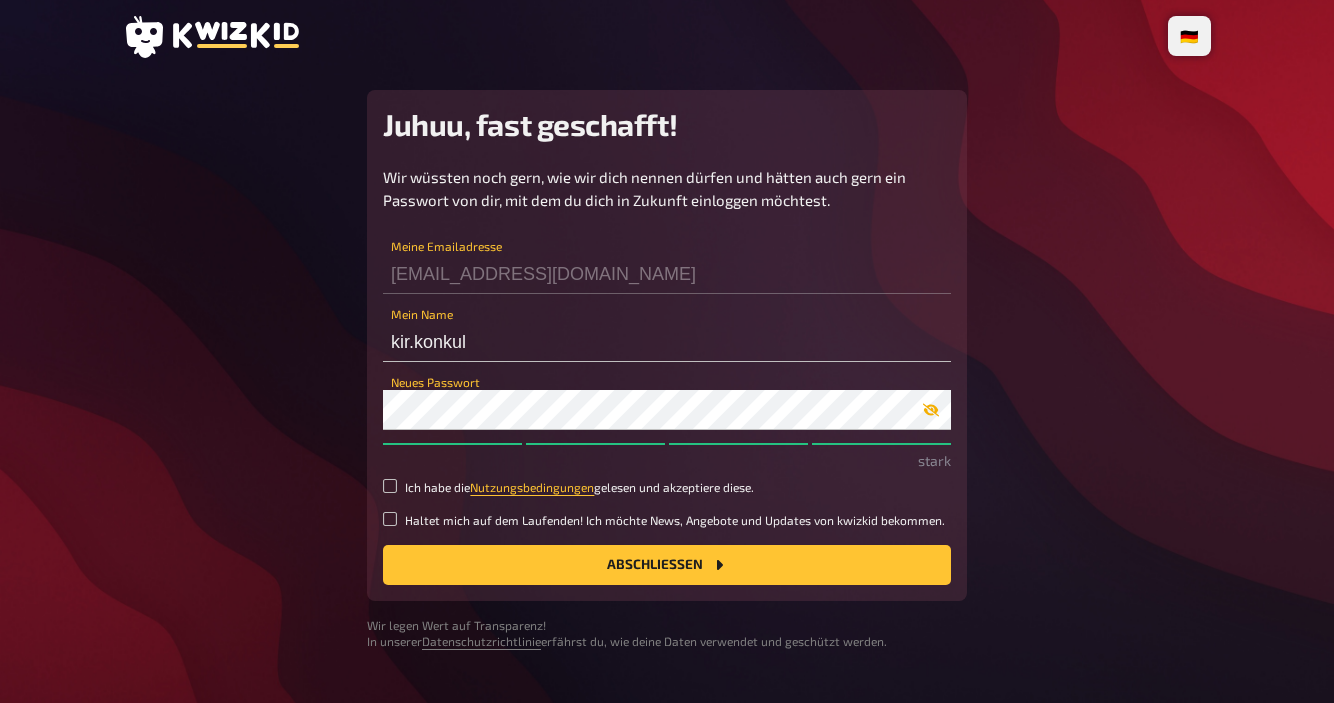 click 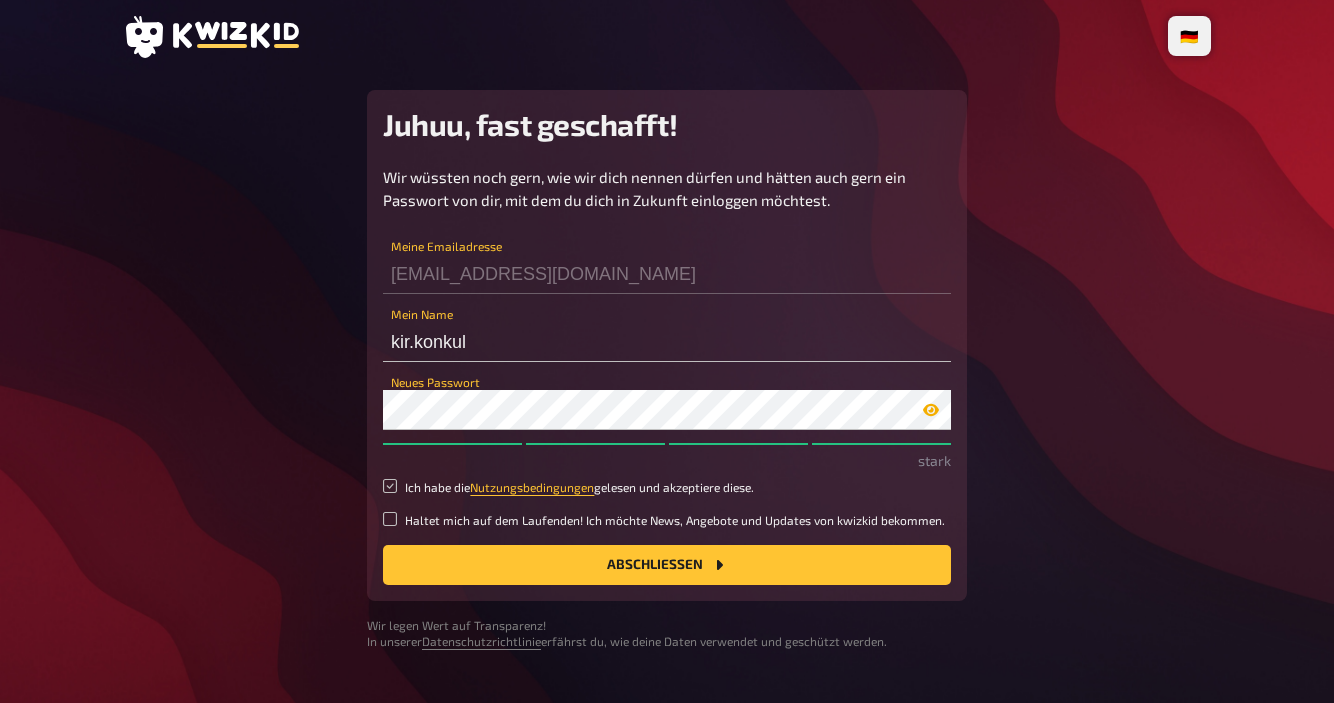 click on "Ich habe die  Nutzungsbedingungen  gelesen und akzeptiere diese." at bounding box center (390, 486) 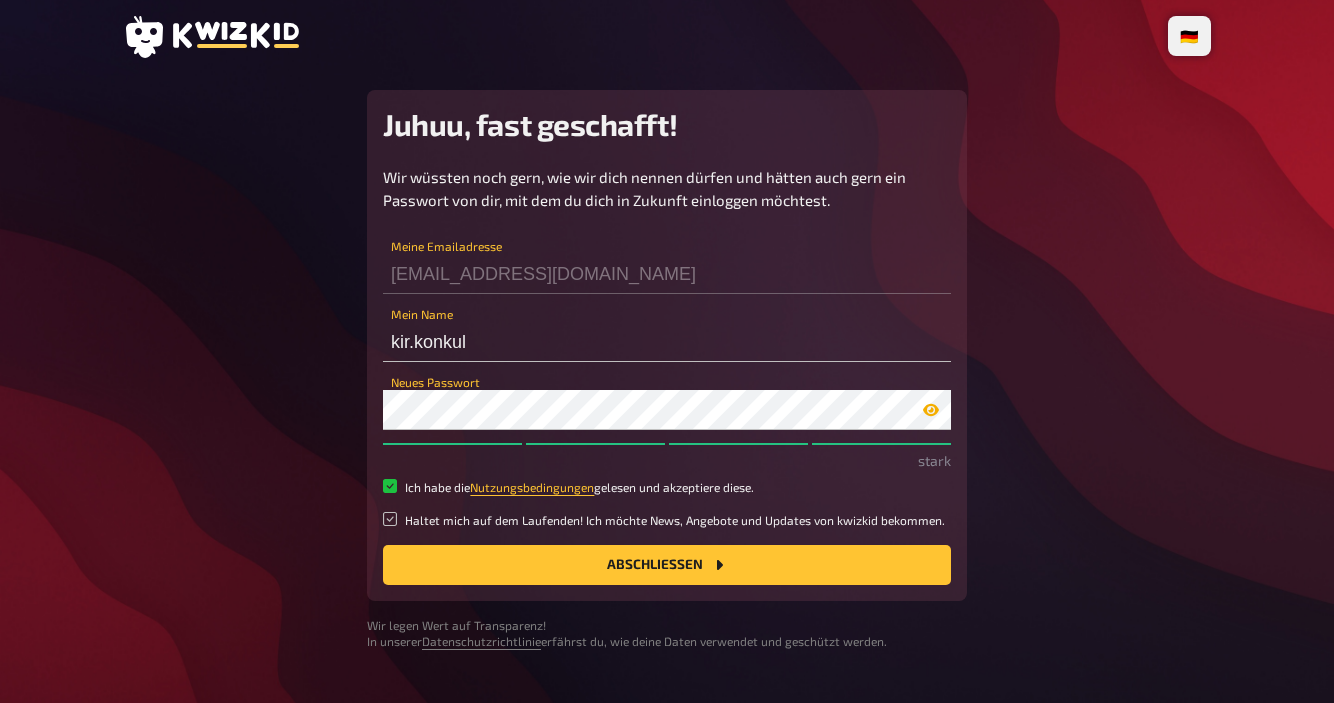 click on "Haltet mich auf dem Laufenden! Ich möchte News, Angebote und Updates von kwizkid bekommen." at bounding box center [390, 519] 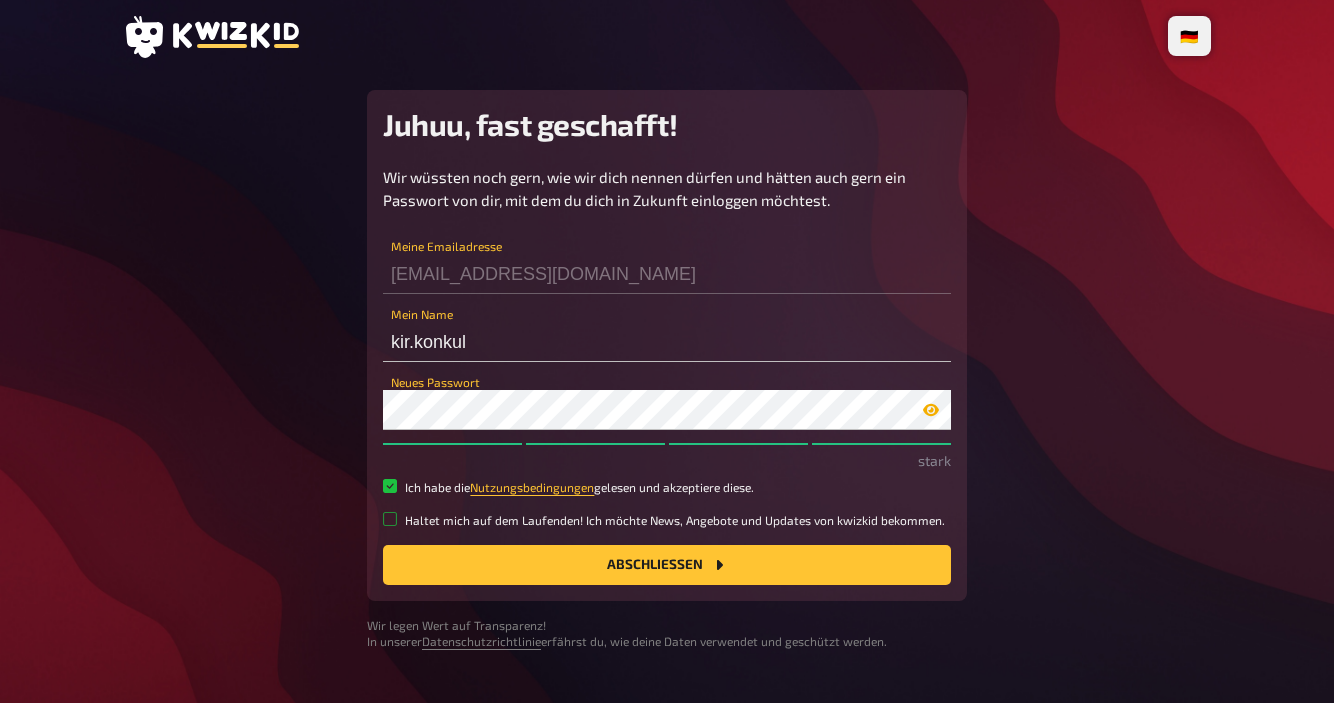 checkbox on "true" 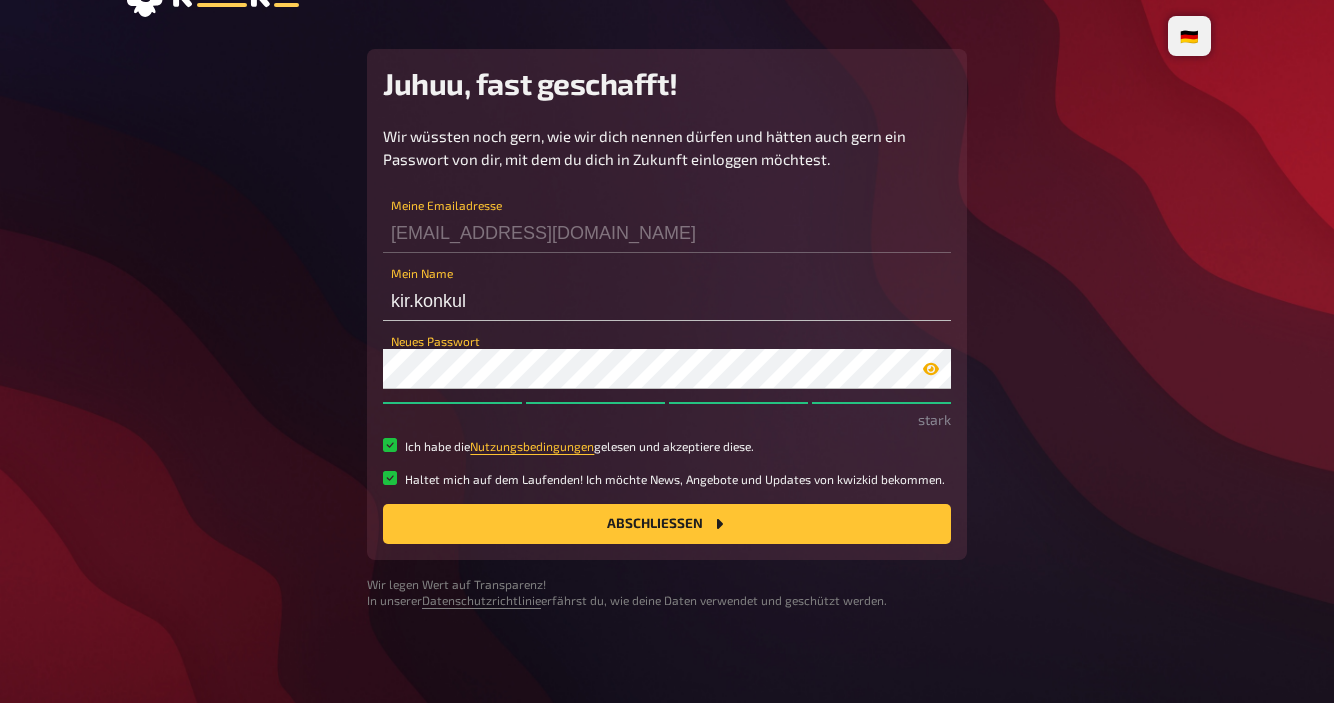 scroll, scrollTop: 39, scrollLeft: 0, axis: vertical 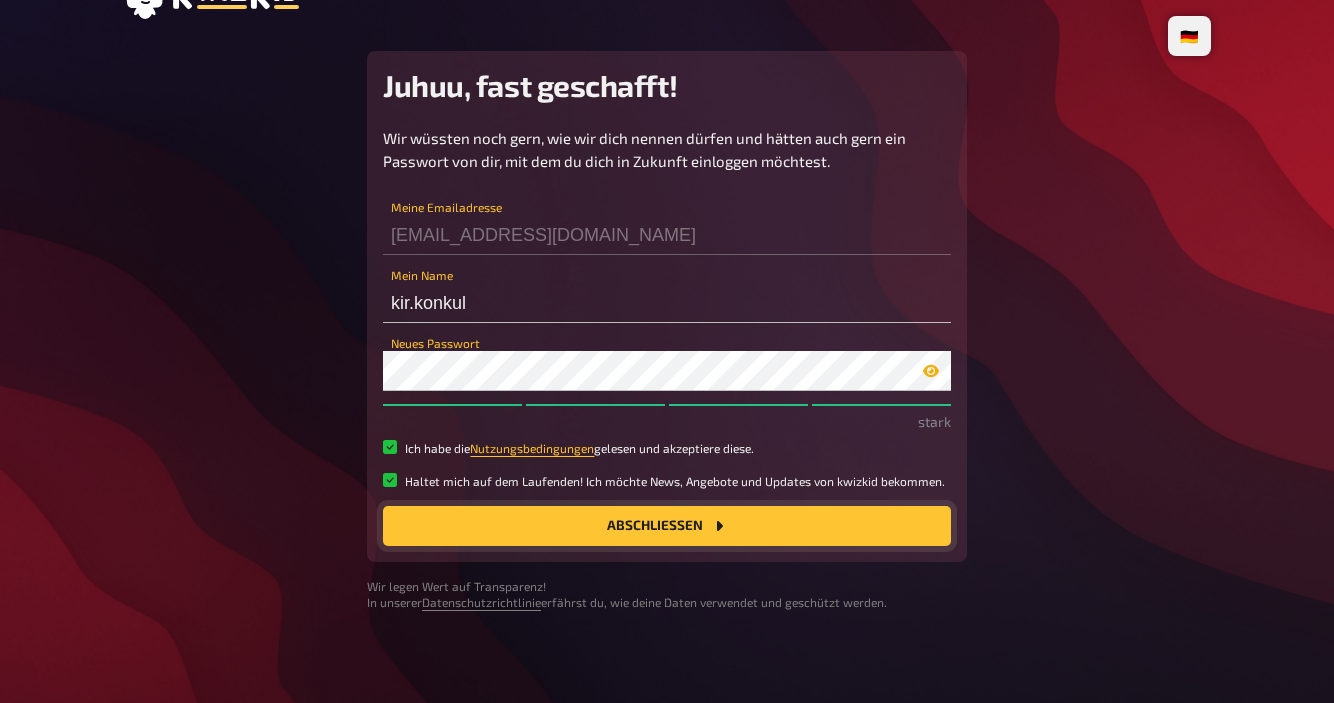 click on "Abschließen" at bounding box center [667, 526] 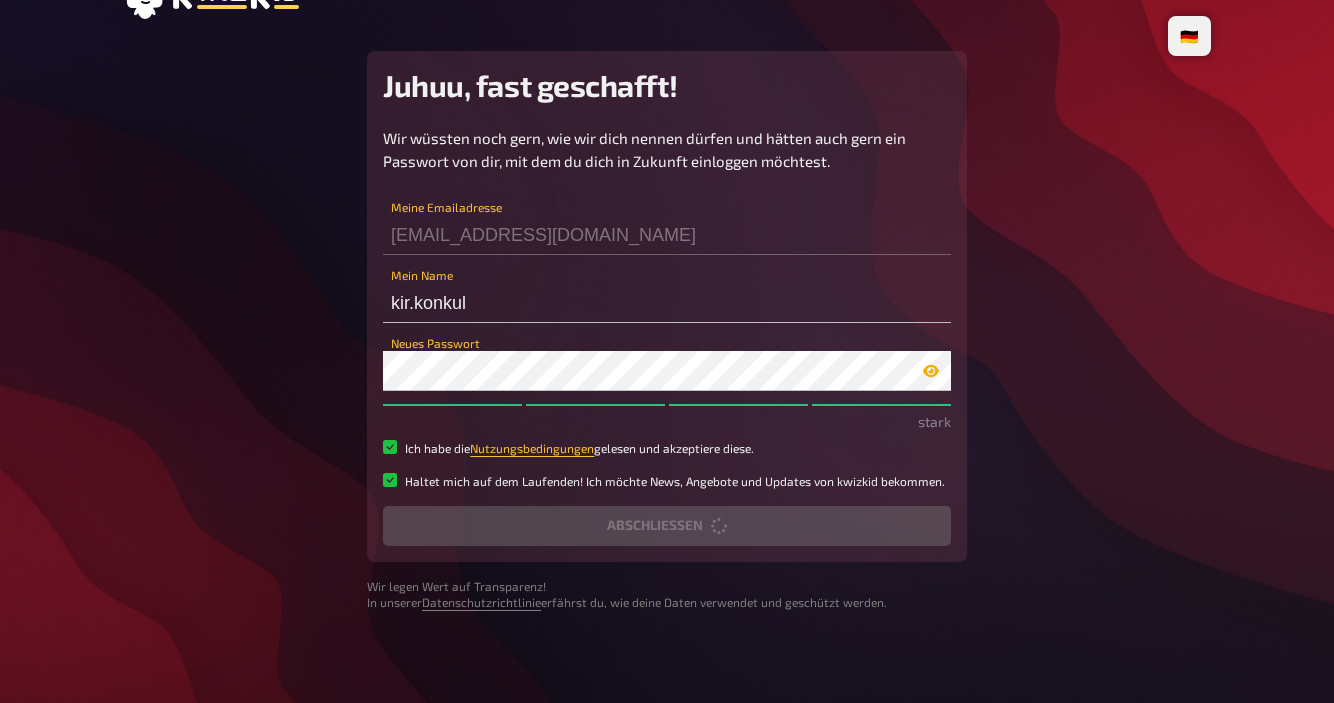 scroll, scrollTop: 0, scrollLeft: 0, axis: both 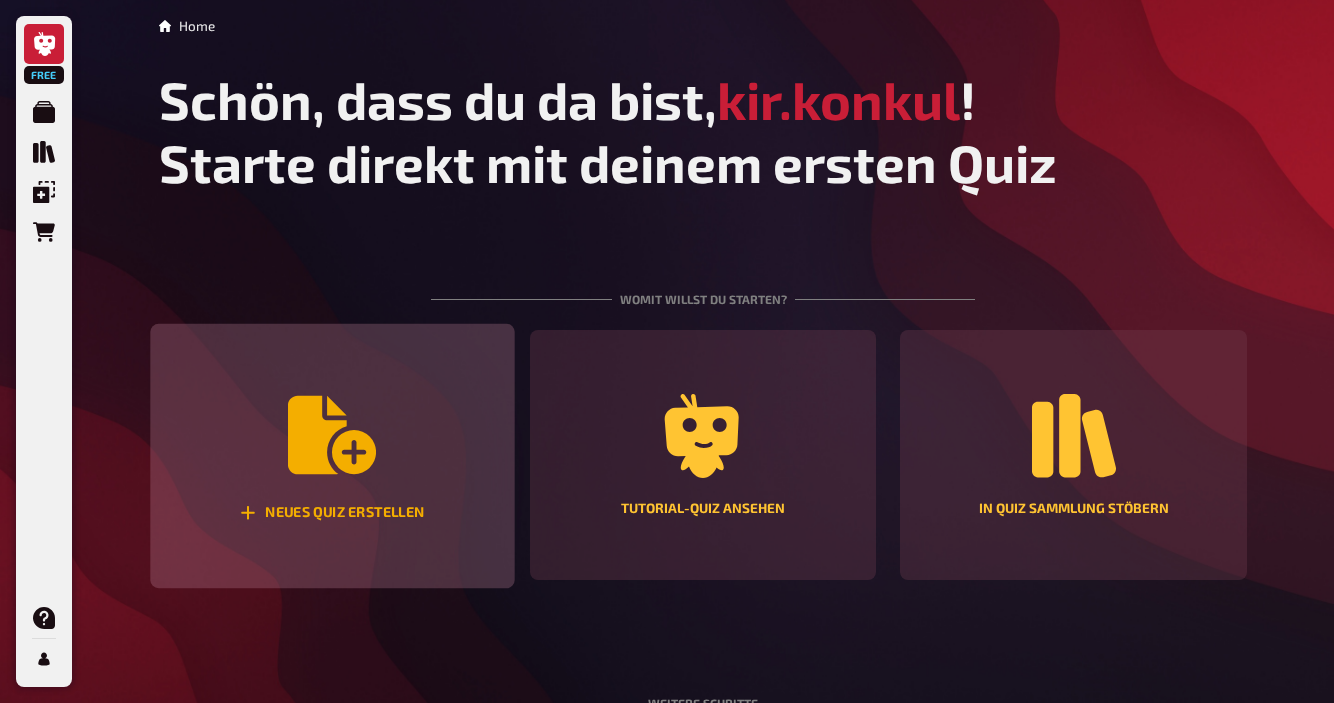 click on "Neues Quiz erstellen" at bounding box center [332, 456] 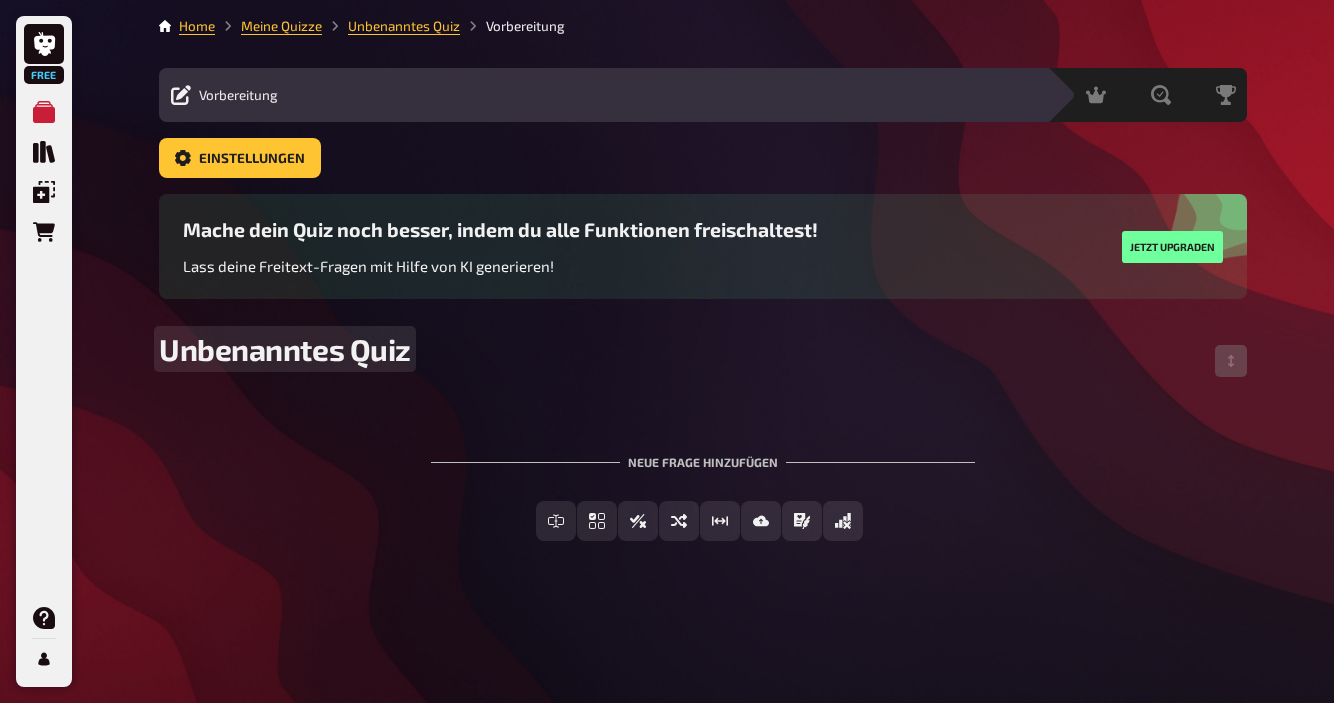 click on "Unbenanntes Quiz" at bounding box center (285, 349) 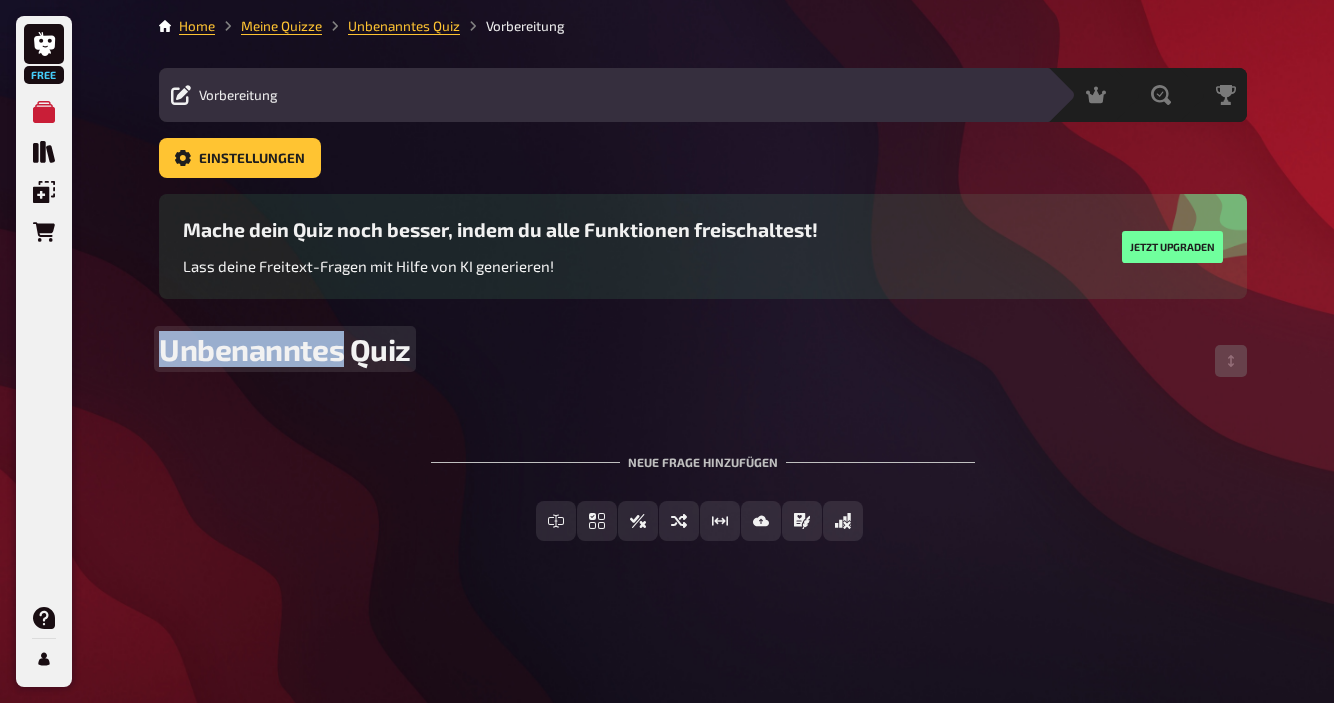 click on "Unbenanntes Quiz" at bounding box center [285, 349] 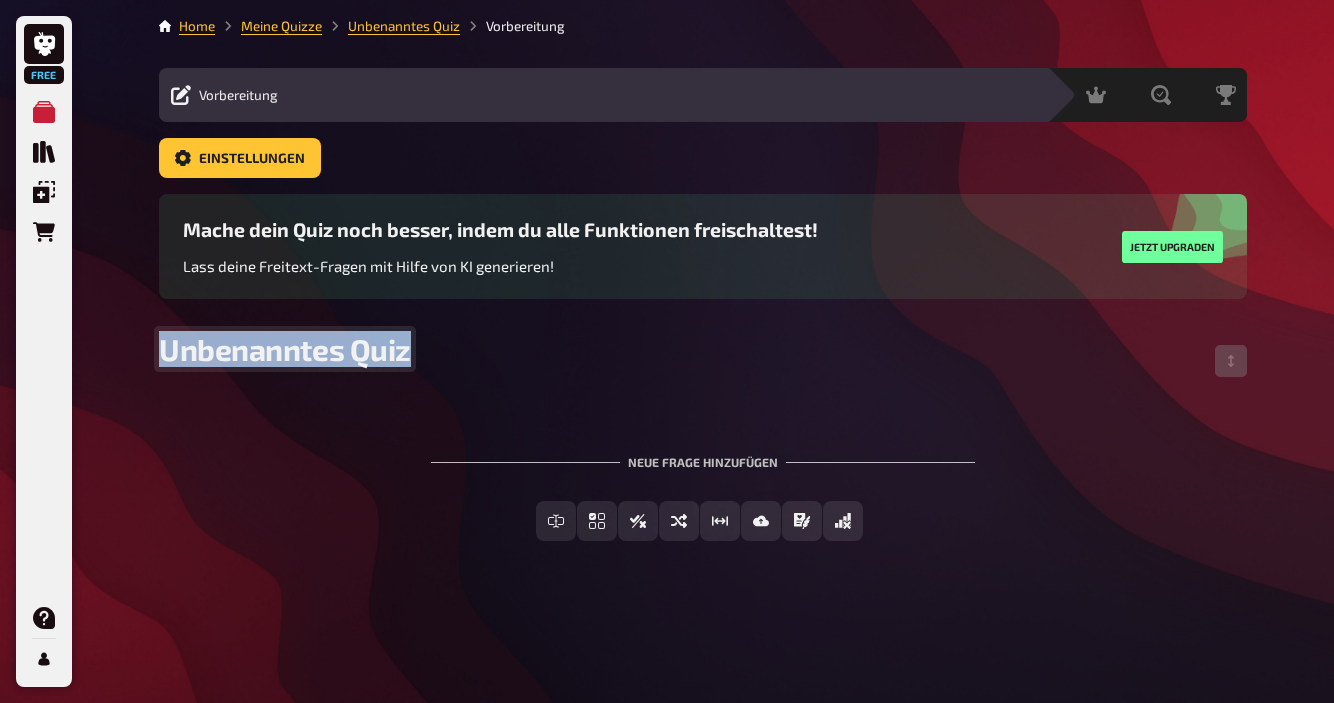 click on "Unbenanntes Quiz" at bounding box center [285, 349] 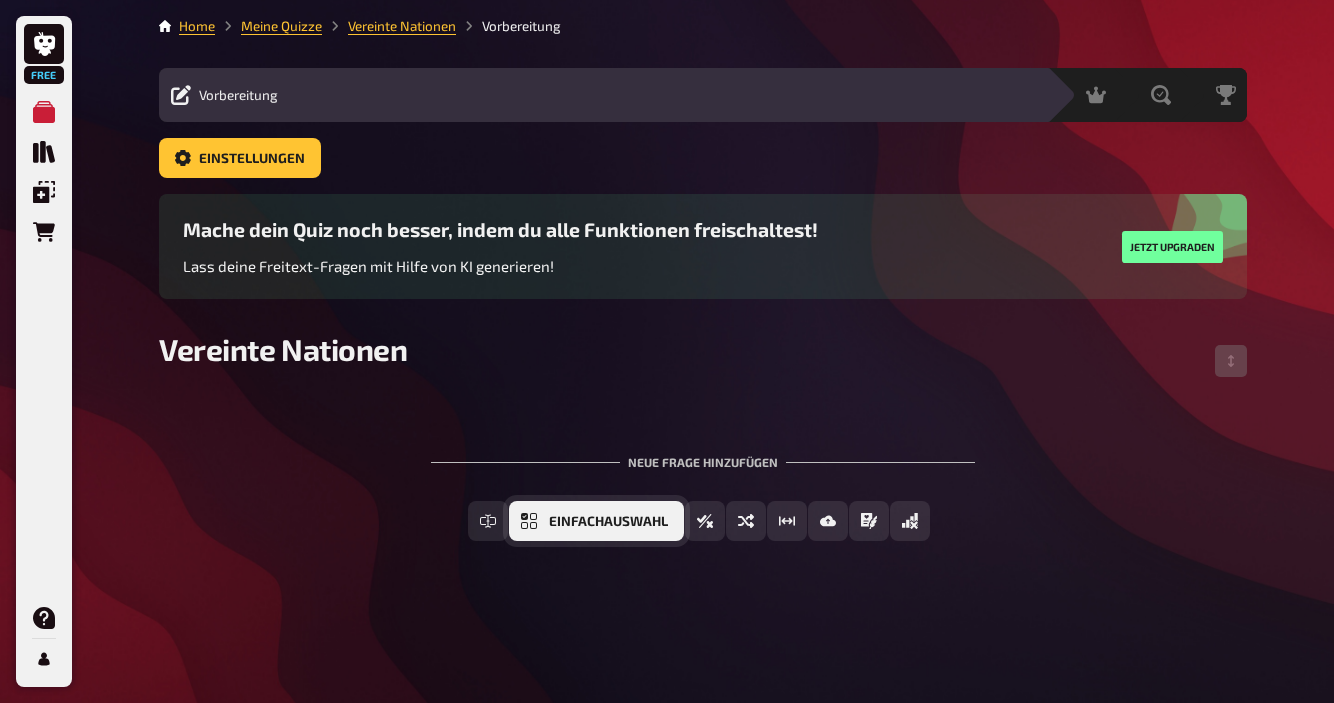 click on "Einfachauswahl" at bounding box center [608, 522] 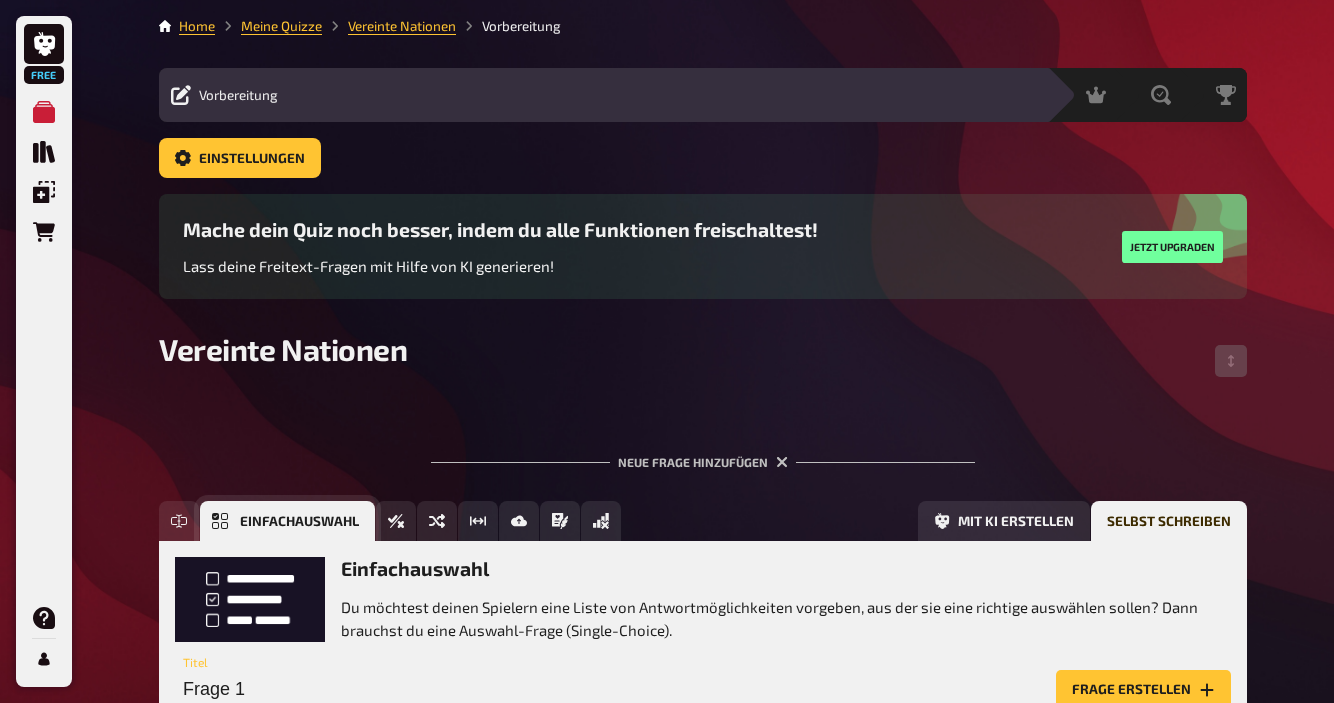 scroll, scrollTop: 149, scrollLeft: 0, axis: vertical 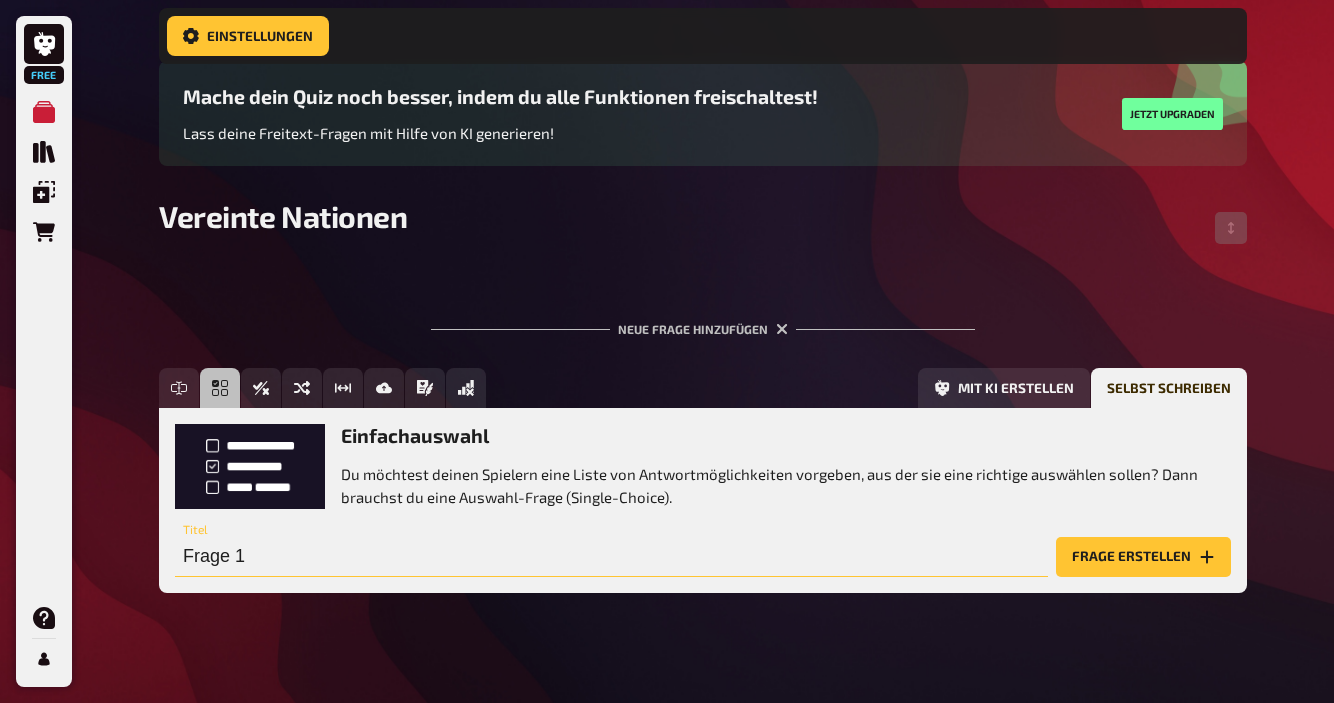 click on "Frage 1" at bounding box center [611, 557] 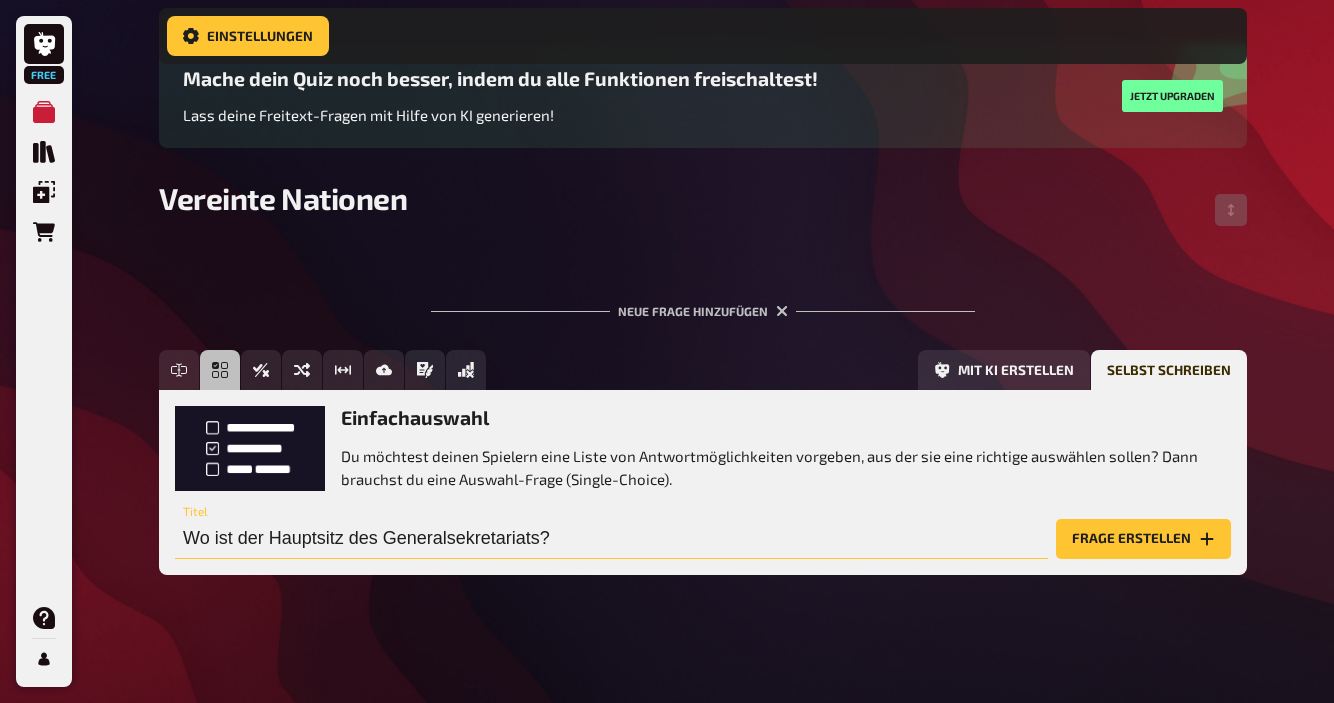 scroll, scrollTop: 166, scrollLeft: 0, axis: vertical 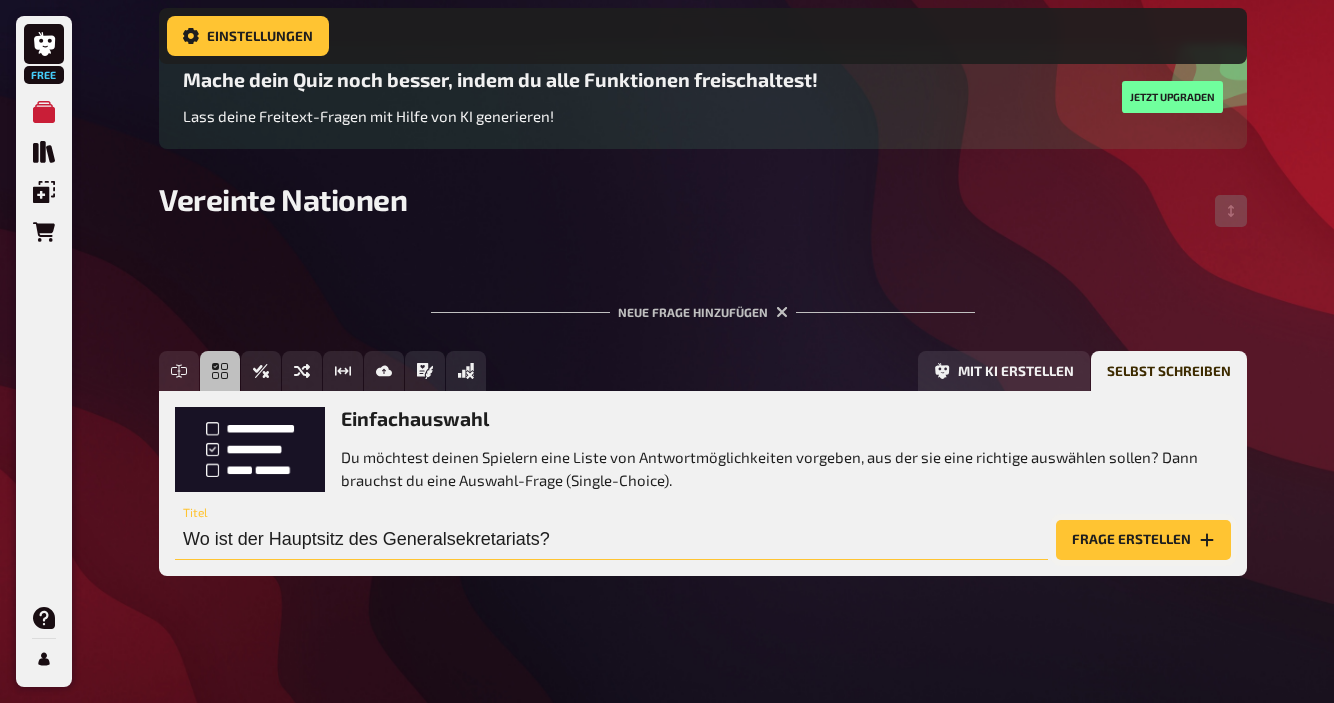 type on "Wo ist der Hauptsitz des Generalsekretariats?" 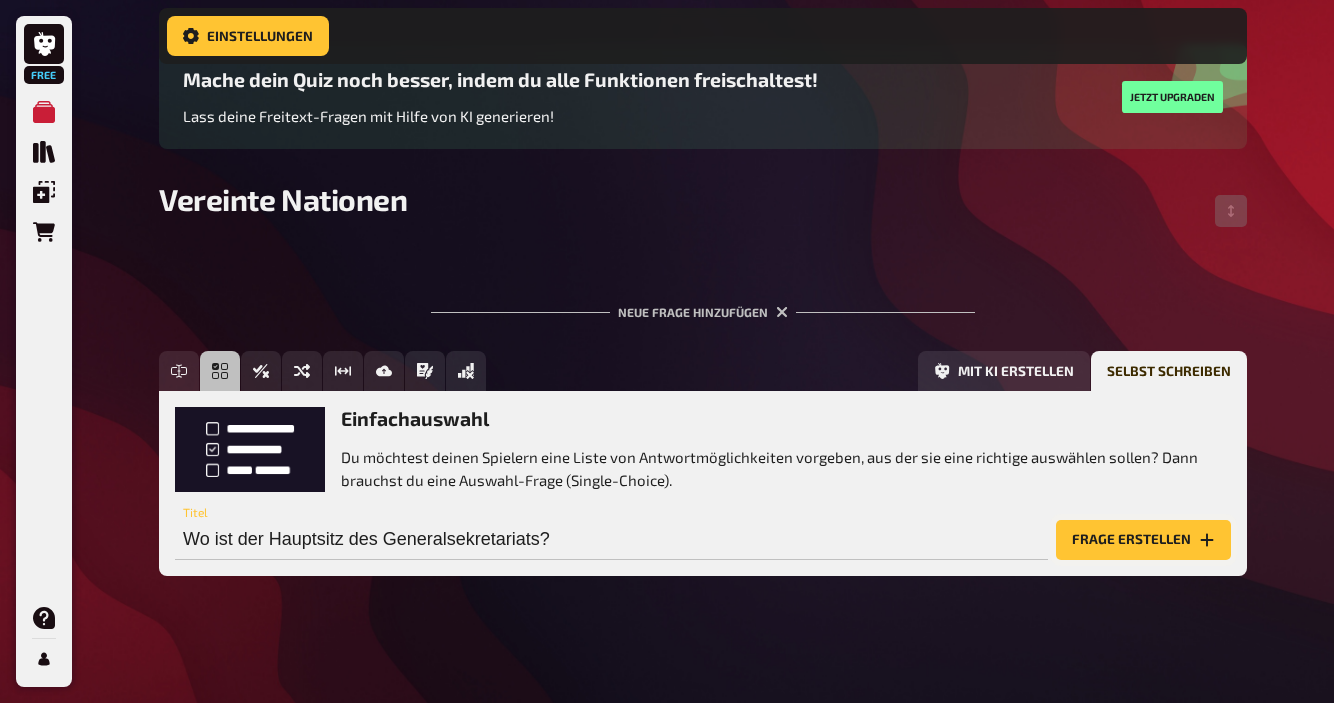 click on "Frage erstellen" at bounding box center (1143, 540) 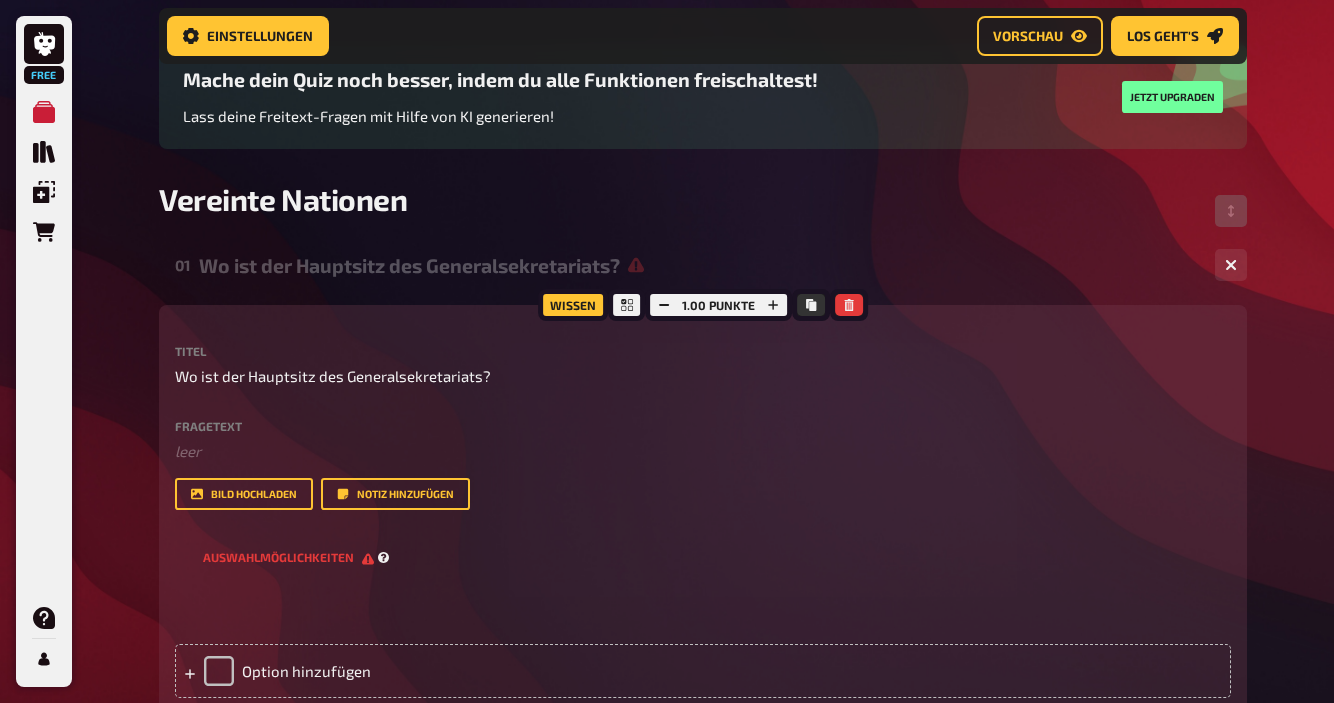 scroll, scrollTop: 343, scrollLeft: 0, axis: vertical 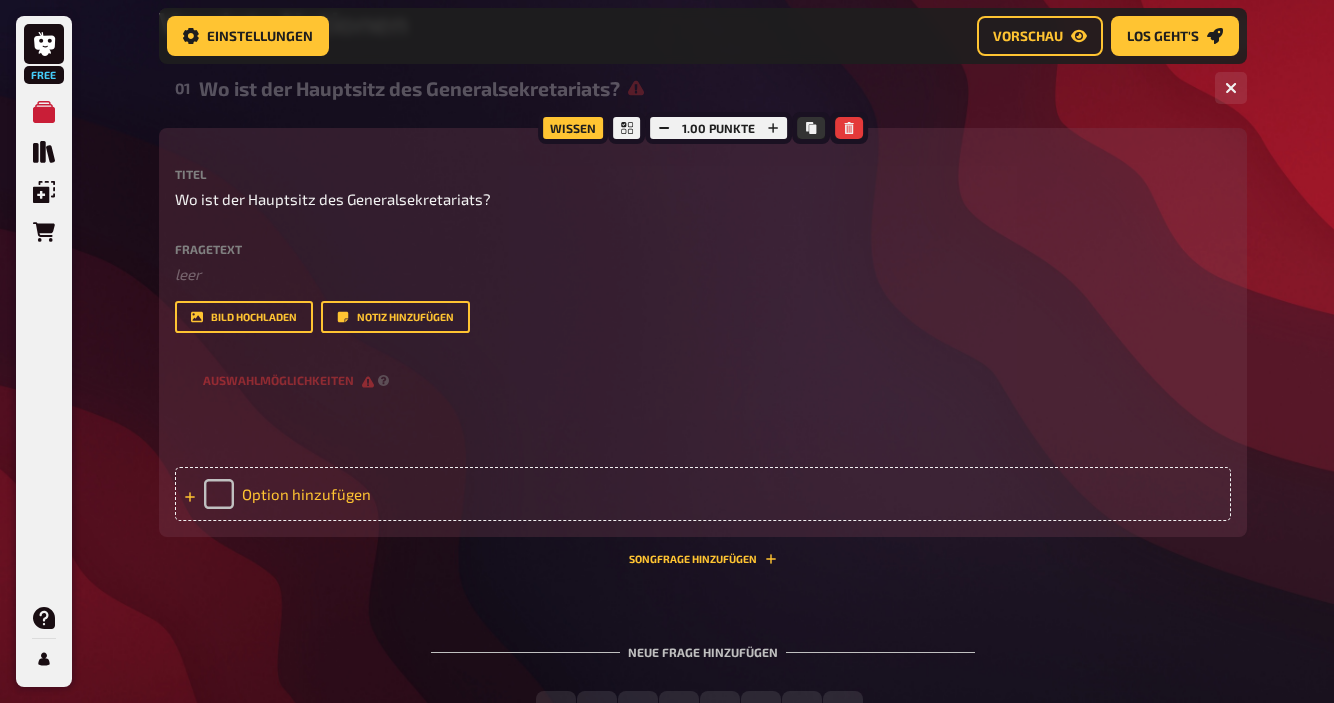 click on "Option hinzufügen" at bounding box center (703, 494) 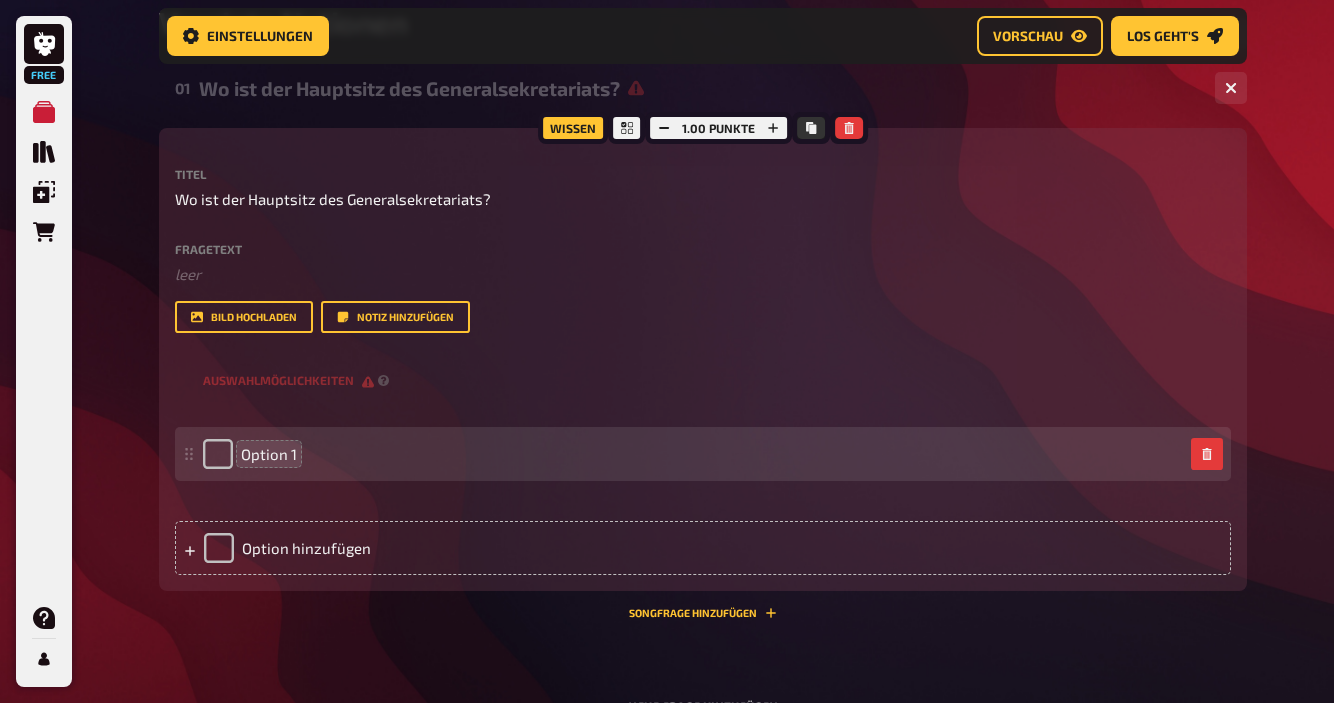 click on "Option 1" at bounding box center [269, 454] 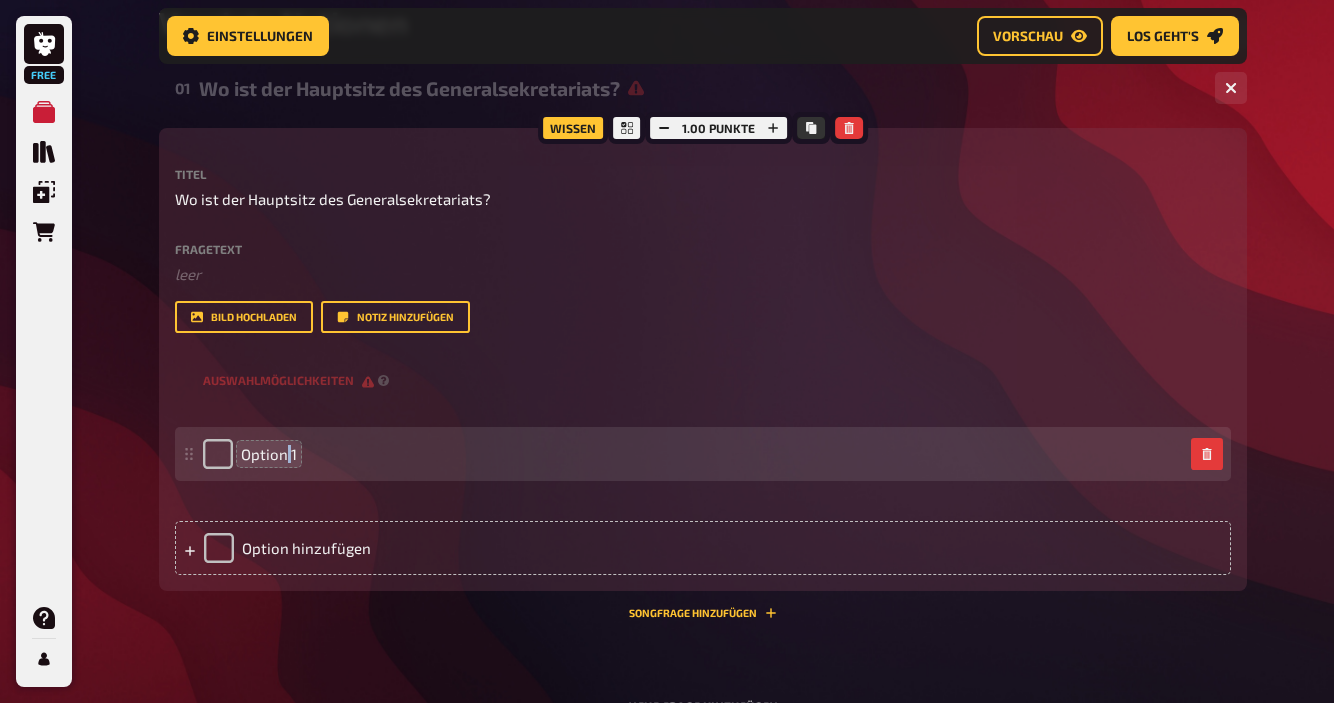 click on "Option 1" at bounding box center [269, 454] 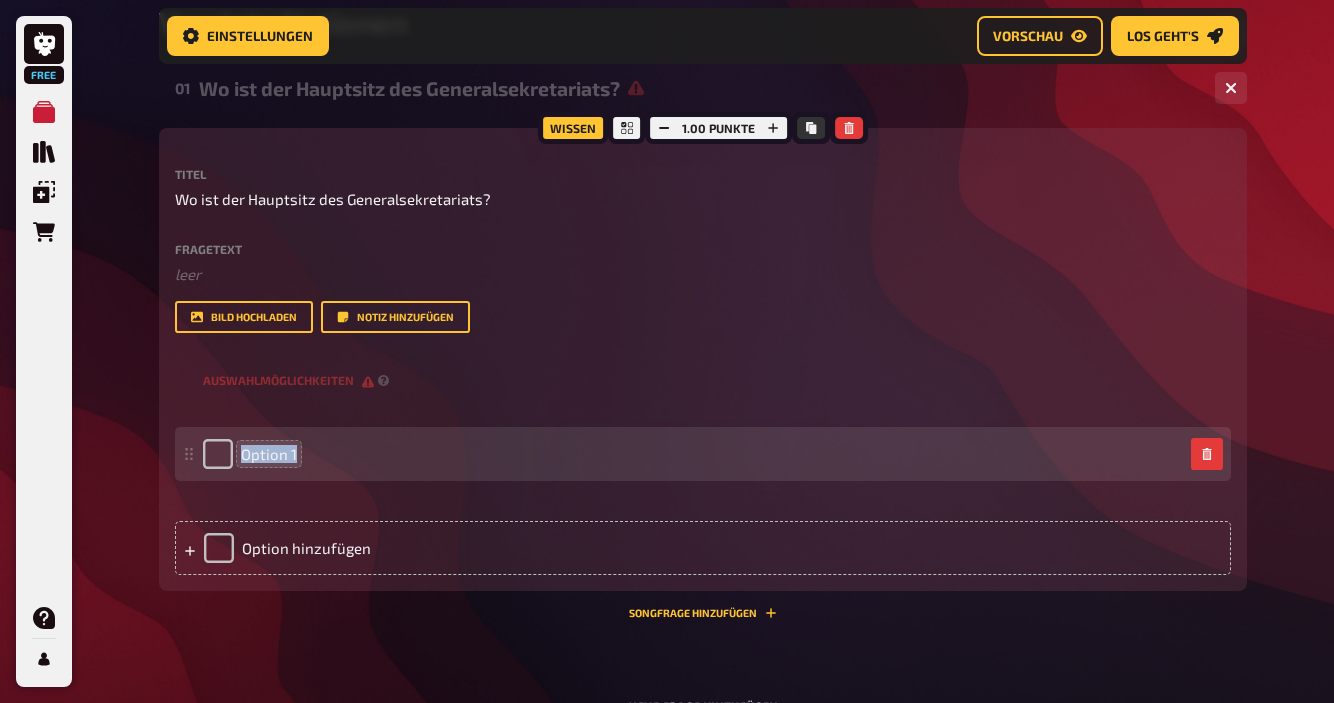 click on "Option 1" at bounding box center (269, 454) 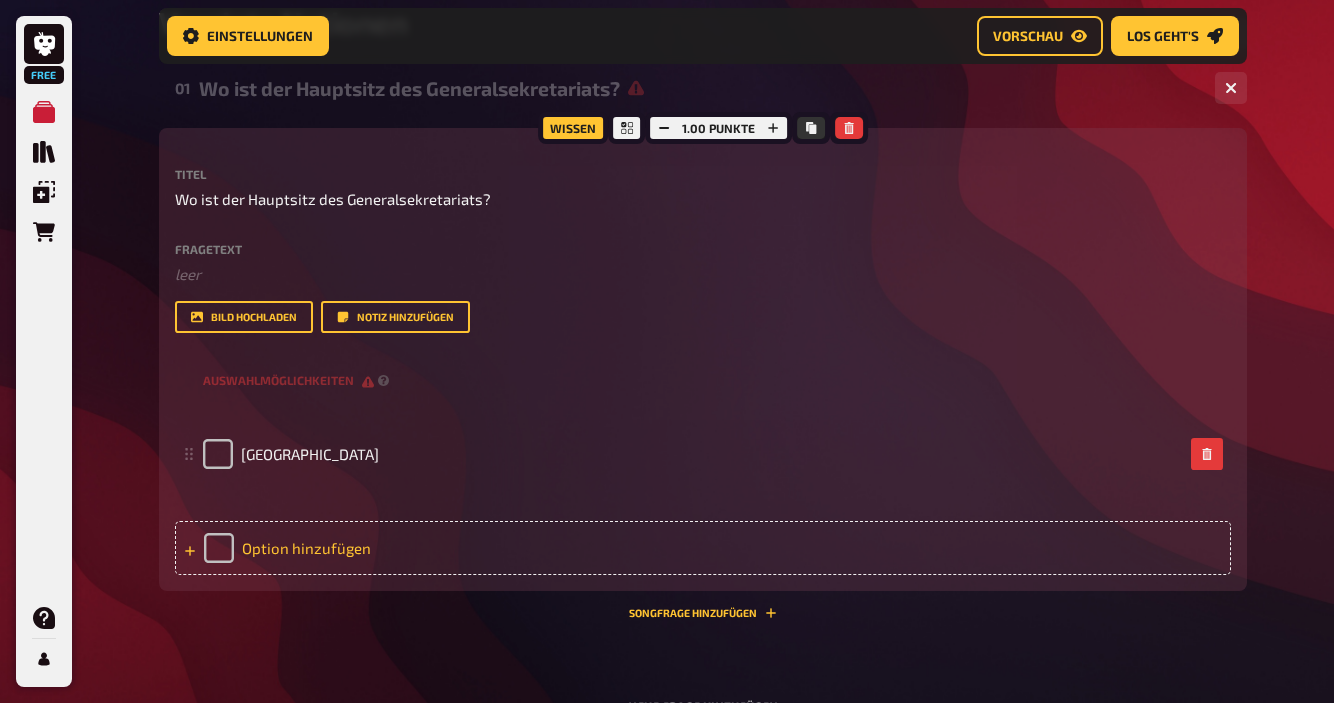 click on "Option hinzufügen" at bounding box center (703, 548) 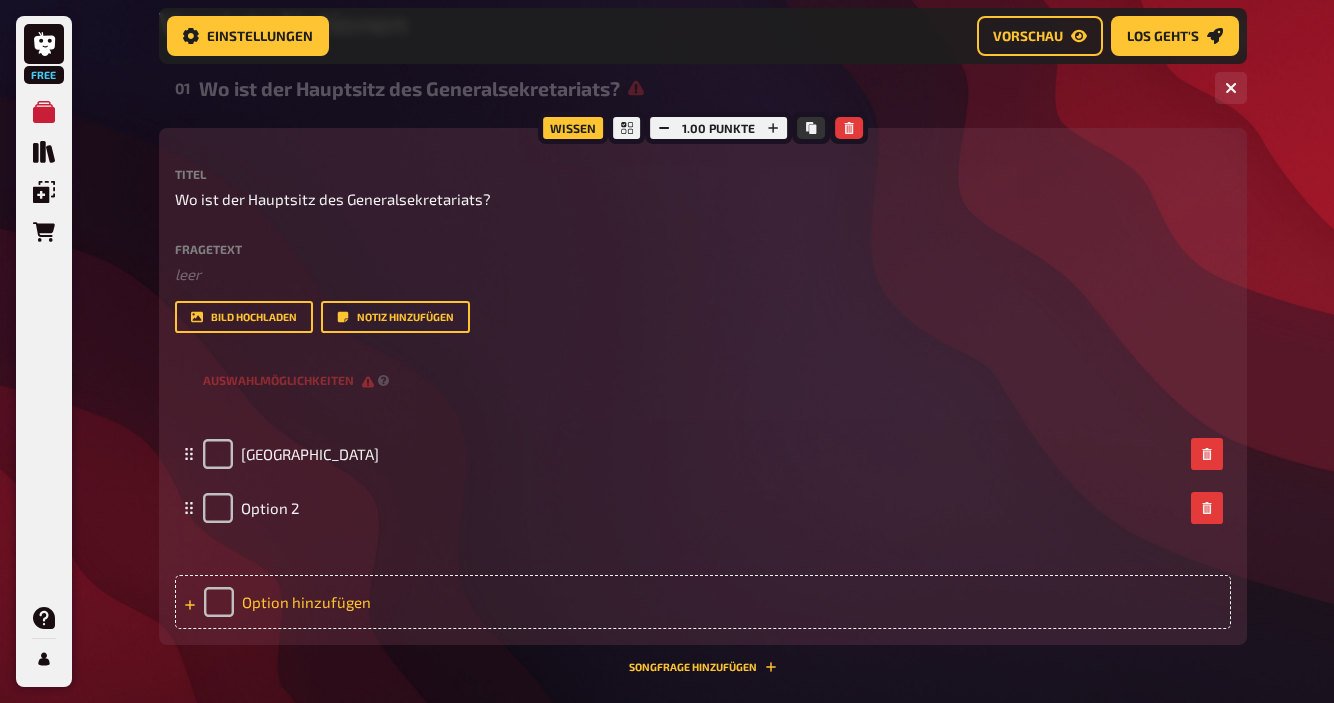 type 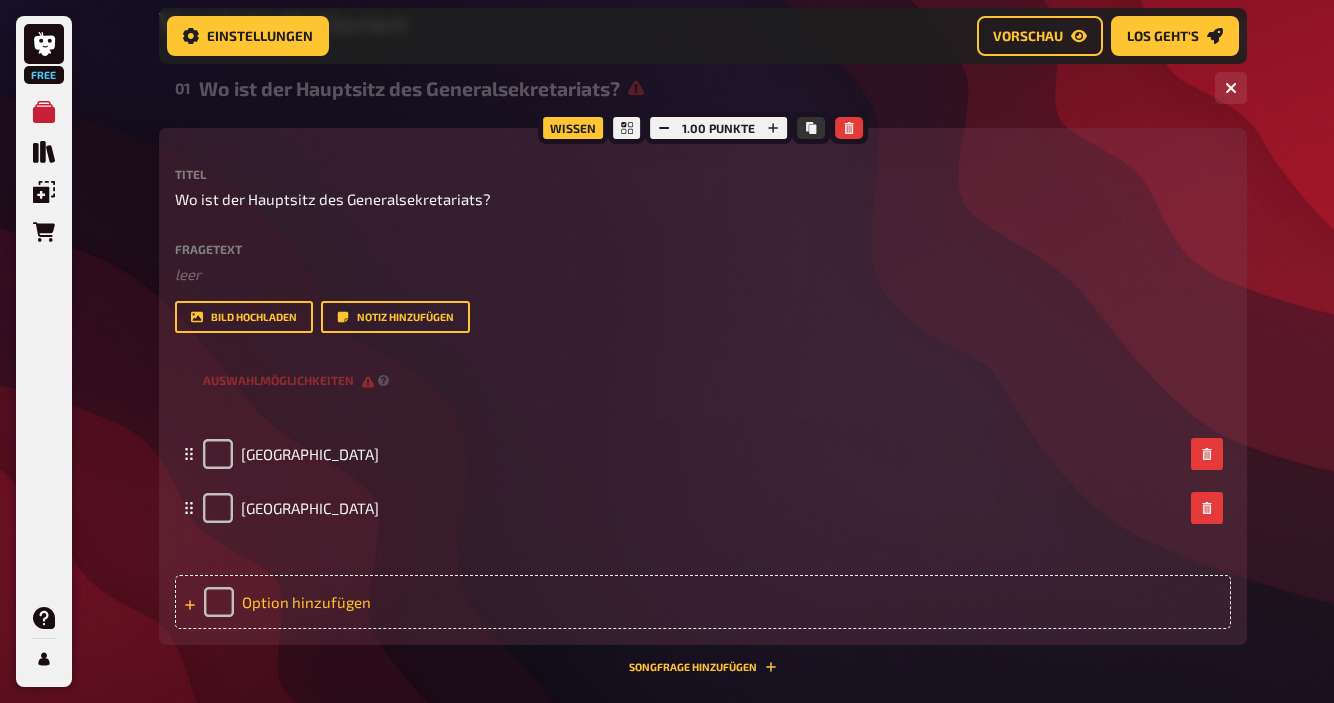 click on "Option hinzufügen" at bounding box center [703, 602] 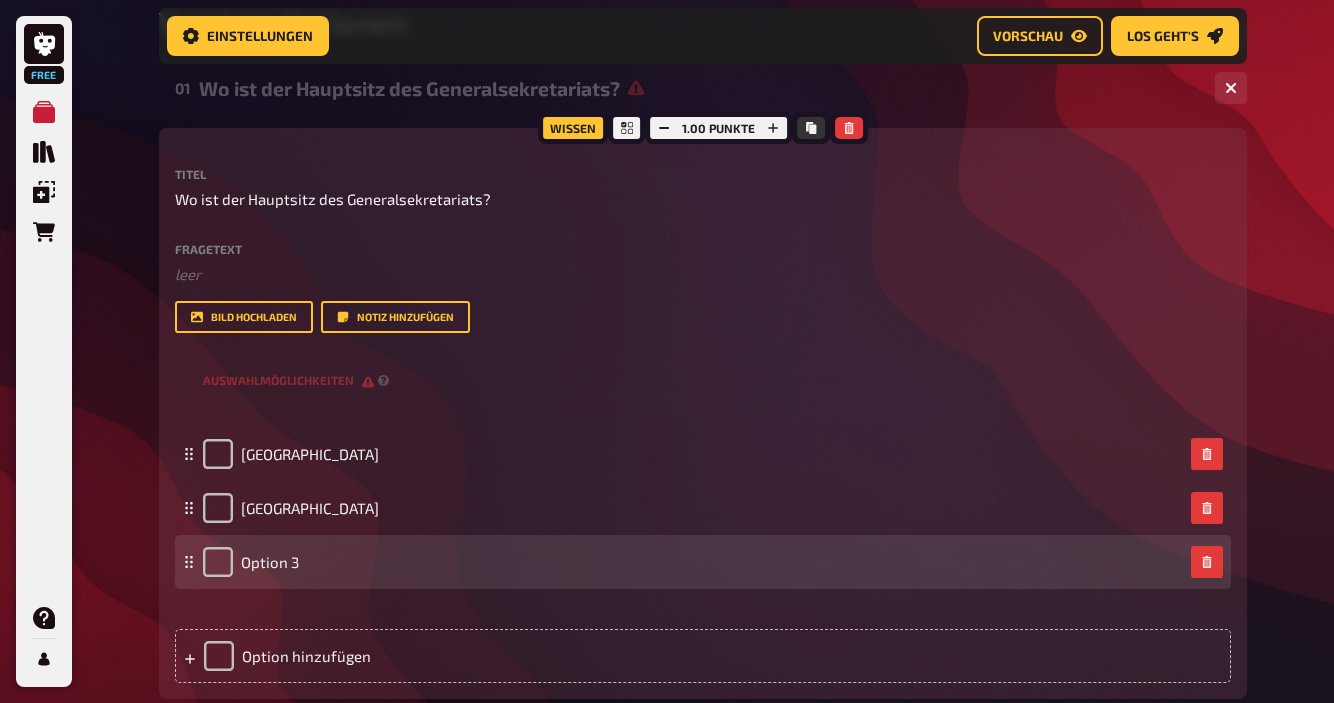 type 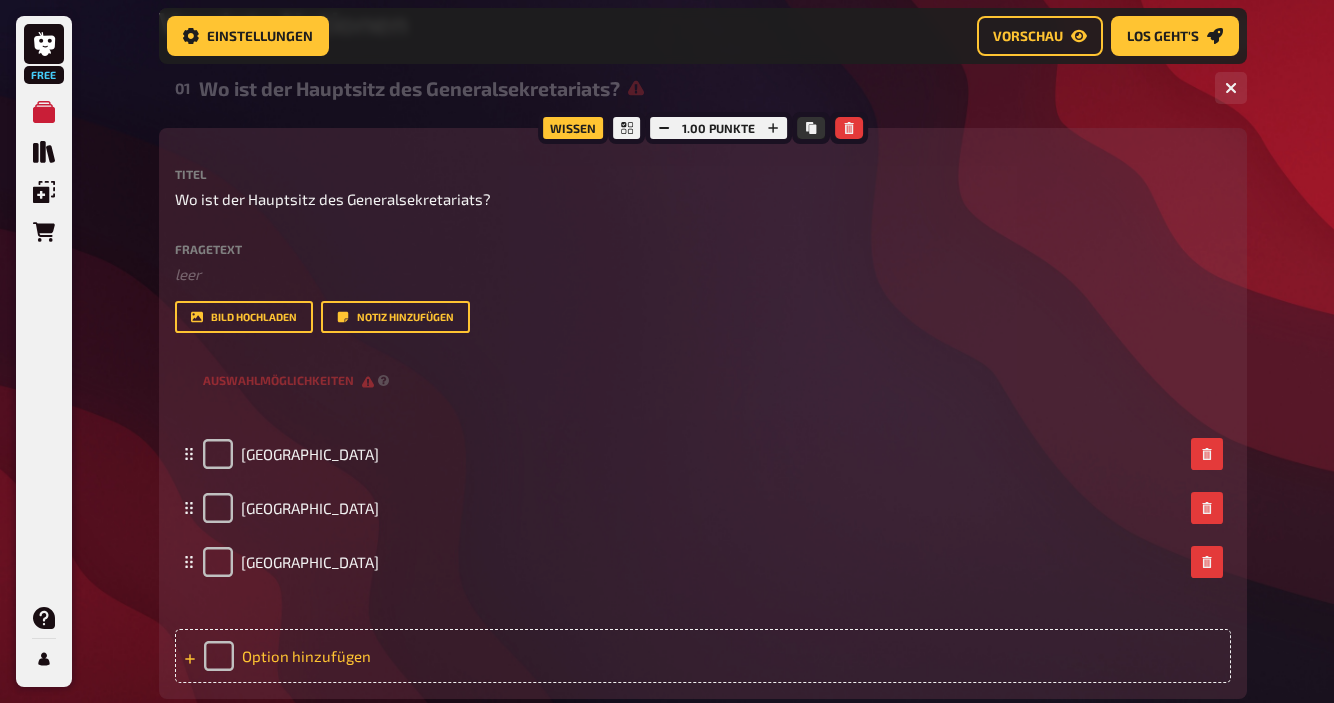 click on "Option hinzufügen" at bounding box center (703, 656) 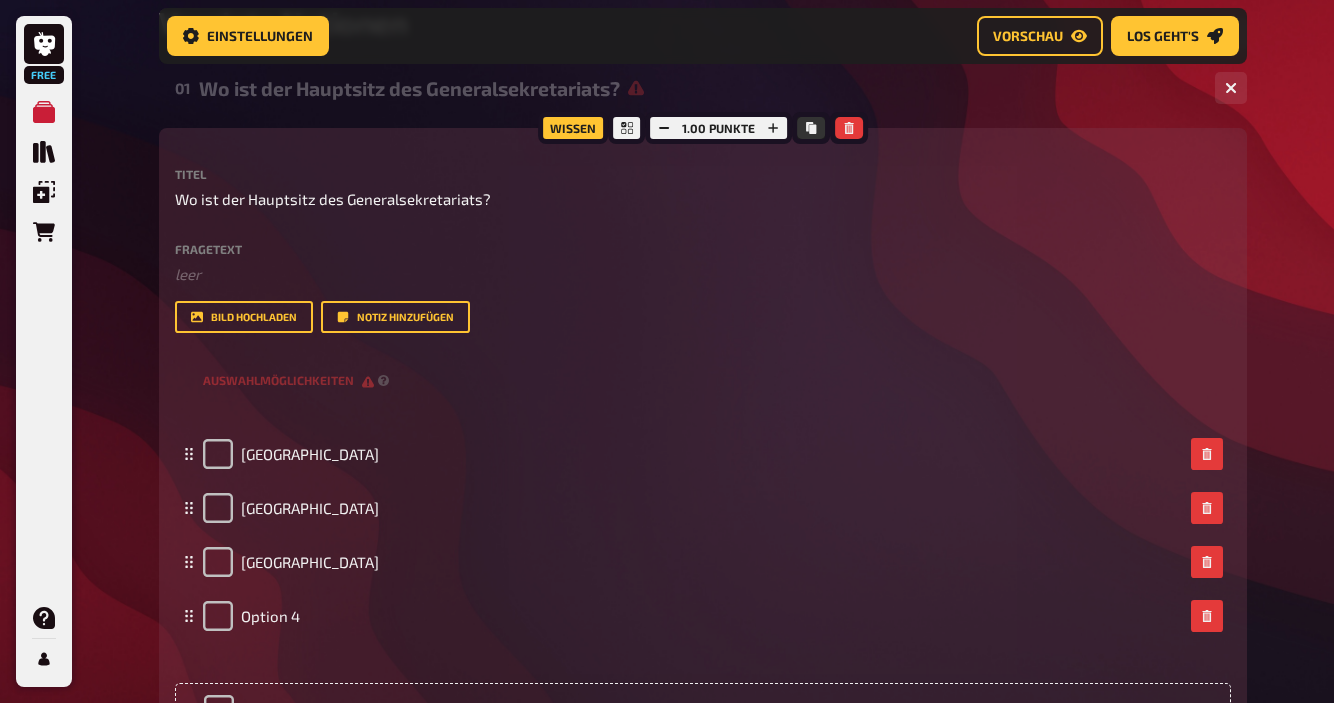 type 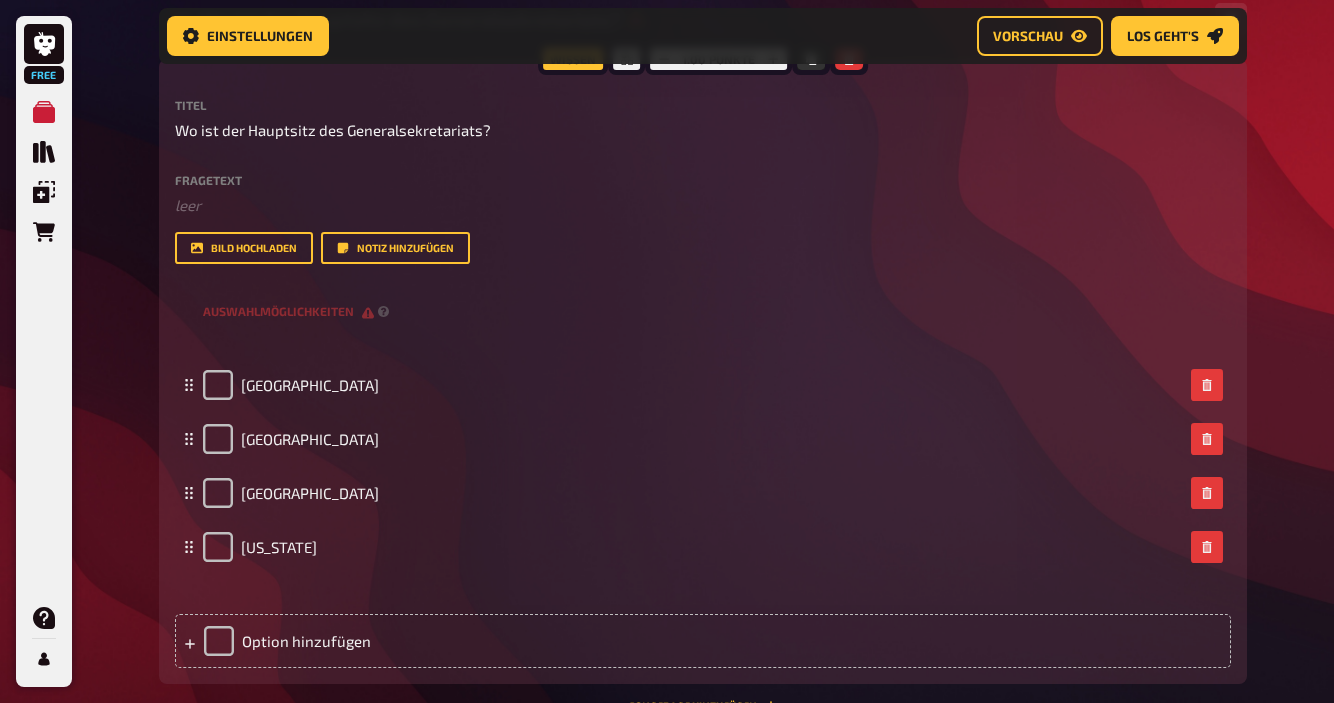 scroll, scrollTop: 359, scrollLeft: 0, axis: vertical 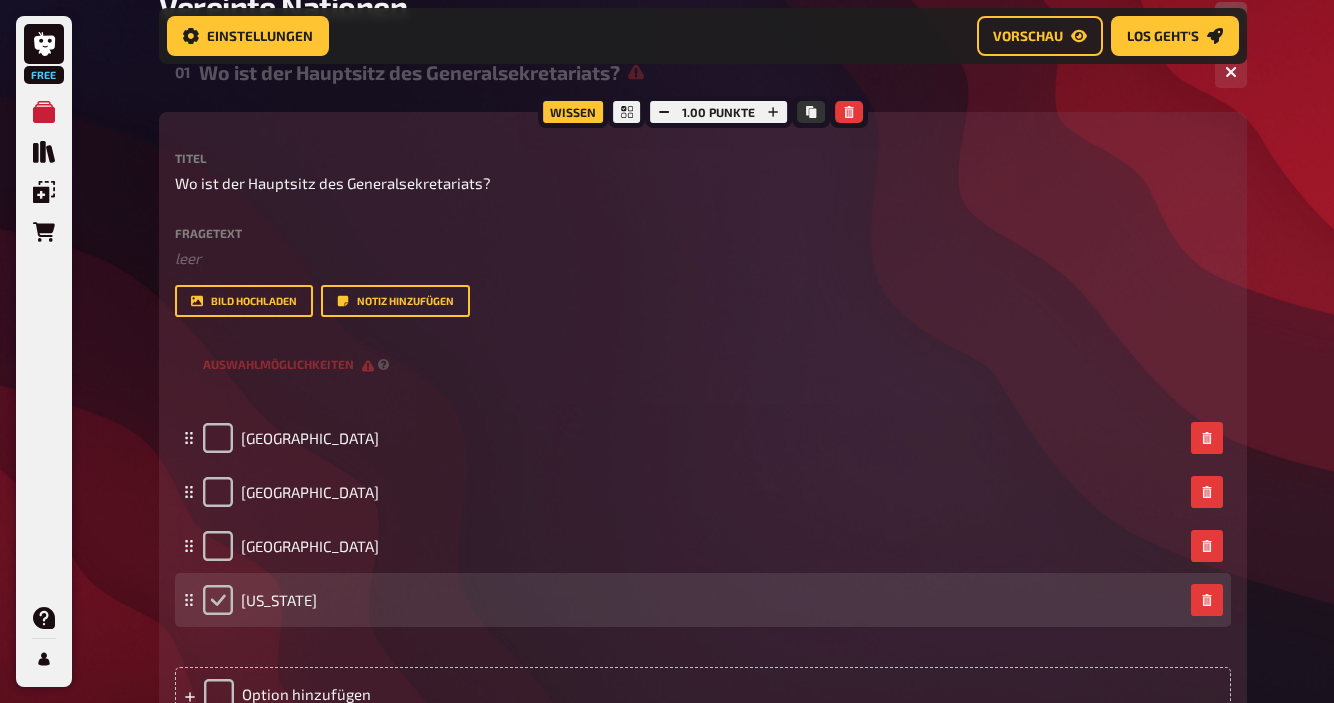 click at bounding box center (218, 600) 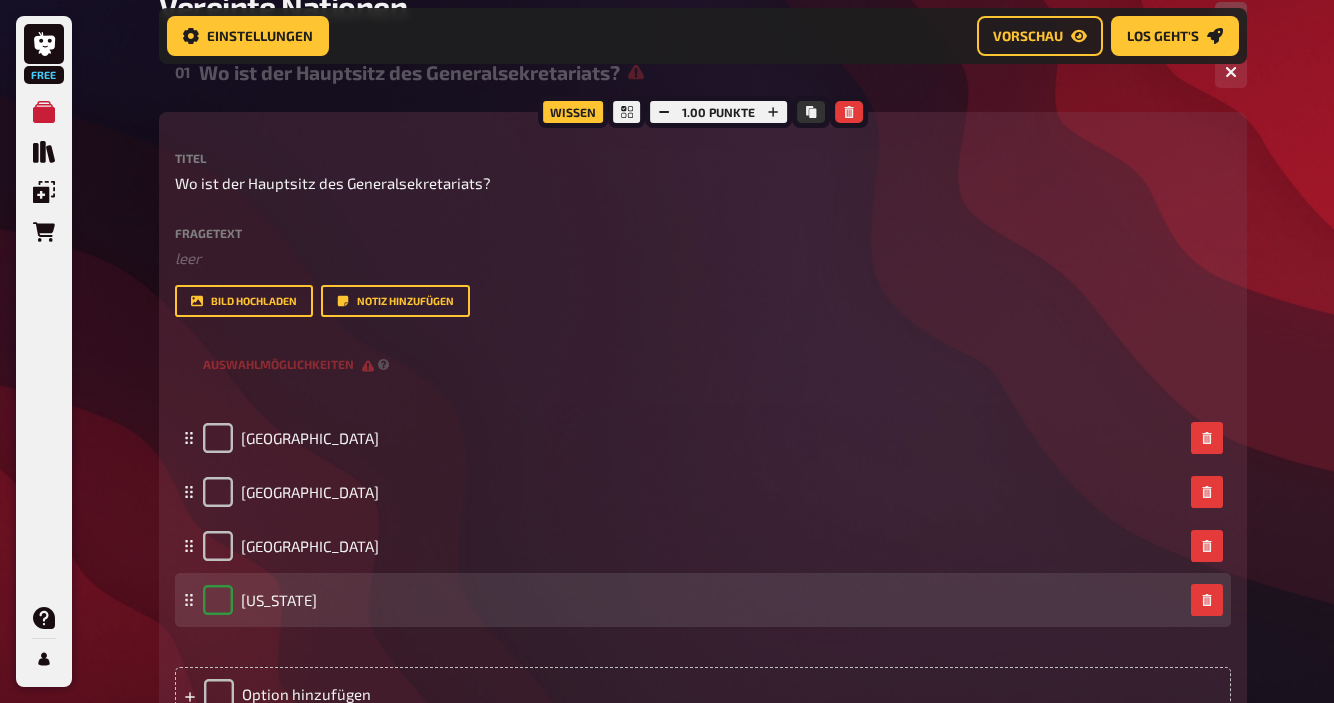 checkbox on "true" 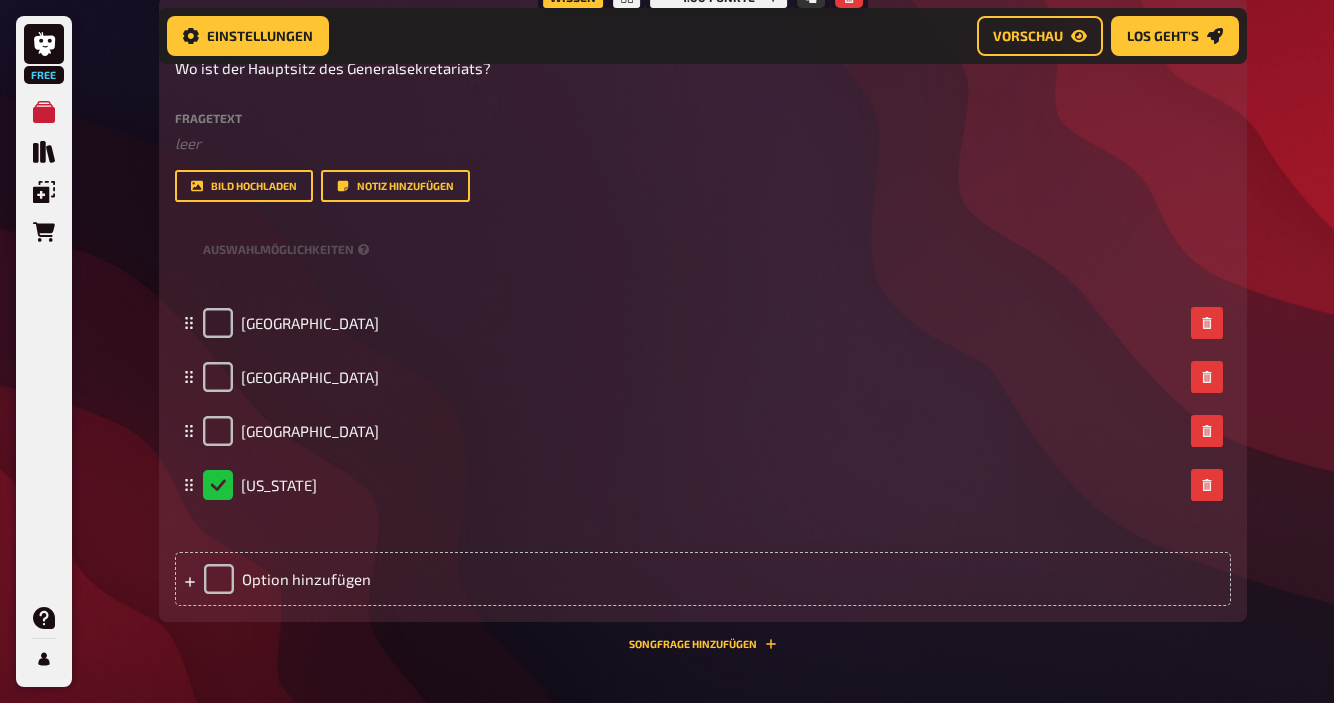 scroll, scrollTop: 710, scrollLeft: 0, axis: vertical 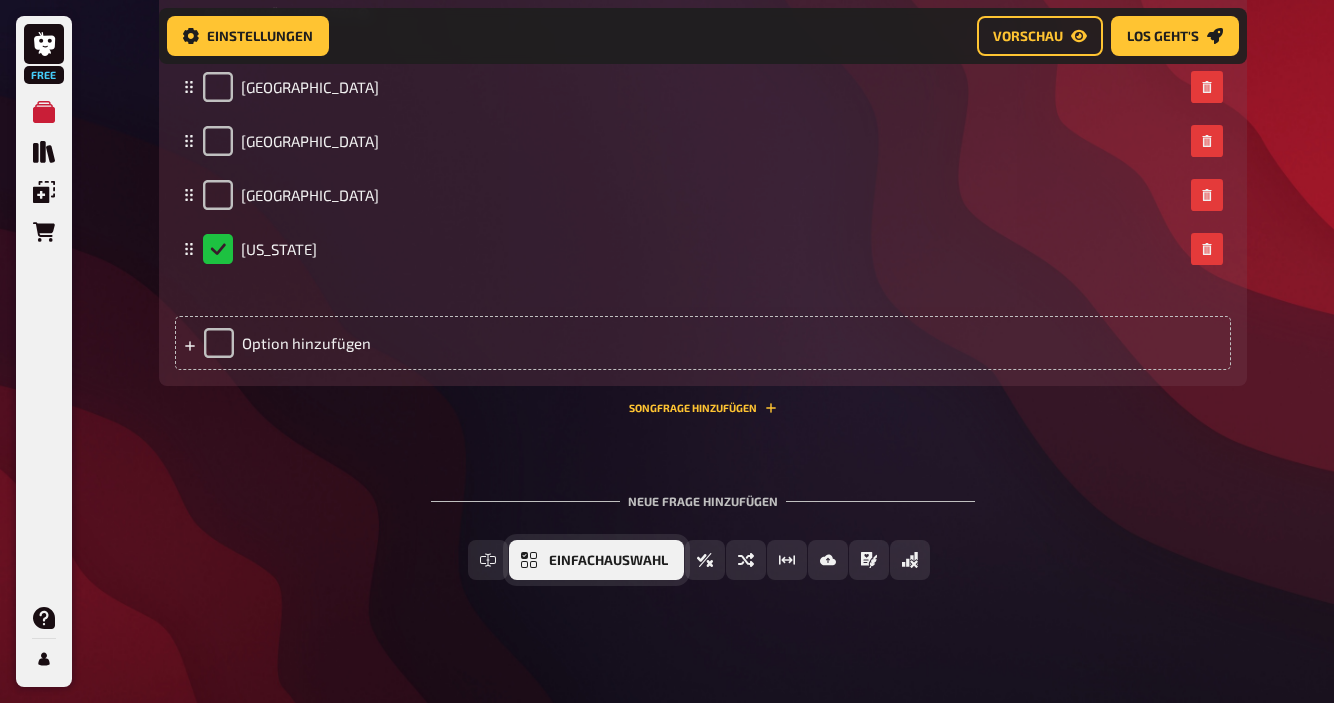 click on "Einfachauswahl" at bounding box center [608, 561] 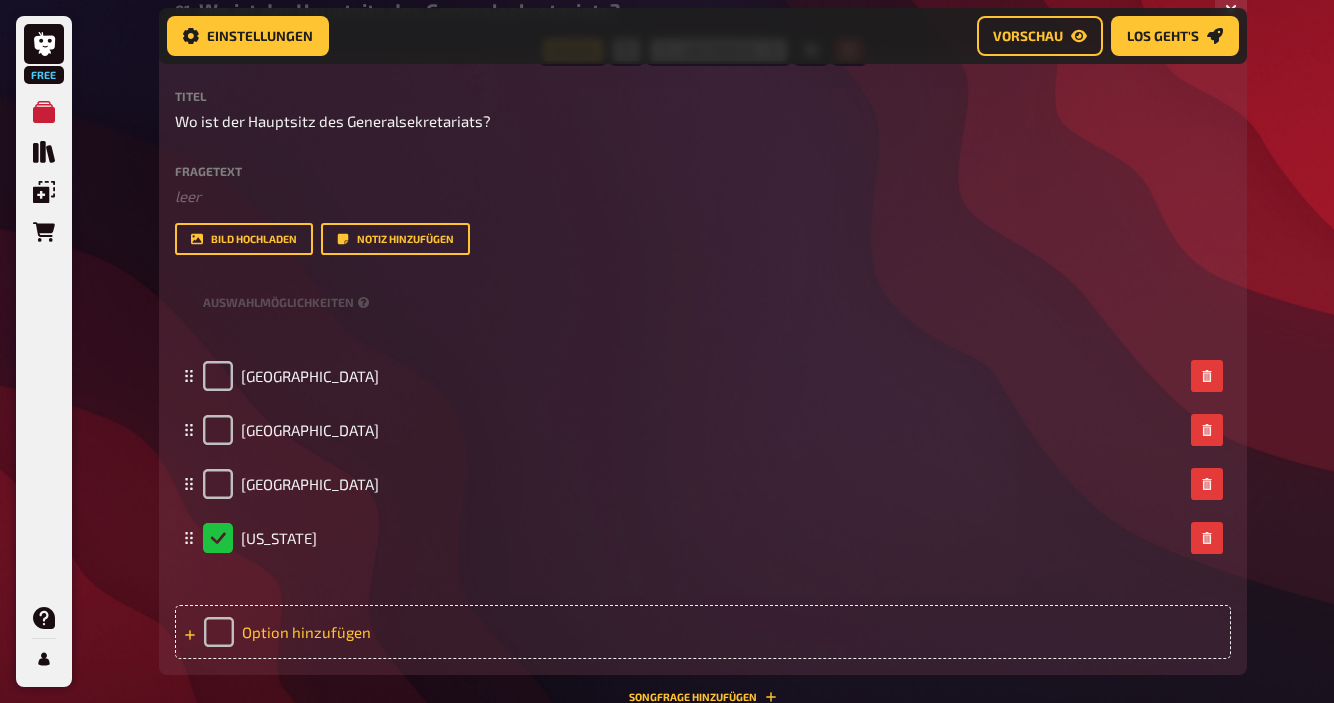 scroll, scrollTop: 667, scrollLeft: 0, axis: vertical 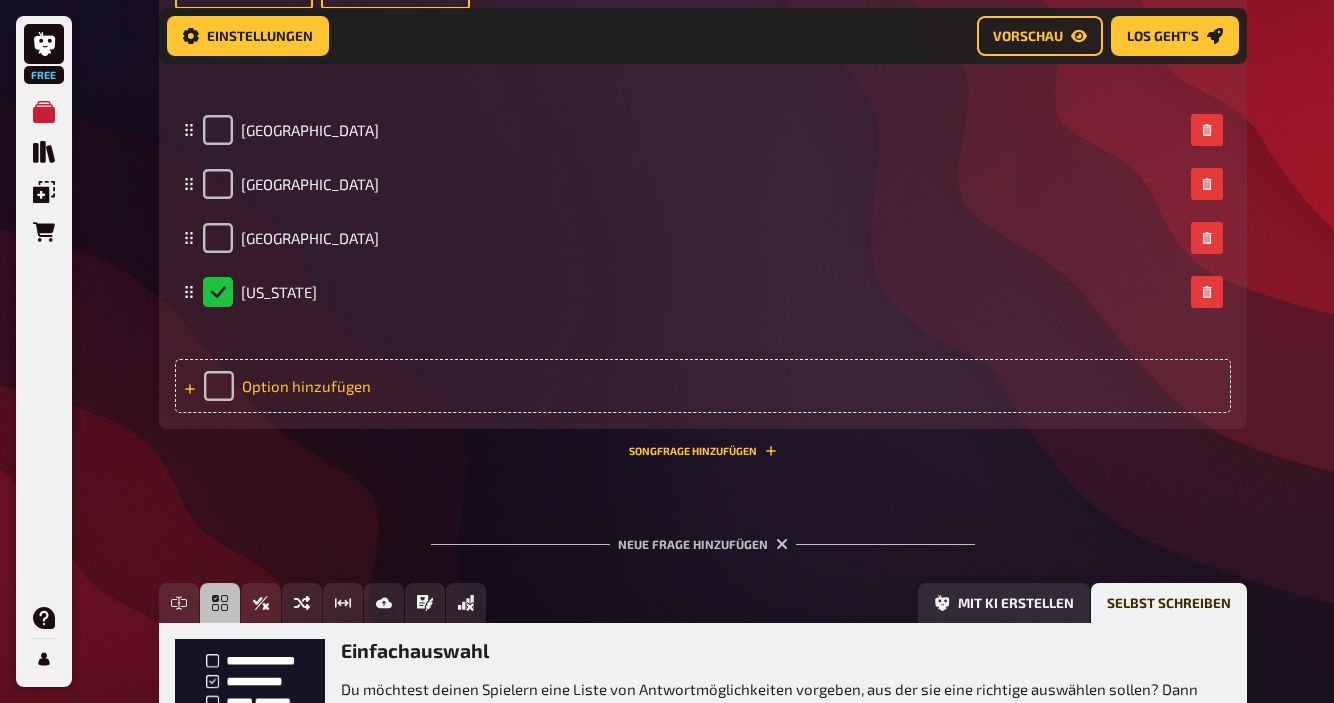 click on "Option hinzufügen" at bounding box center (703, 386) 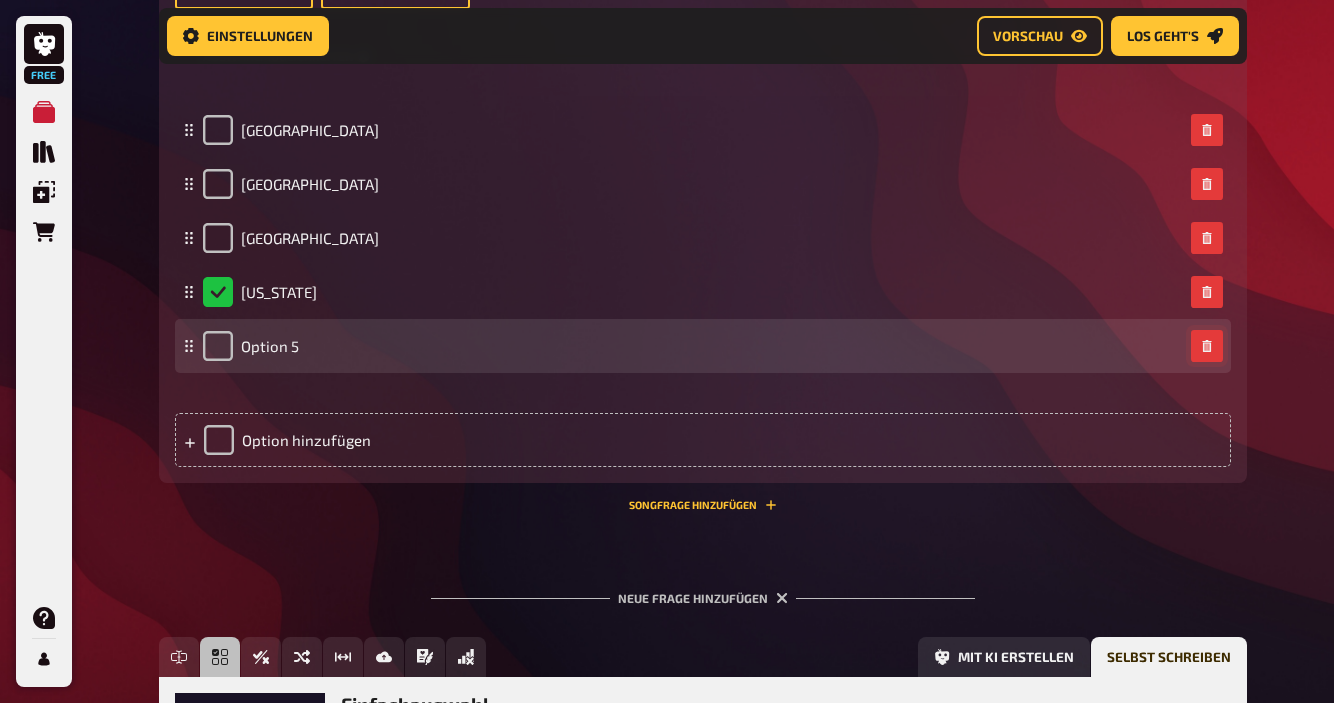 click at bounding box center (1207, 346) 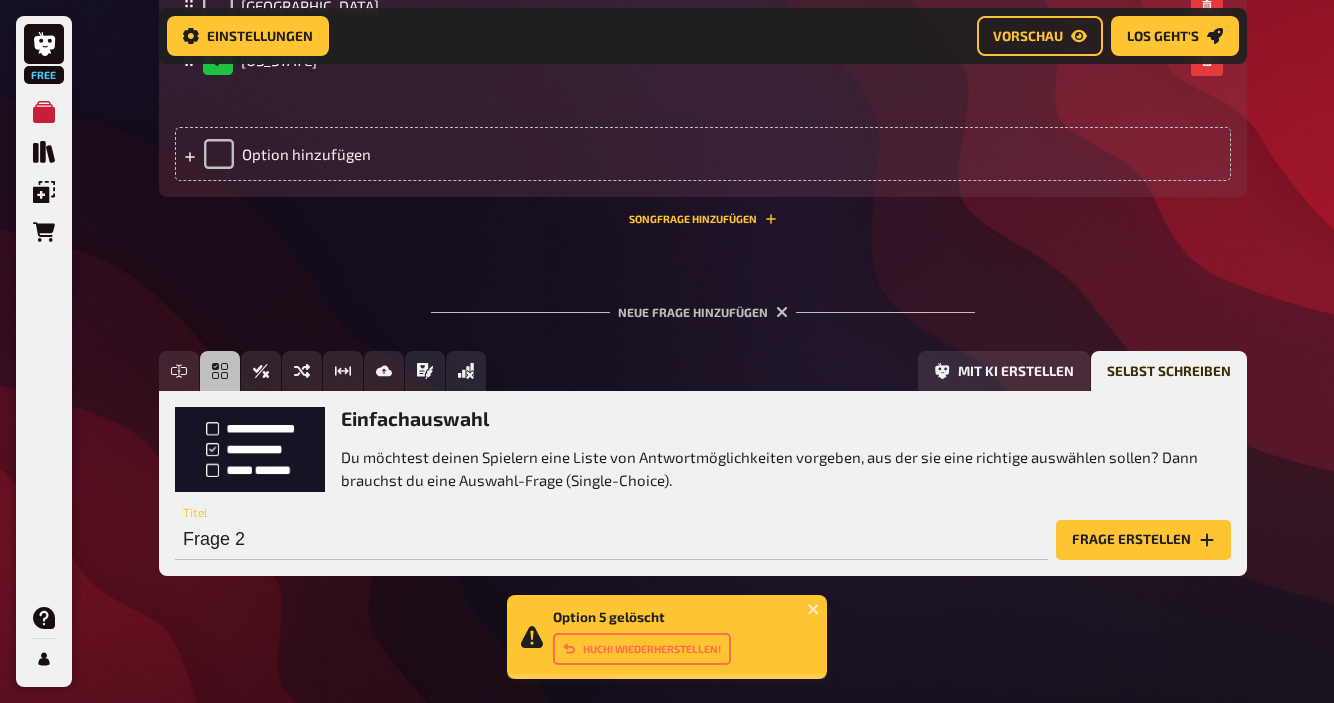 scroll, scrollTop: 898, scrollLeft: 0, axis: vertical 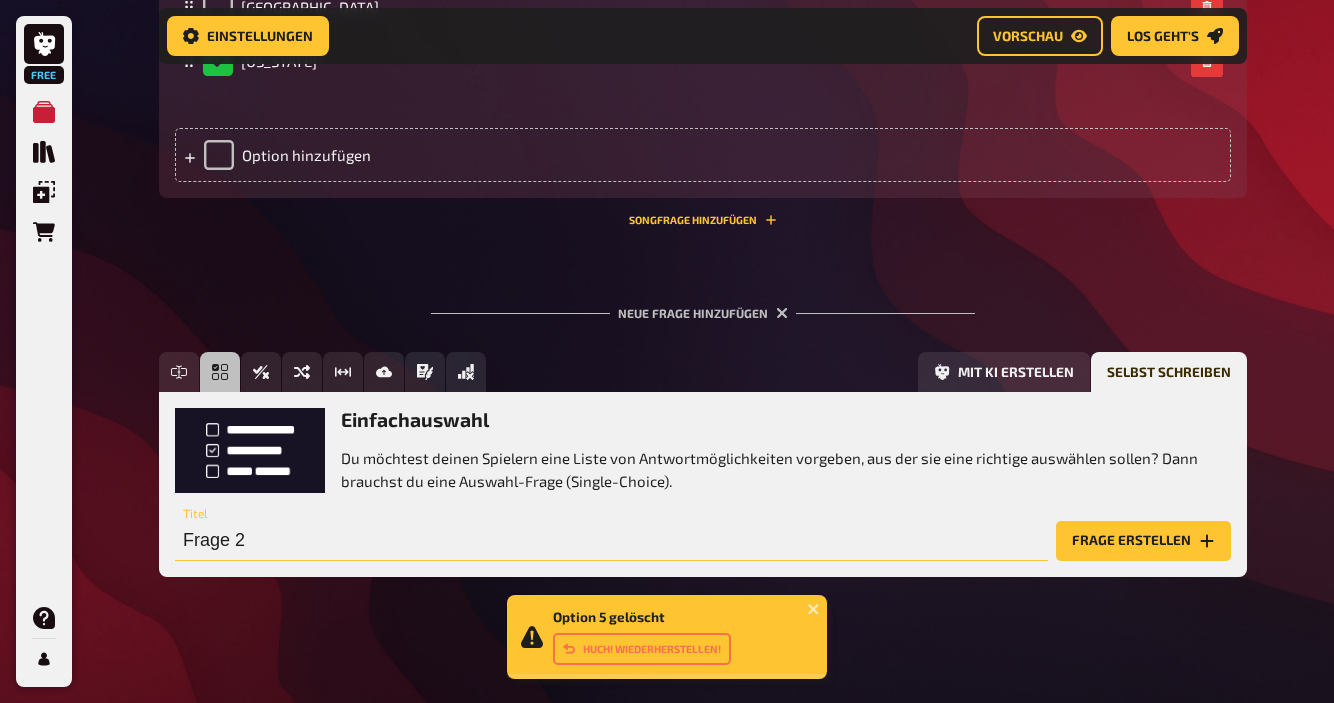 click on "Frage 2" at bounding box center [611, 541] 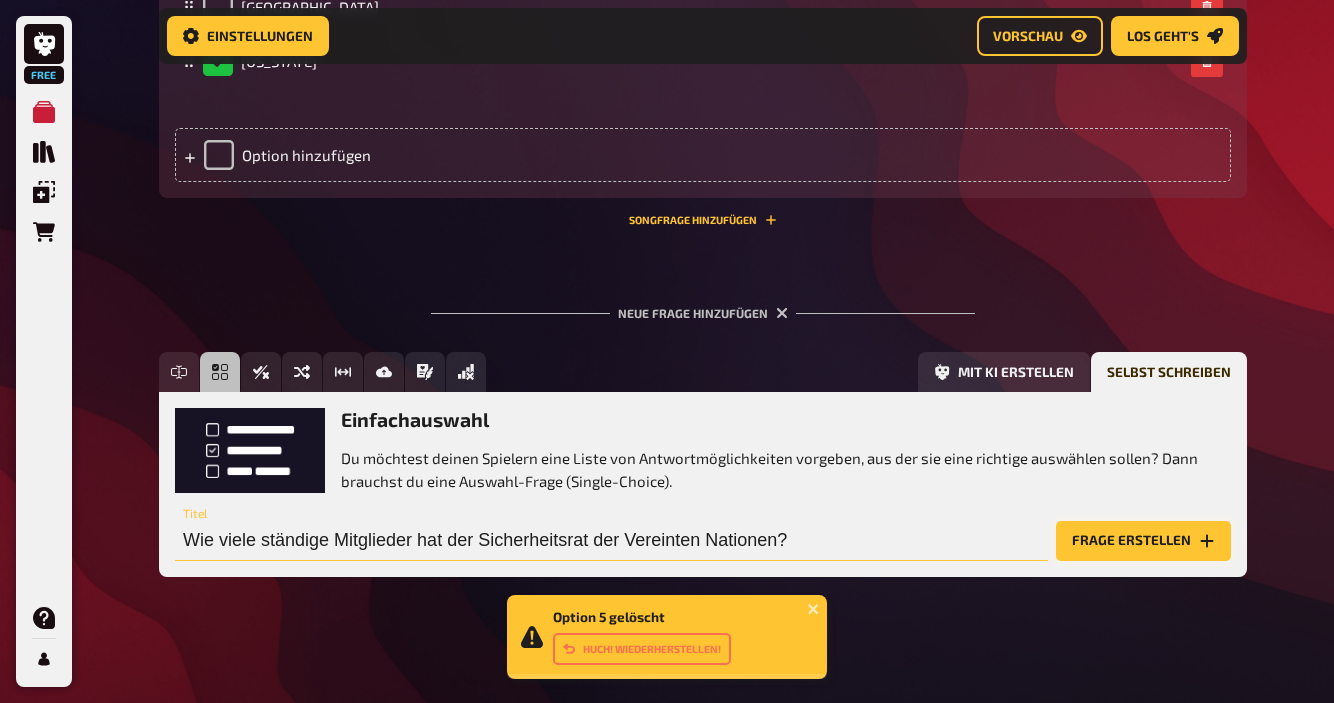 type on "Wie viele ständige Mitglieder hat der Sicherheitsrat der Vereinten Nationen?" 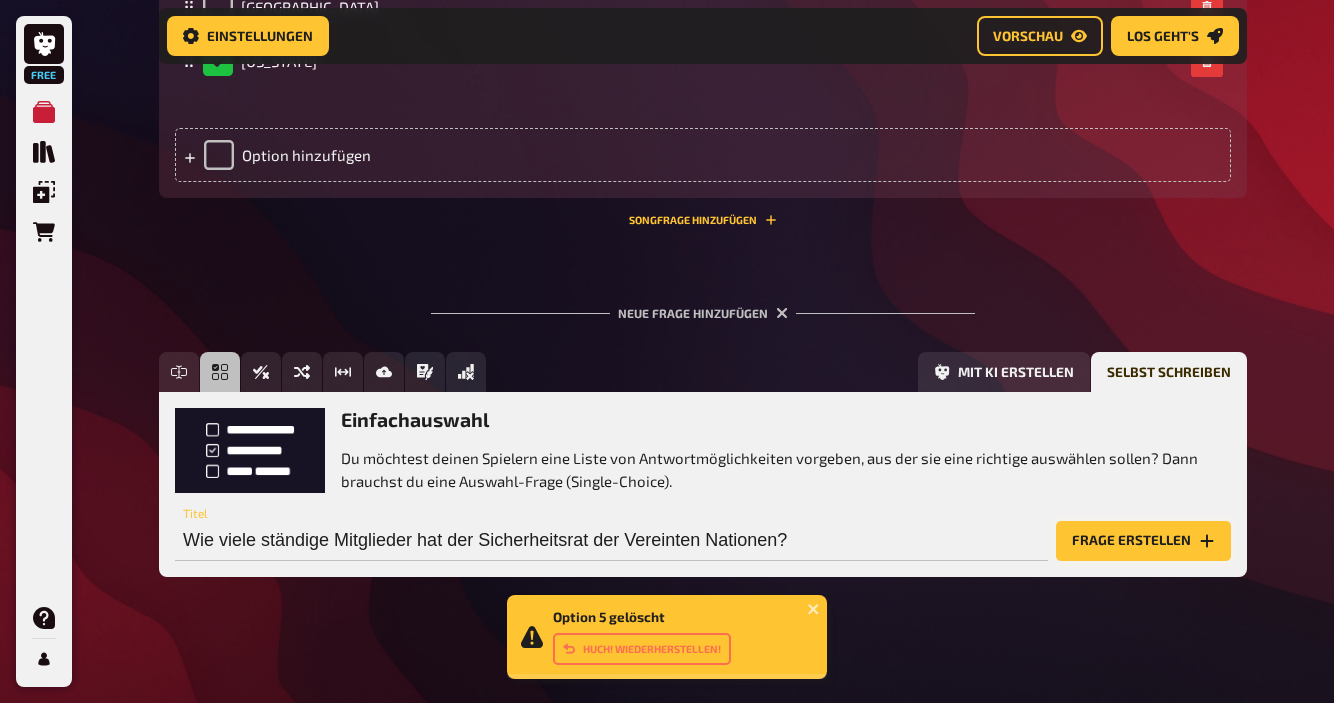 click on "Frage erstellen" at bounding box center (1143, 541) 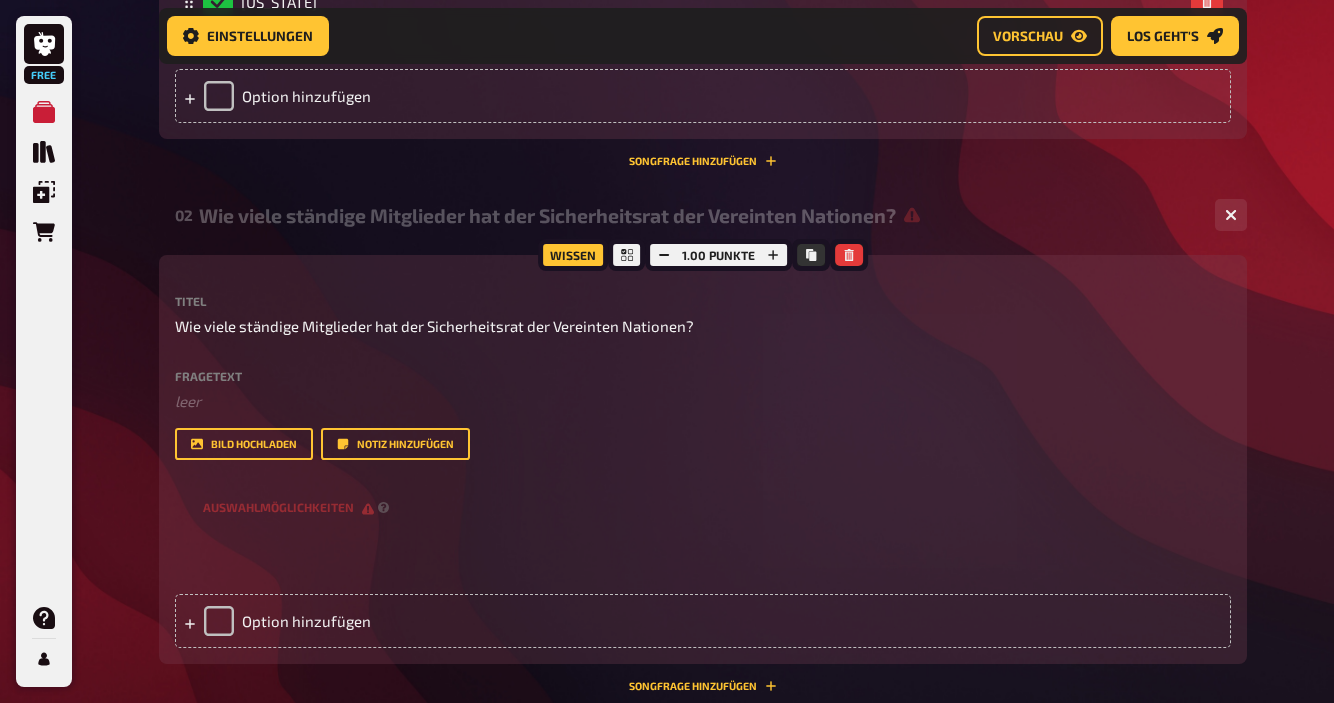 scroll, scrollTop: 963, scrollLeft: 0, axis: vertical 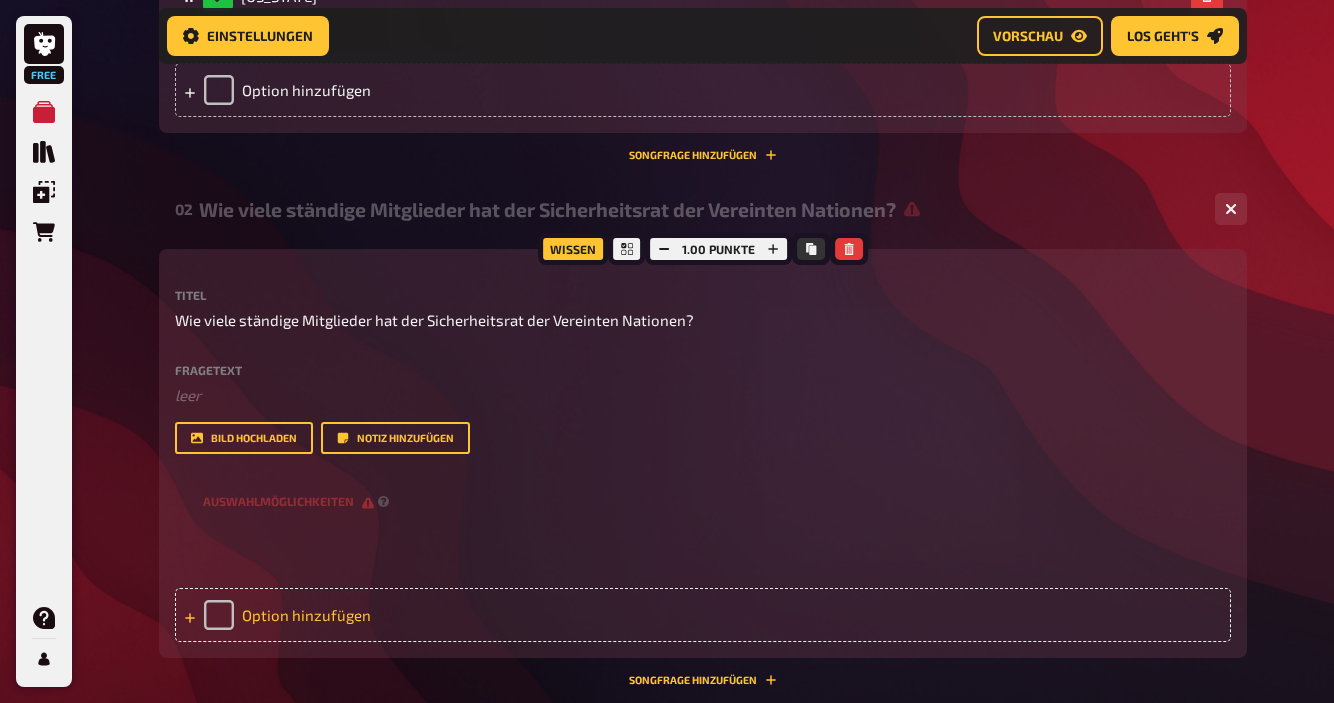 click on "Option hinzufügen" at bounding box center [703, 615] 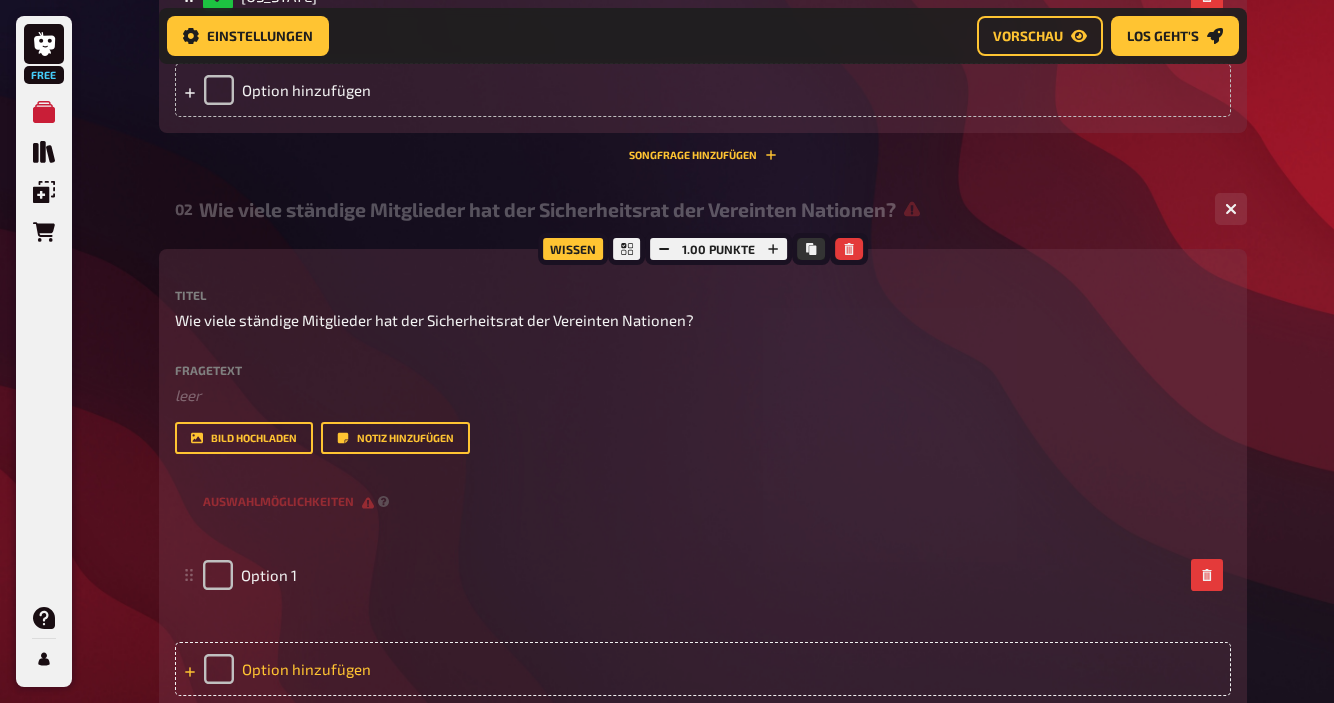 type 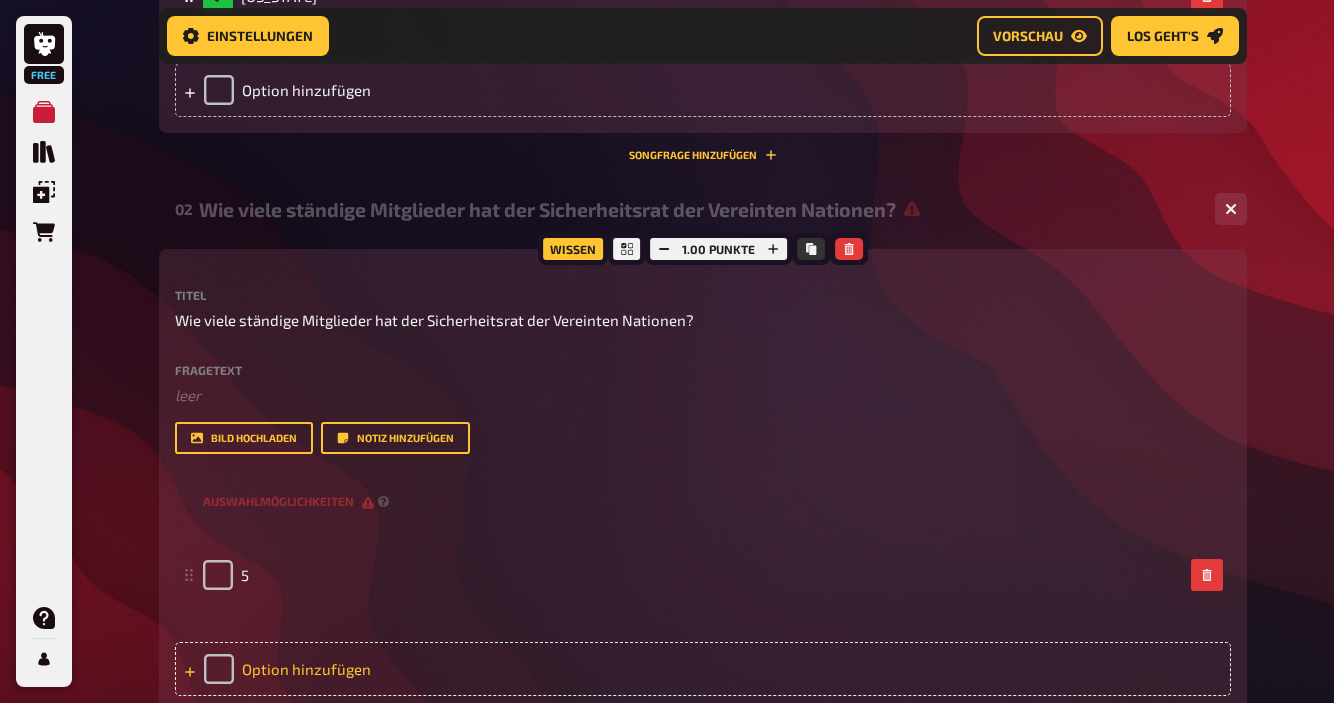 click on "Option hinzufügen" at bounding box center [703, 669] 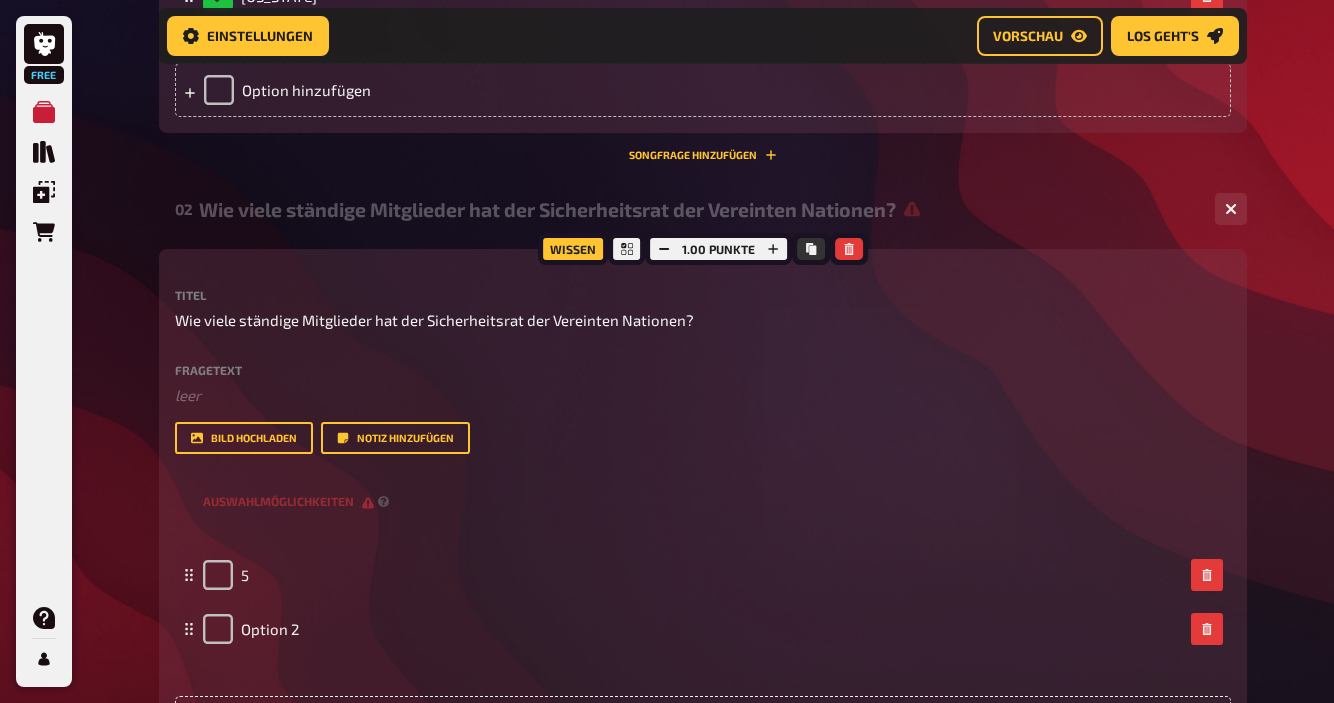 type 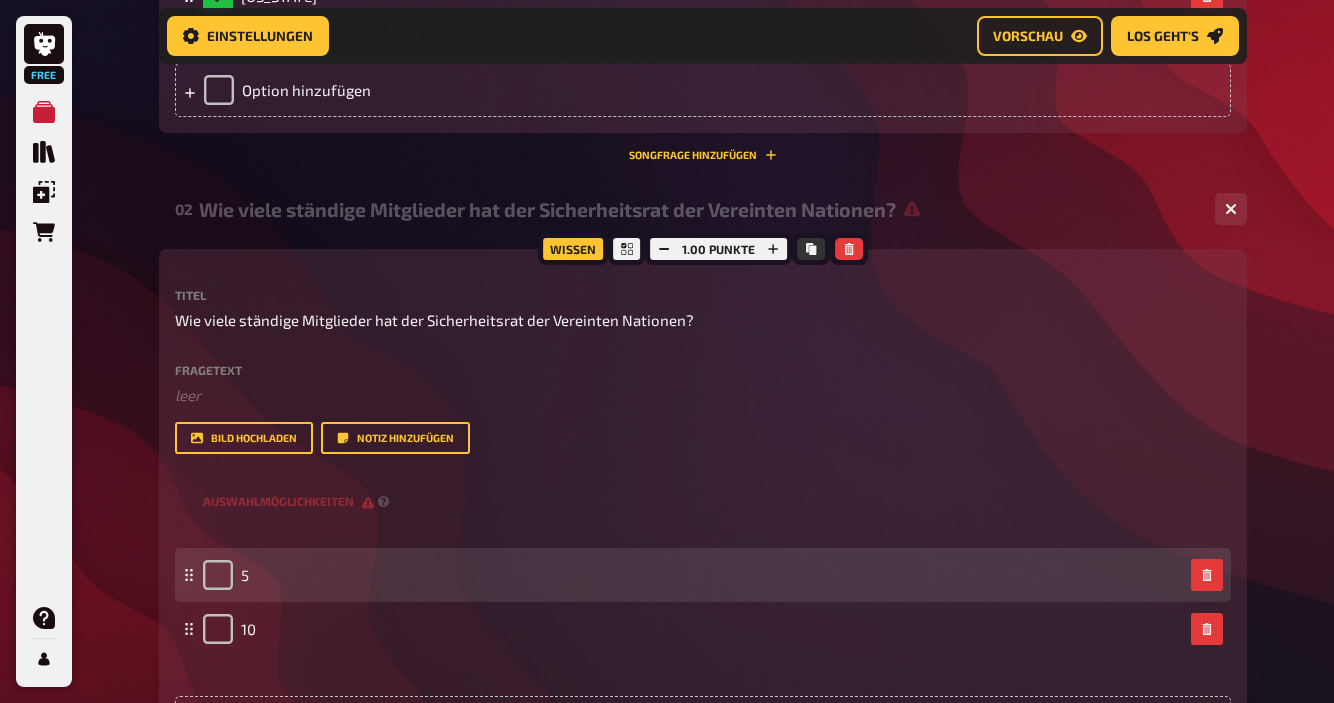 scroll, scrollTop: 1121, scrollLeft: 0, axis: vertical 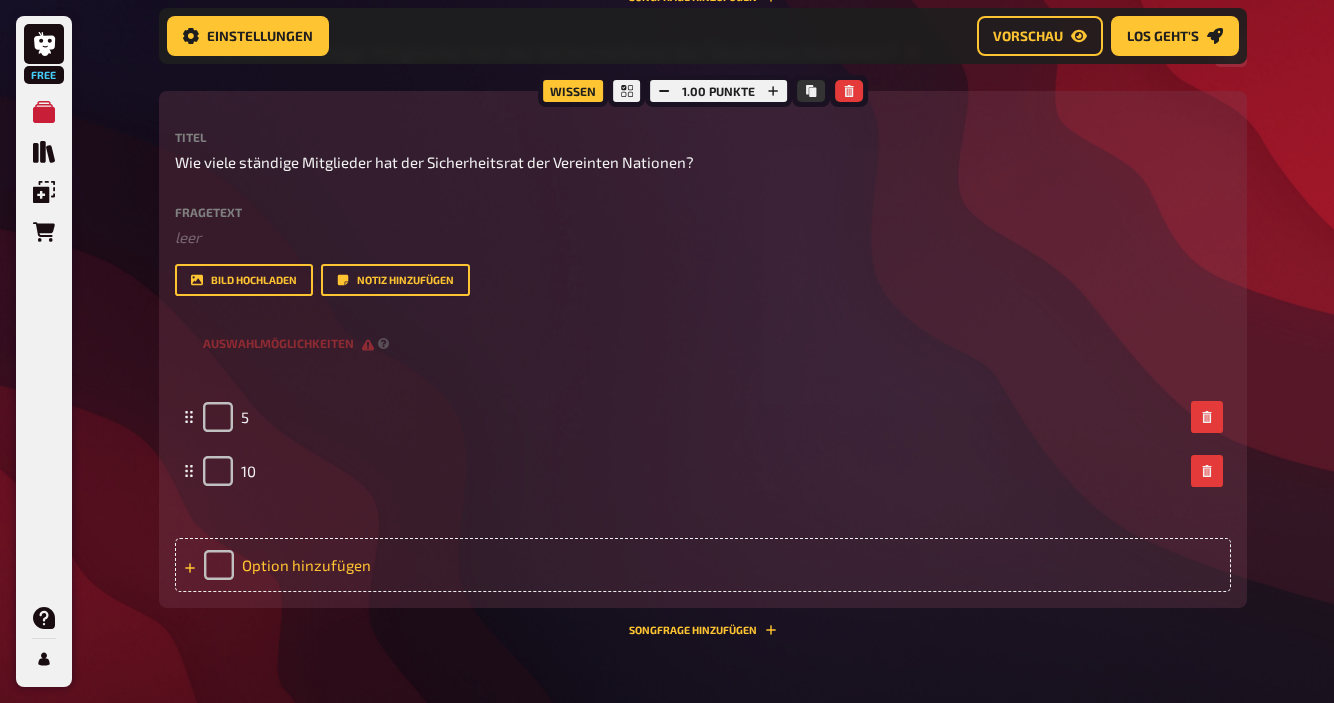 click on "Option hinzufügen" at bounding box center (703, 565) 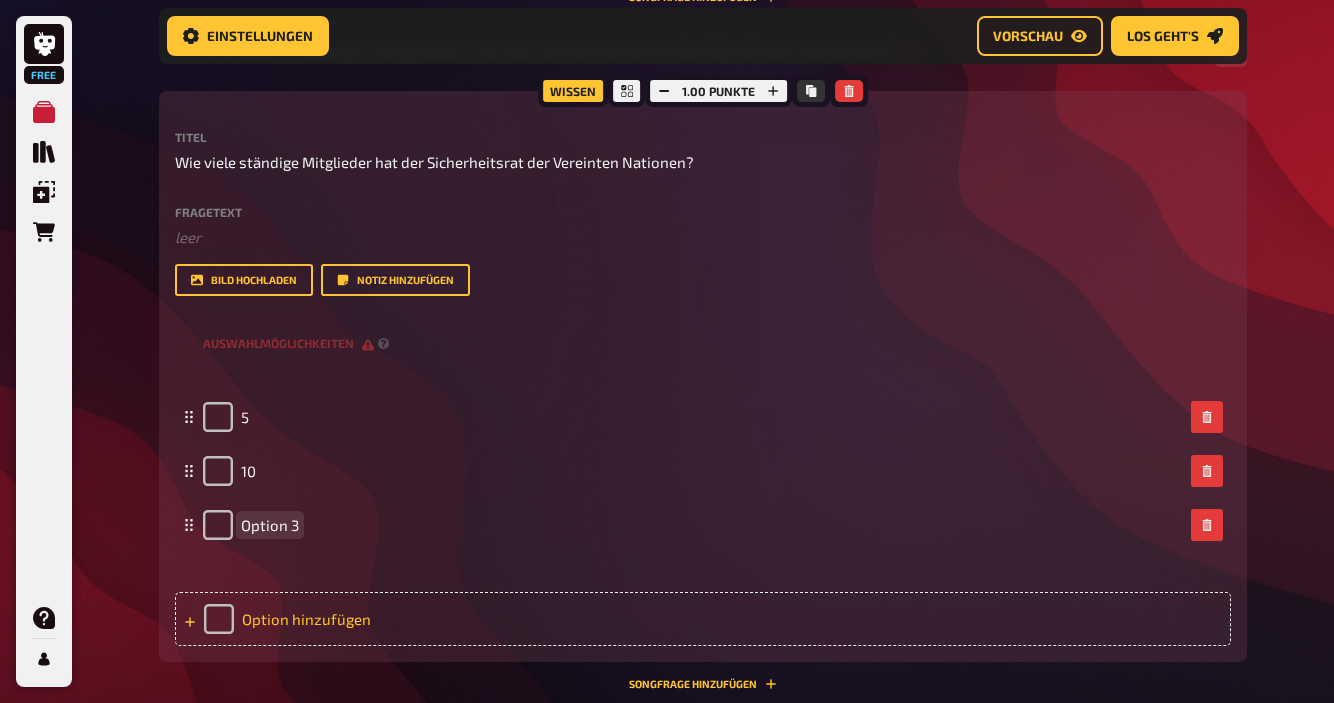 type 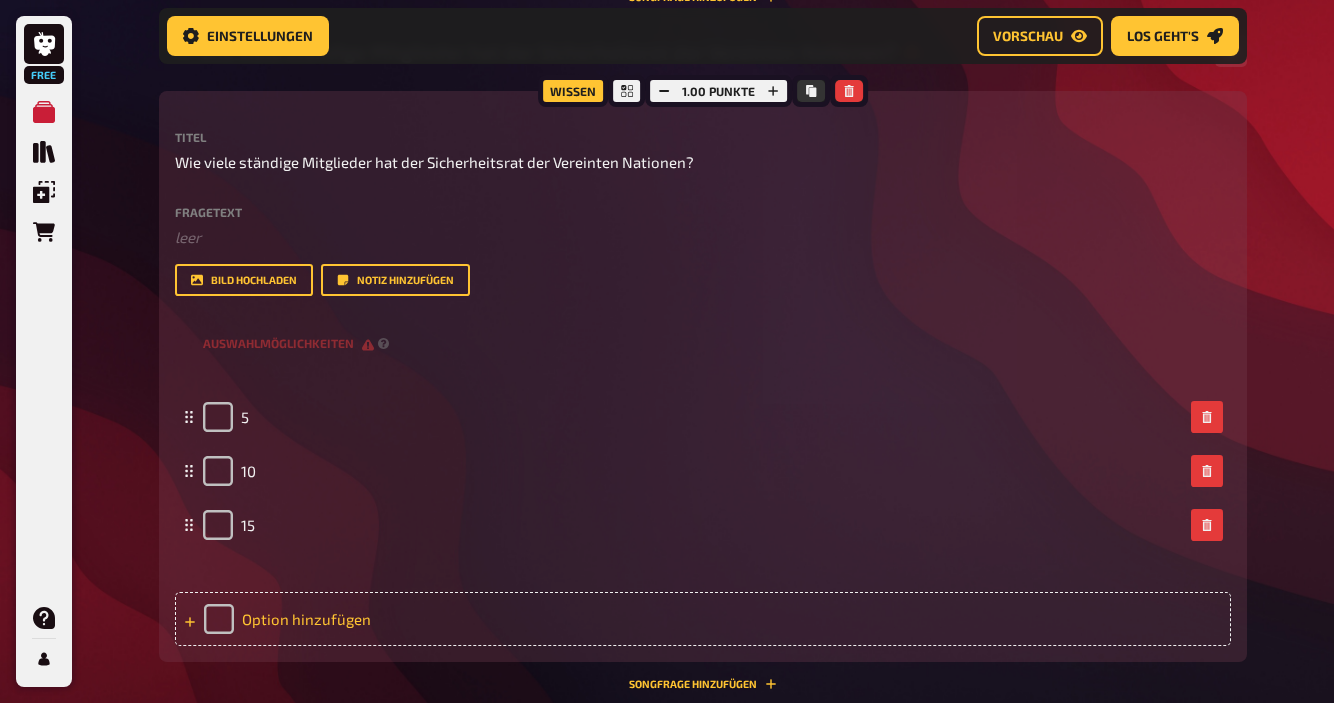 click on "Option hinzufügen" at bounding box center (703, 619) 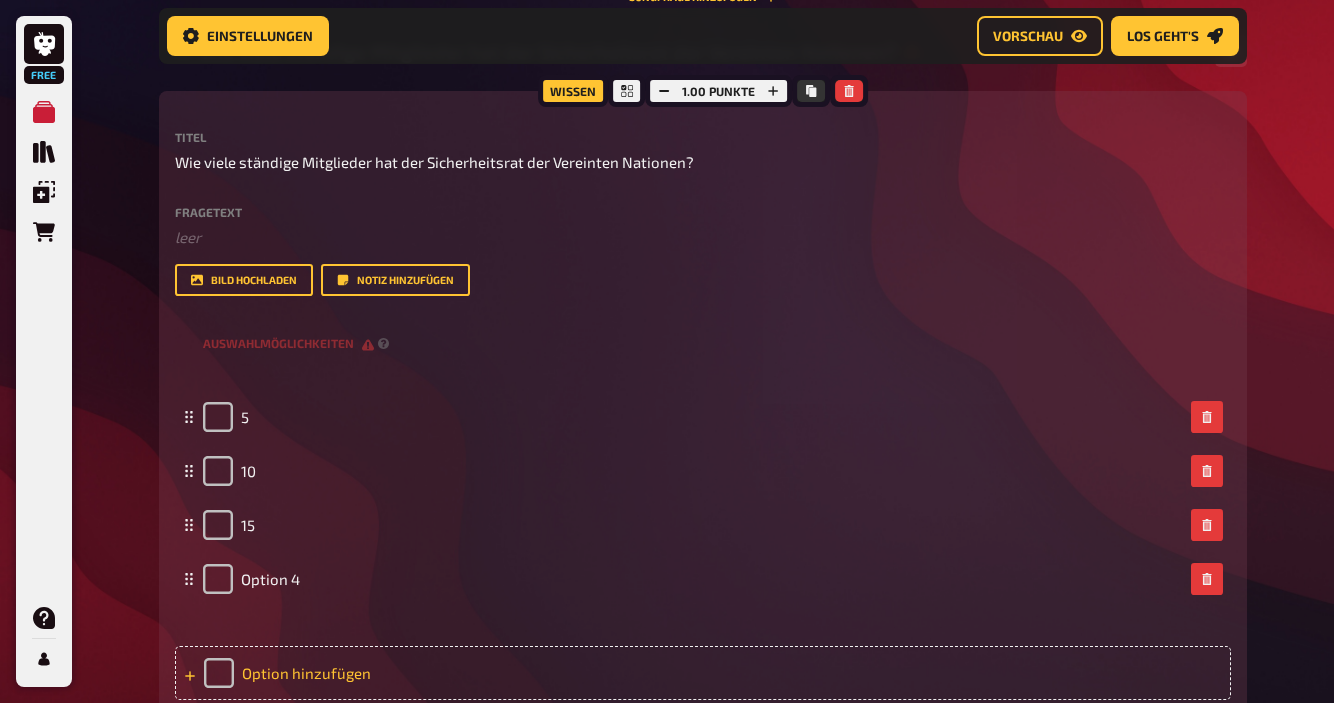 type 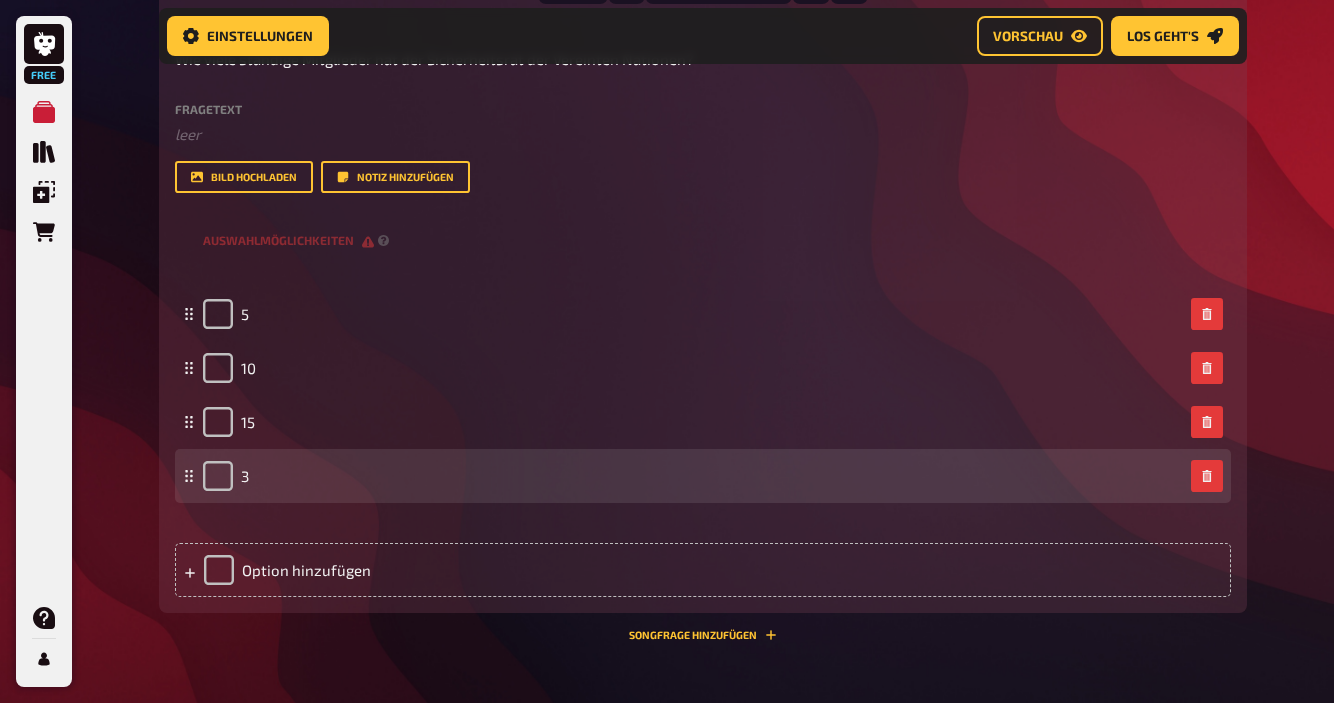 scroll, scrollTop: 1244, scrollLeft: 0, axis: vertical 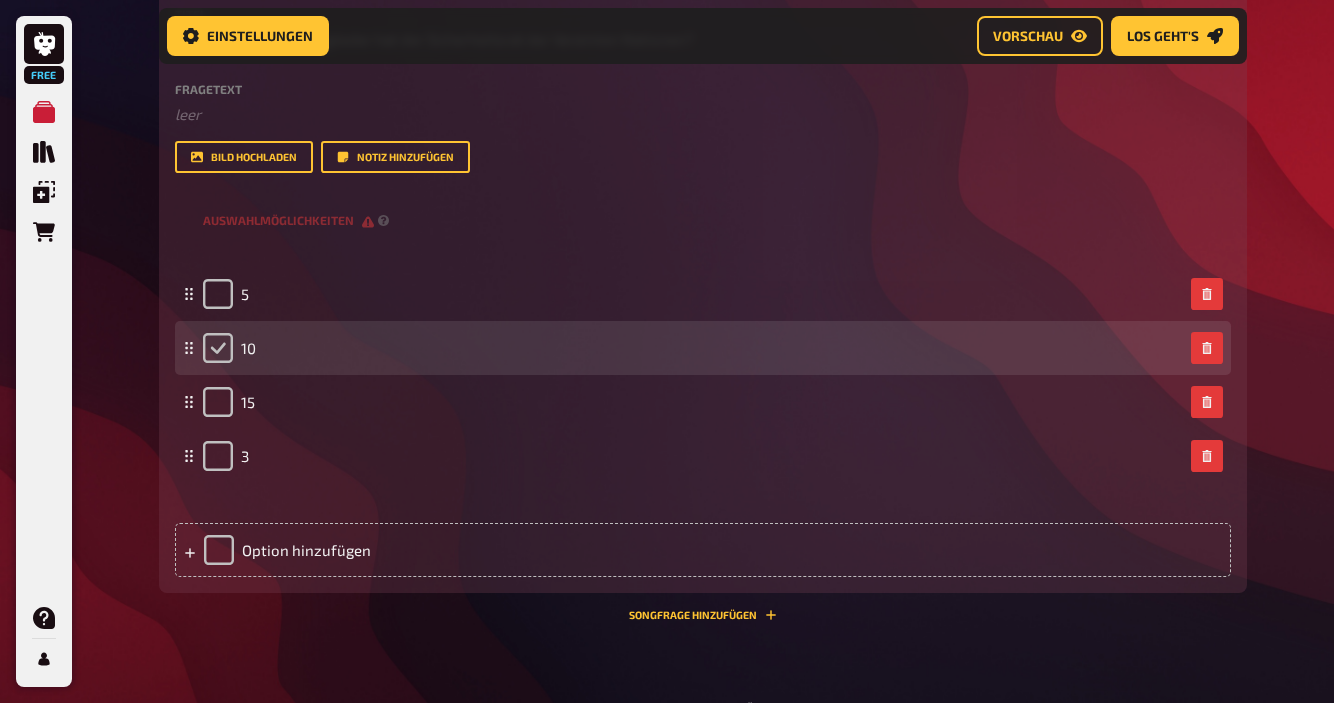 click at bounding box center [218, 348] 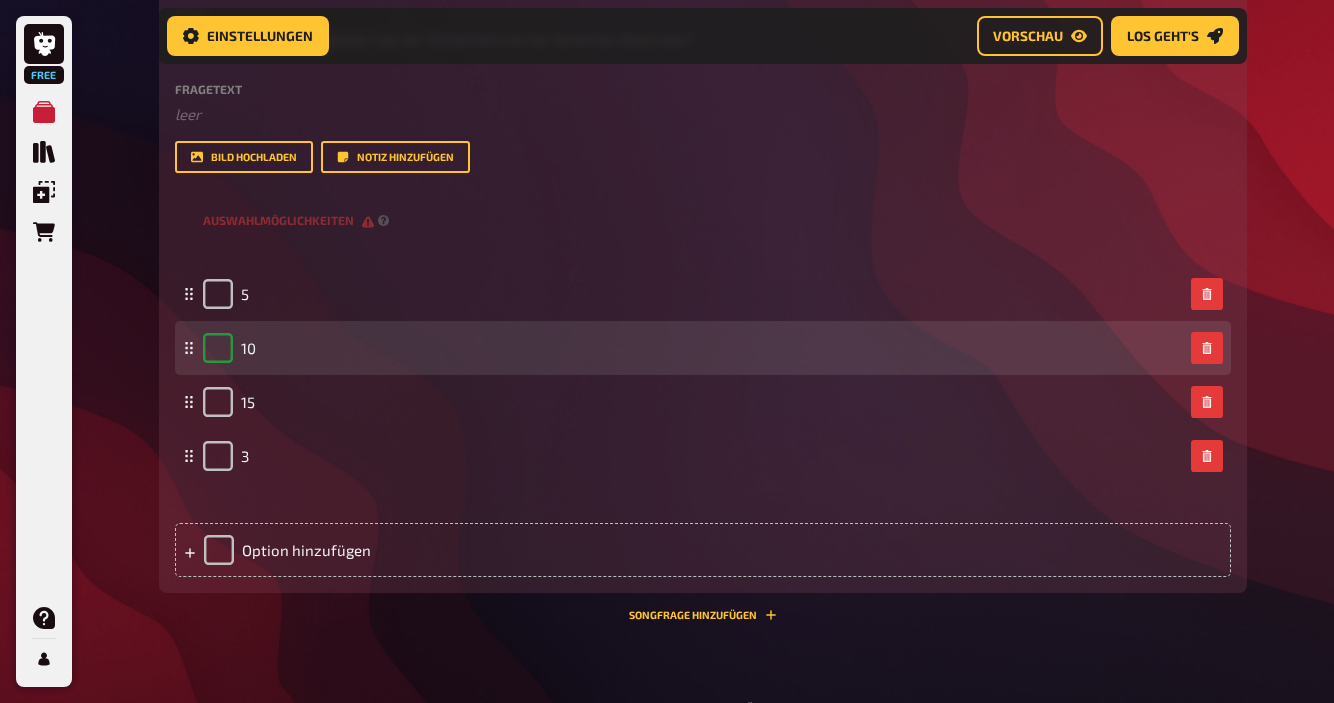 checkbox on "true" 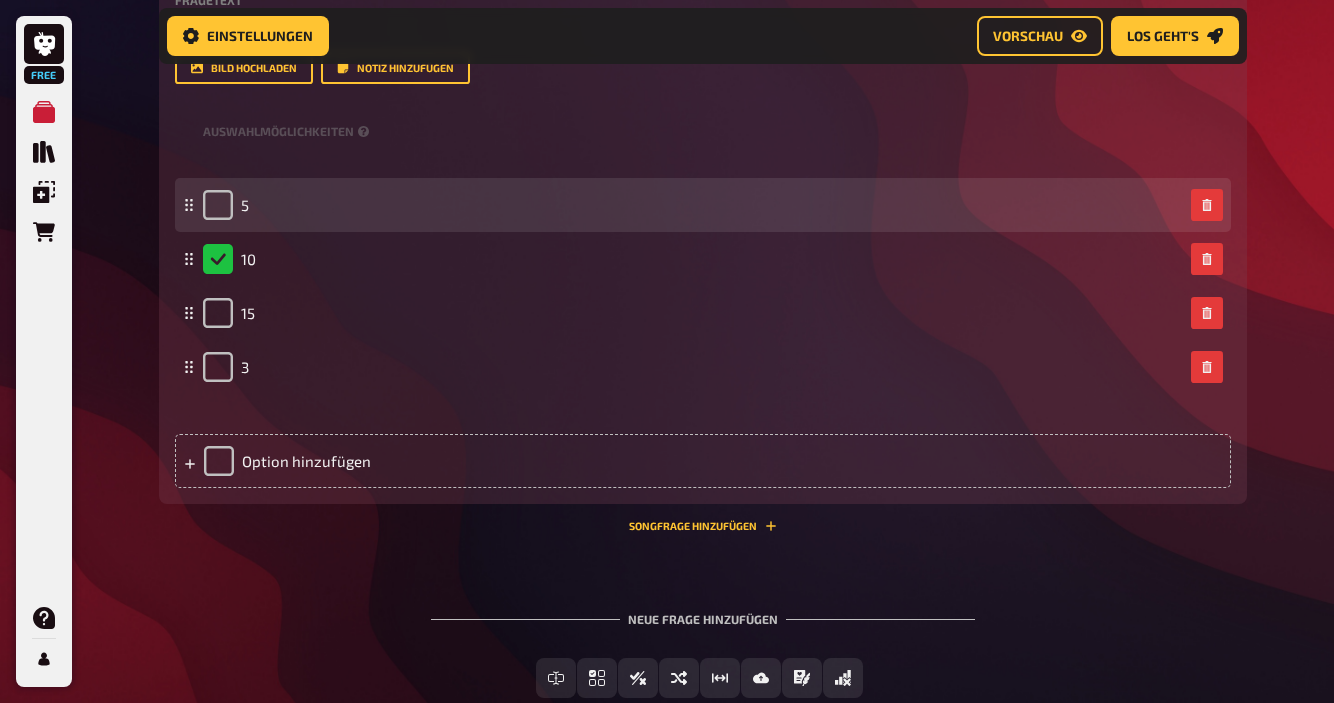 scroll, scrollTop: 1406, scrollLeft: 0, axis: vertical 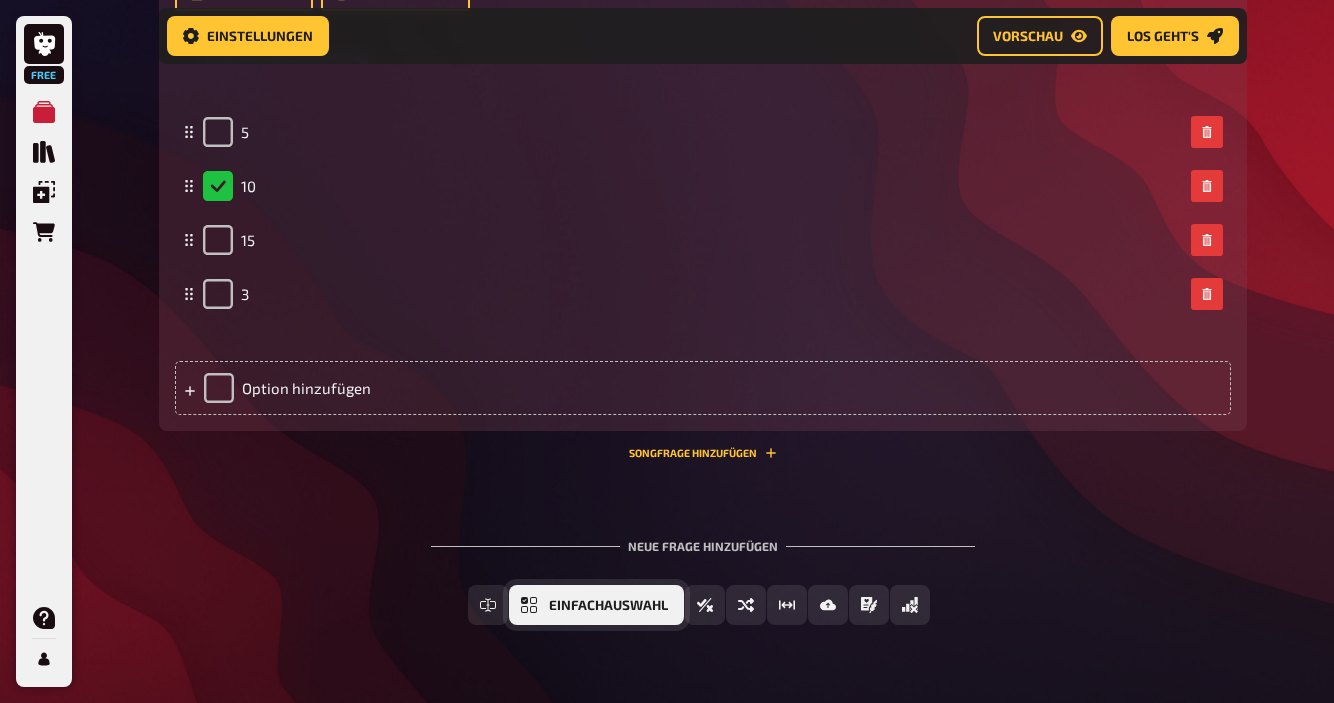 click on "Einfachauswahl" at bounding box center [596, 605] 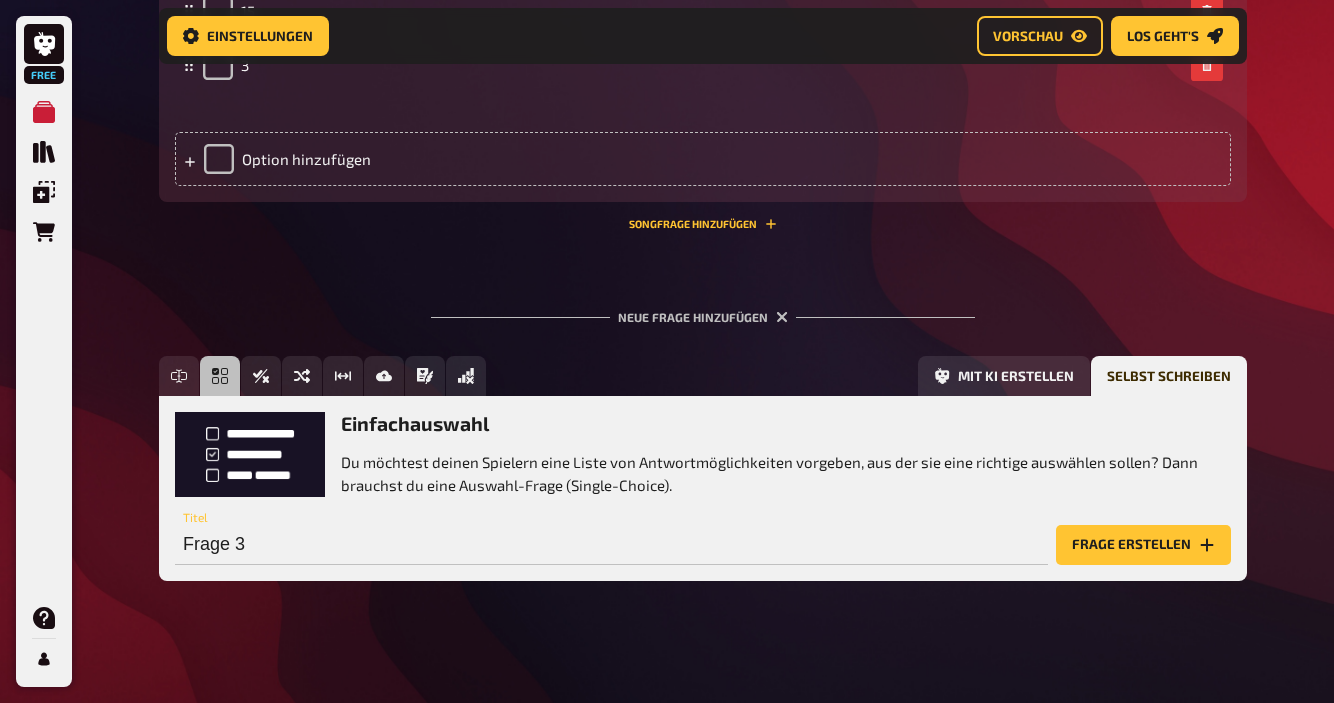 scroll, scrollTop: 1638, scrollLeft: 0, axis: vertical 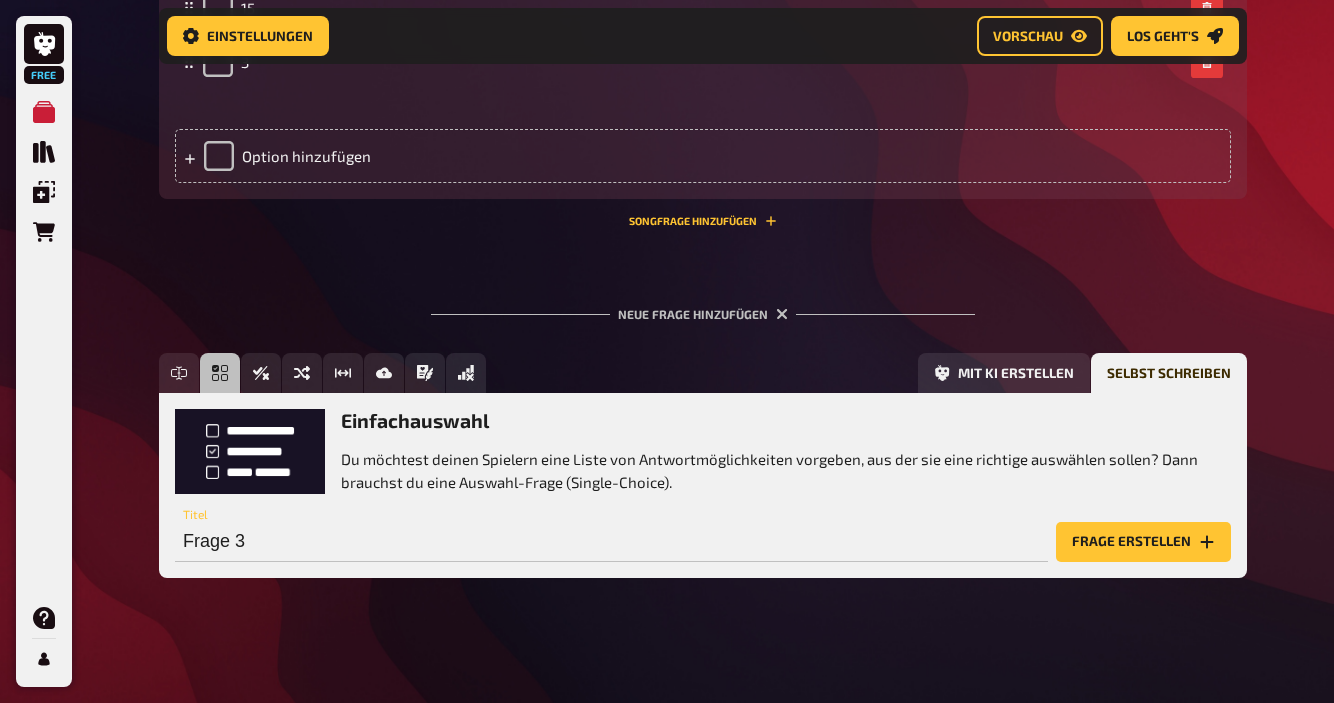 click on "Einfachauswahl Du möchtest deinen Spielern eine Liste von Antwortmöglichkeiten vorgeben, aus der sie eine richtige auswählen sollen? Dann brauchst du eine Auswahl-Frage (Single-Choice). Frage 3 Titel Frage erstellen" at bounding box center [703, 485] 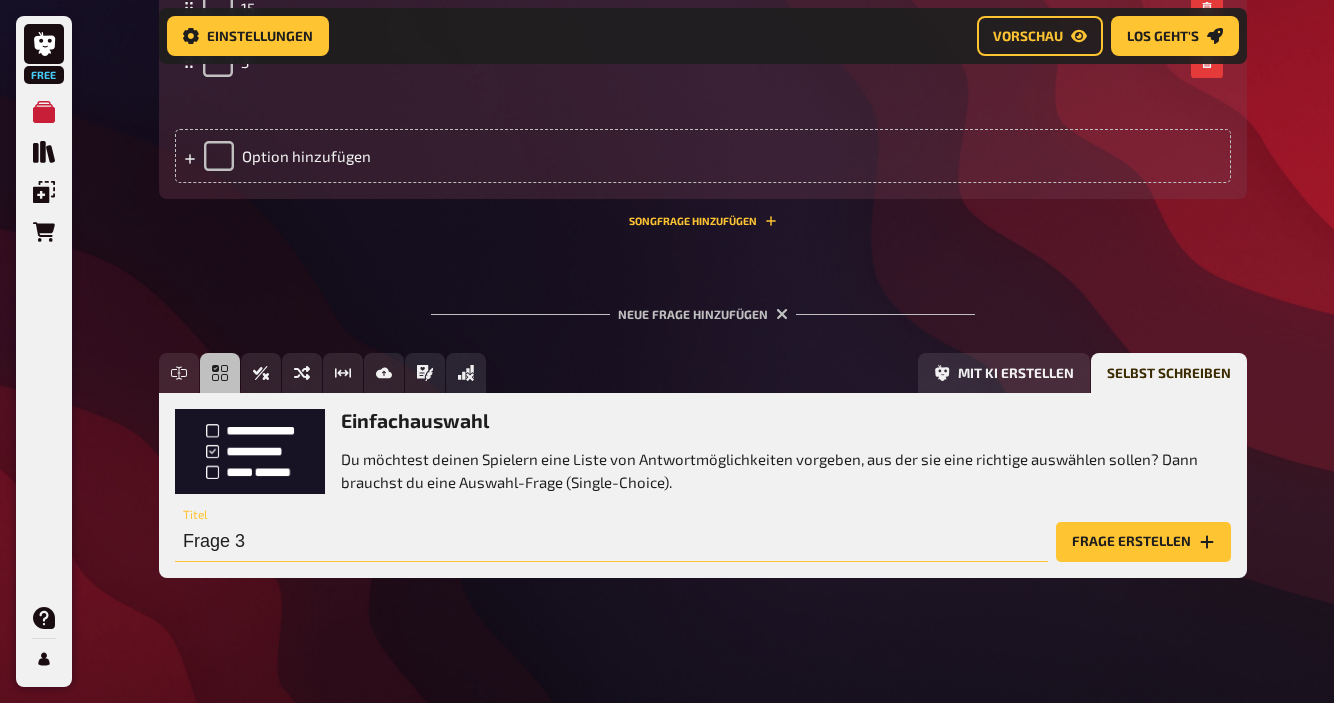 click on "Frage 3" at bounding box center (611, 542) 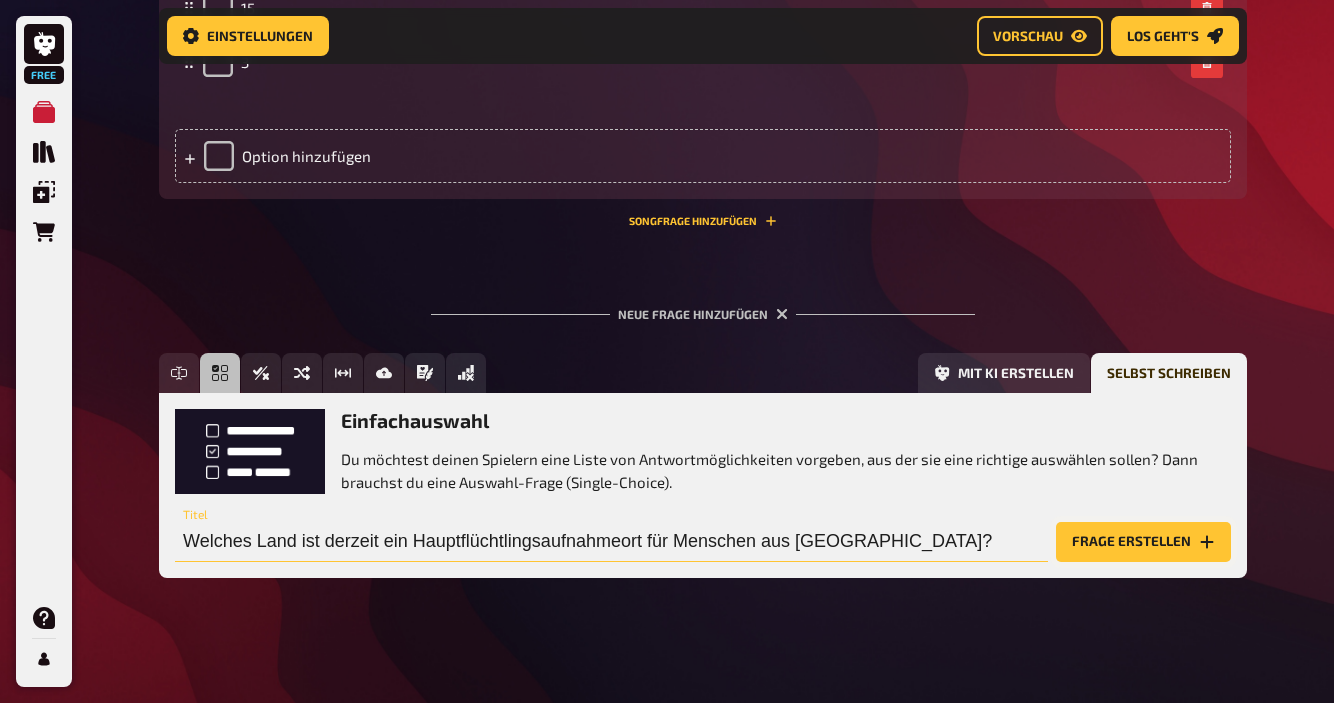 type on "Welches Land ist derzeit ein Hauptflüchtlingsaufnahmeort für Menschen aus Syrien?" 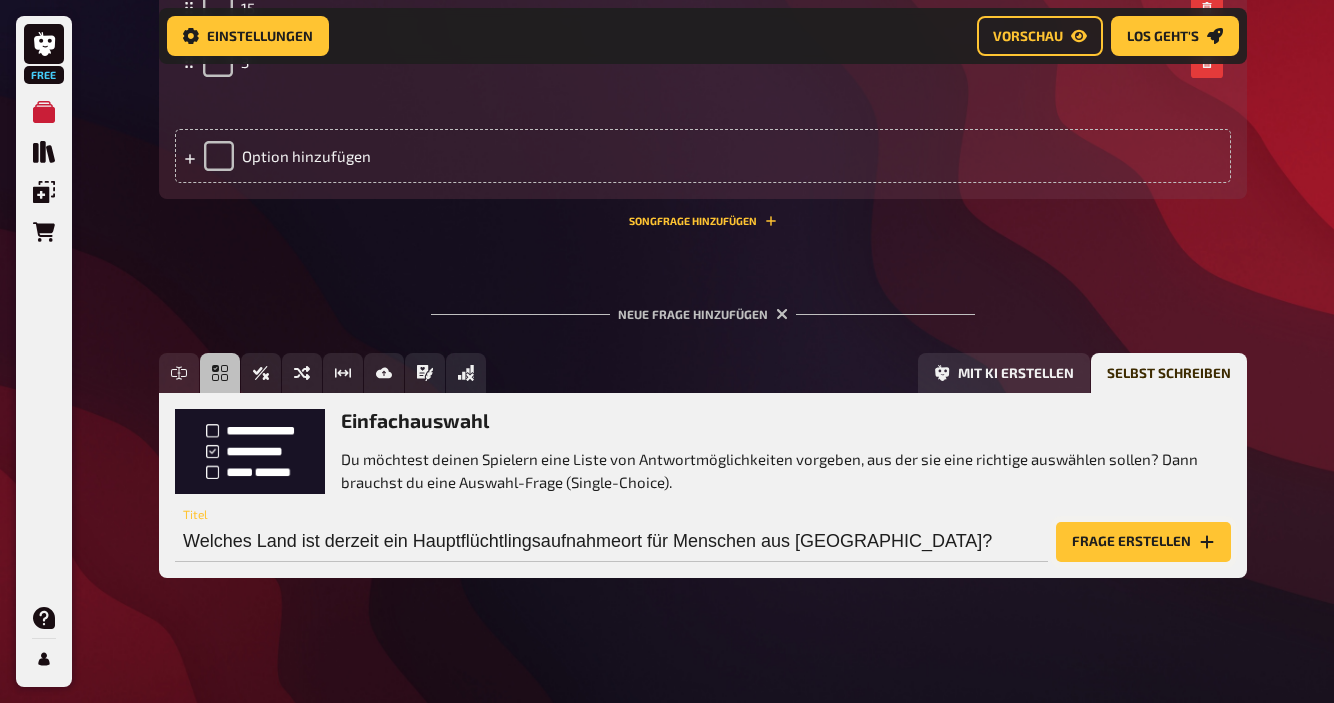 click on "Frage erstellen" at bounding box center (1143, 542) 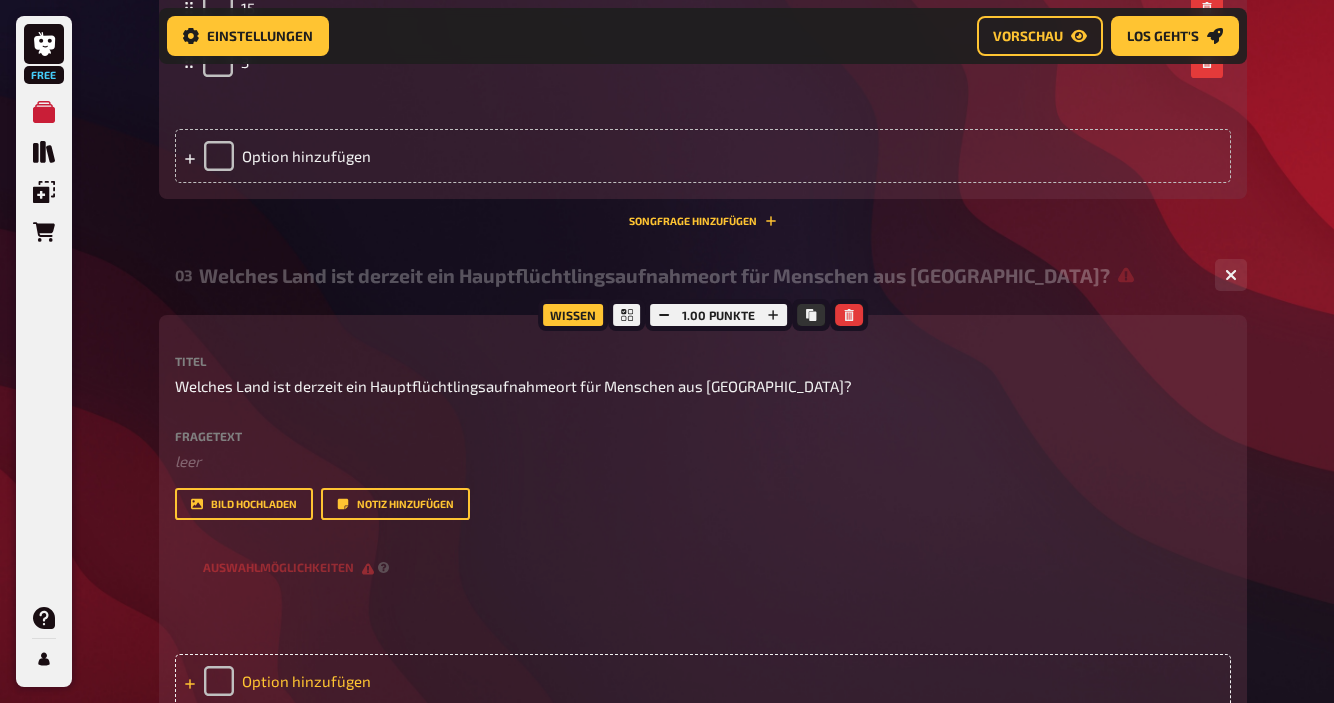 click on "Option hinzufügen" at bounding box center [703, 681] 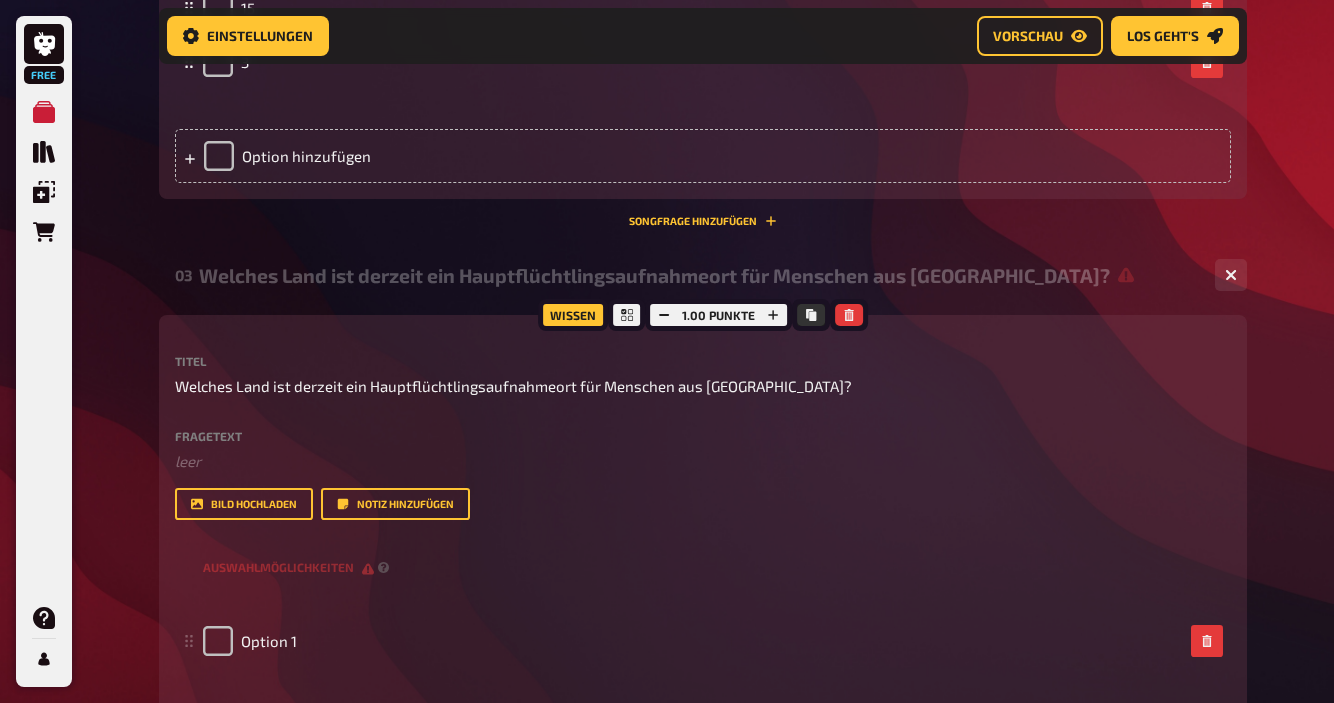type 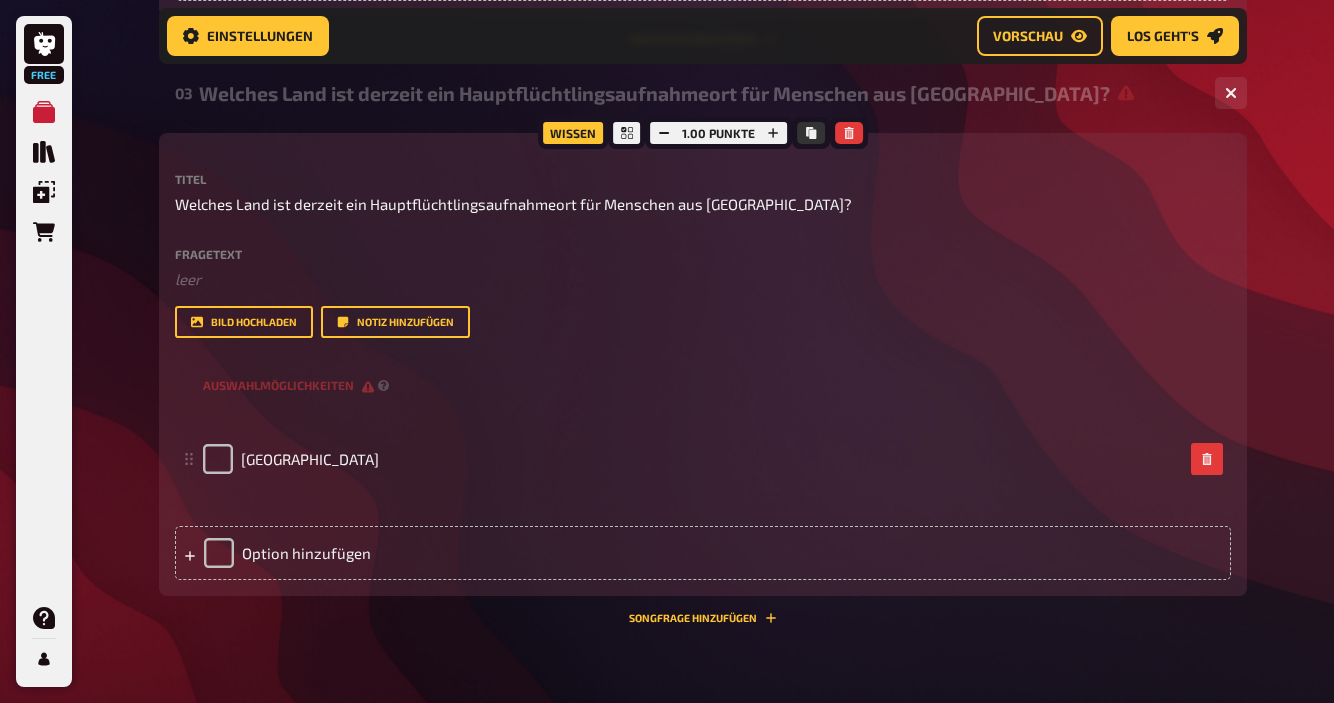 scroll, scrollTop: 1850, scrollLeft: 0, axis: vertical 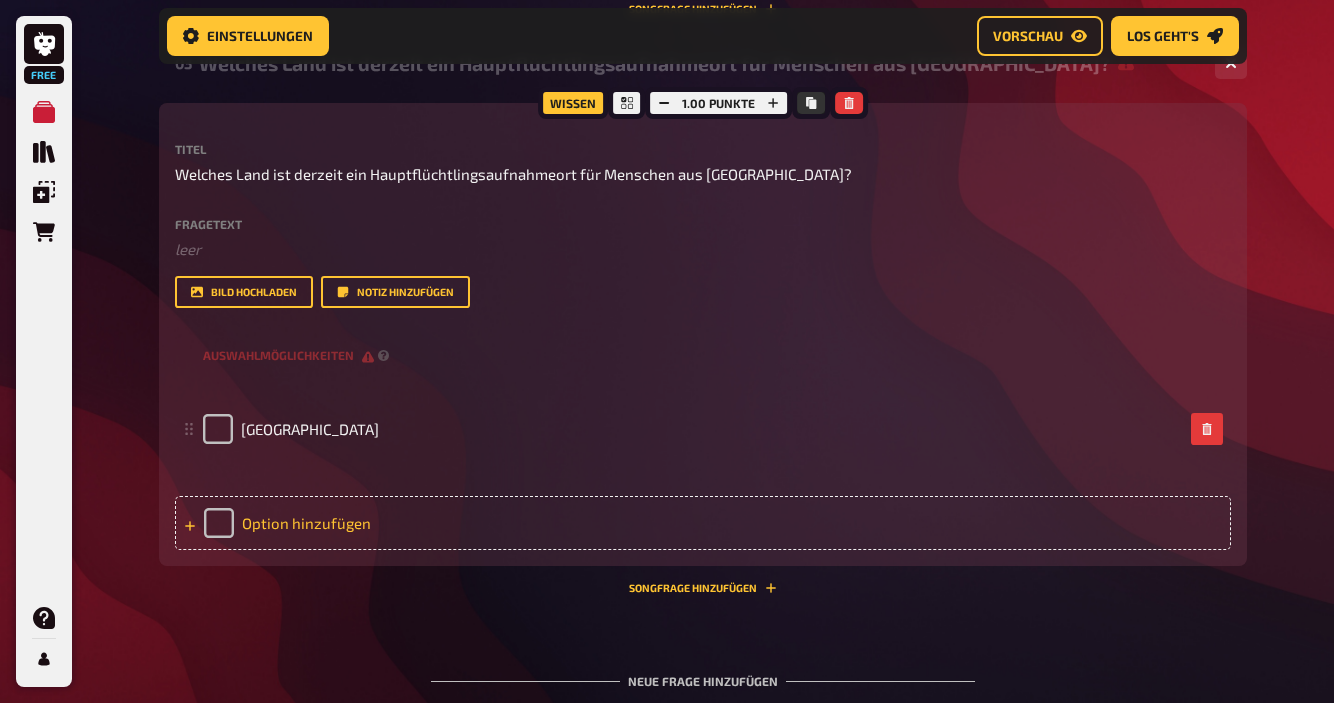 click on "Option hinzufügen" at bounding box center (703, 523) 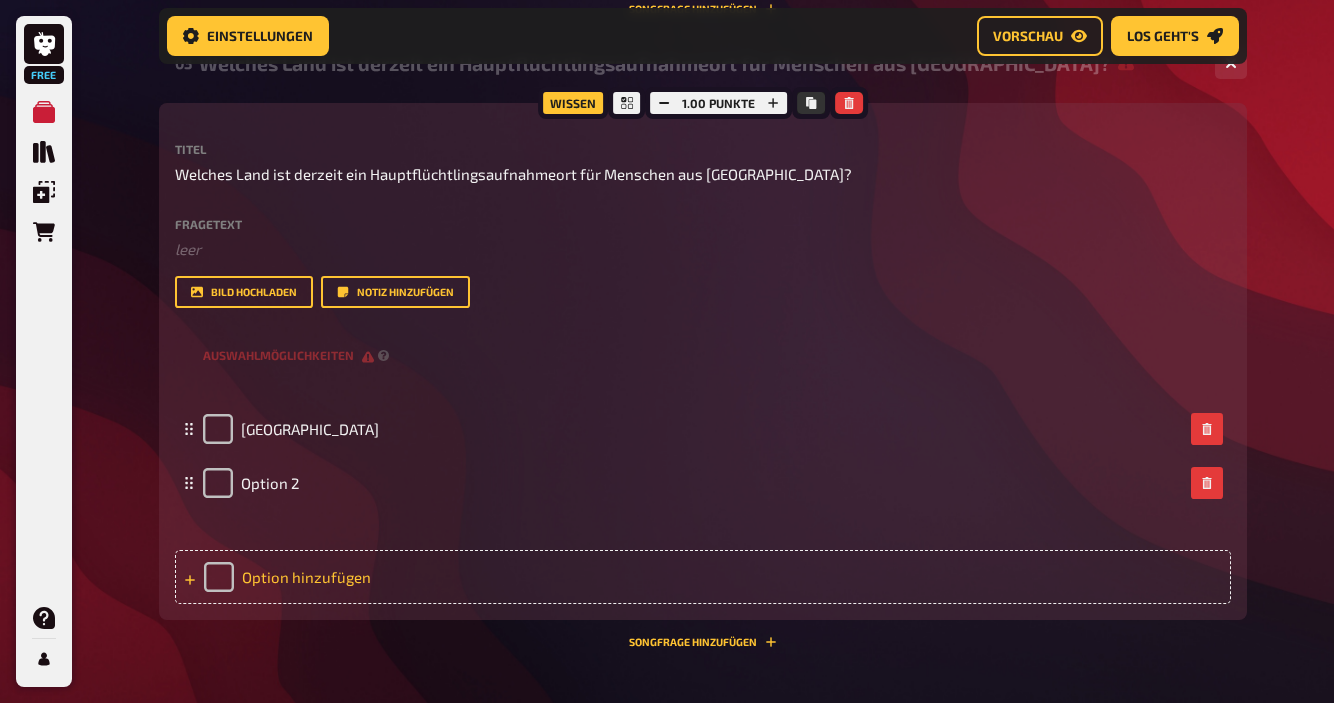 type 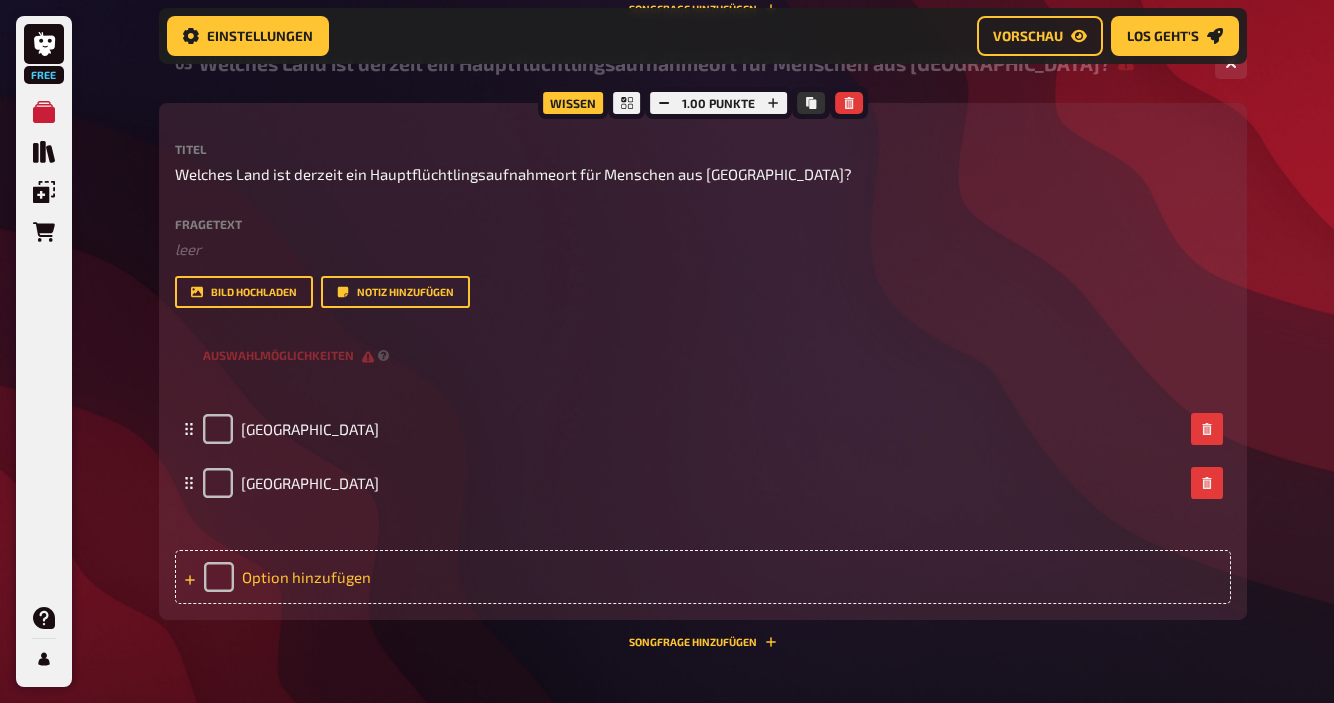 click on "Option hinzufügen" at bounding box center [703, 577] 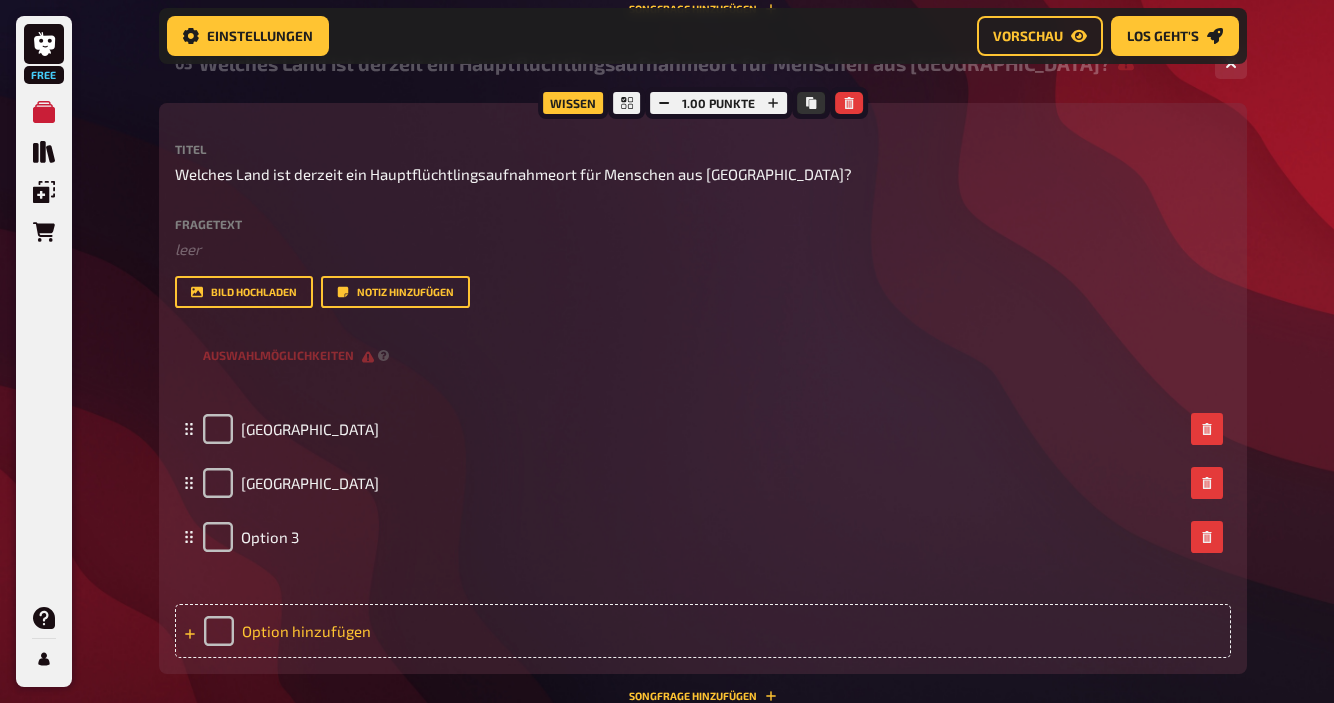 type 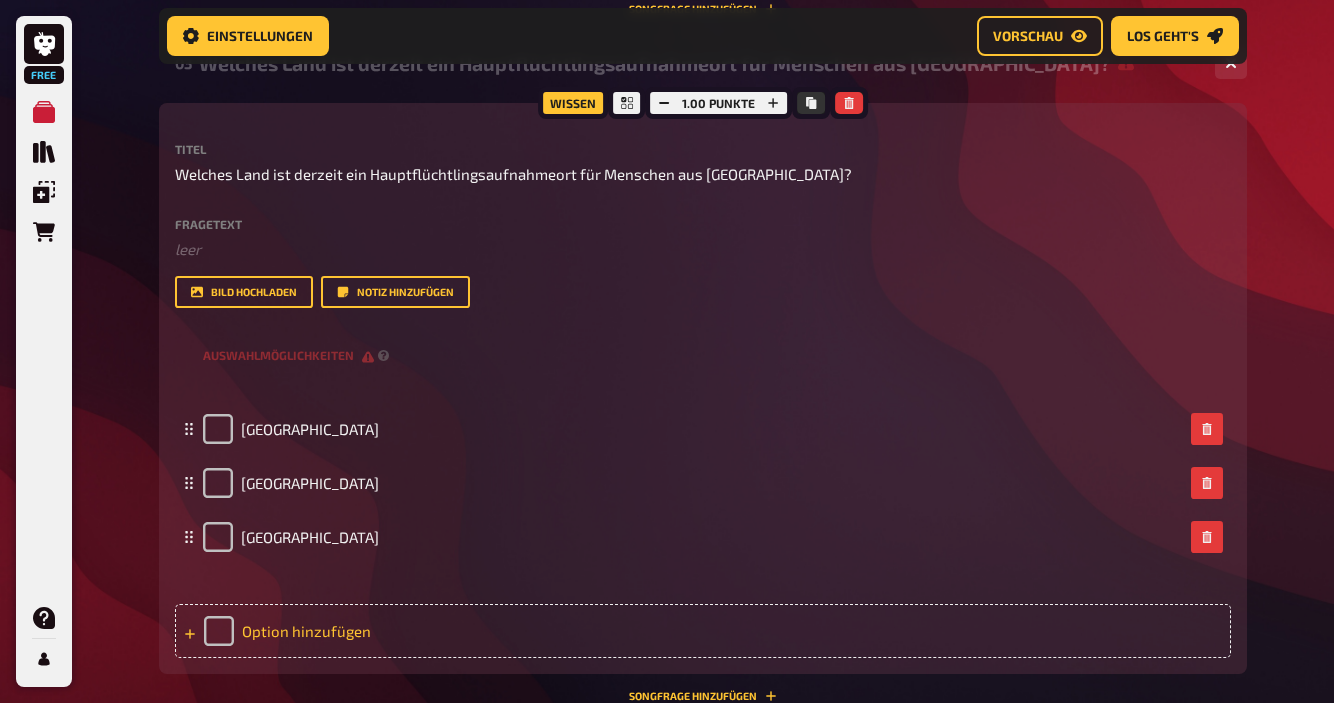 click on "Option hinzufügen" at bounding box center [703, 631] 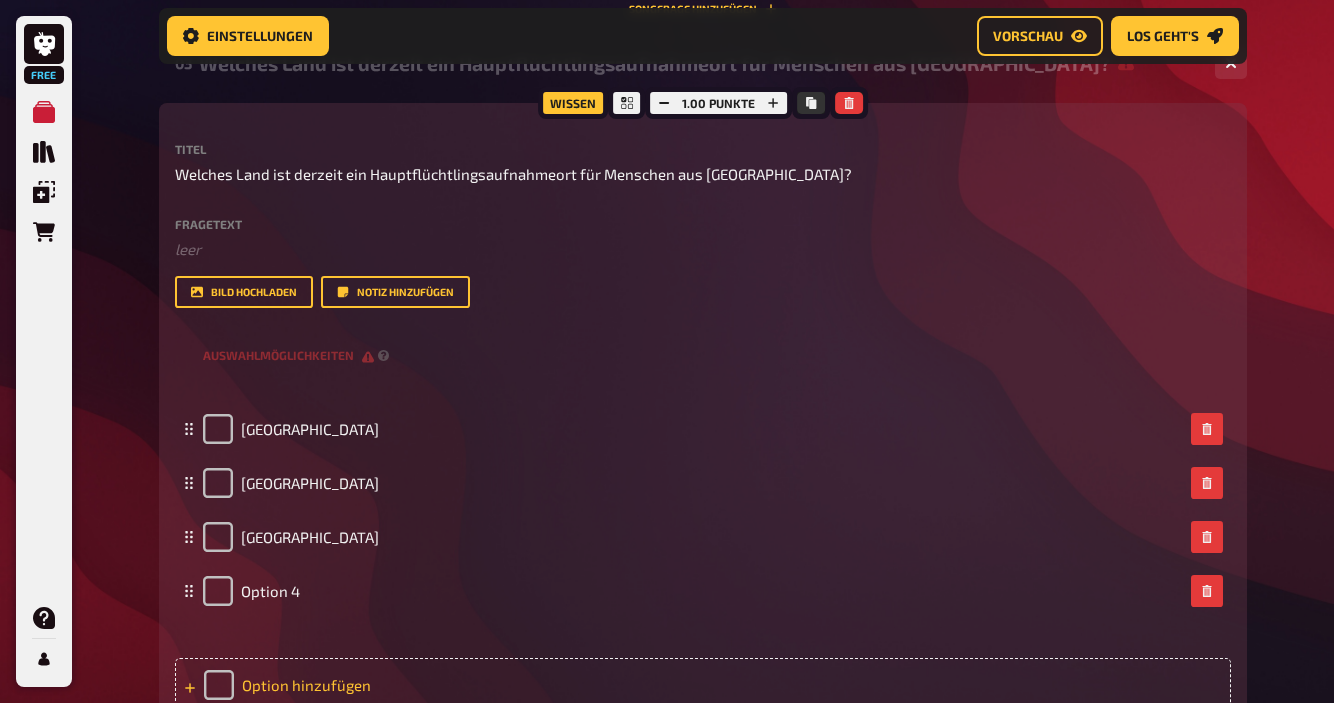 type 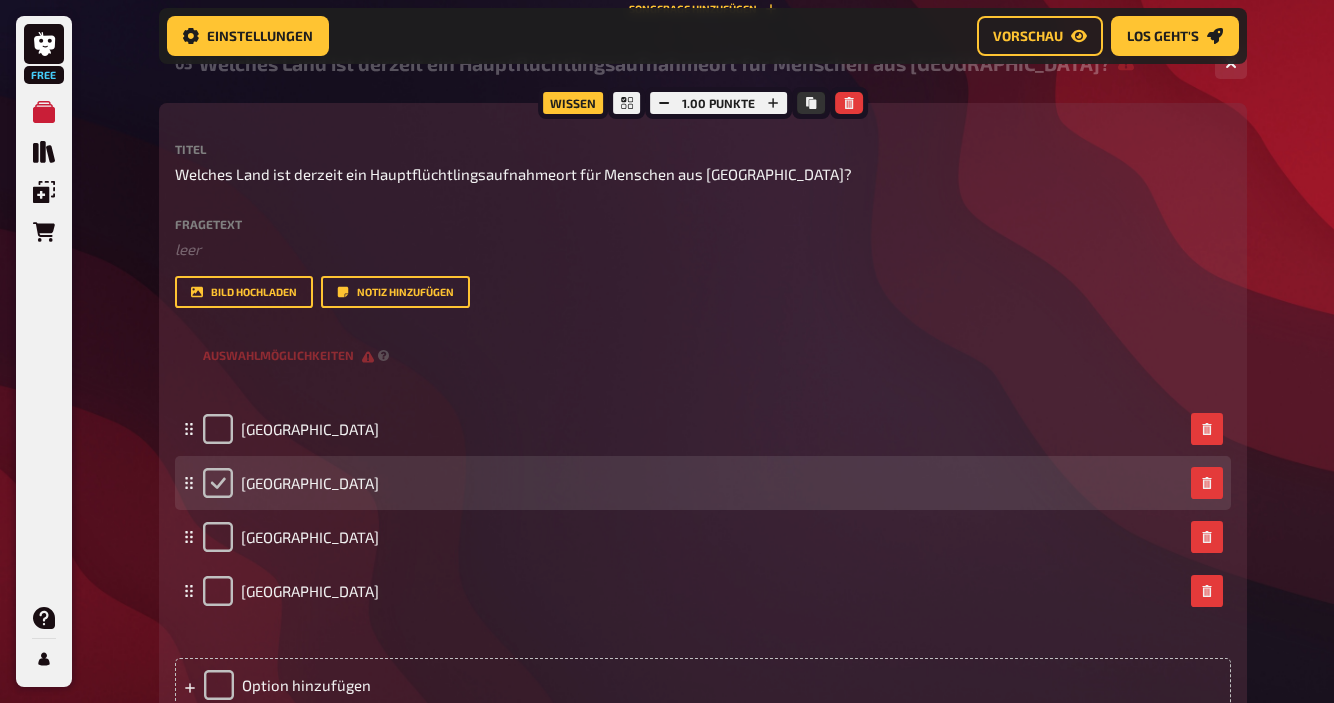 click at bounding box center (218, 483) 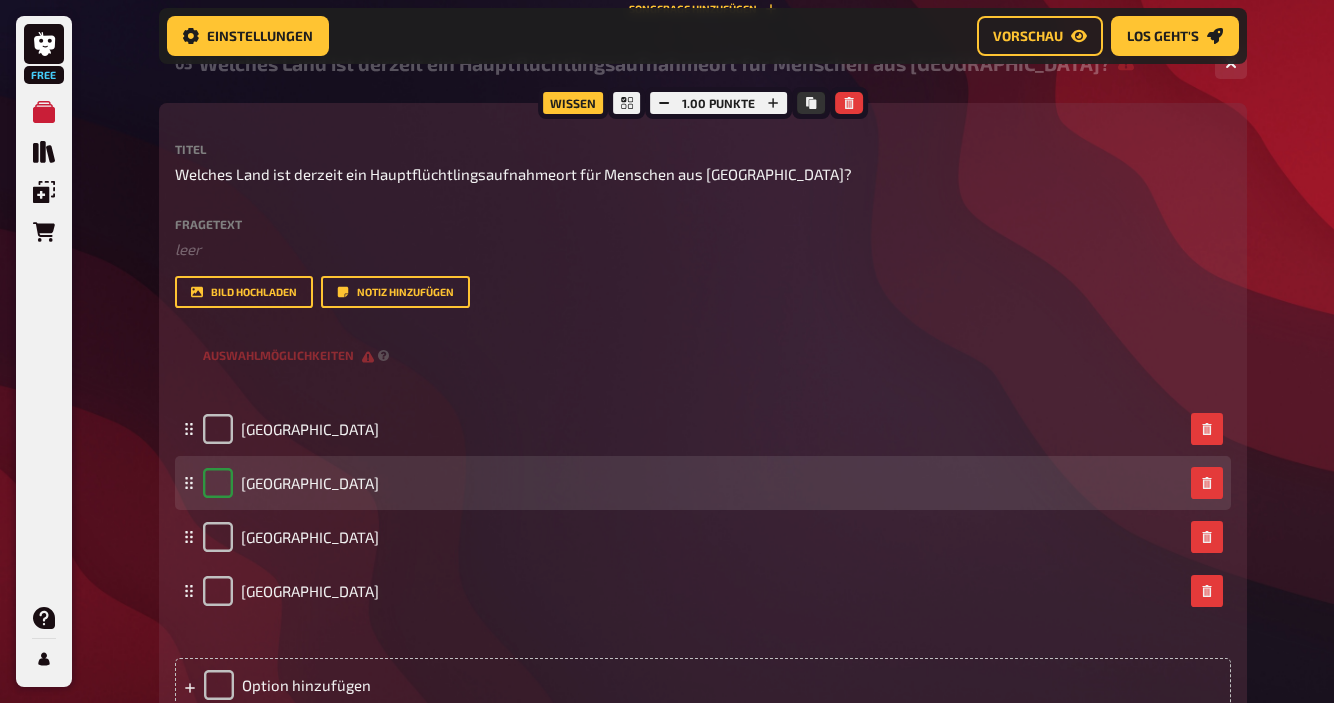 checkbox on "true" 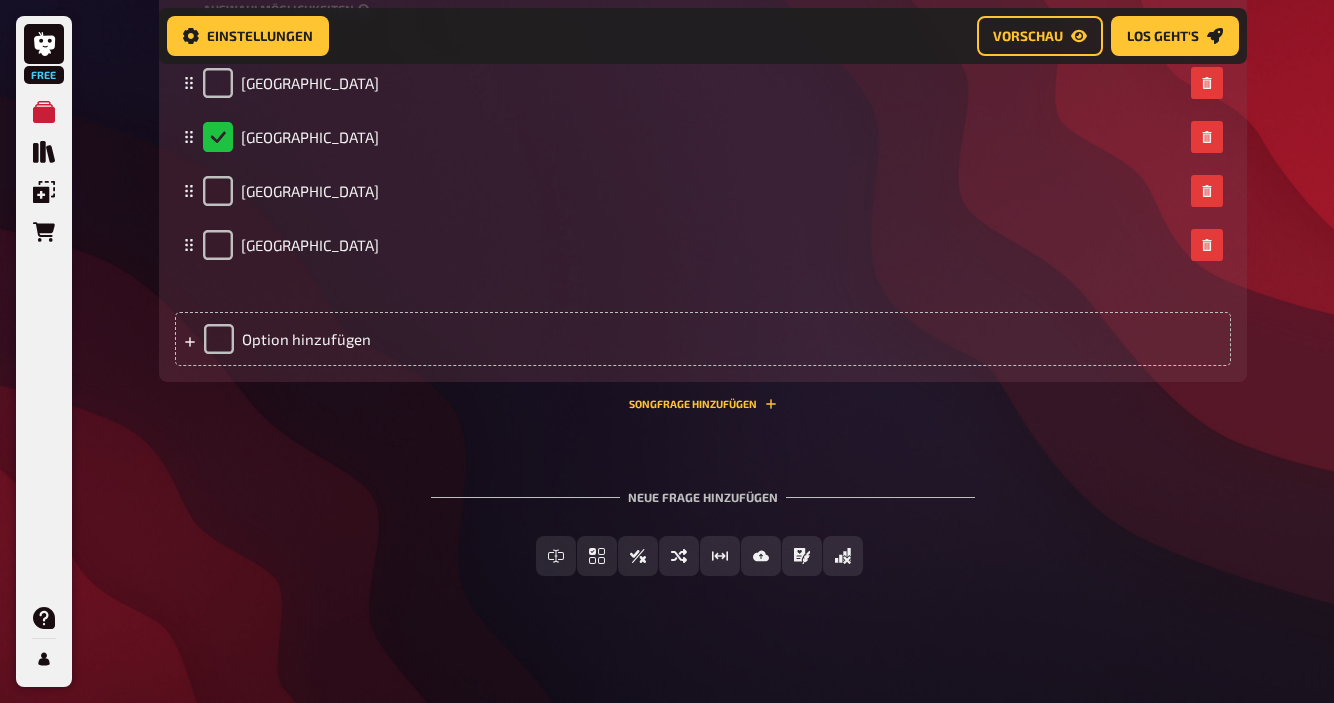 scroll, scrollTop: 2194, scrollLeft: 0, axis: vertical 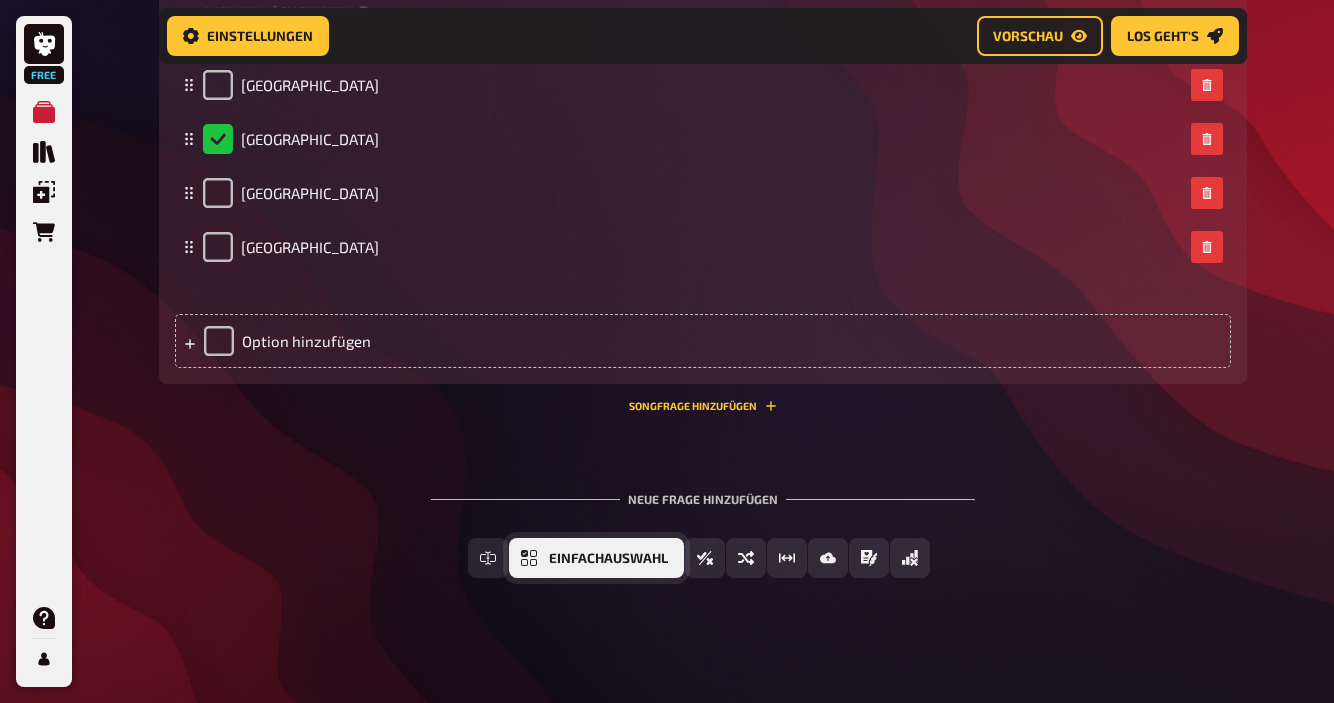 click on "Einfachauswahl" at bounding box center [596, 558] 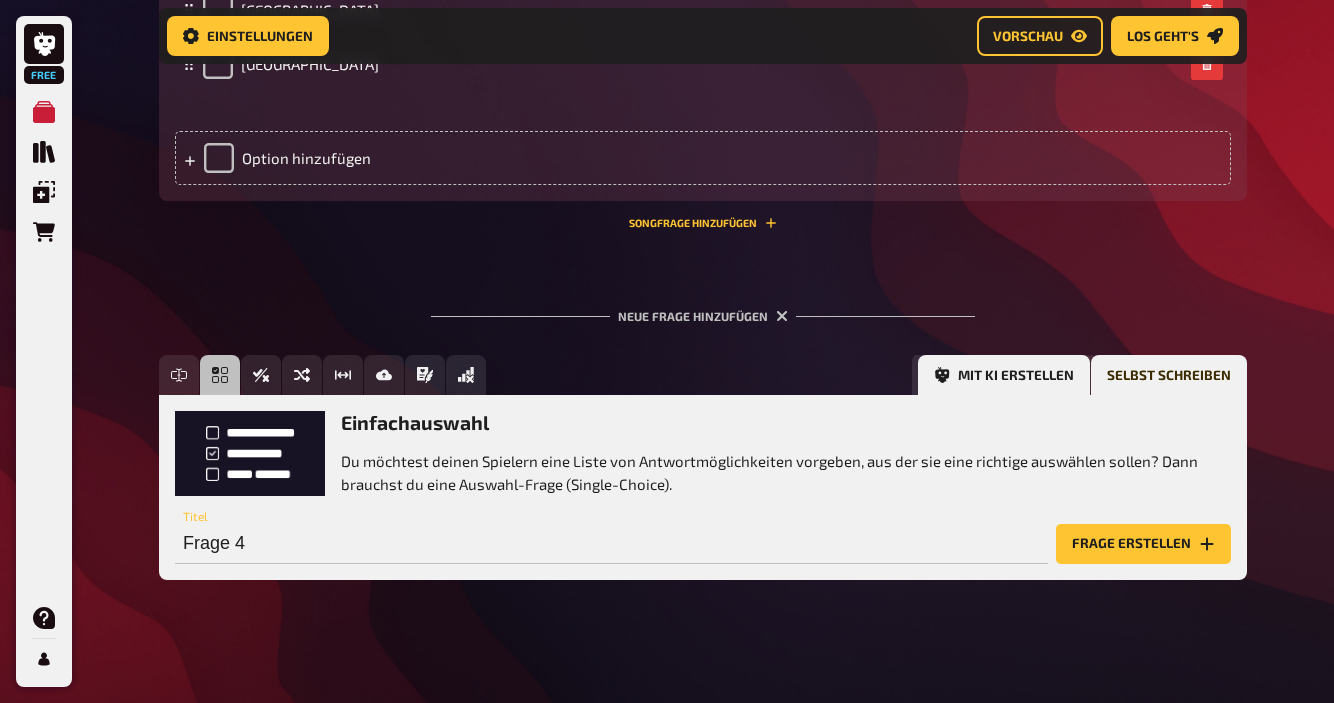 scroll, scrollTop: 2378, scrollLeft: 0, axis: vertical 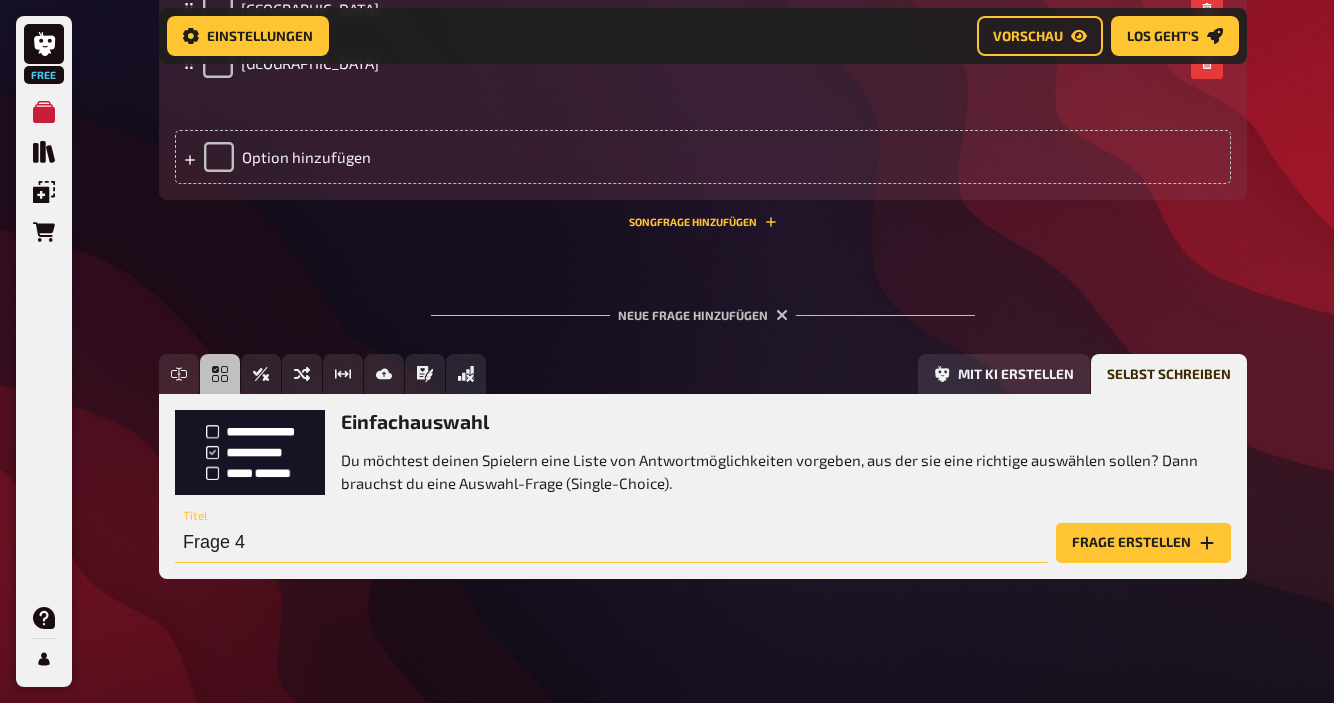 click on "Frage 4" at bounding box center (611, 543) 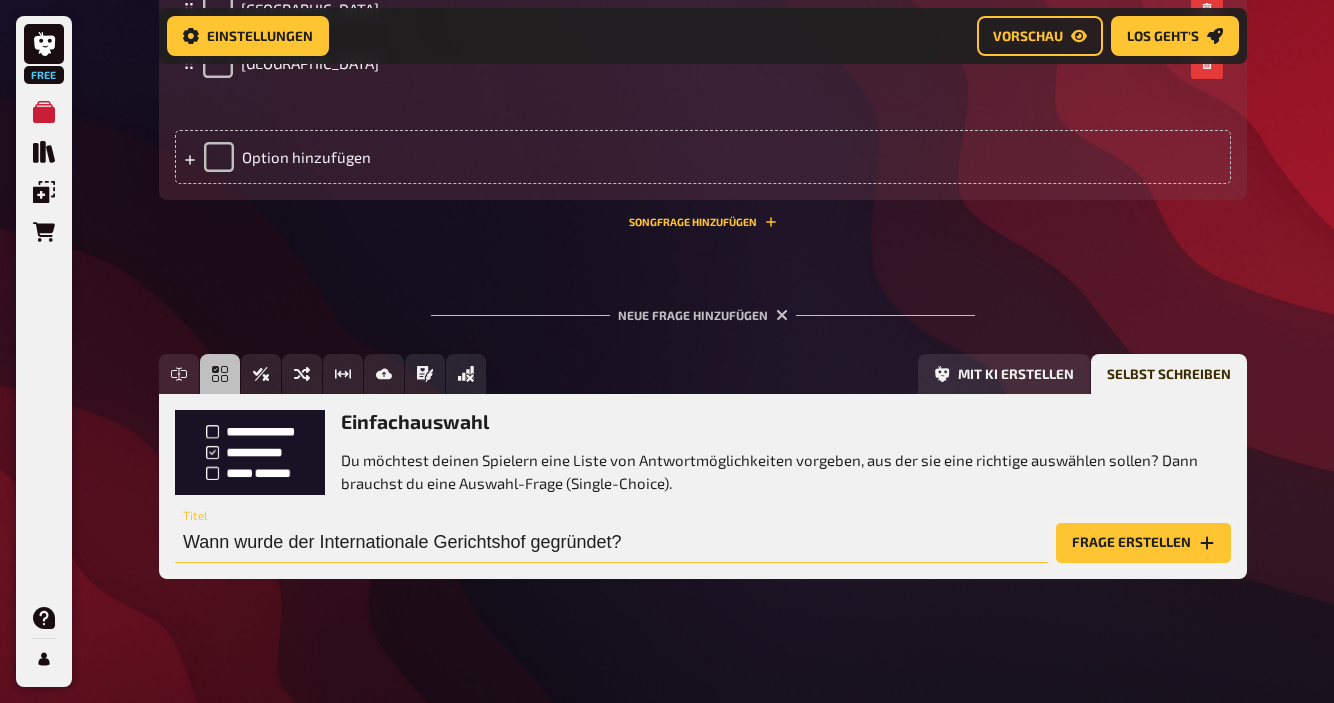 type on "Wann wurde der Internationale Gerichtshof gegründet?" 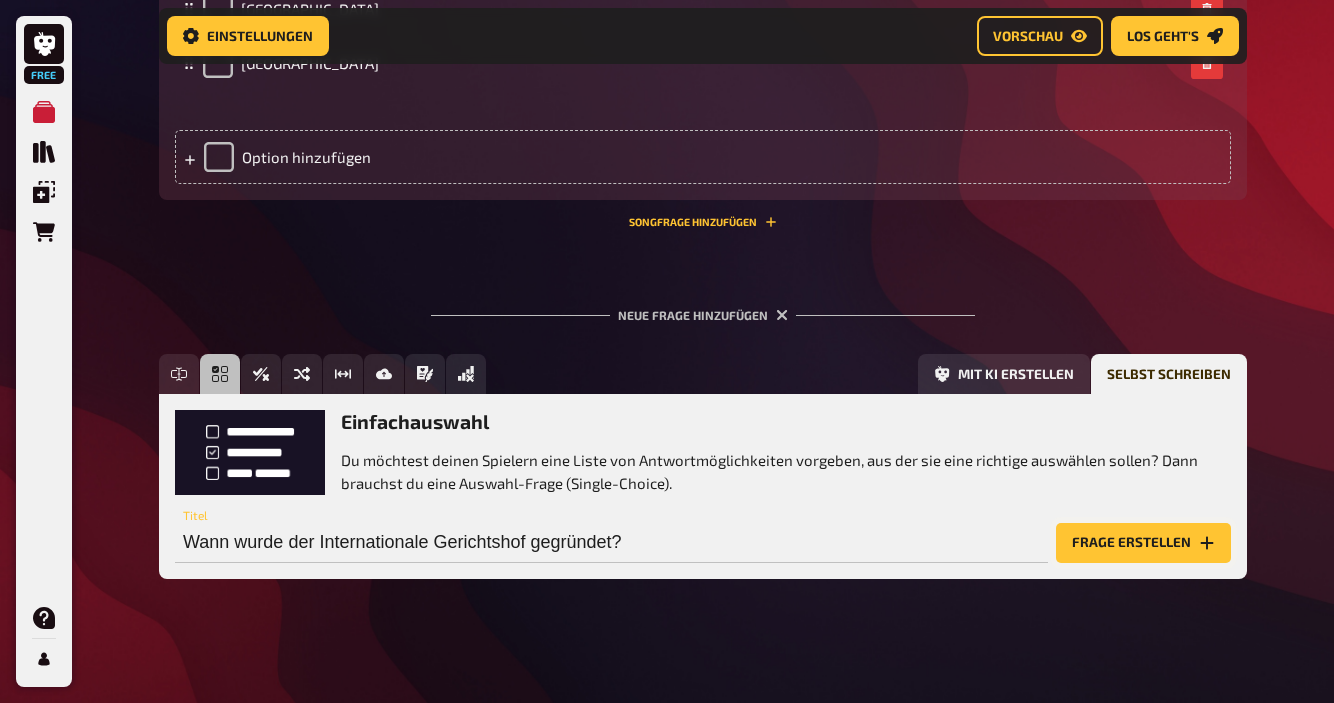 click on "Frage erstellen" at bounding box center [1143, 543] 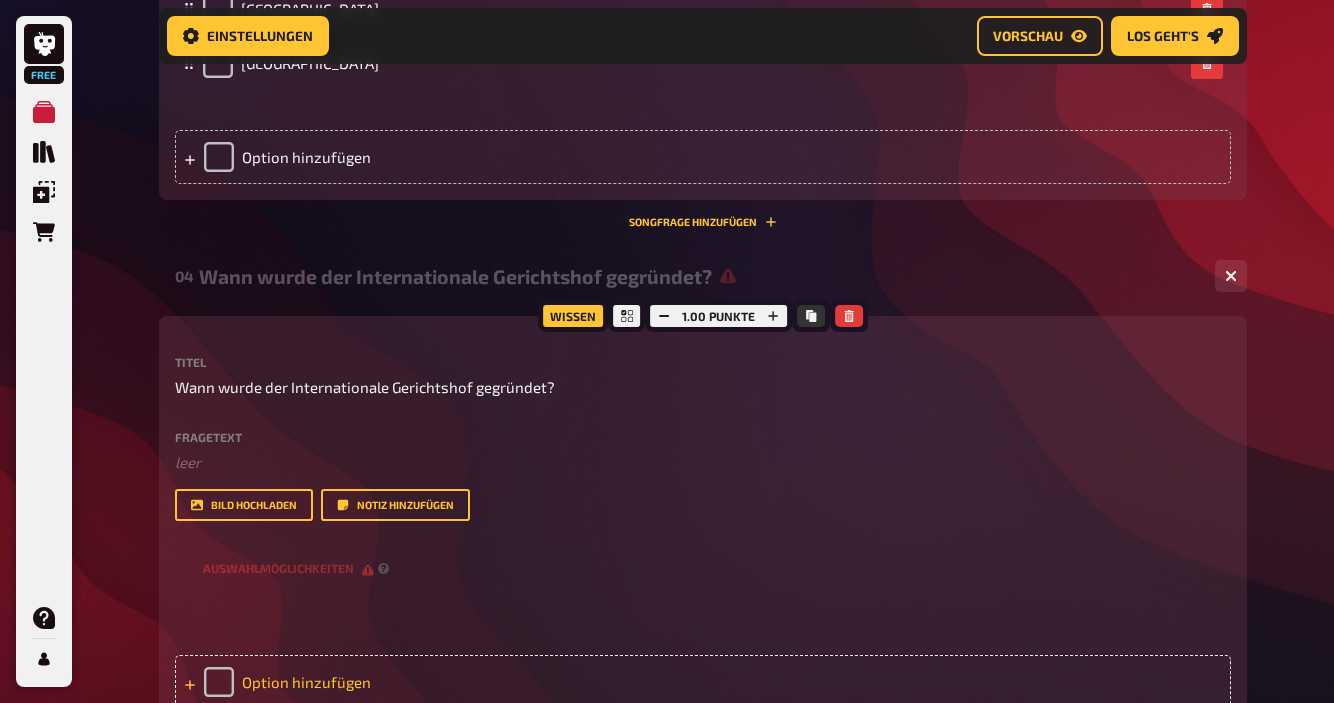 click on "Option hinzufügen" at bounding box center (703, 682) 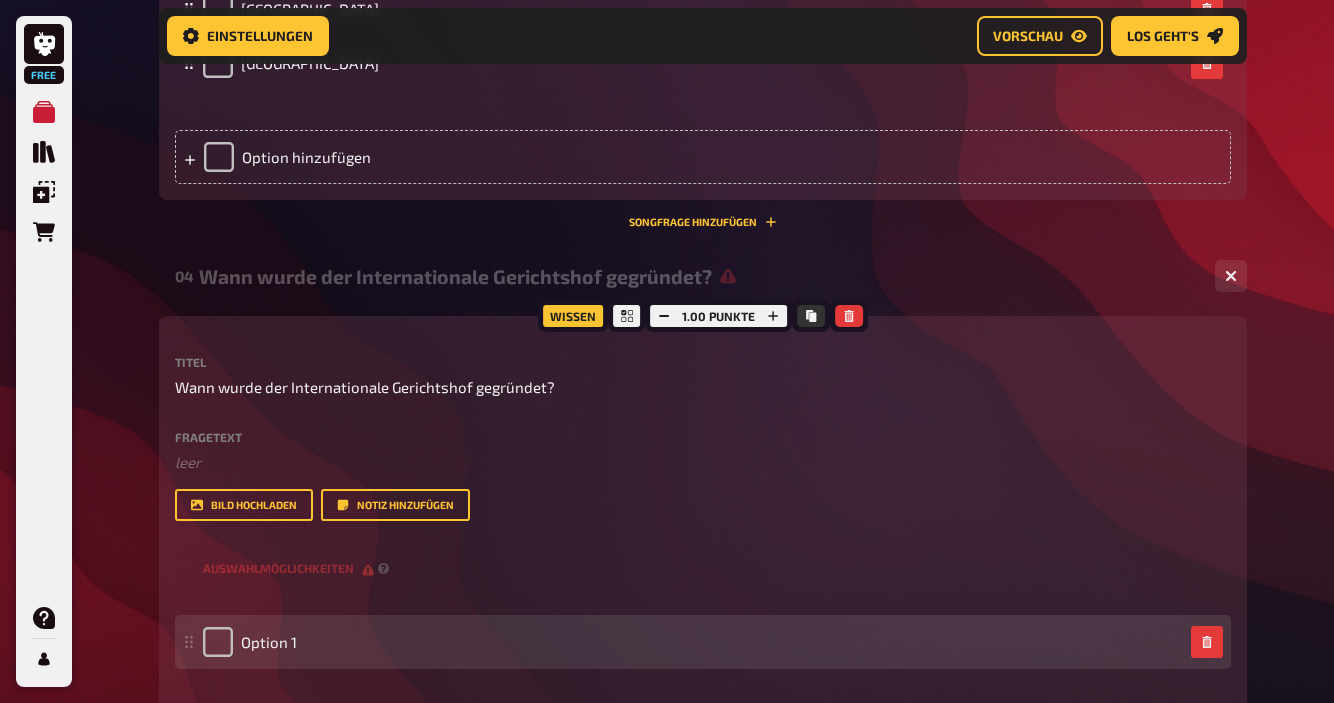 type 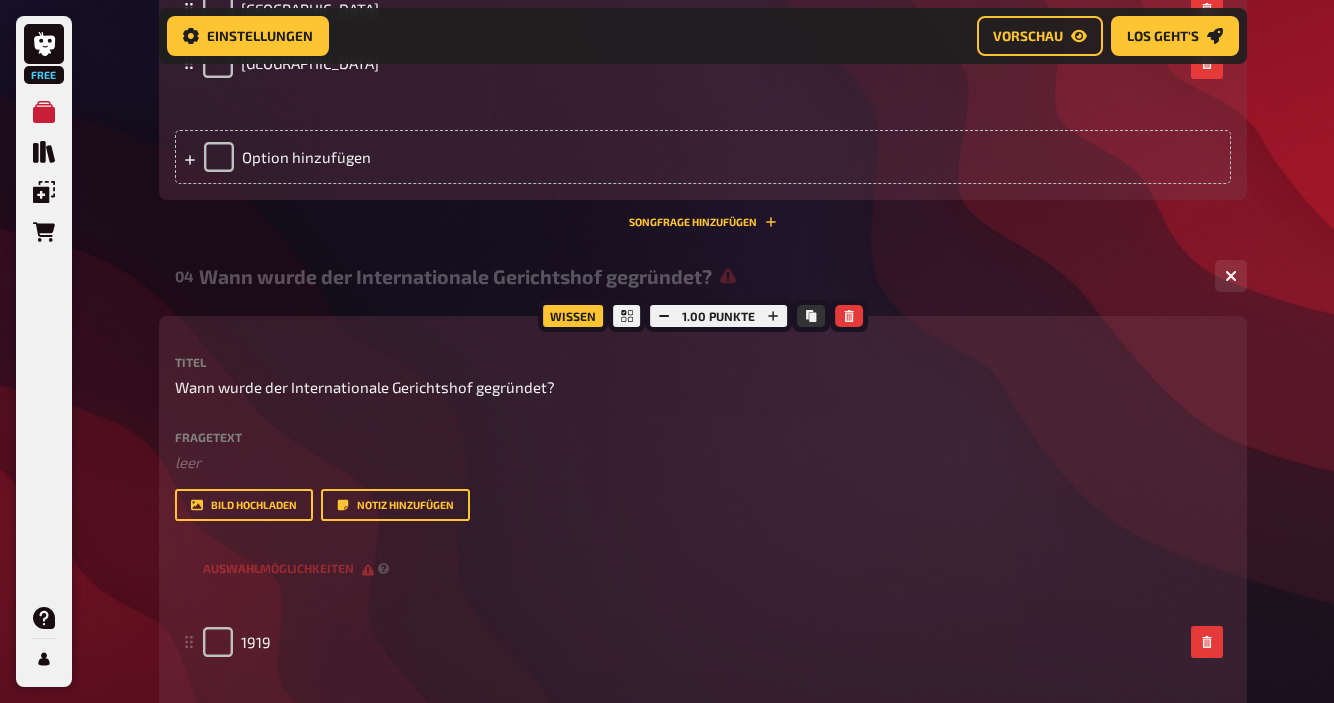 scroll, scrollTop: 2604, scrollLeft: 0, axis: vertical 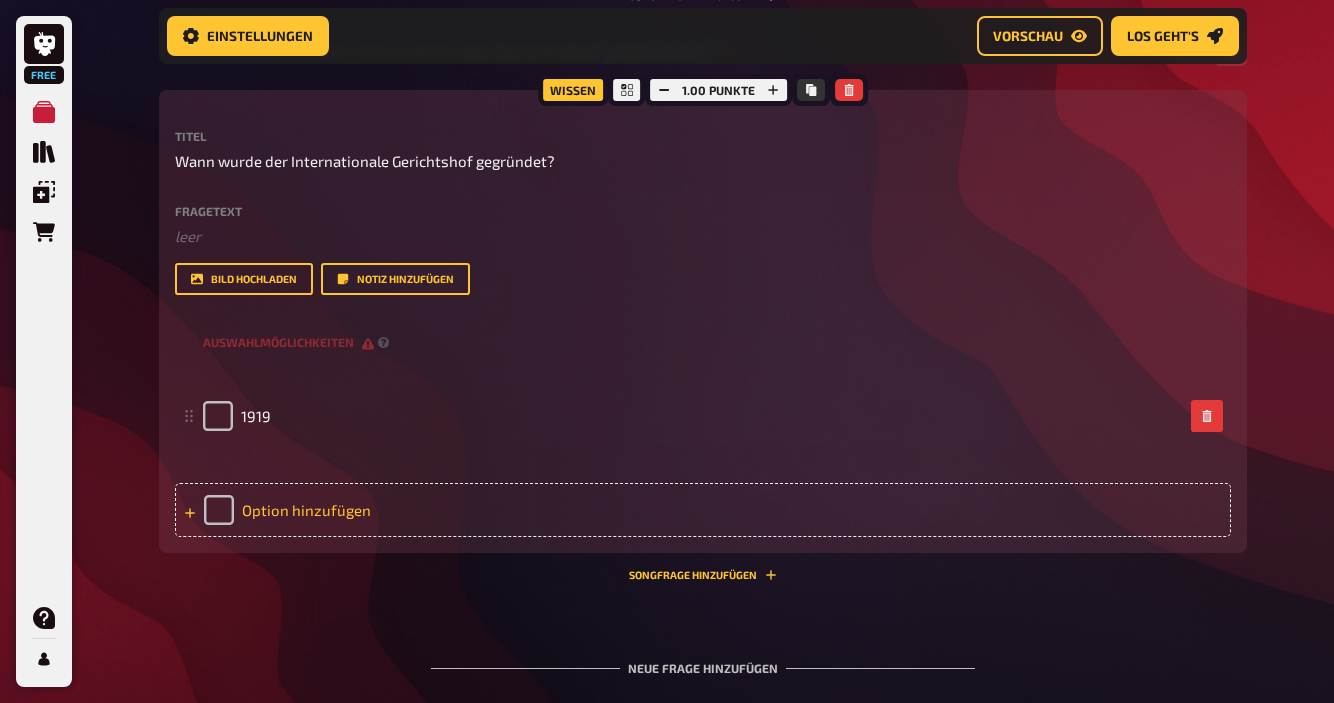 click on "Option hinzufügen" at bounding box center (703, 510) 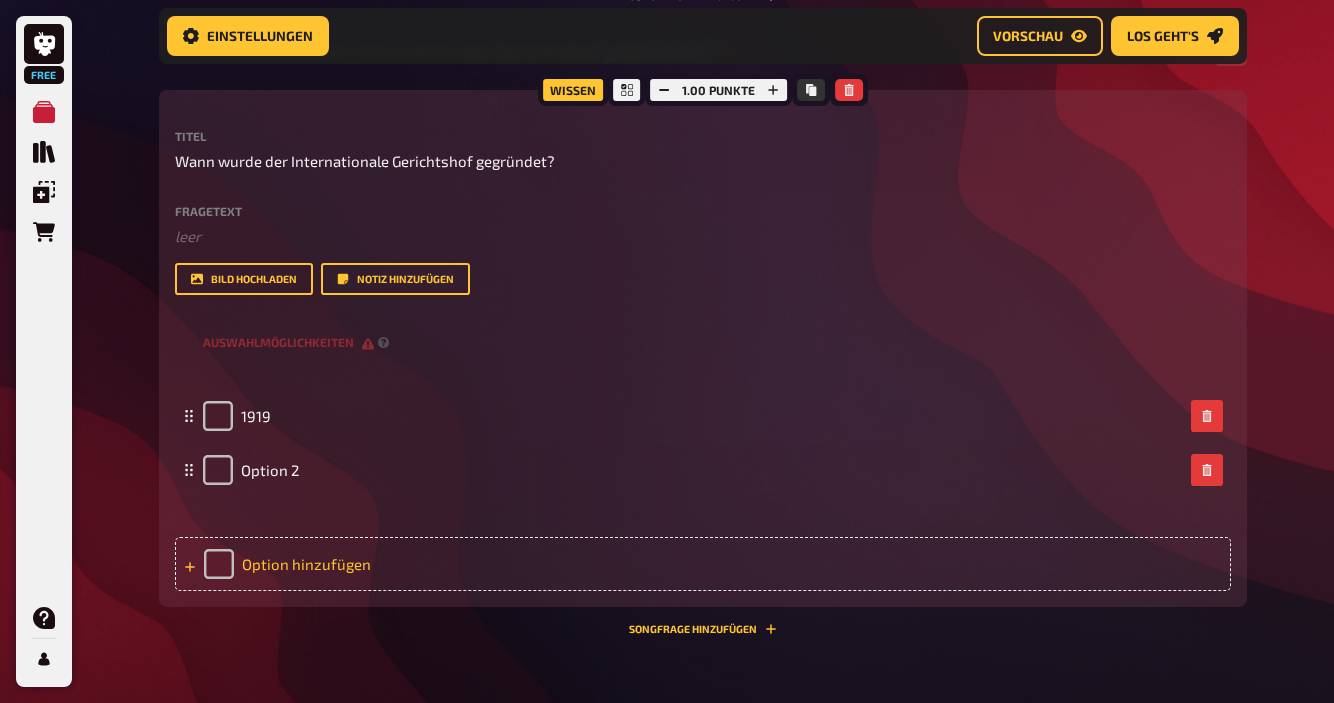 type 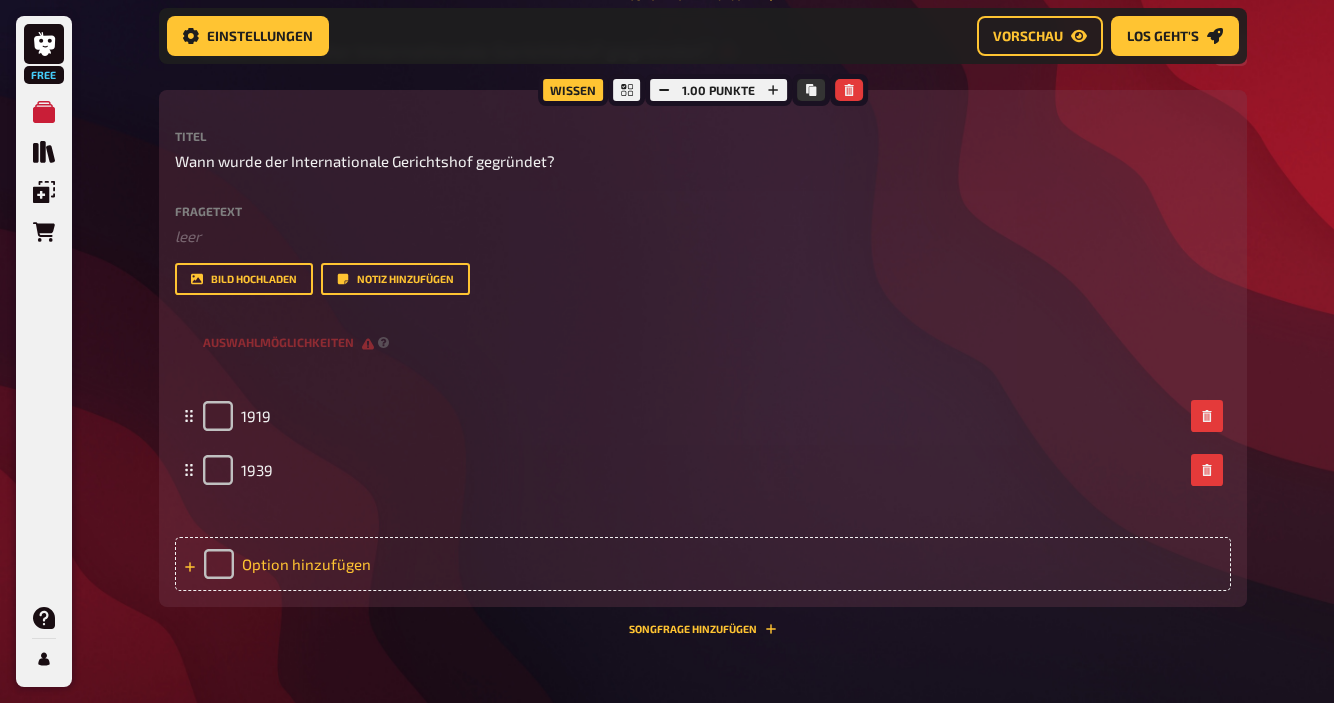 click on "Option hinzufügen" at bounding box center (703, 564) 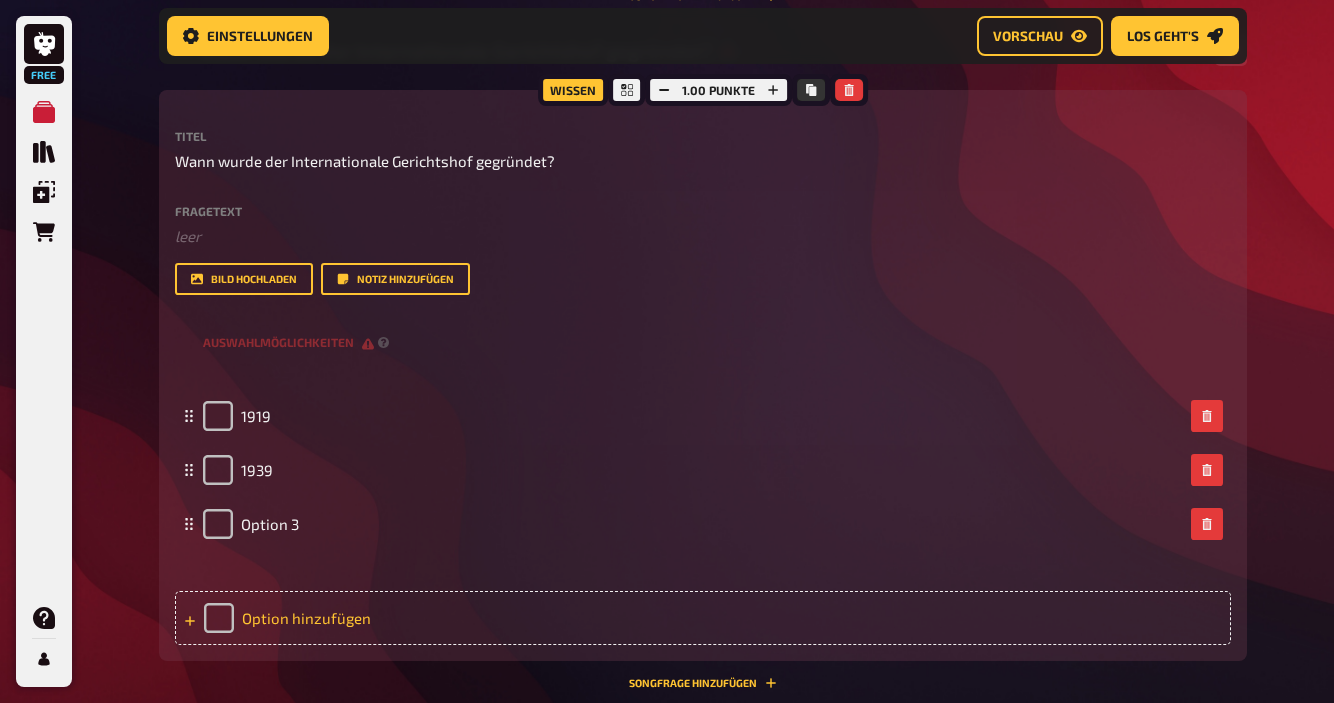 type 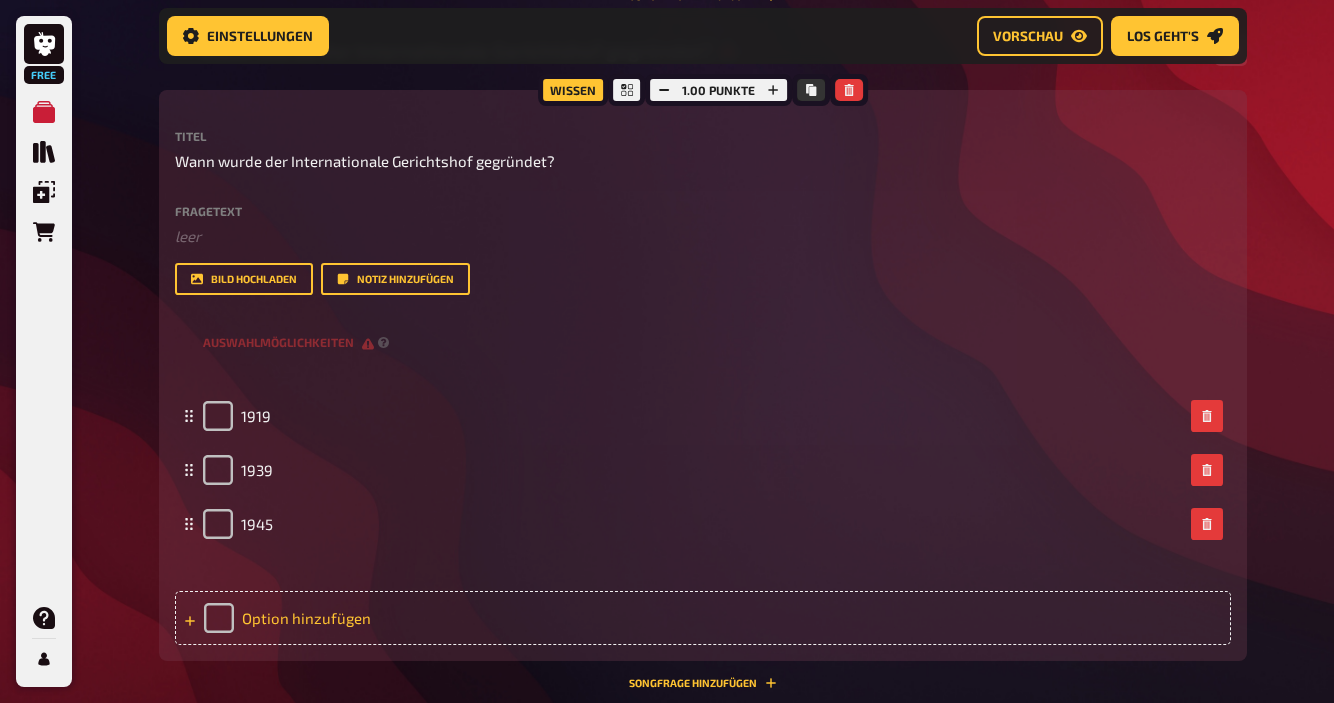 click on "Option hinzufügen" at bounding box center (703, 618) 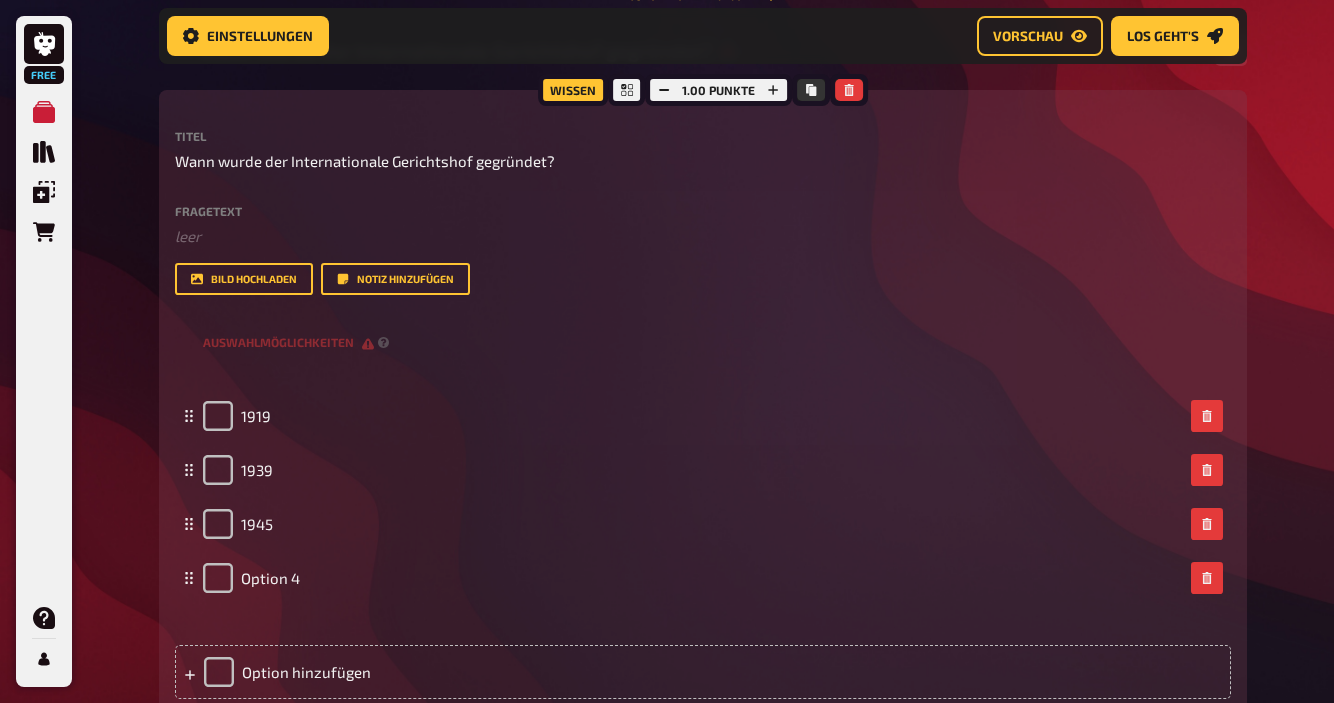 type 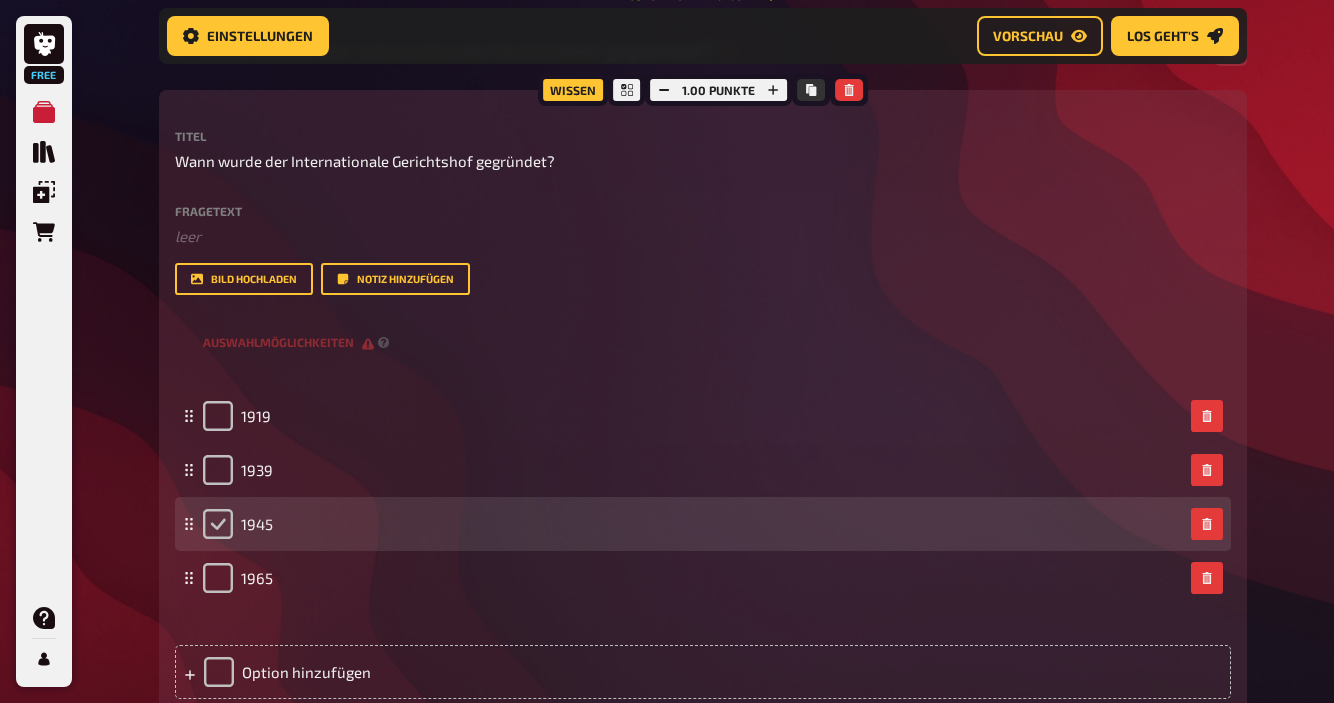 click at bounding box center [218, 524] 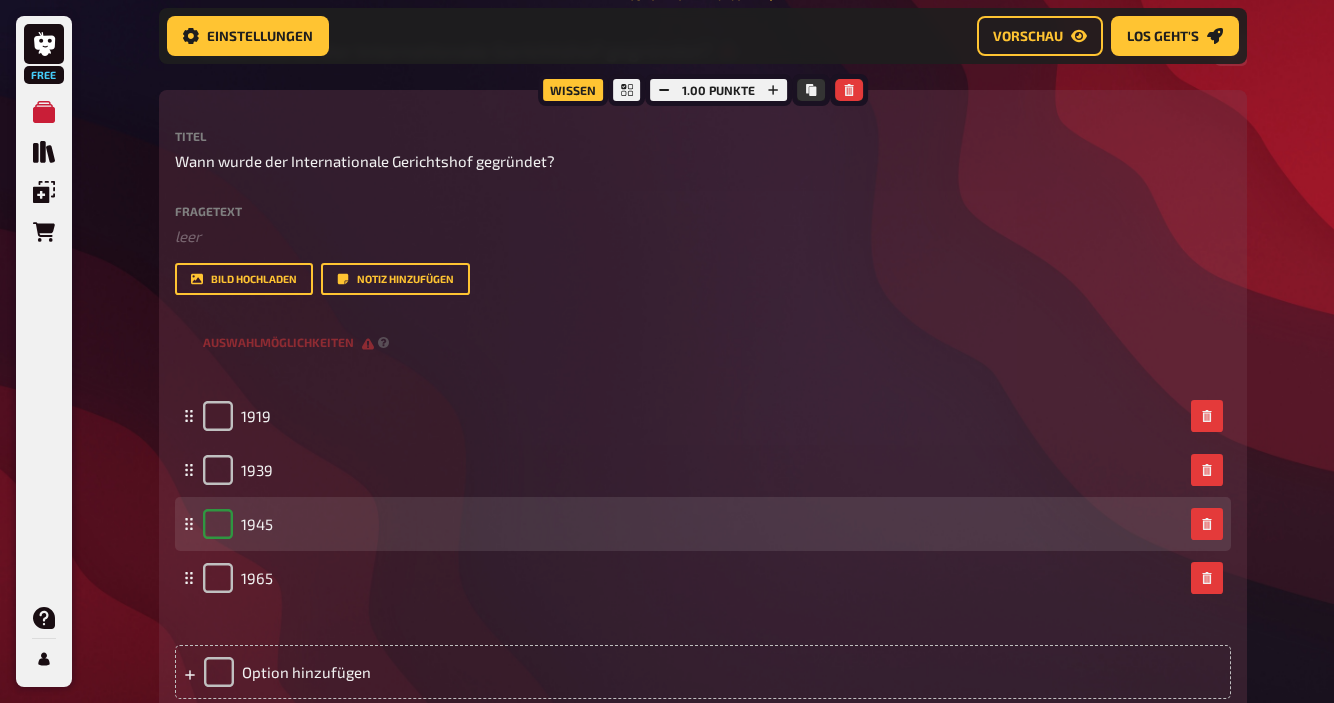 checkbox on "true" 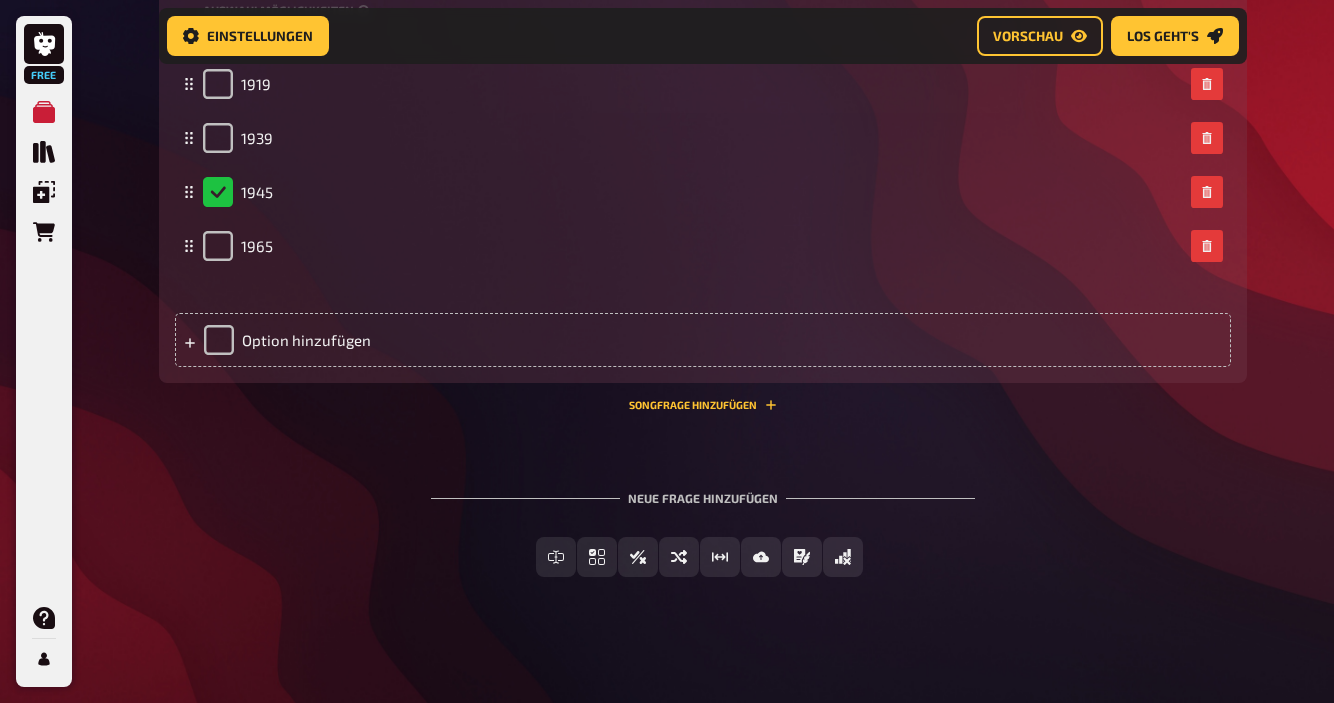 scroll, scrollTop: 2934, scrollLeft: 0, axis: vertical 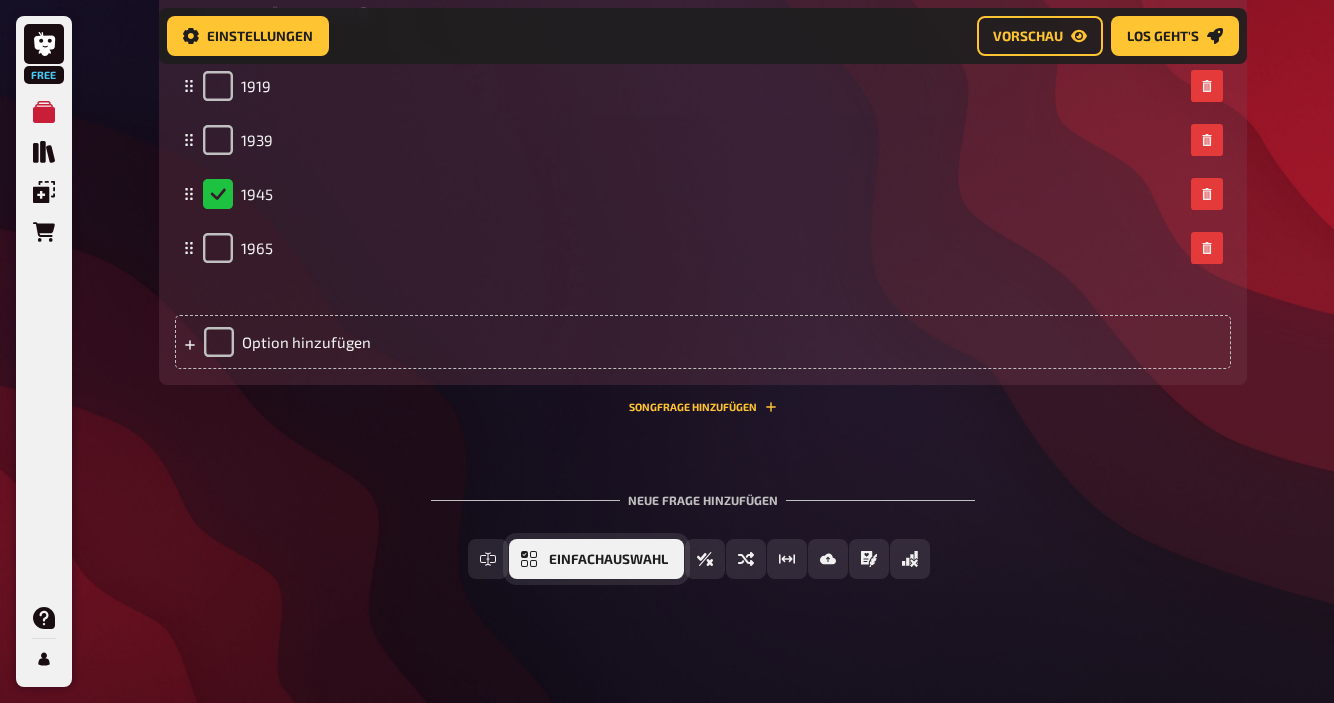 click on "Einfachauswahl" at bounding box center [608, 560] 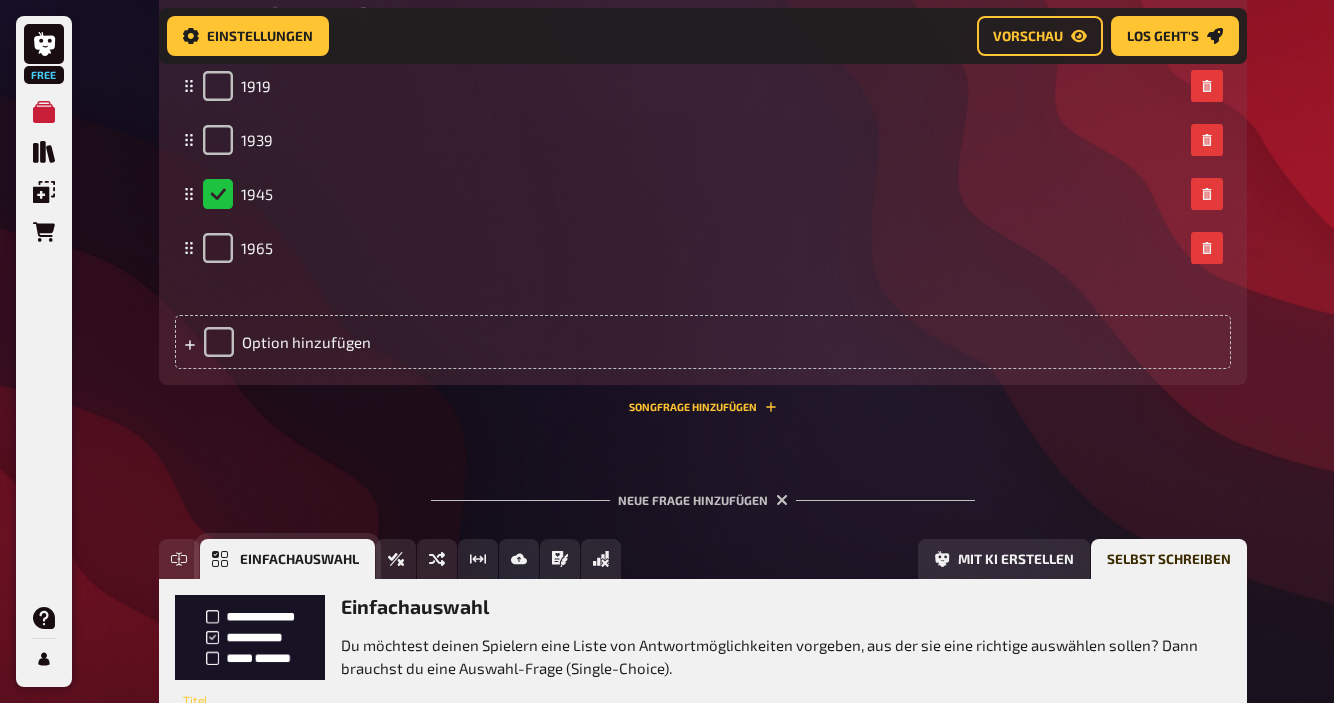 scroll, scrollTop: 3118, scrollLeft: 0, axis: vertical 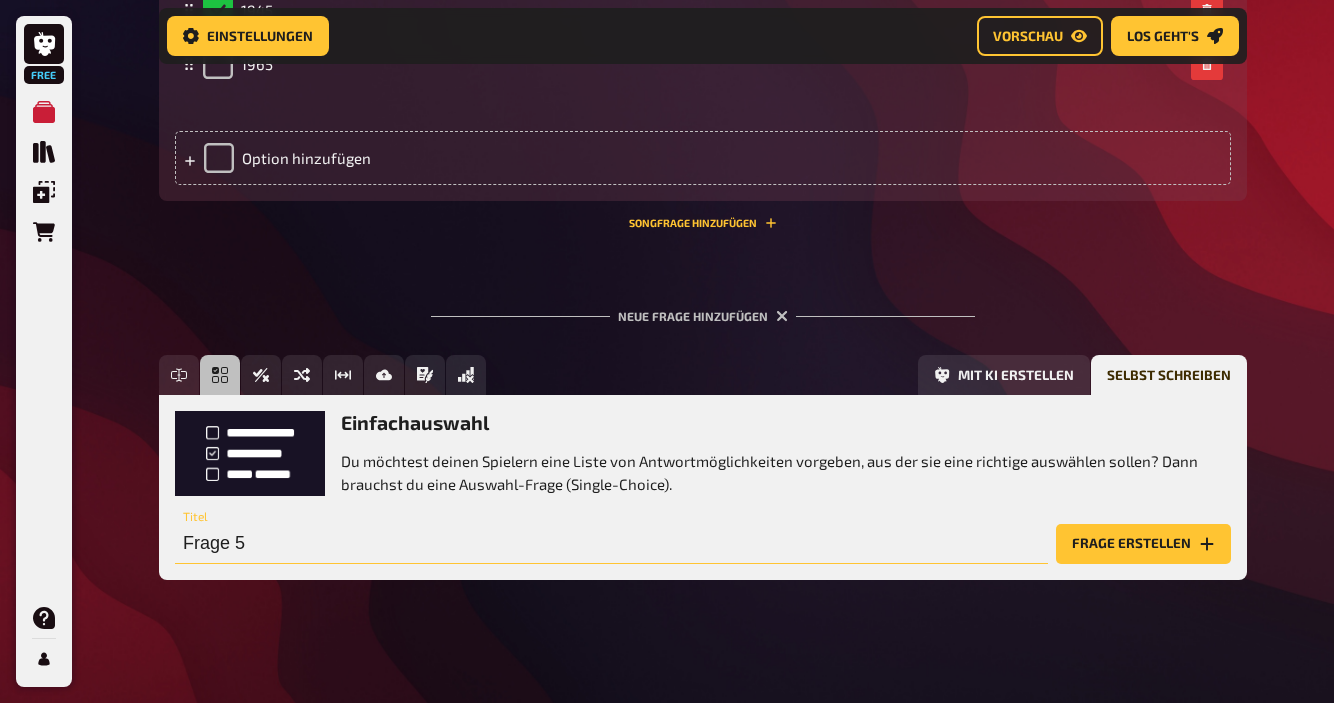 click on "Frage 5" at bounding box center [611, 544] 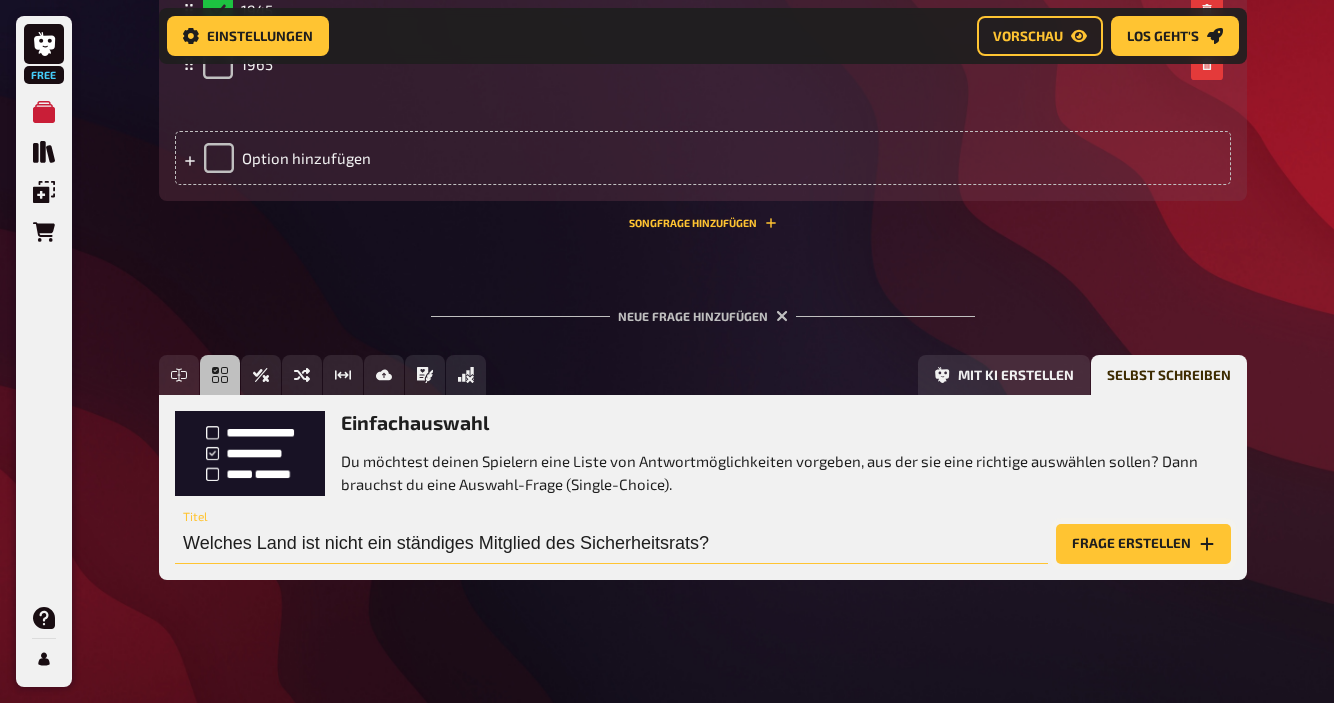 type on "Welches Land ist nicht ein ständiges Mitglied des Sicherheitsrats?" 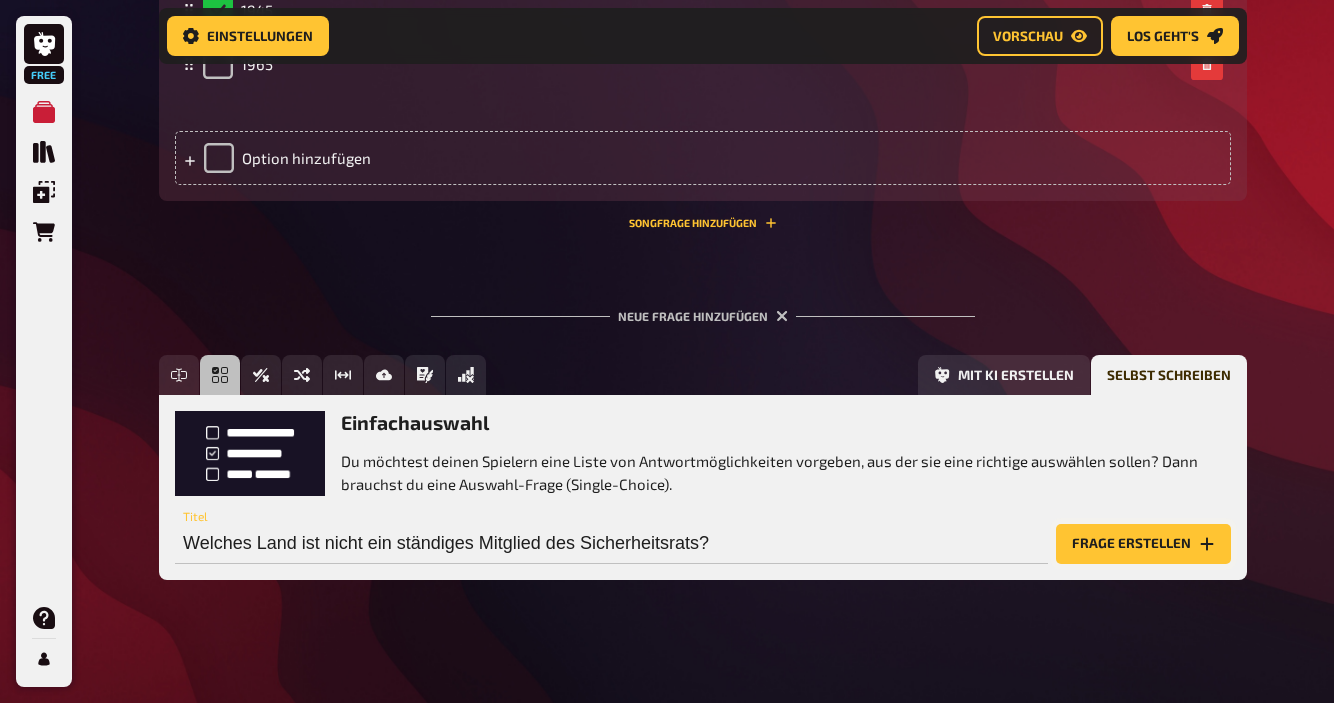 click on "Frage erstellen" at bounding box center [1143, 544] 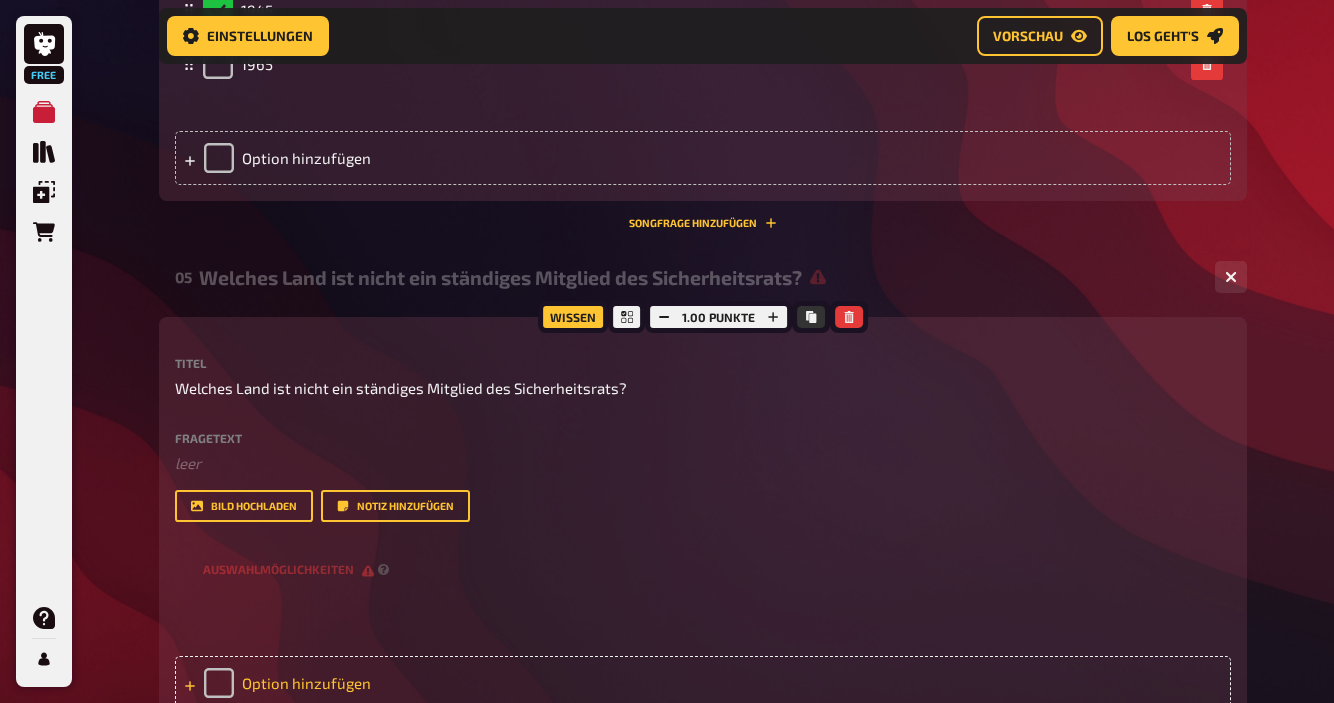 click on "Option hinzufügen" at bounding box center [703, 683] 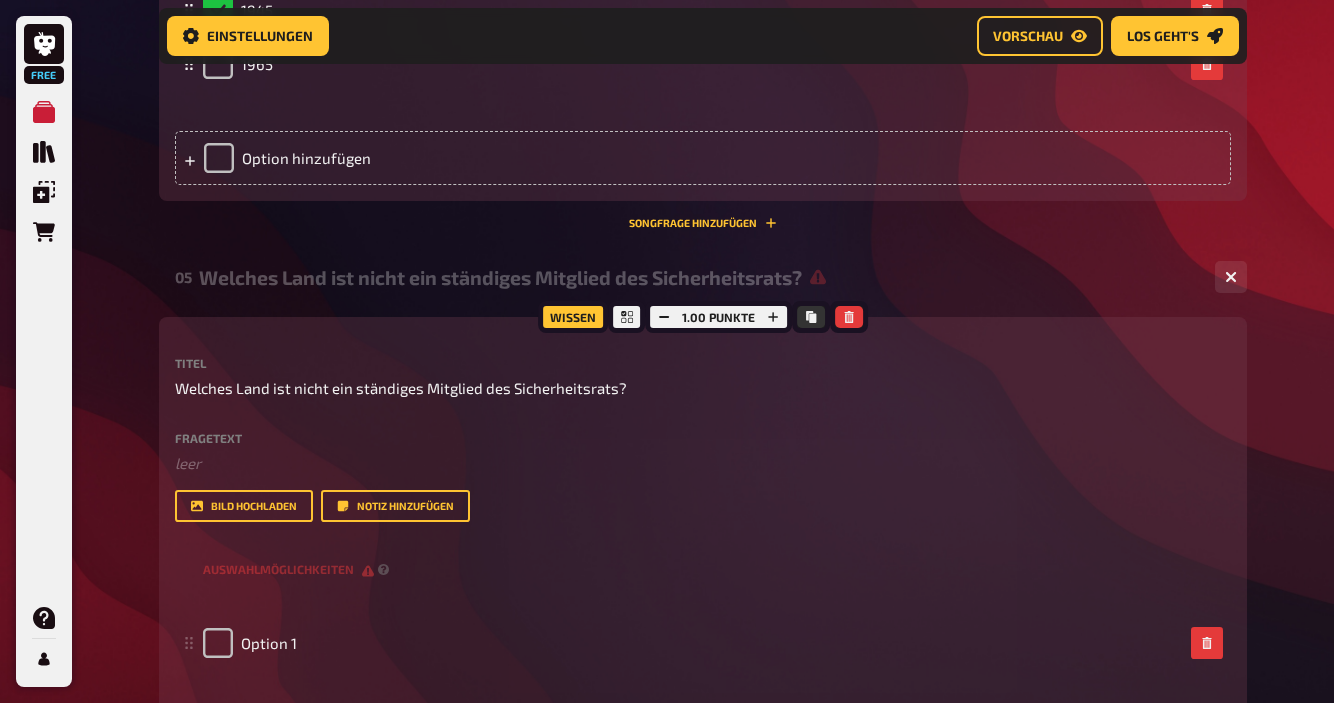 type 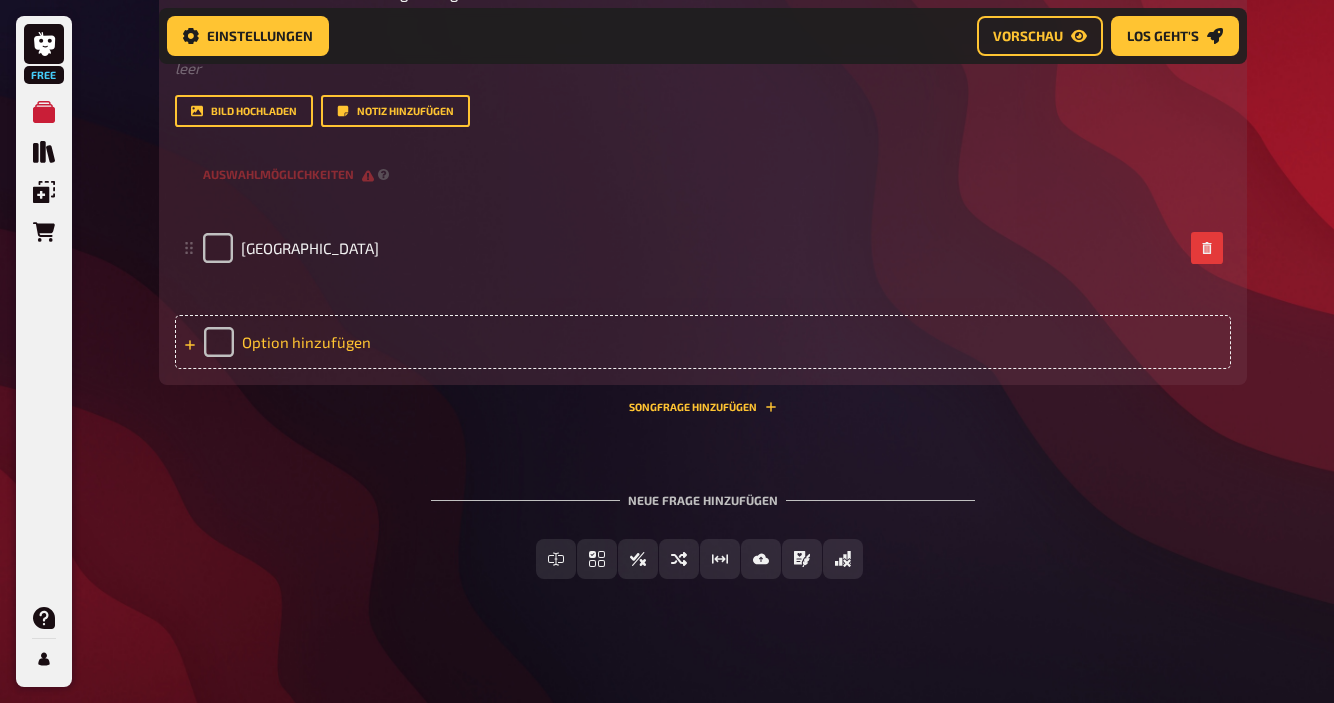 scroll, scrollTop: 3512, scrollLeft: 0, axis: vertical 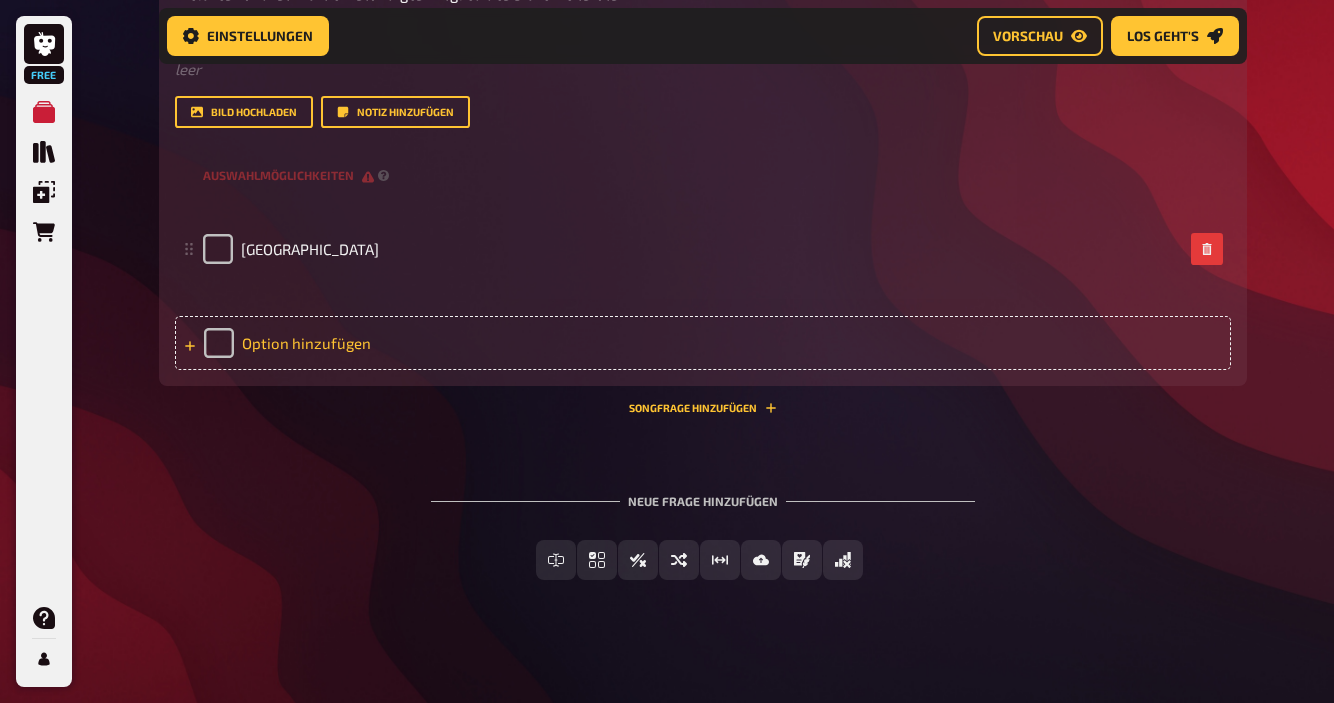 click on "Option hinzufügen" at bounding box center [703, 343] 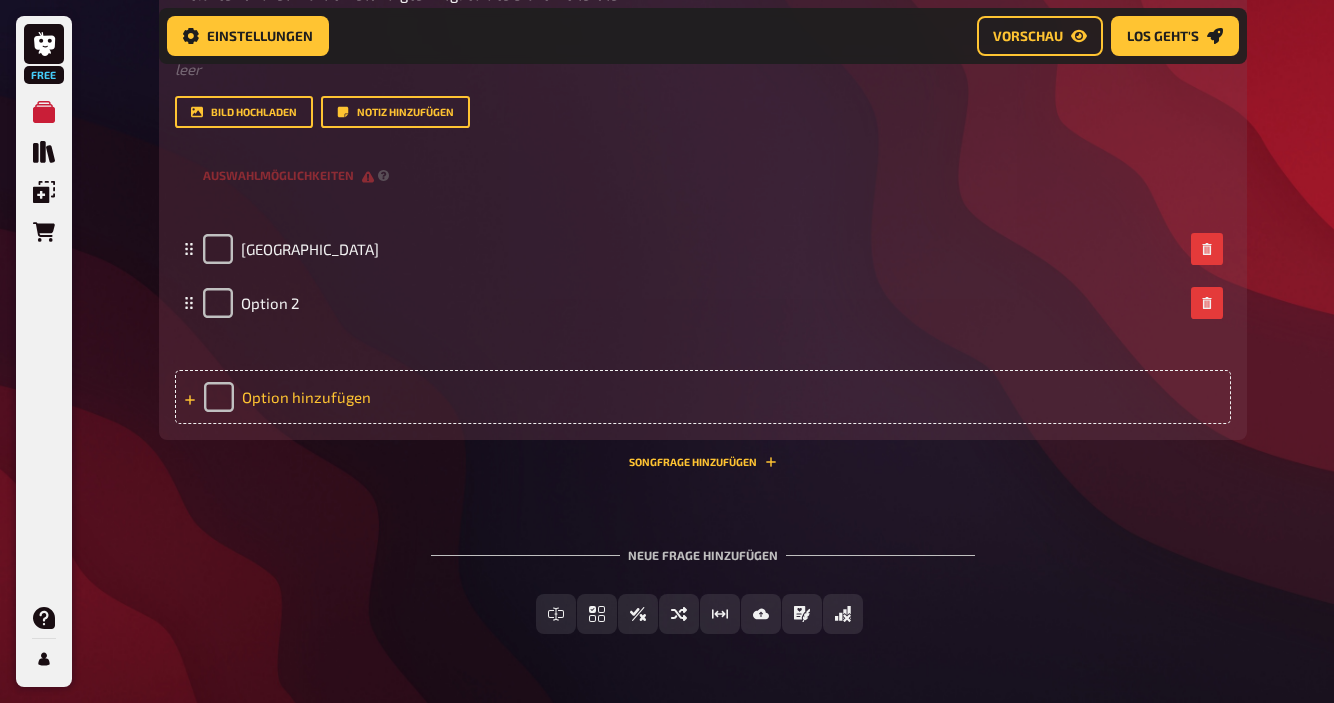 type 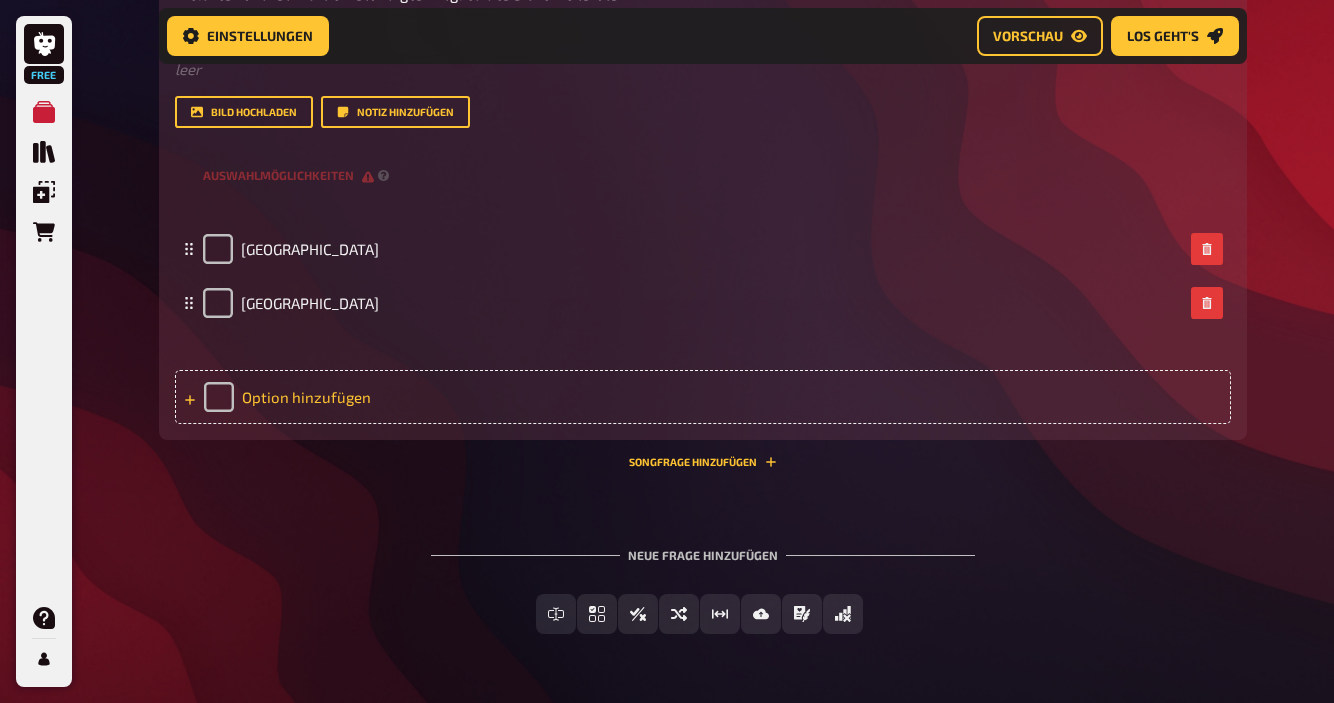 click on "Option hinzufügen" at bounding box center (703, 397) 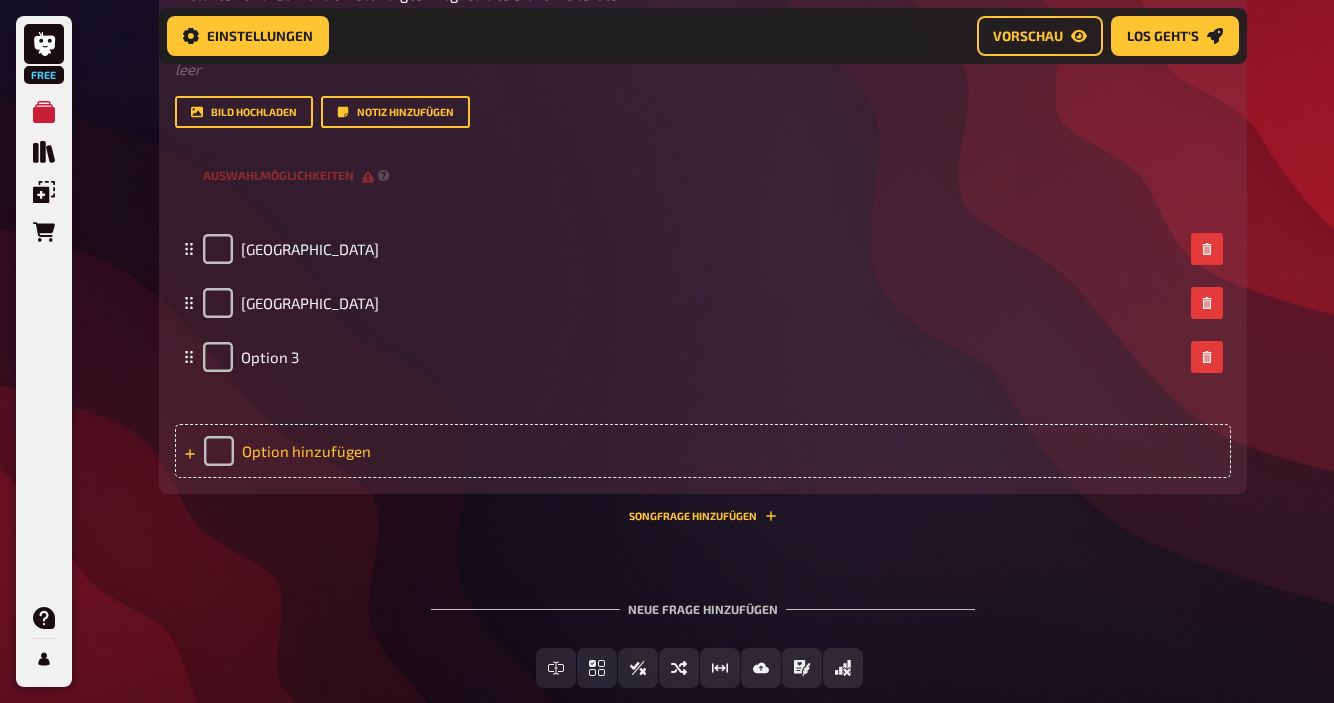 type 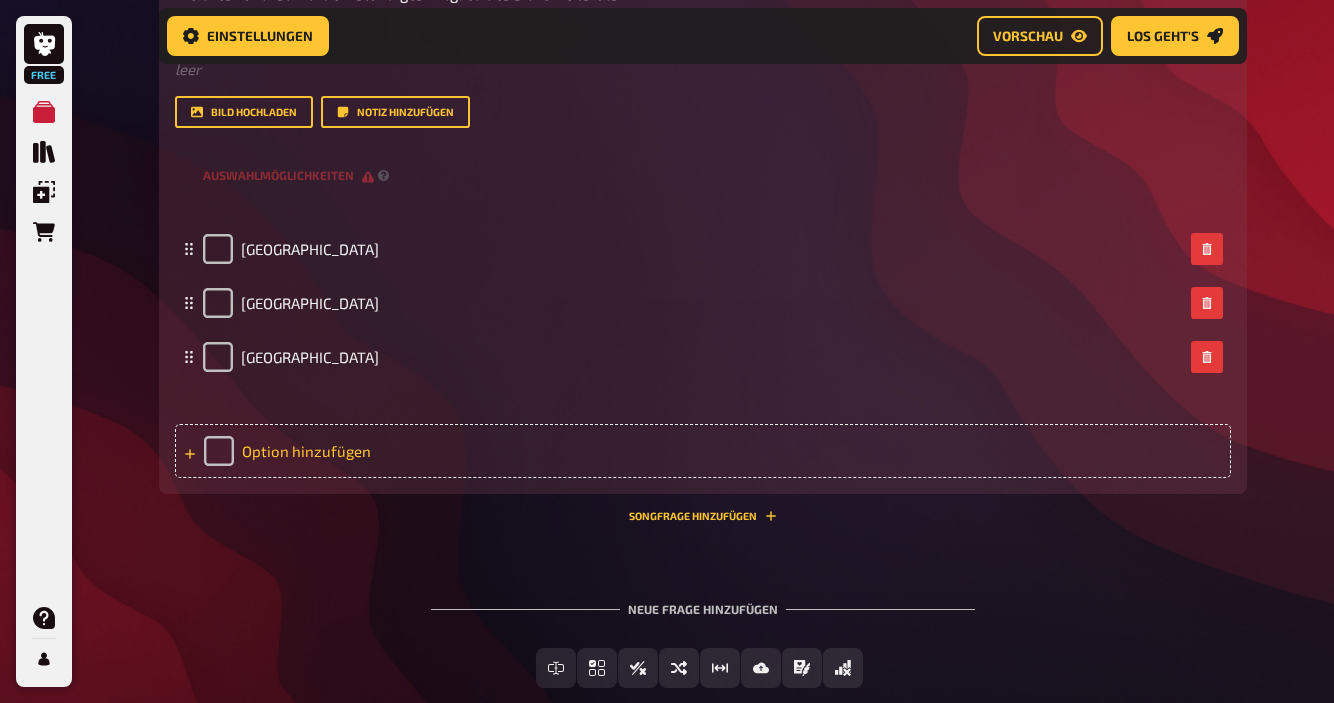 click on "Option hinzufügen" at bounding box center [703, 451] 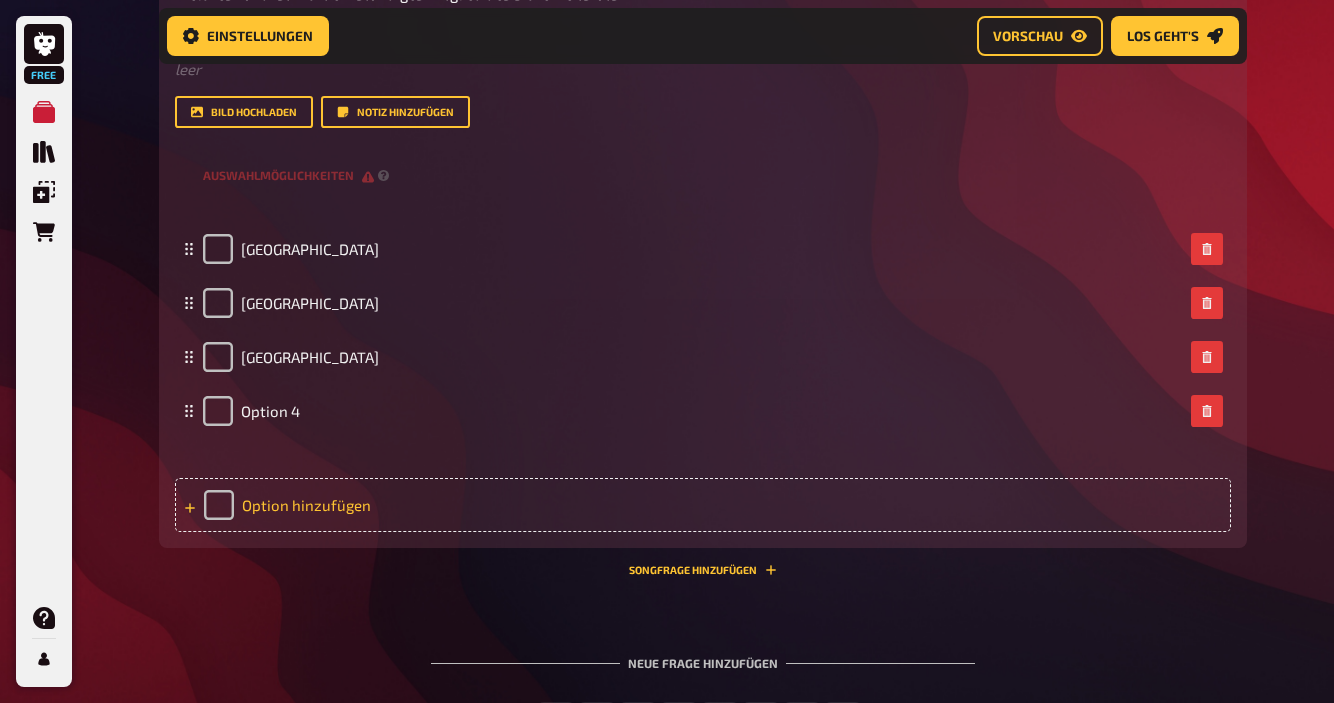 type 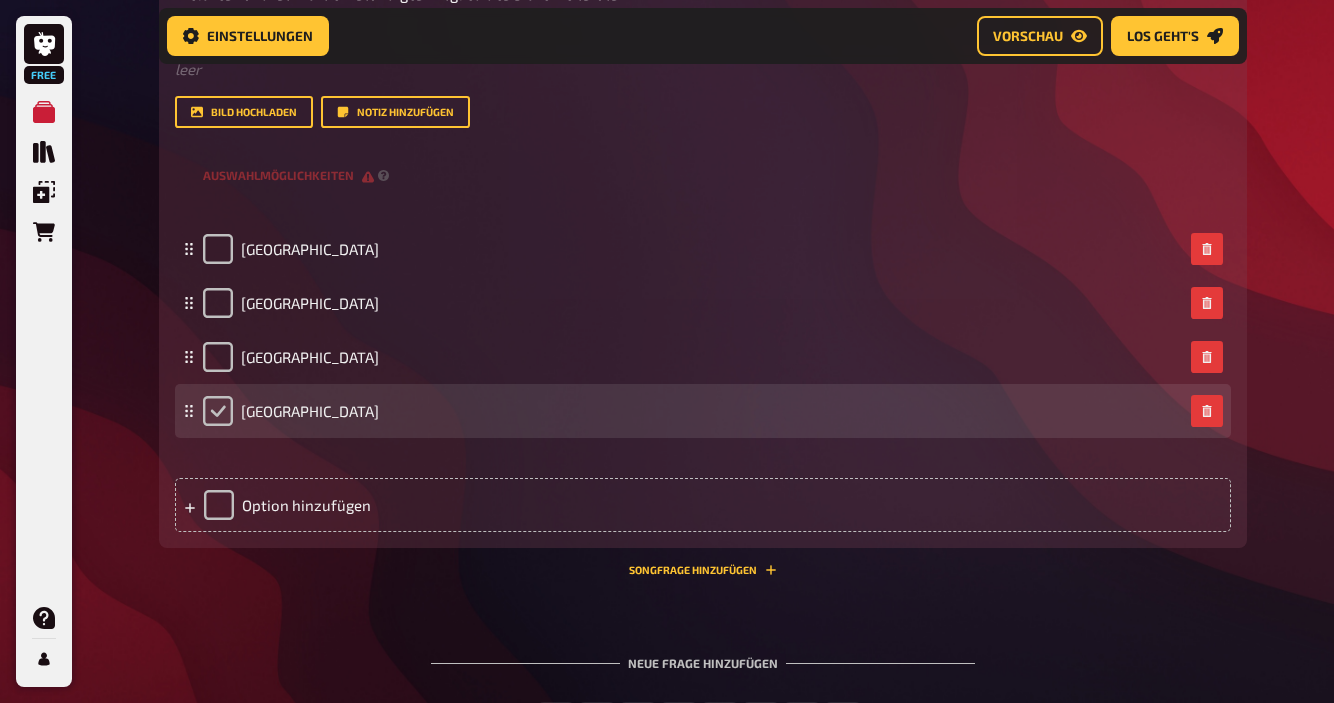 click at bounding box center [218, 411] 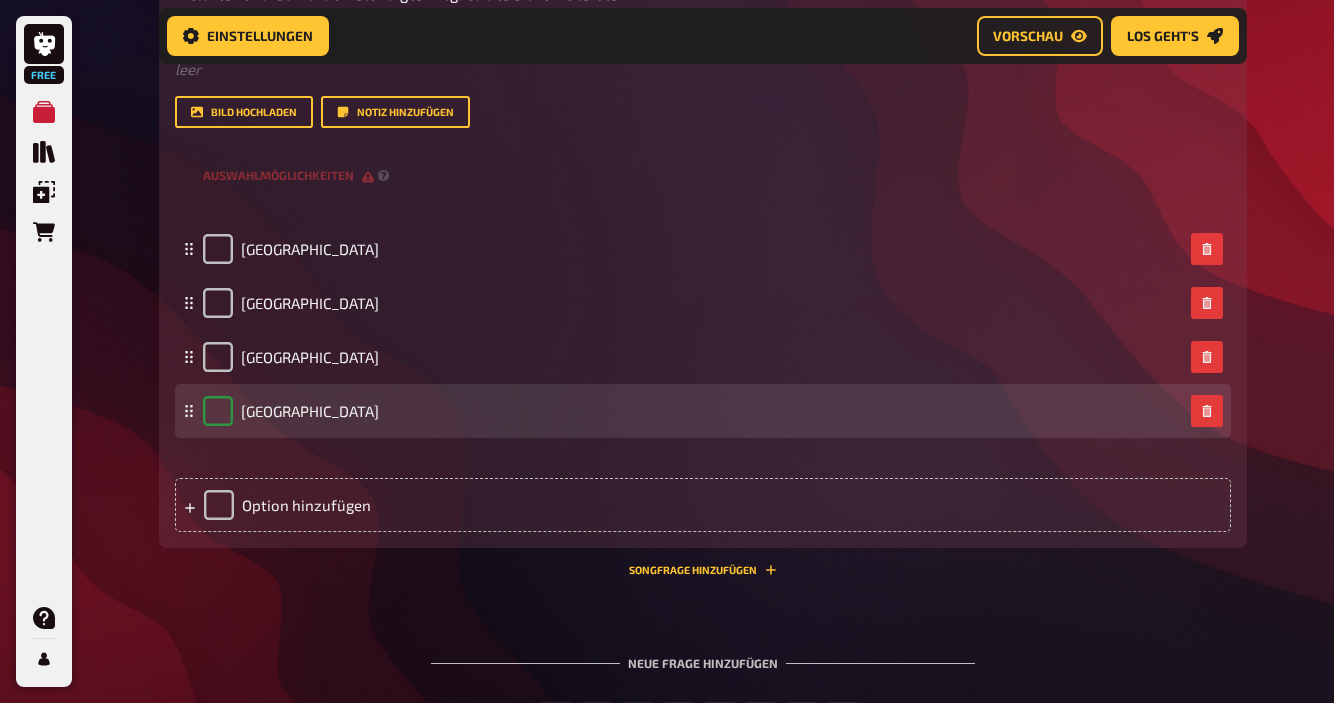 checkbox on "true" 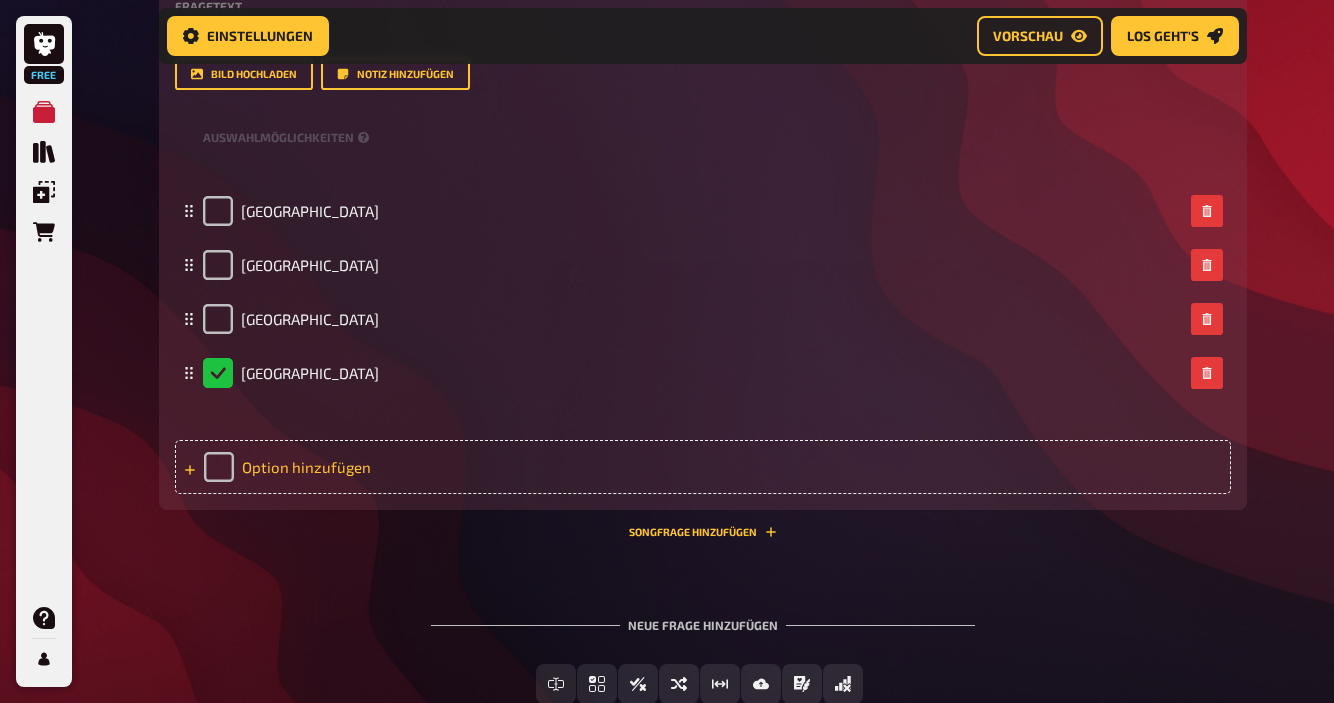 scroll, scrollTop: 3628, scrollLeft: 0, axis: vertical 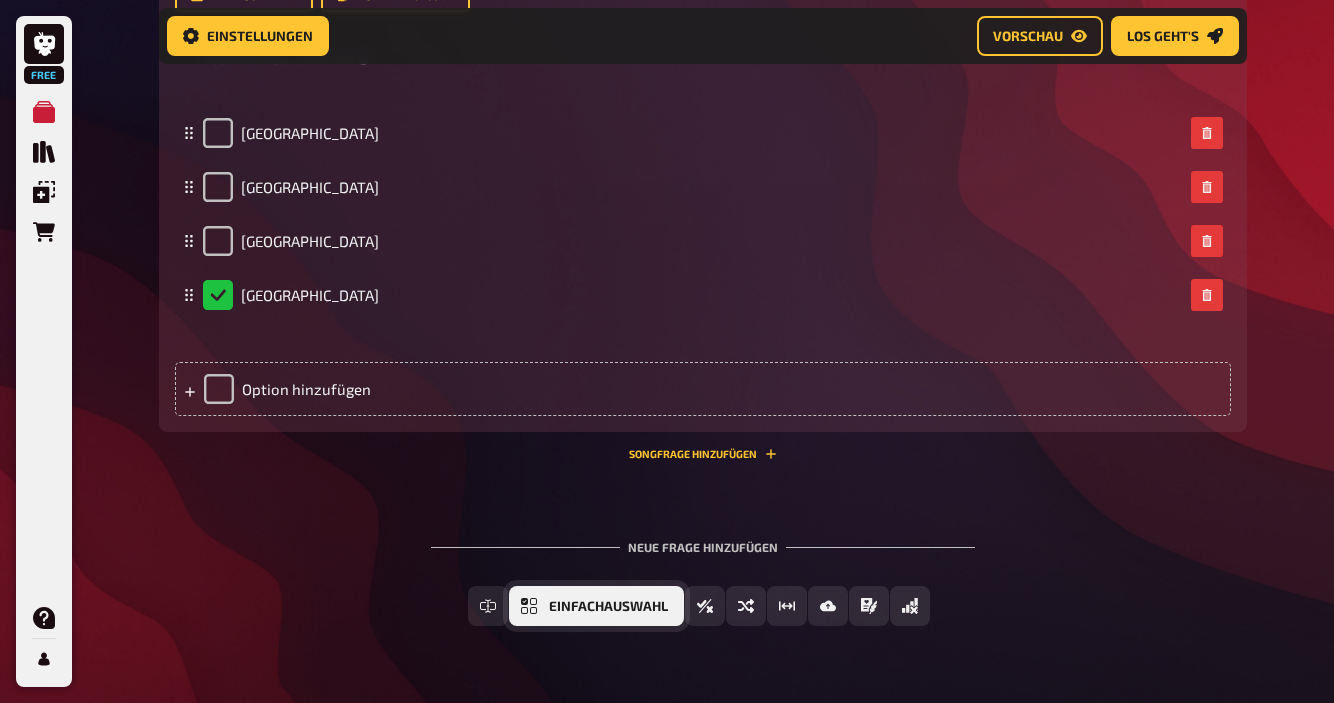 click on "Einfachauswahl" at bounding box center [596, 606] 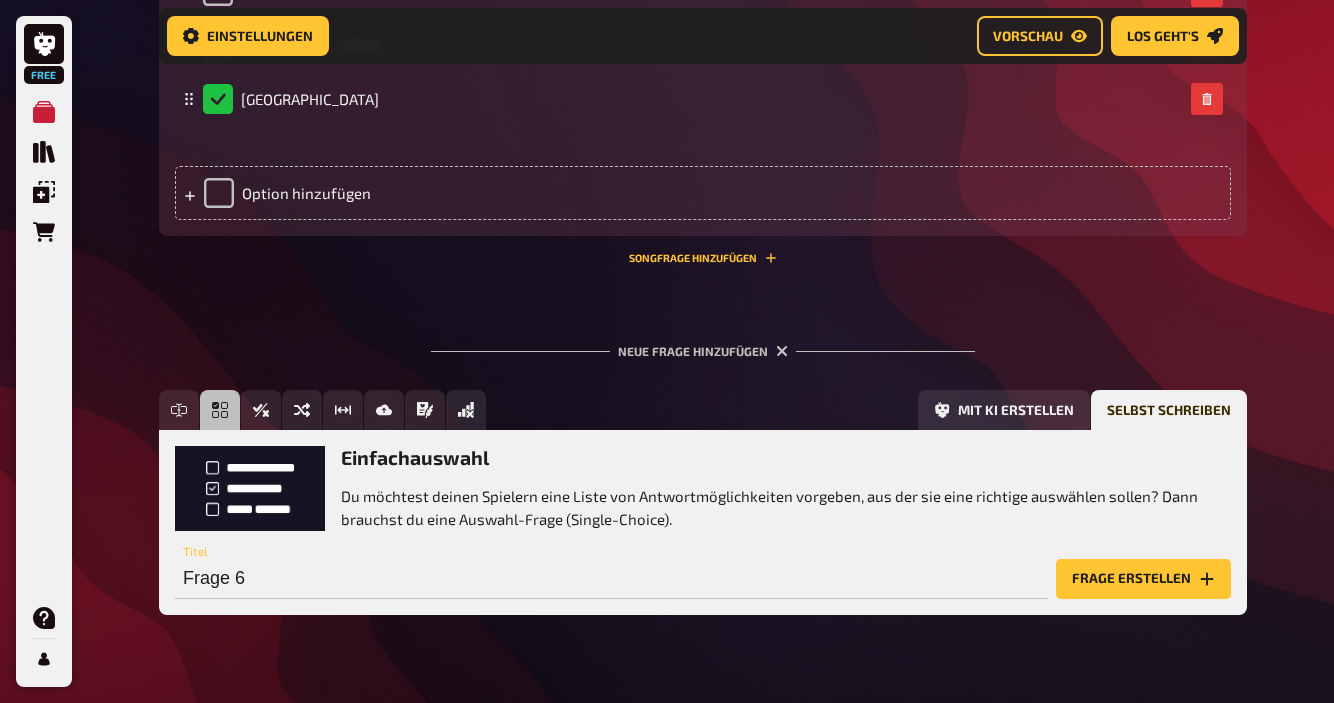 scroll, scrollTop: 3858, scrollLeft: 0, axis: vertical 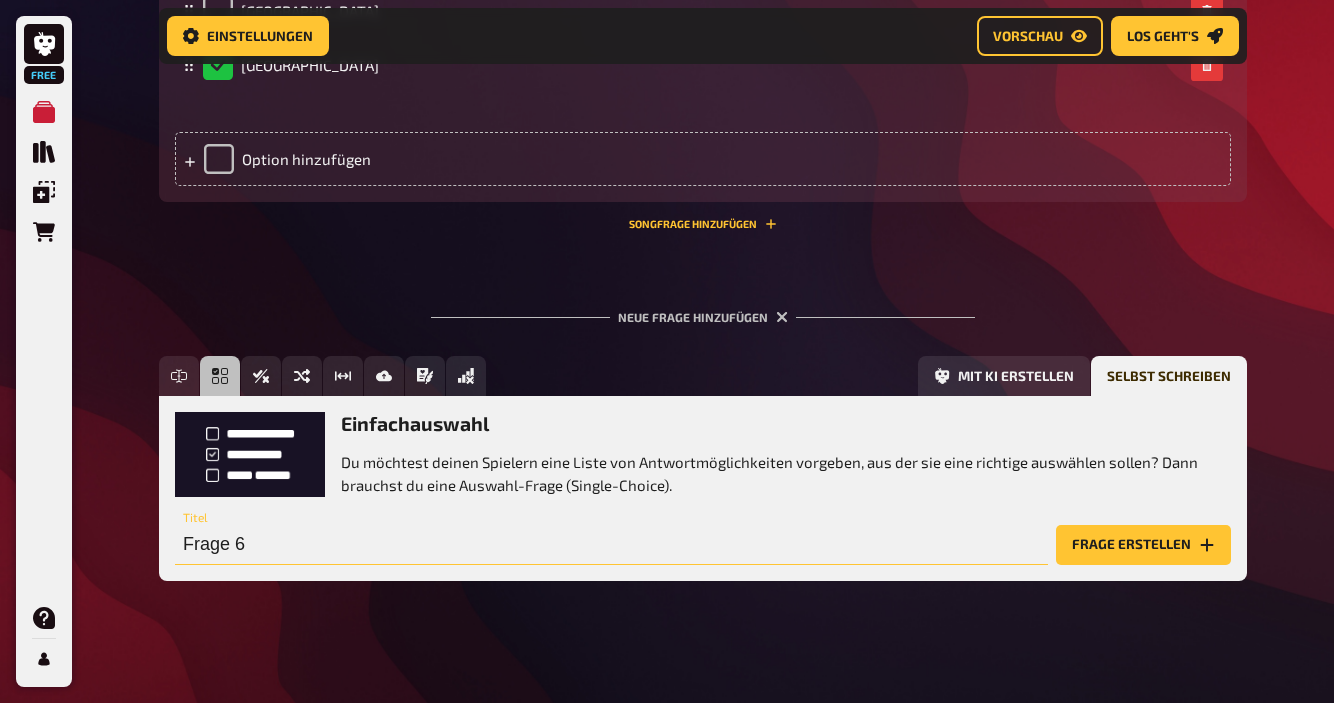 click on "Frage 6" at bounding box center (611, 545) 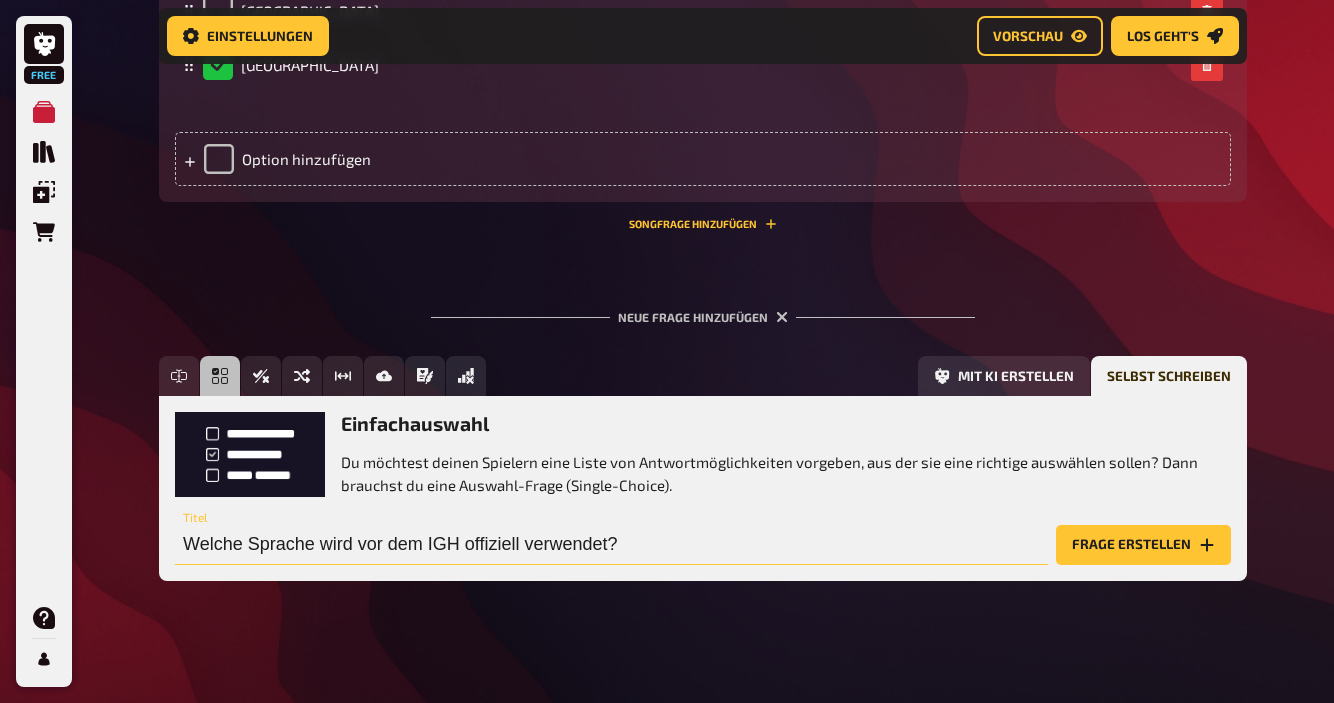 click on "Welche Sprache wird vor dem IGH offiziell verwendet?" at bounding box center [611, 545] 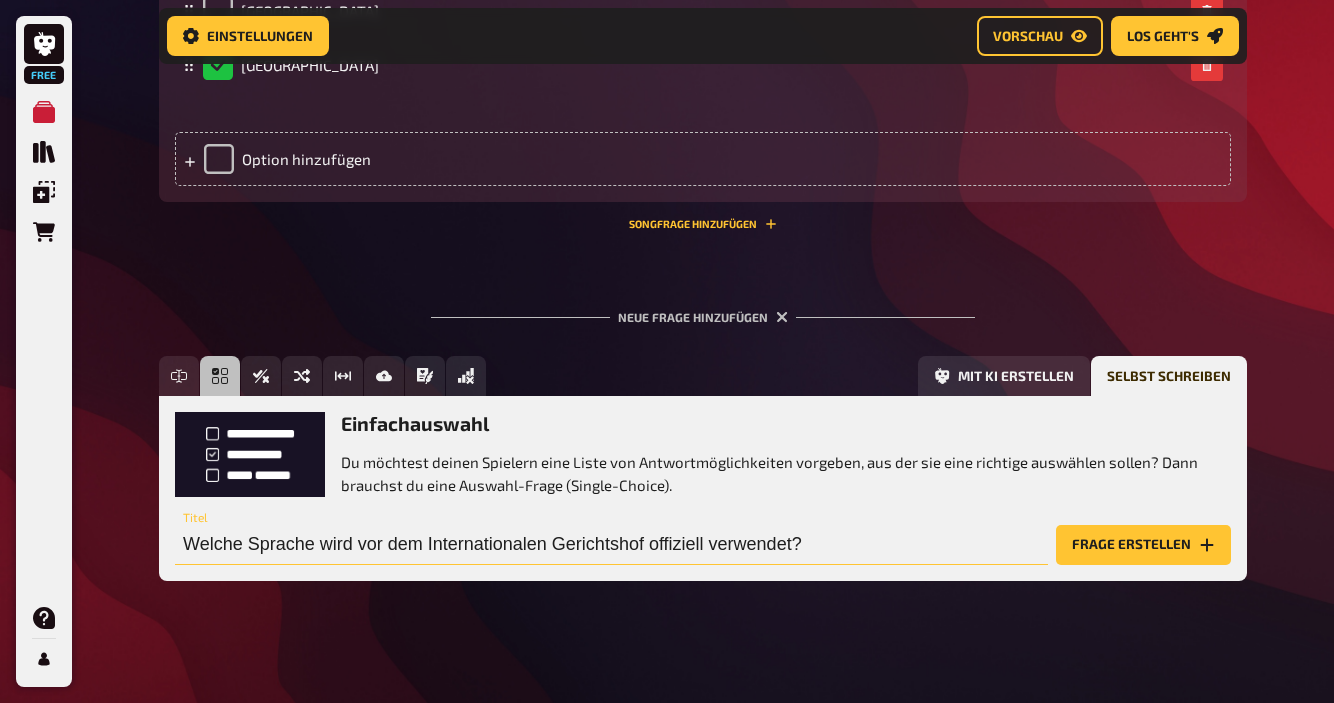 click on "Welche Sprache wird vor dem Internationalen Gerichtshof offiziell verwendet?" at bounding box center (611, 545) 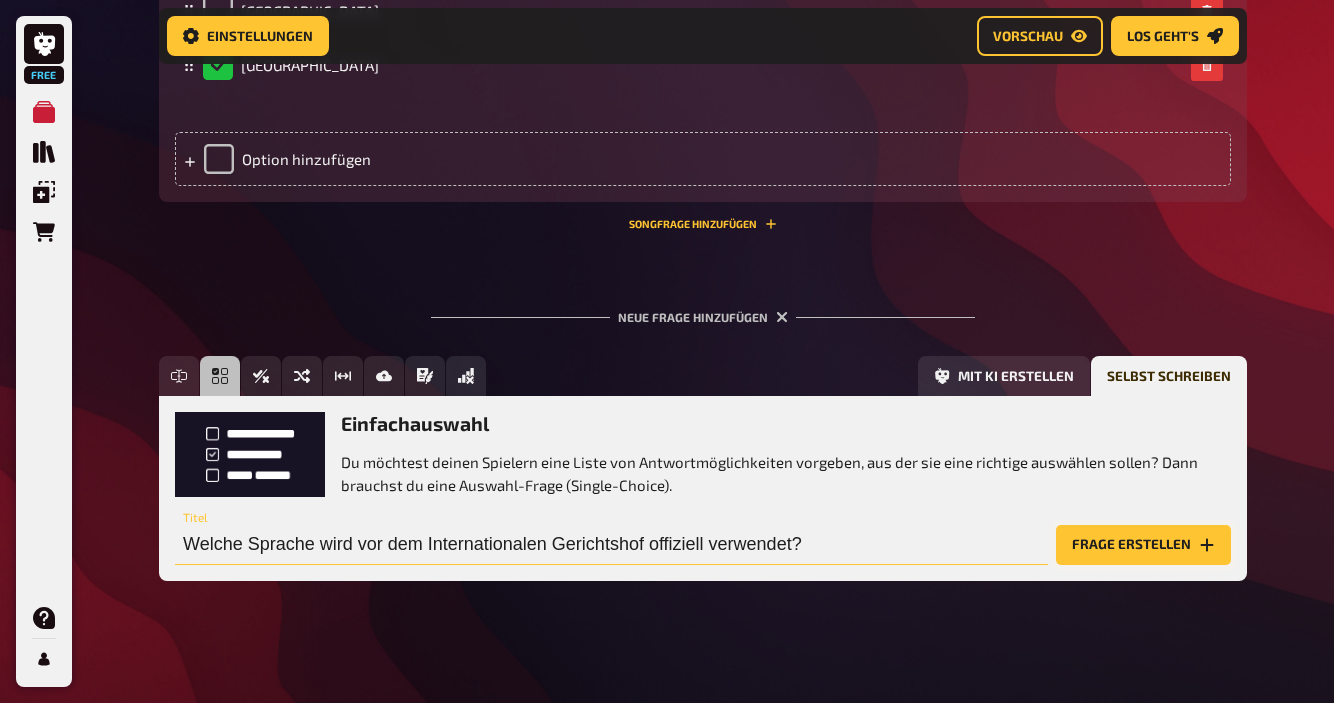 type on "Welche Sprache wird vor dem Internationalen Gerichtshof offiziell verwendet?" 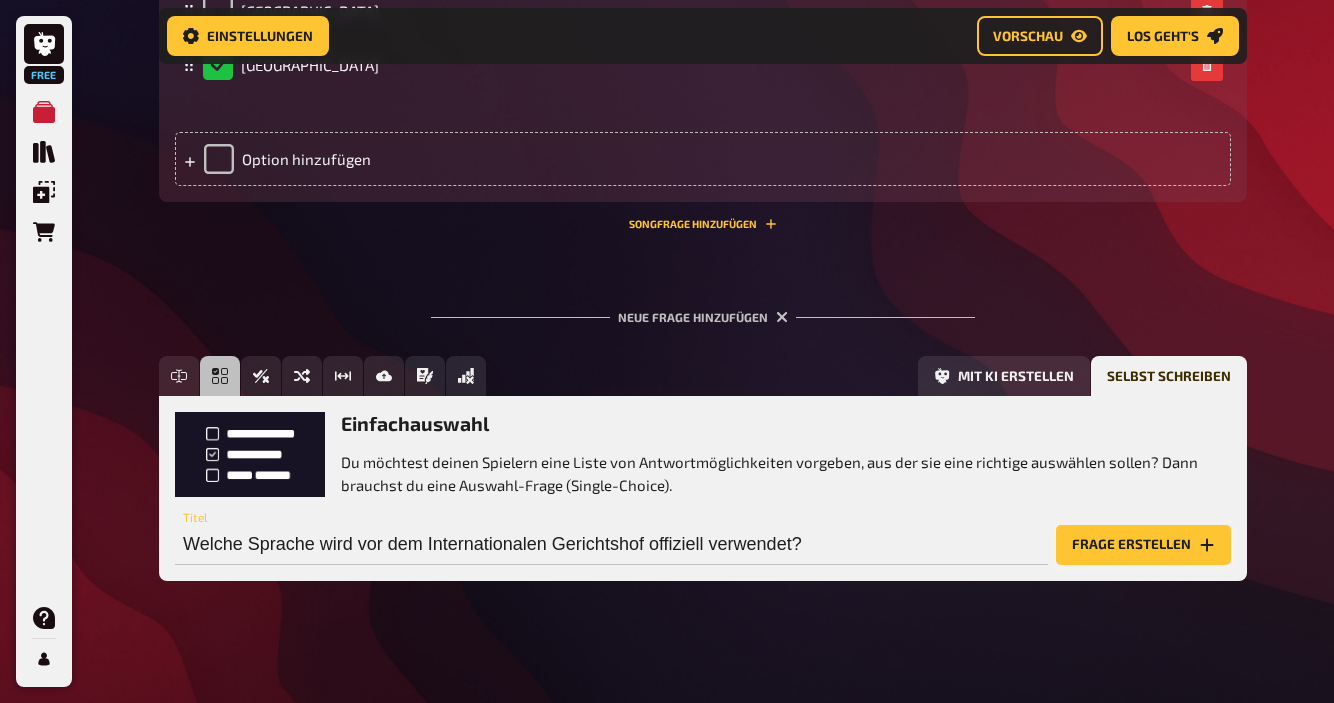 click on "Frage erstellen" at bounding box center (1143, 545) 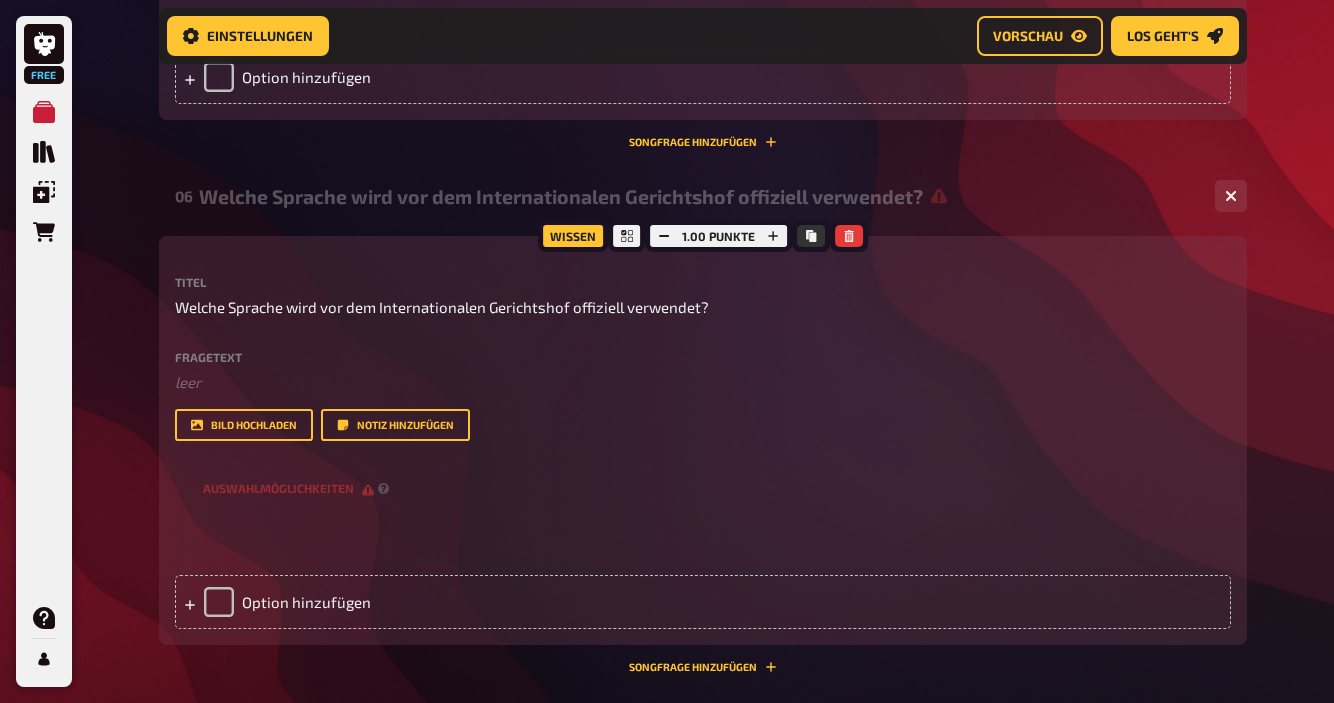 scroll, scrollTop: 3973, scrollLeft: 0, axis: vertical 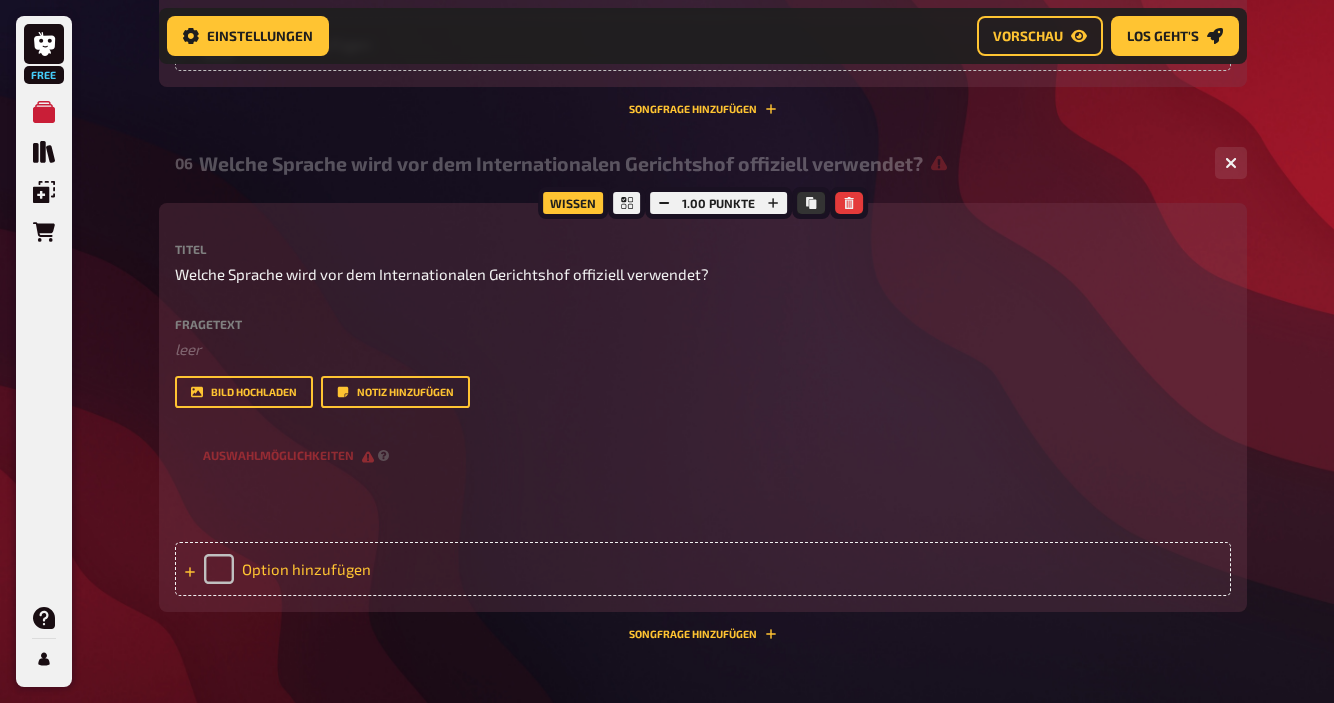 click on "Option hinzufügen" at bounding box center (703, 569) 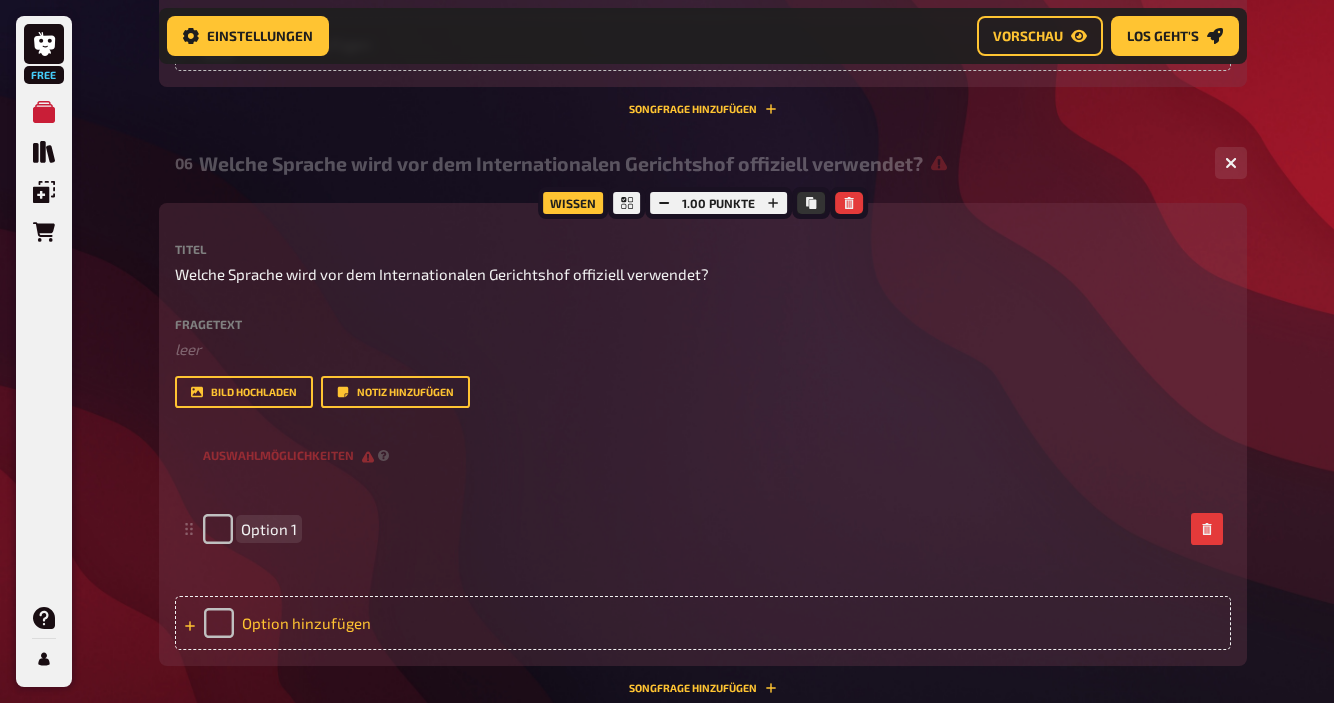 type 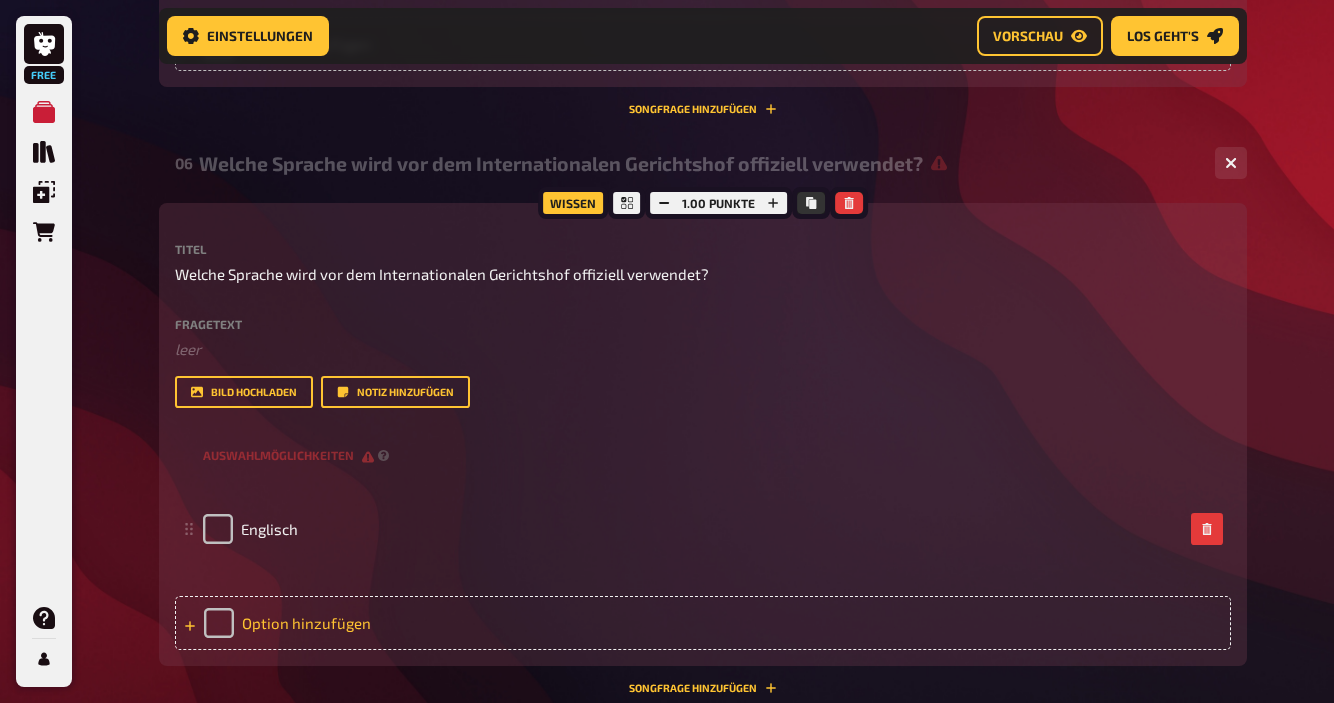 click on "Option hinzufügen" at bounding box center [703, 623] 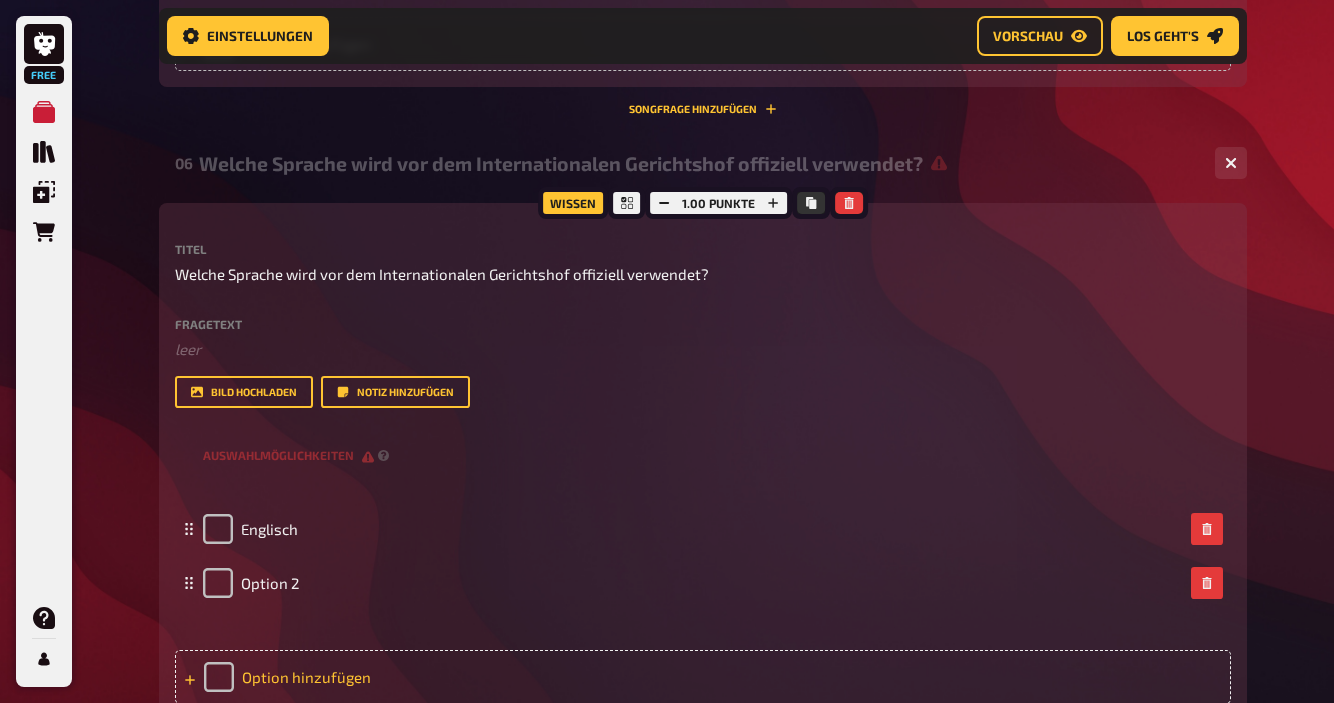 type 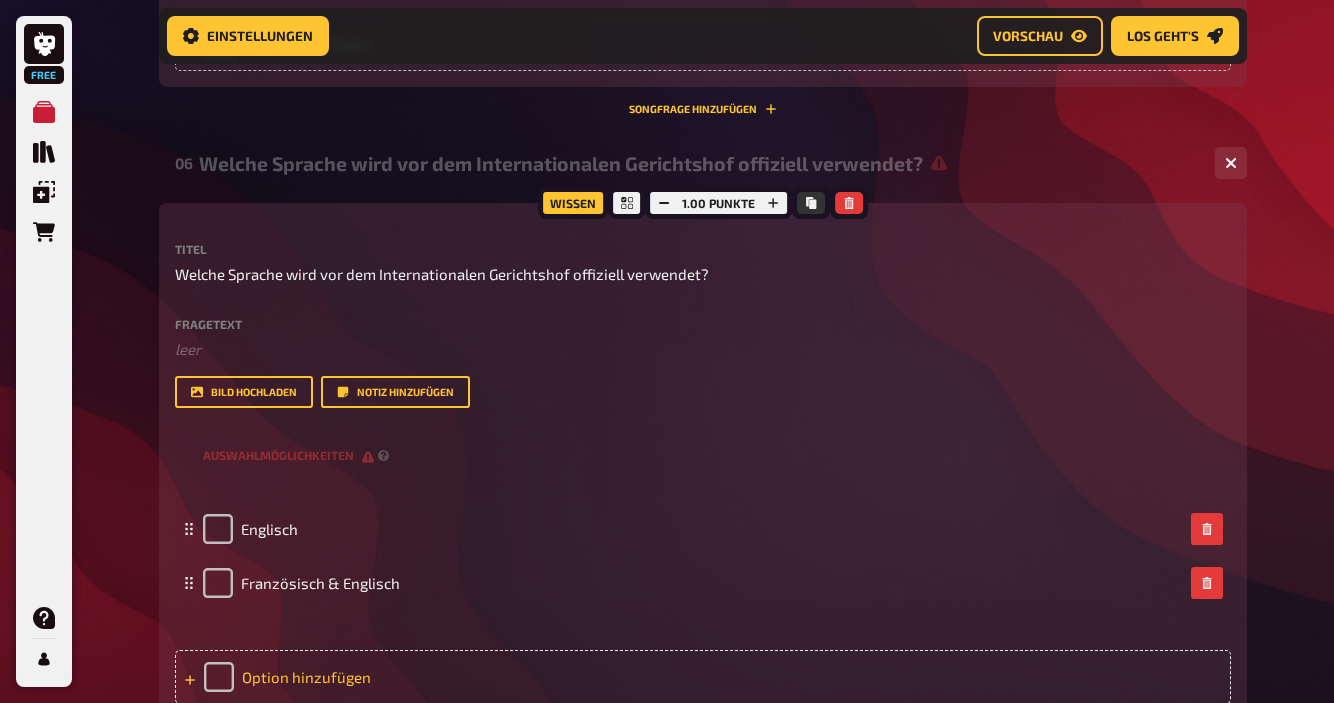 click on "Option hinzufügen" at bounding box center (703, 677) 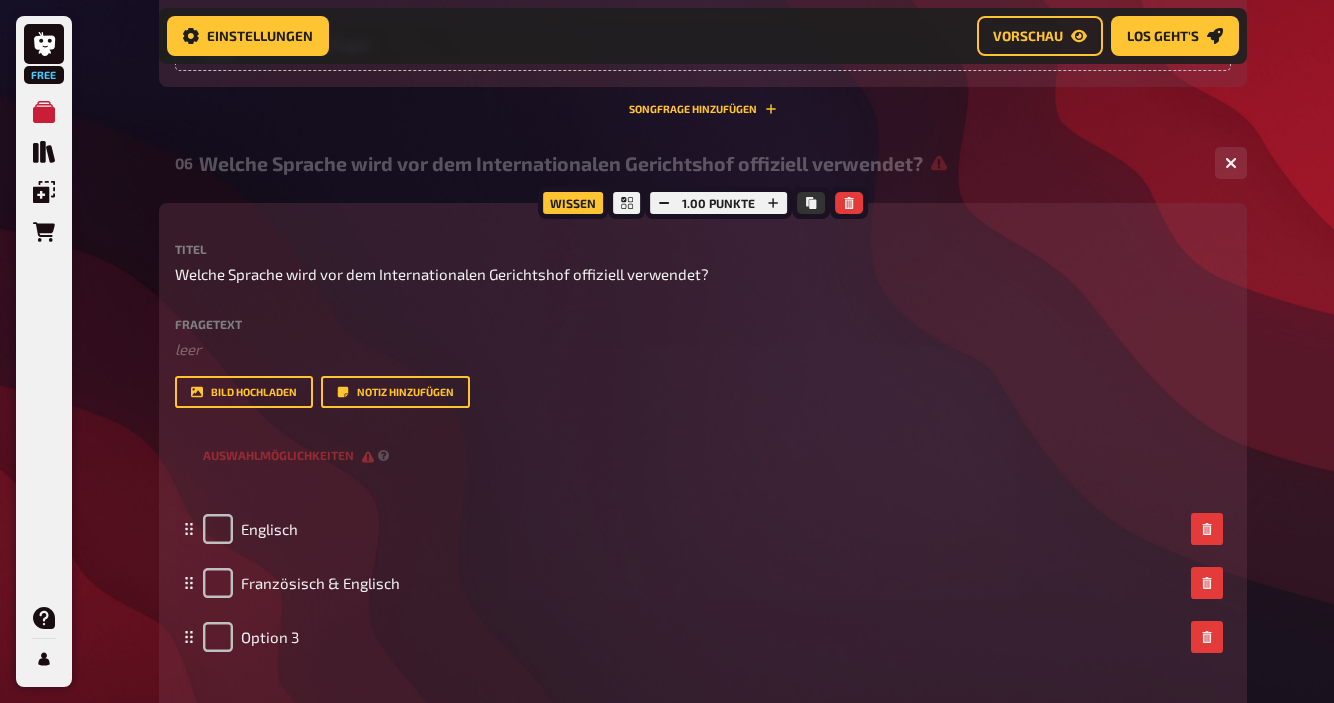type 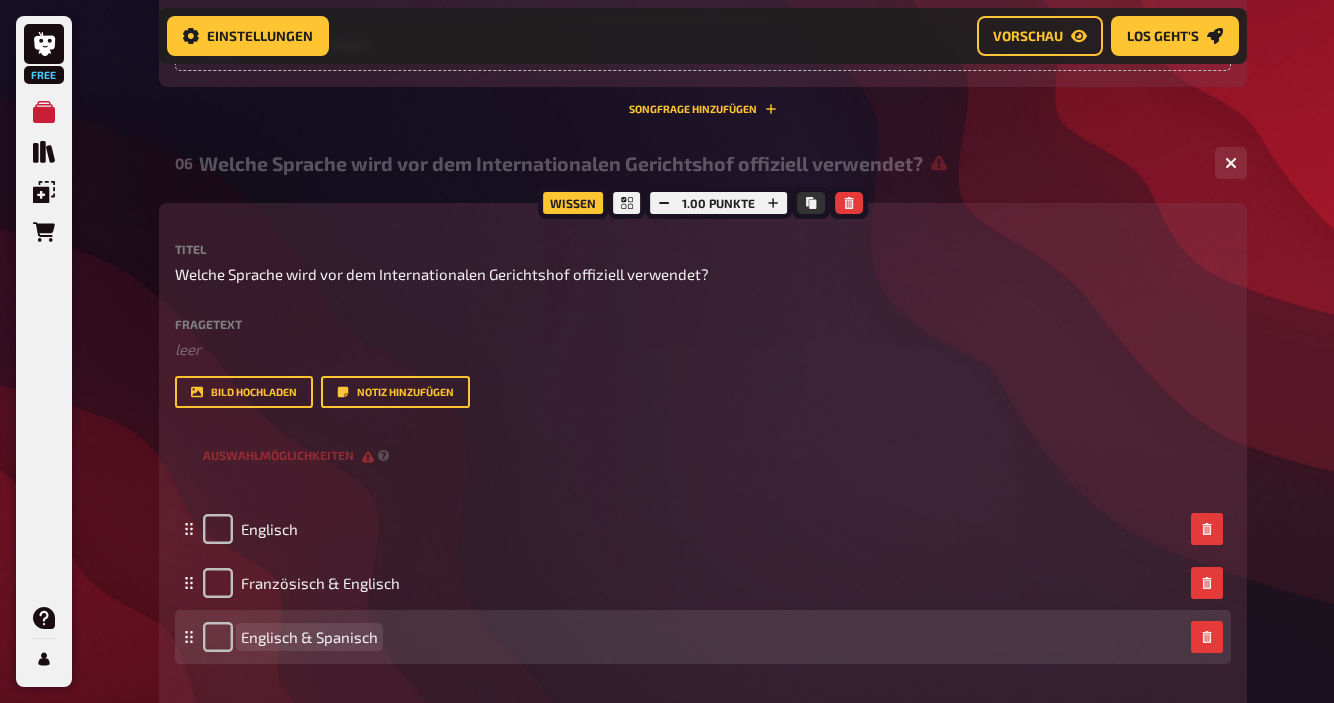 click on "Englisch & Spanisch" at bounding box center [309, 637] 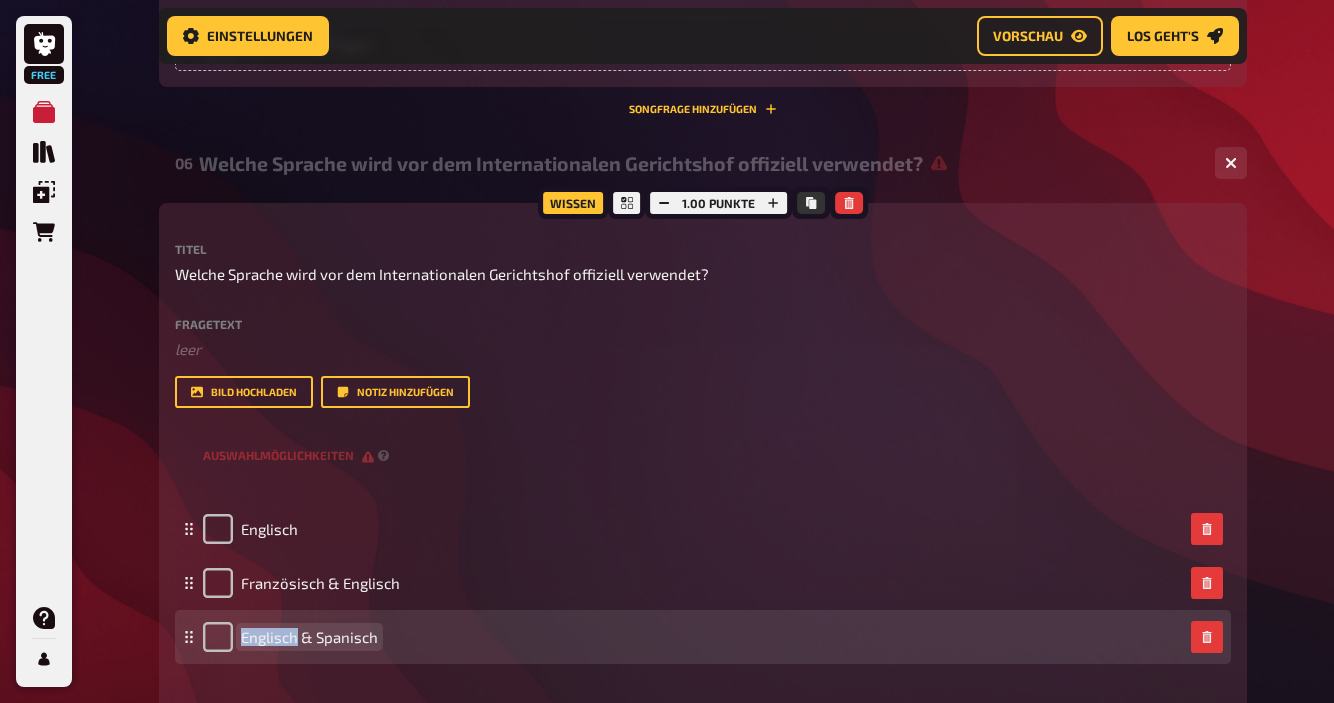 click on "Englisch & Spanisch" at bounding box center [309, 637] 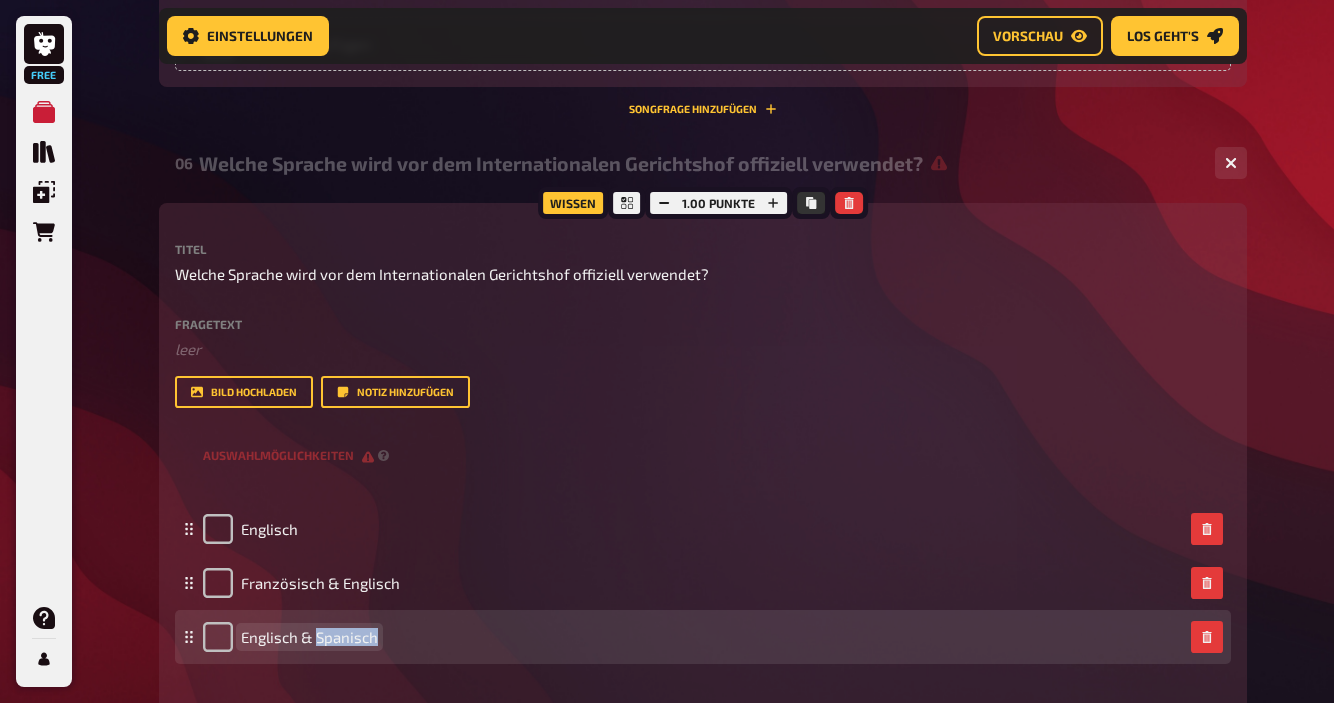 click on "Englisch & Spanisch" at bounding box center [309, 637] 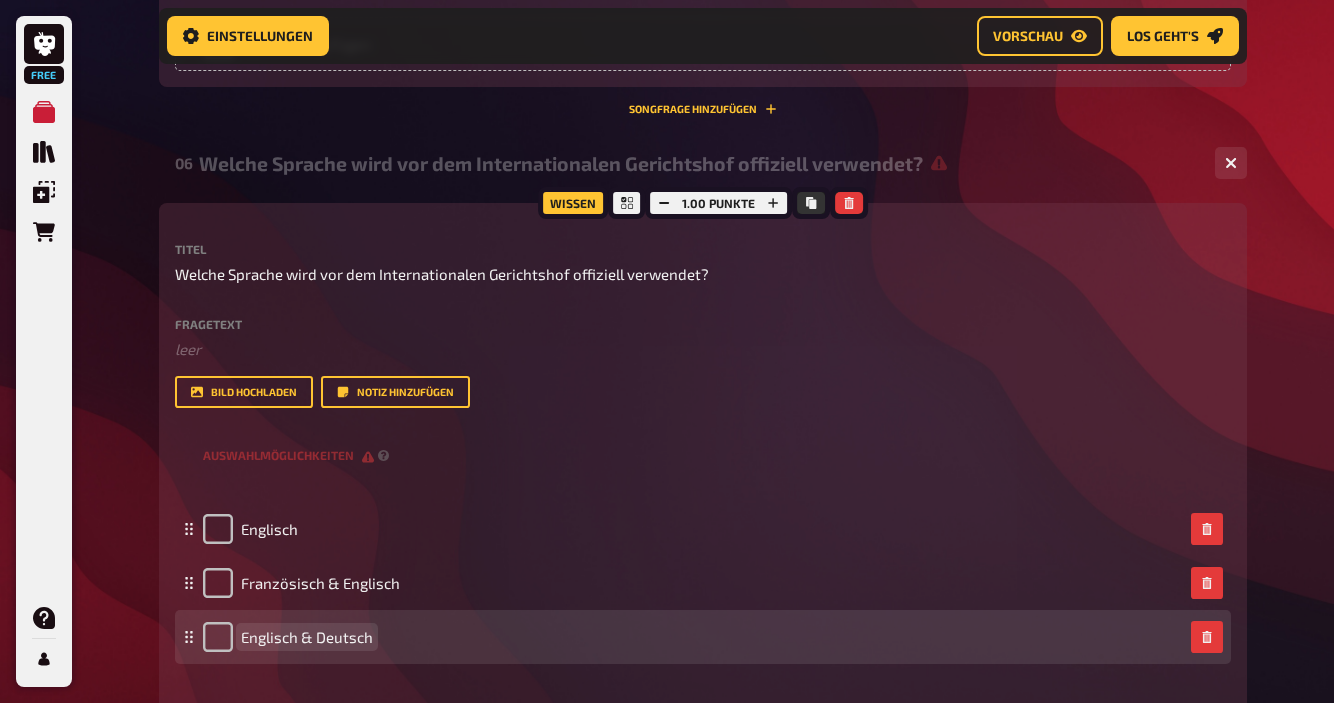 scroll, scrollTop: 4183, scrollLeft: 0, axis: vertical 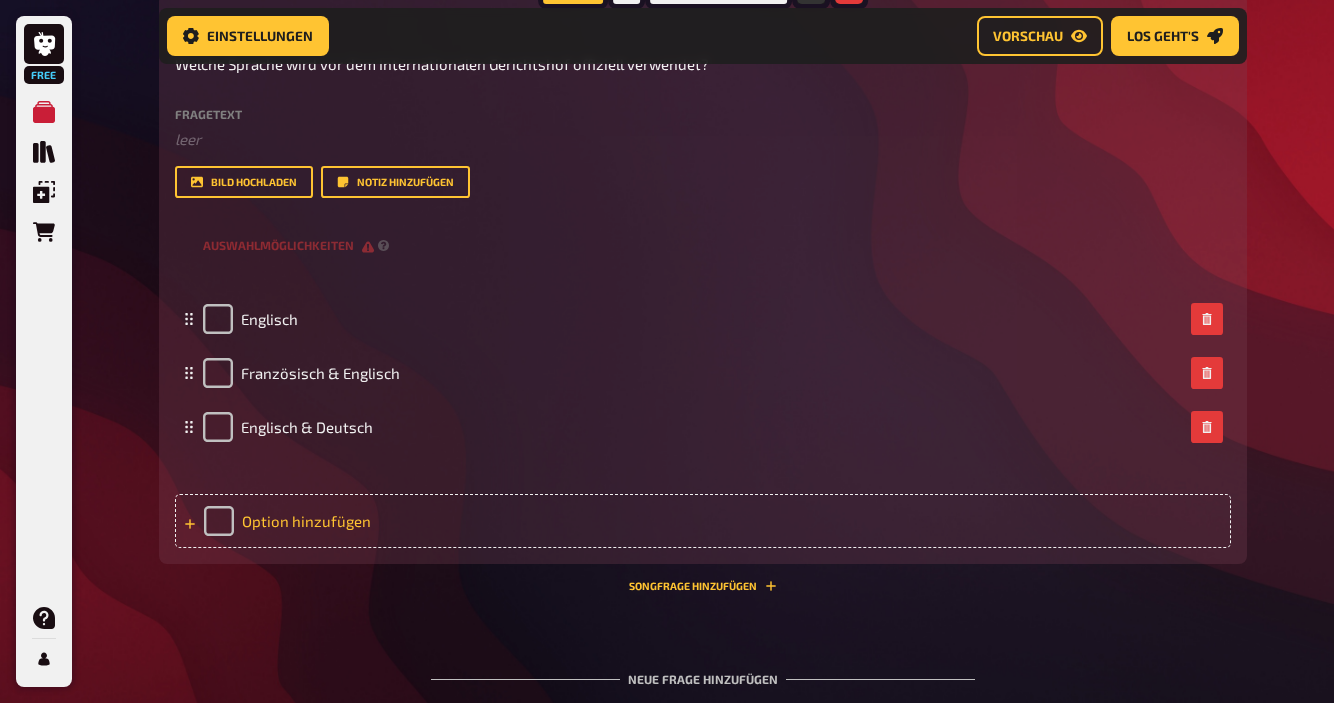 click on "Option hinzufügen" at bounding box center [703, 521] 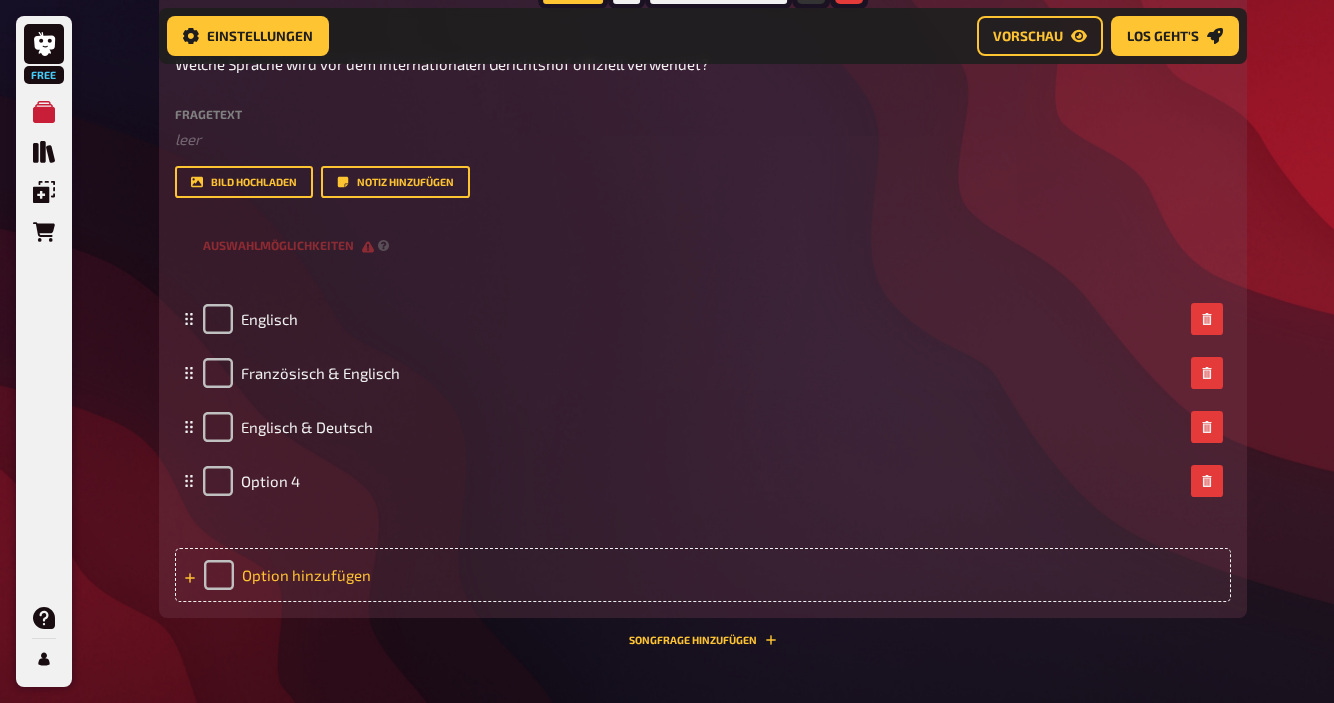 type 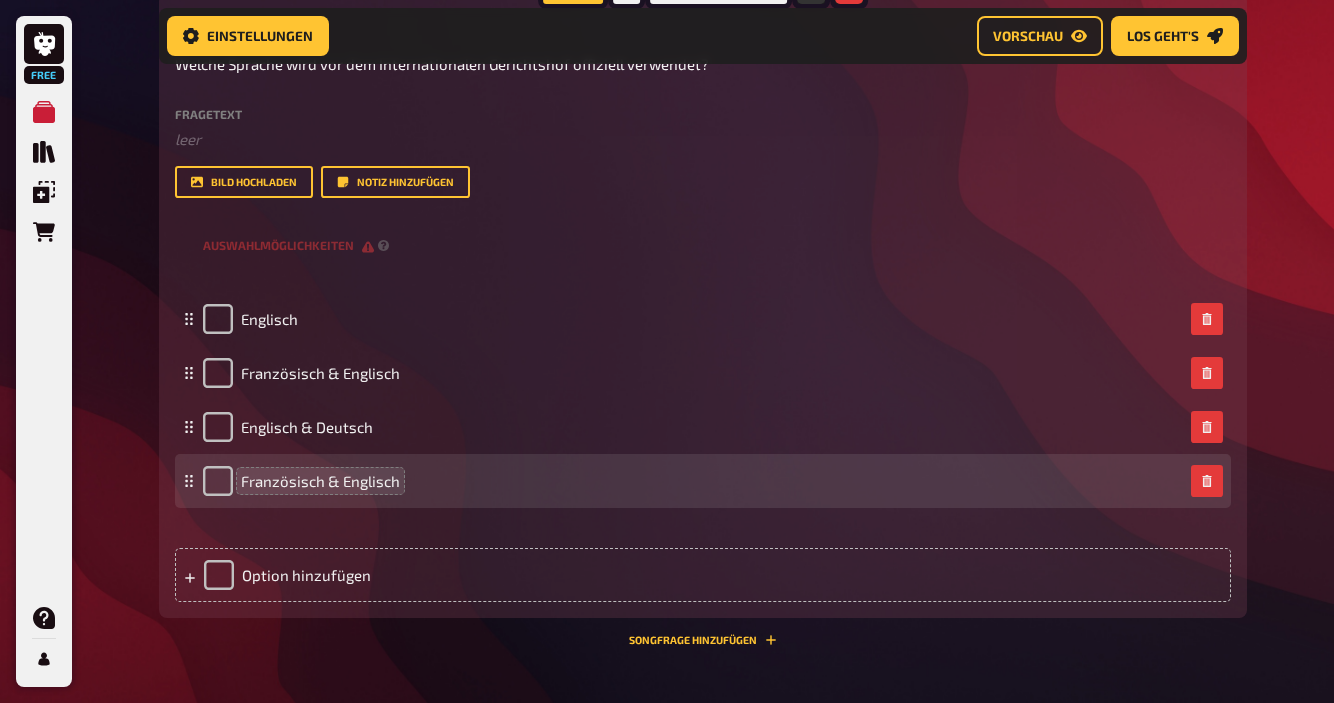 click on "Französisch & Englisch" at bounding box center [320, 481] 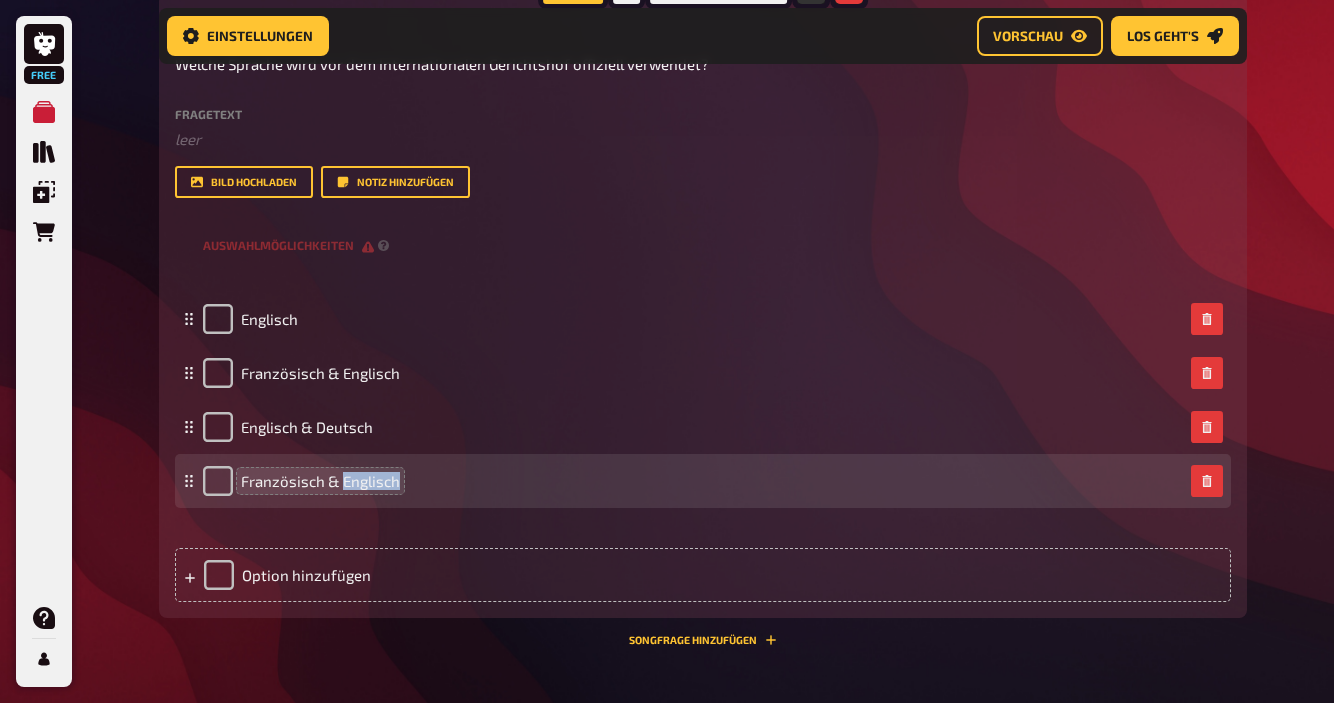 click on "Französisch & Englisch" at bounding box center [320, 481] 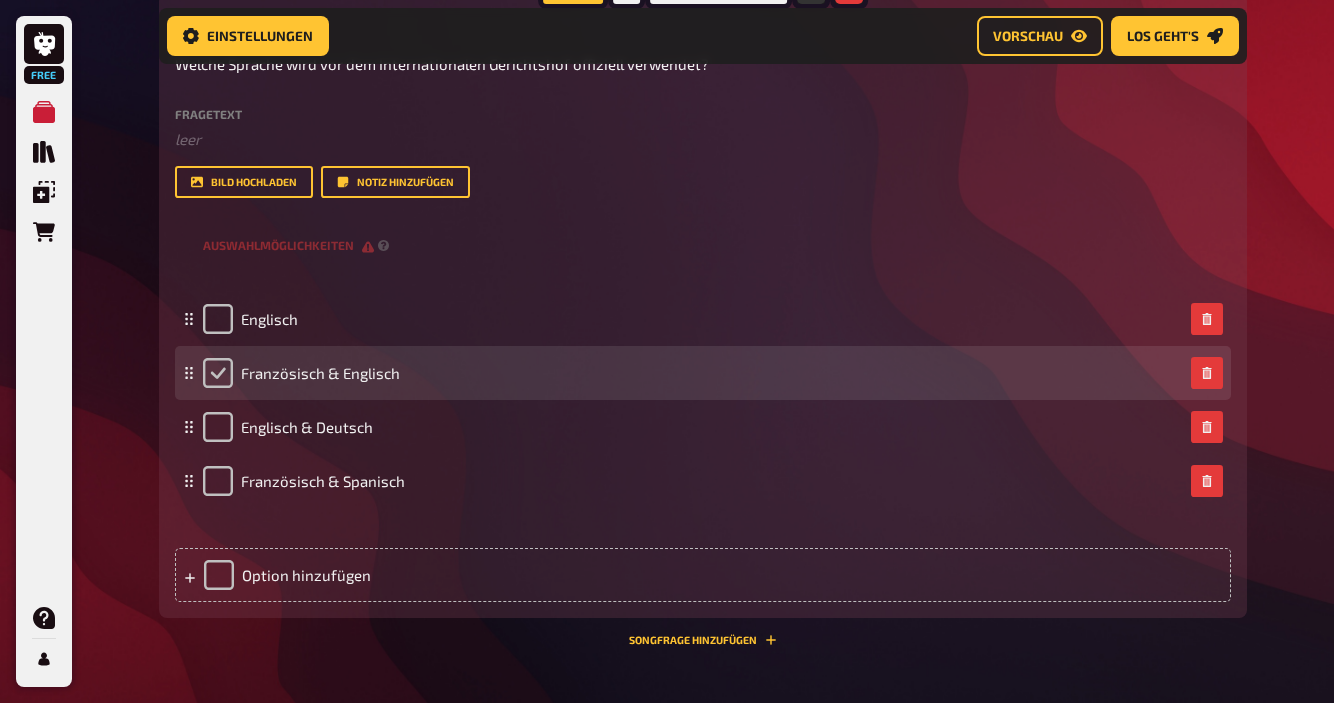 click at bounding box center [218, 373] 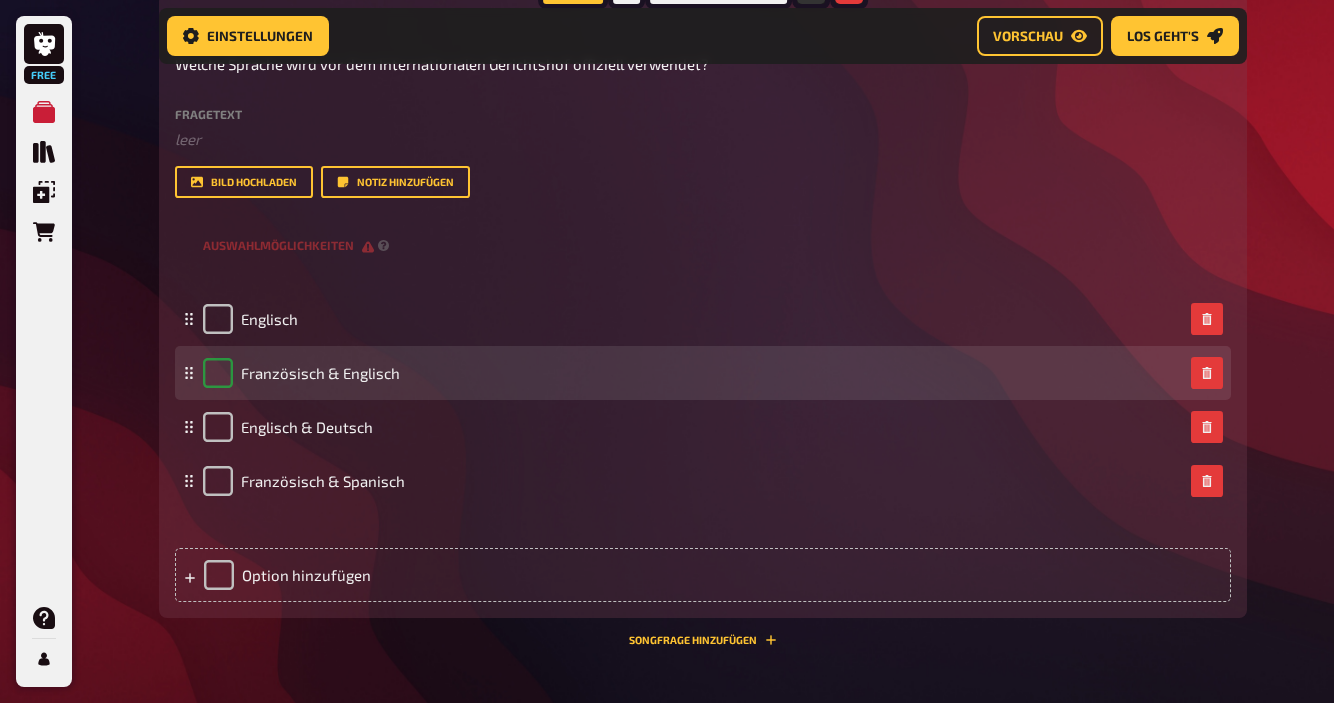 checkbox on "true" 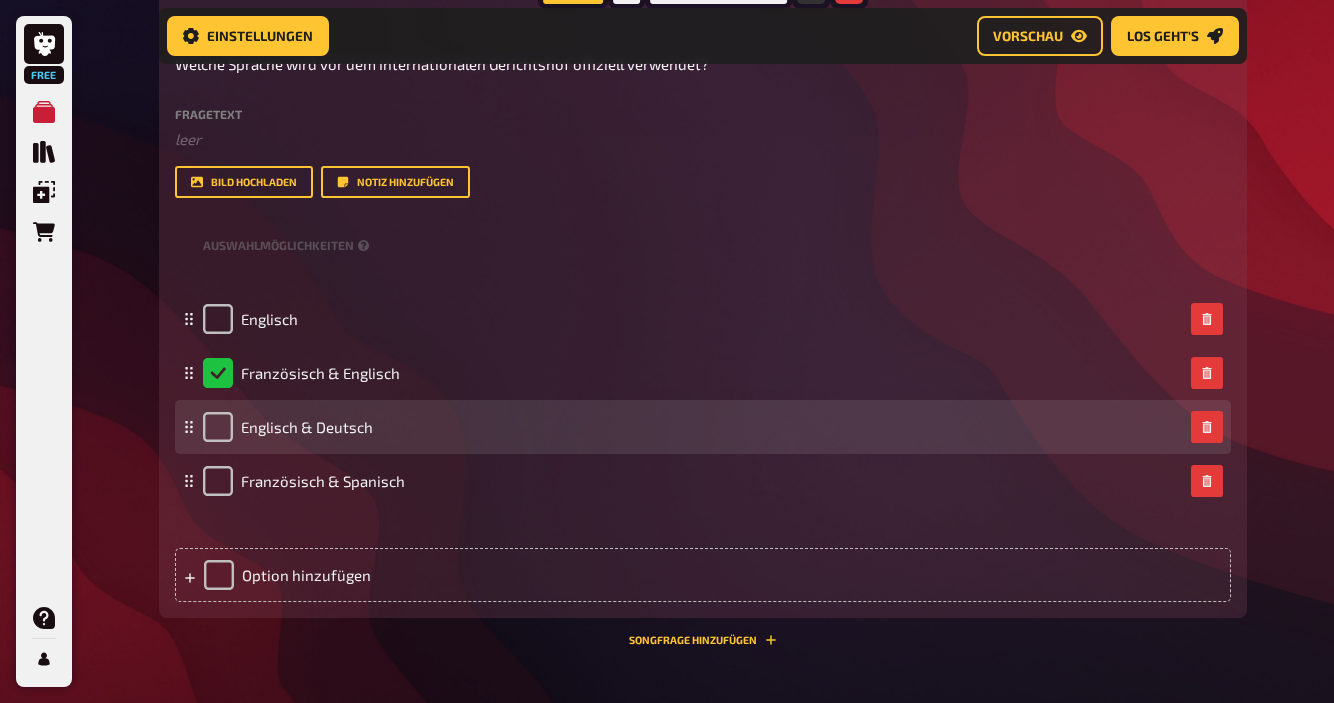 scroll, scrollTop: 4269, scrollLeft: 0, axis: vertical 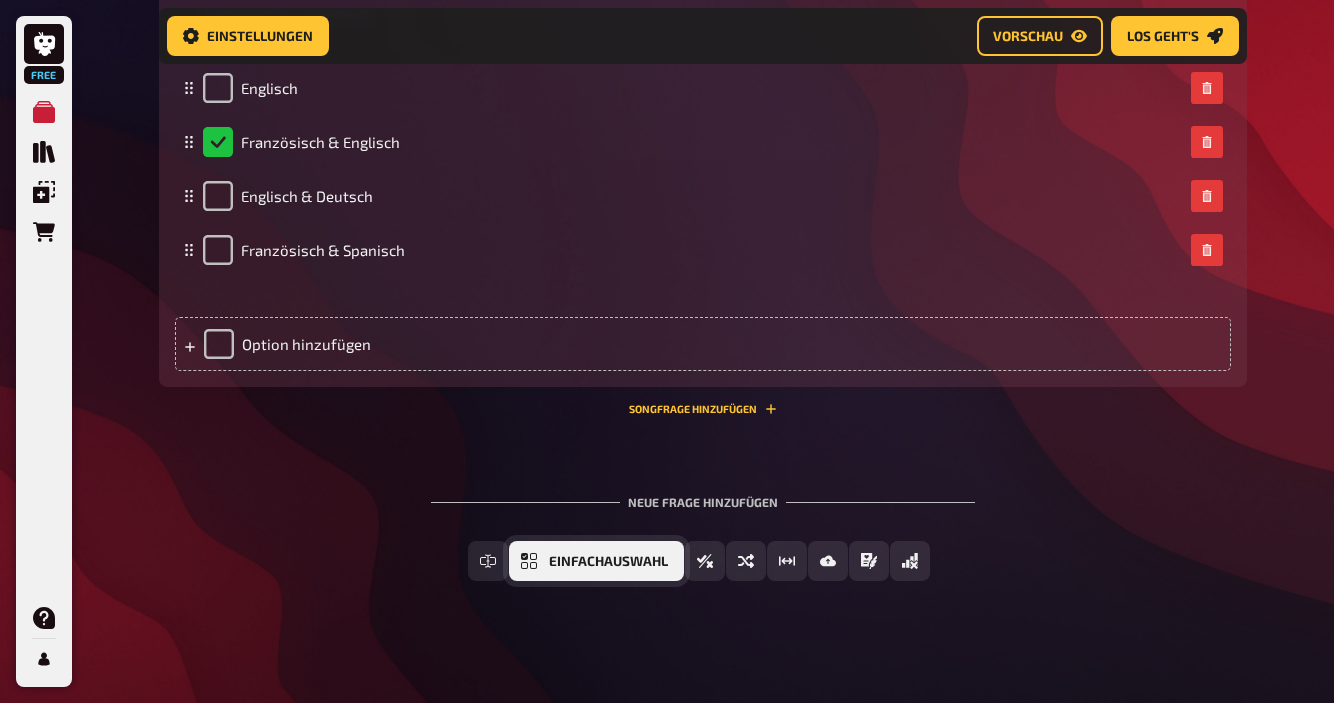 click on "Einfachauswahl" at bounding box center [608, 562] 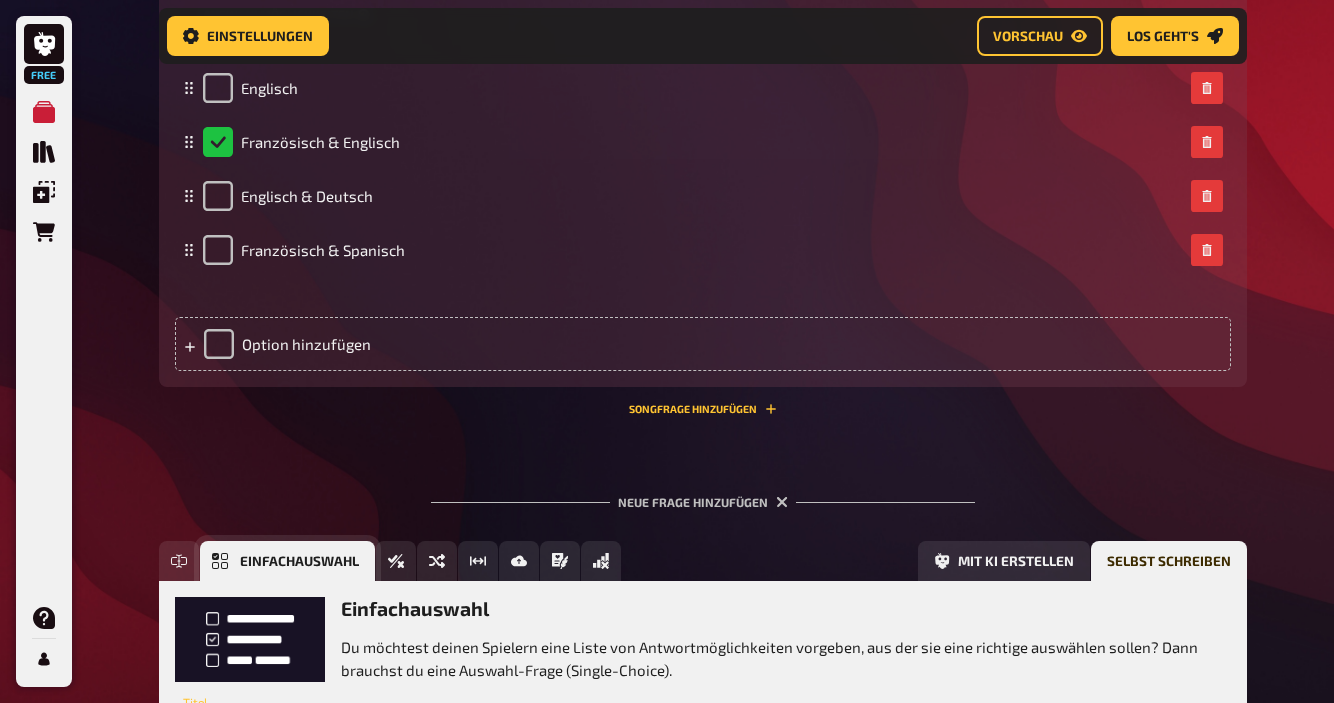 scroll, scrollTop: 4598, scrollLeft: 0, axis: vertical 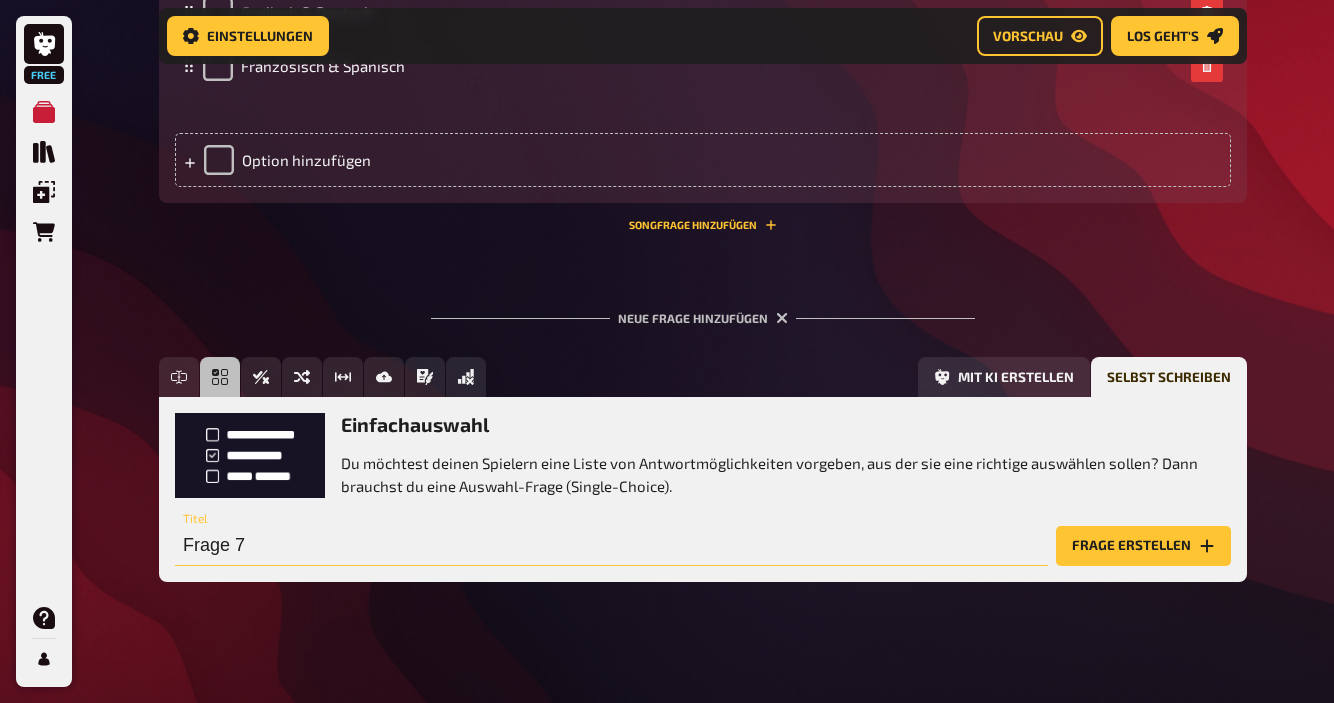 click on "Frage 7" at bounding box center (611, 546) 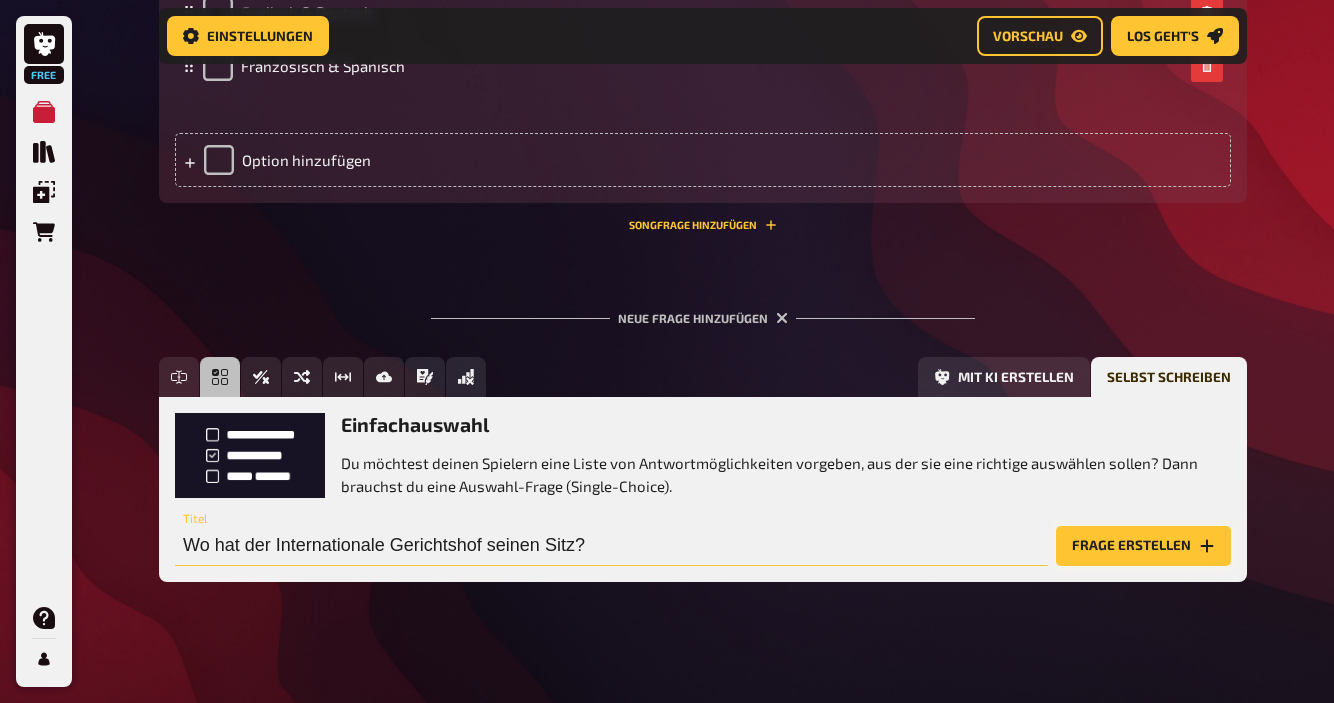 type on "Wo hat der Internationale Gerichtshof seinen Sitz?" 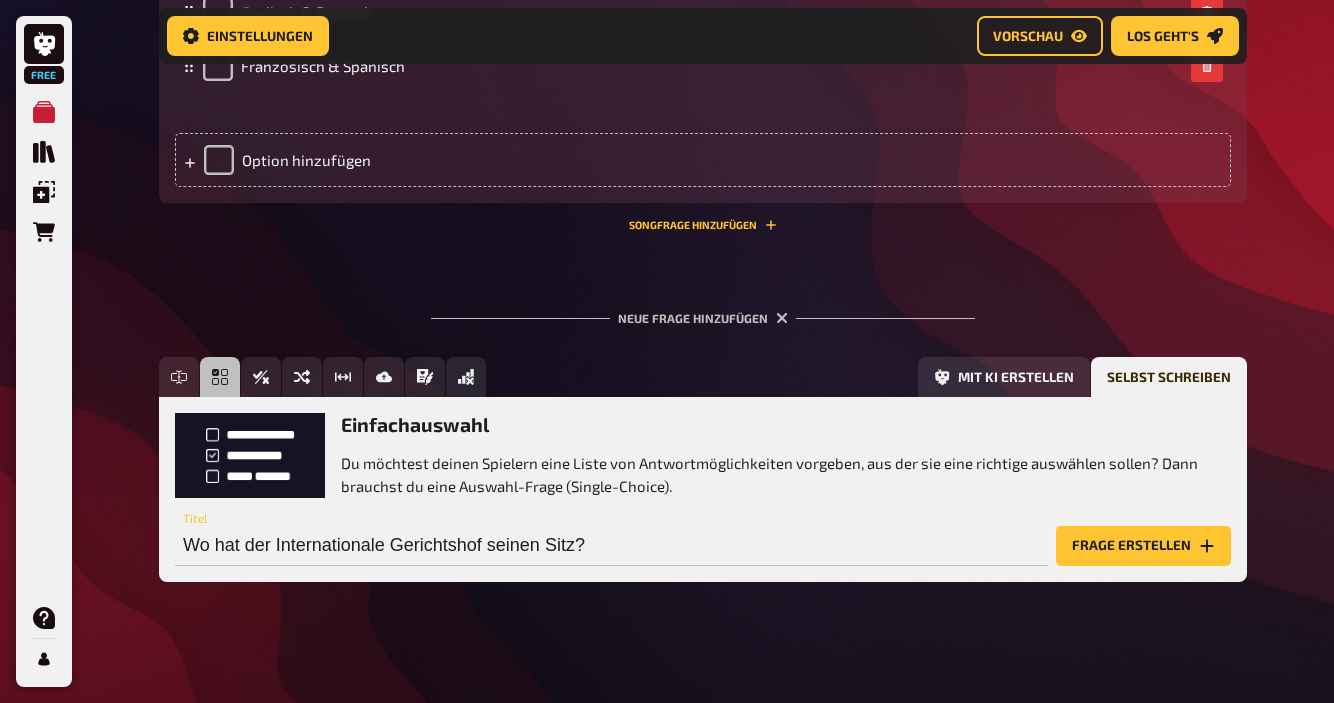 click on "Frage erstellen" at bounding box center (1143, 546) 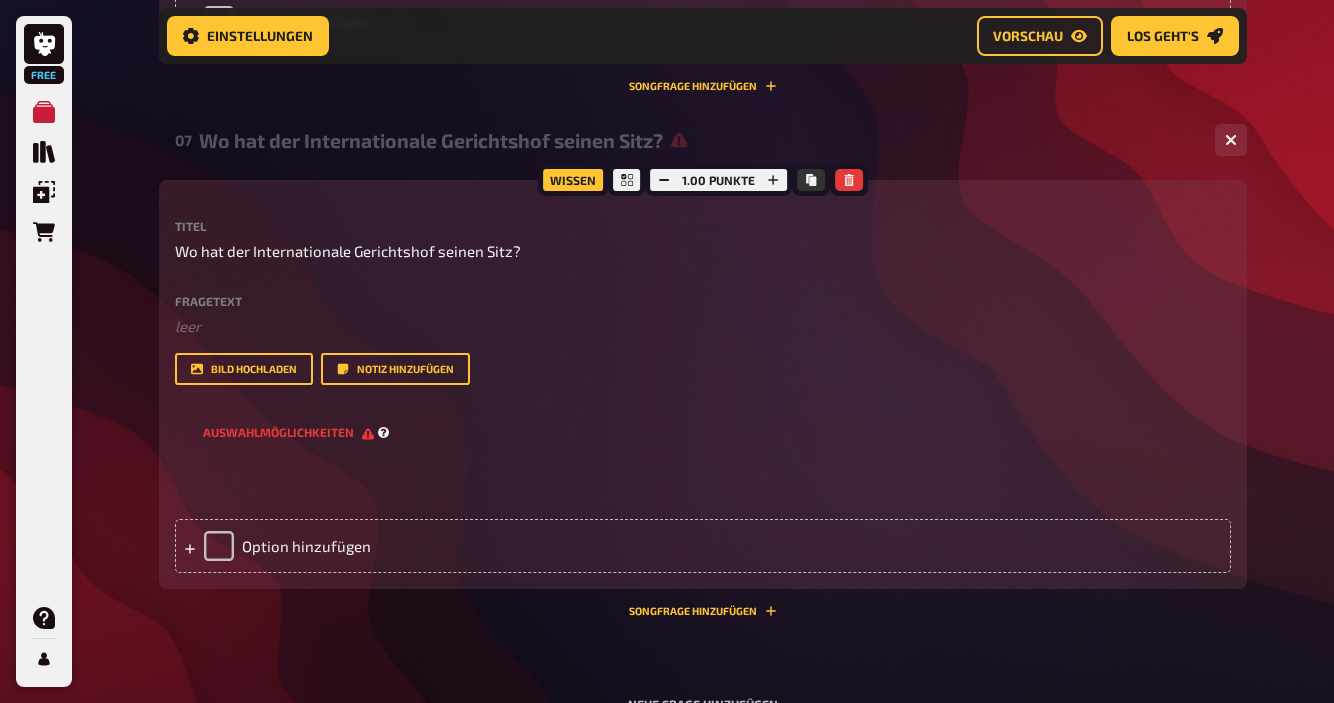 scroll, scrollTop: 4744, scrollLeft: 0, axis: vertical 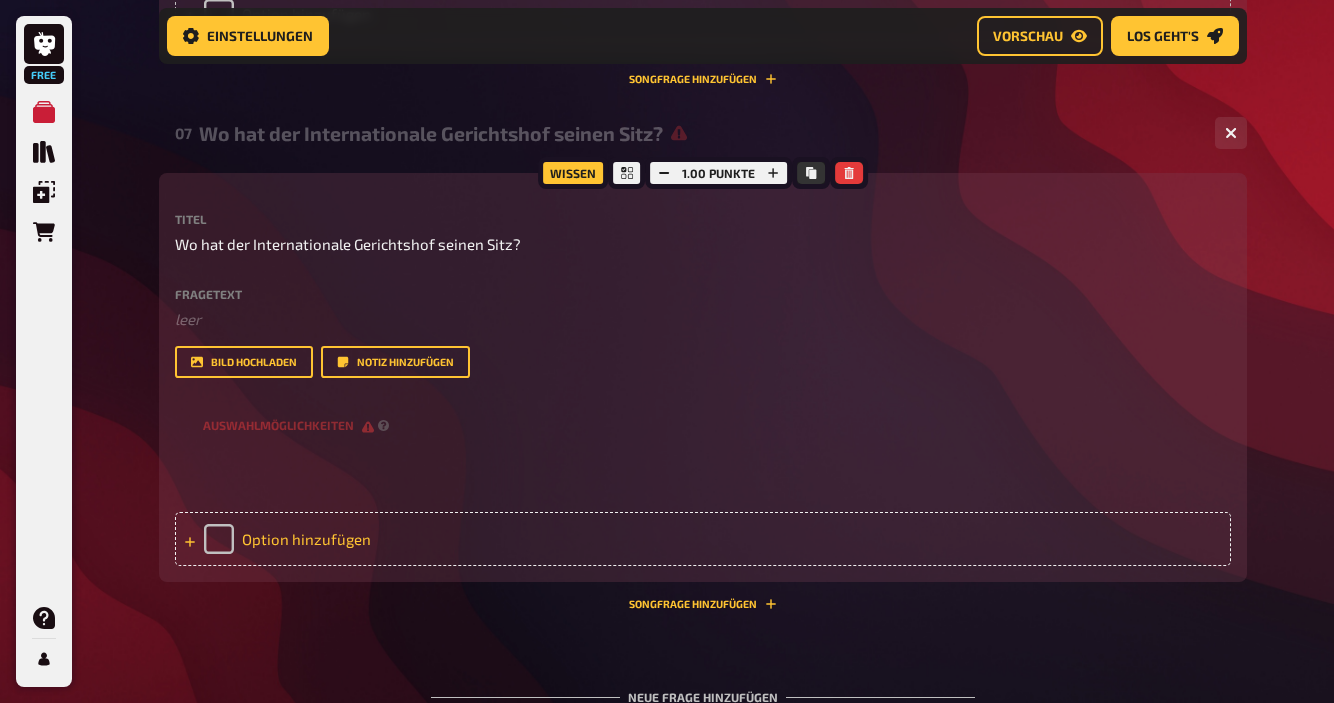 click on "Option hinzufügen" at bounding box center [703, 539] 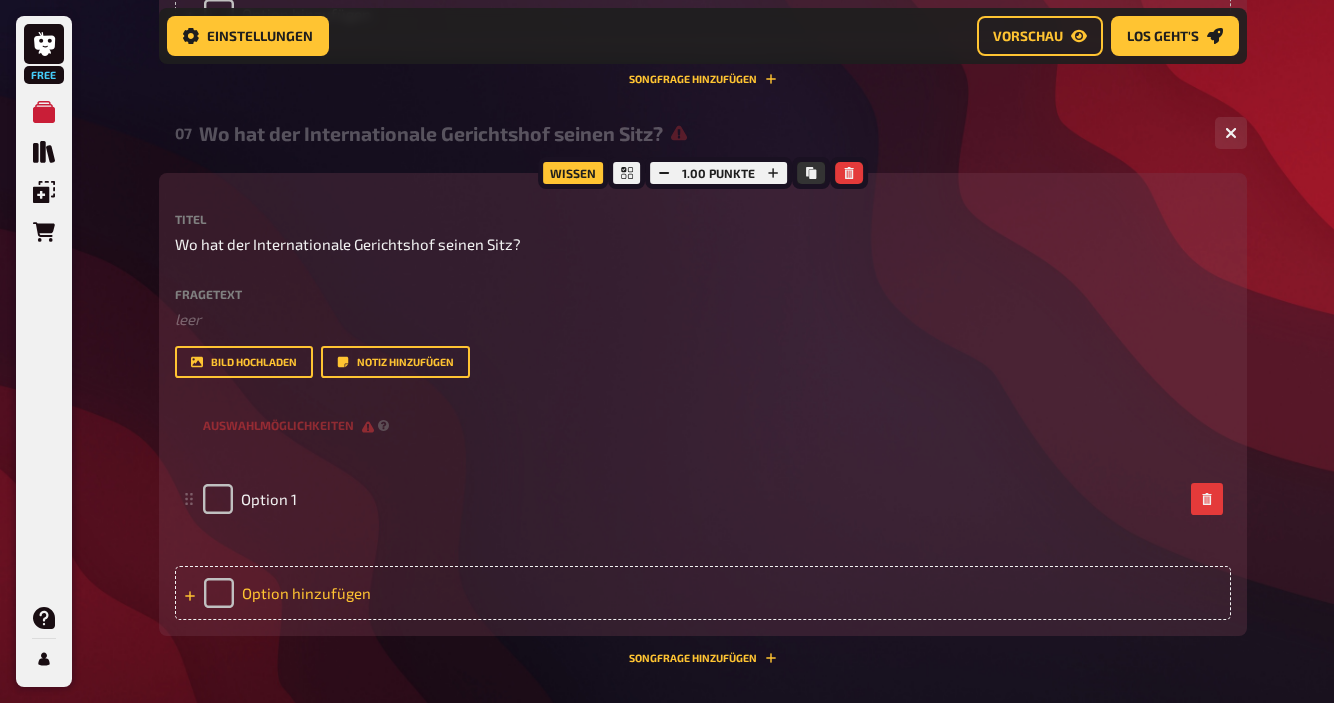 type 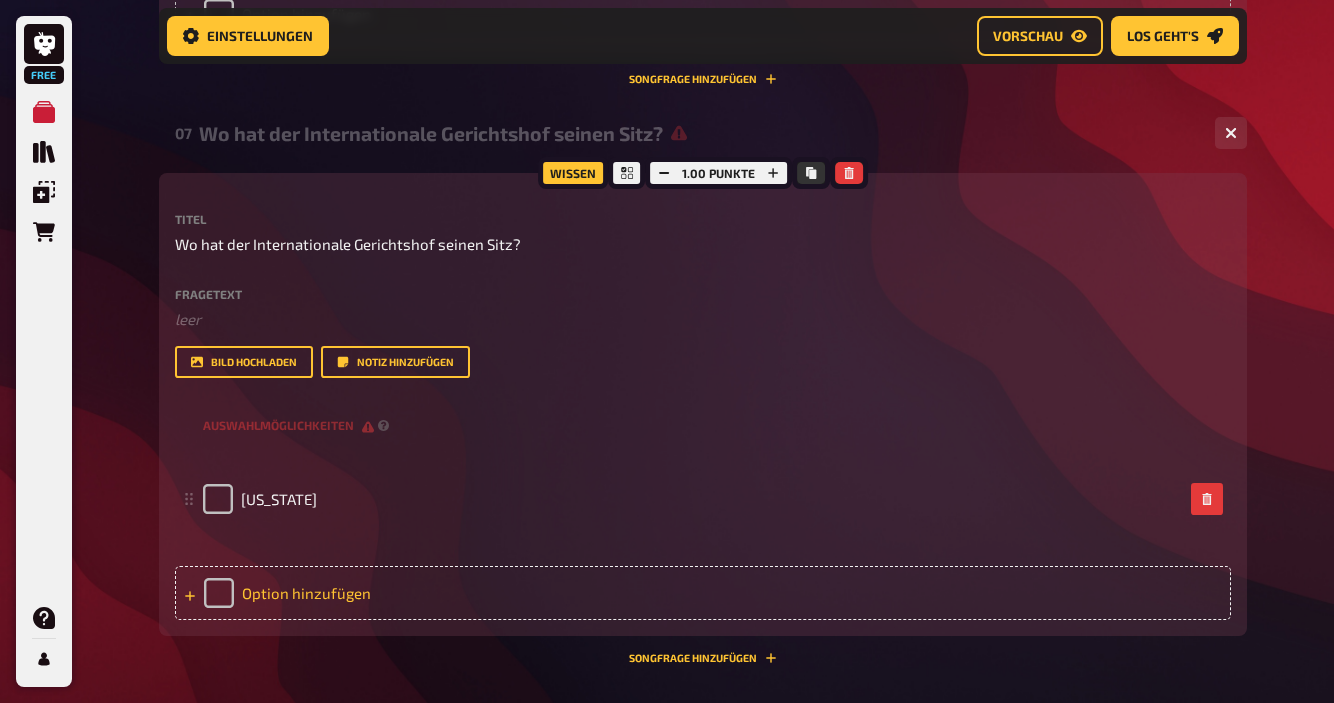 click on "Option hinzufügen" at bounding box center [703, 593] 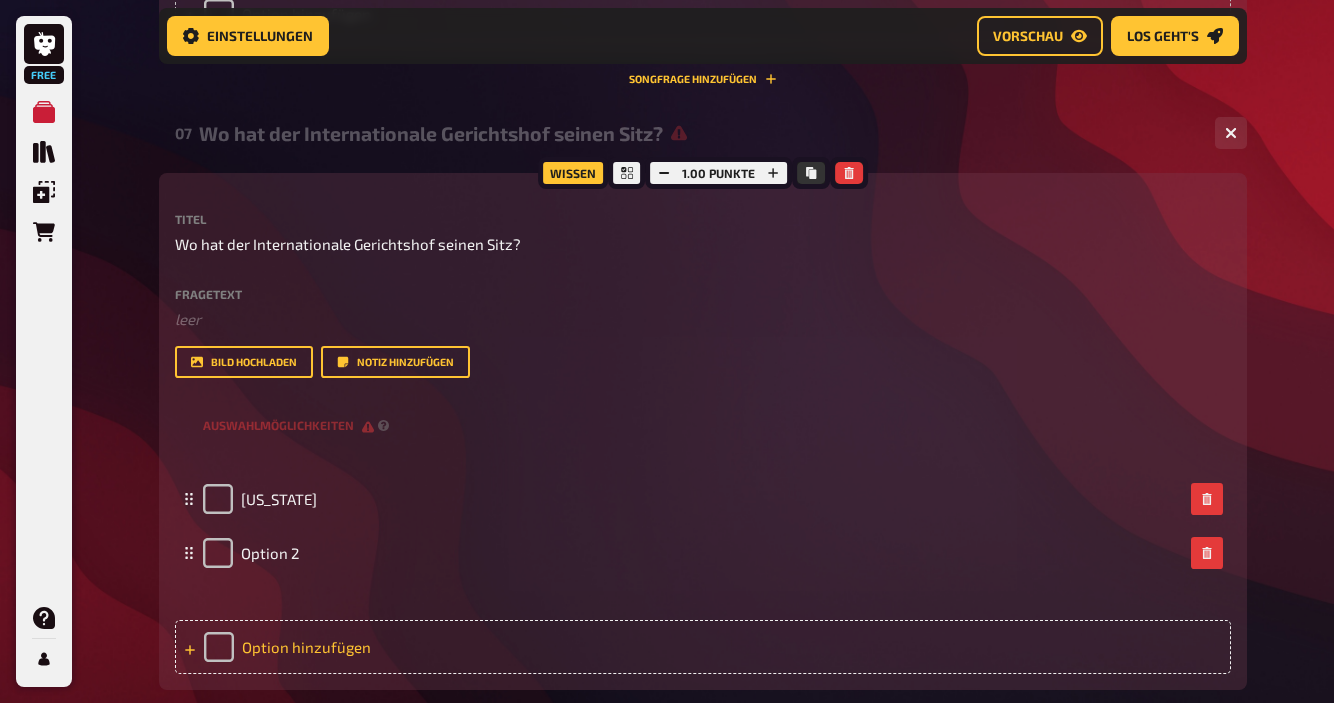 type 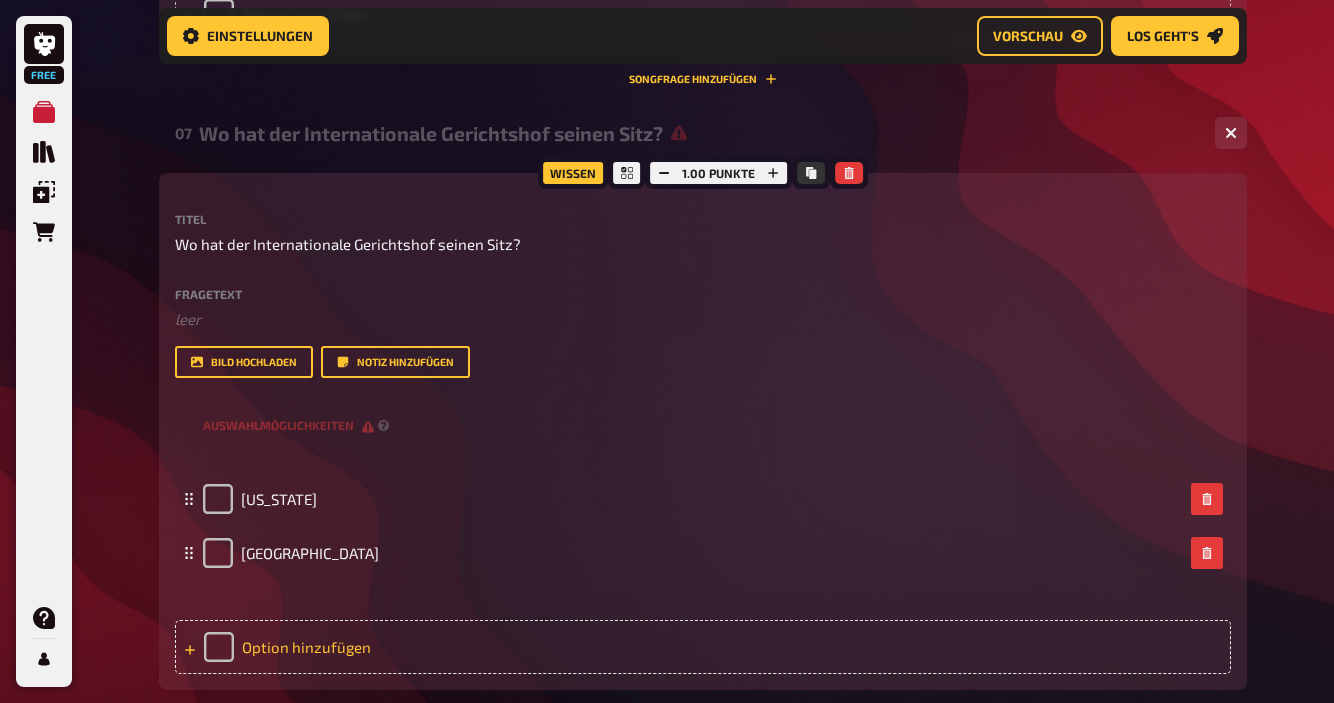 click on "Option hinzufügen" at bounding box center [703, 647] 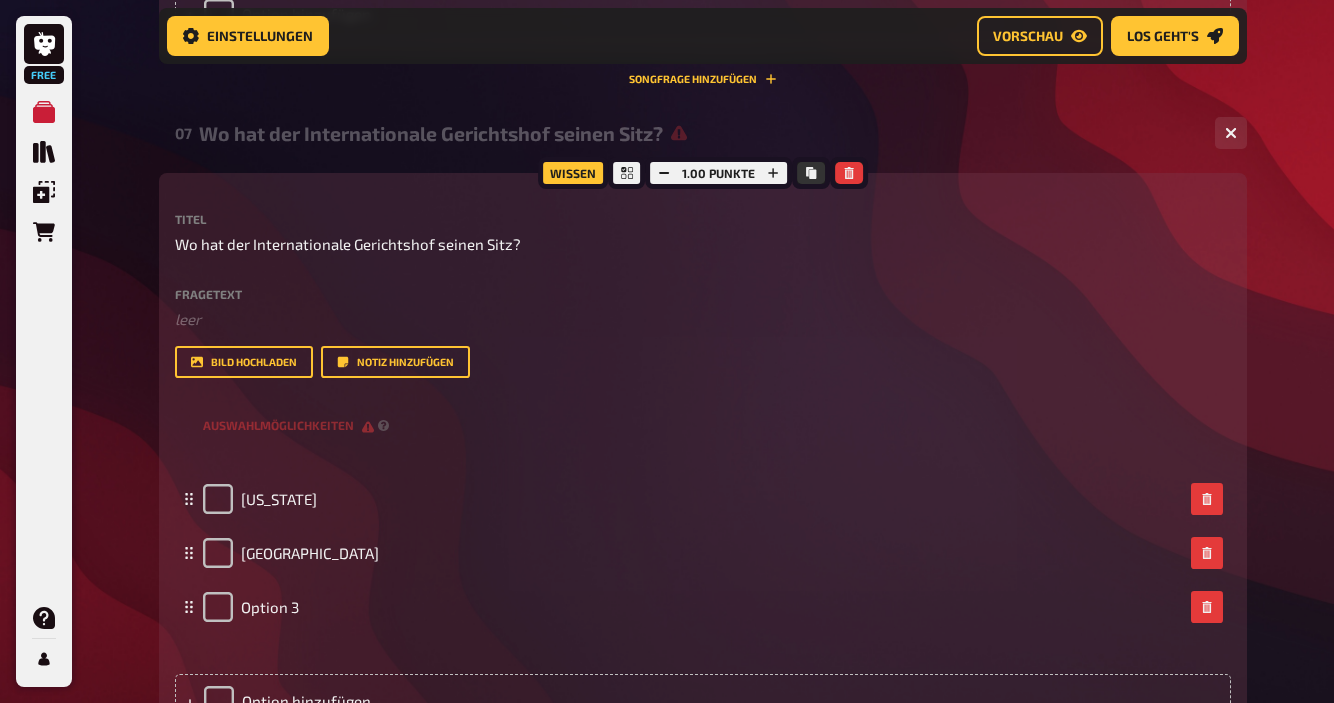 type 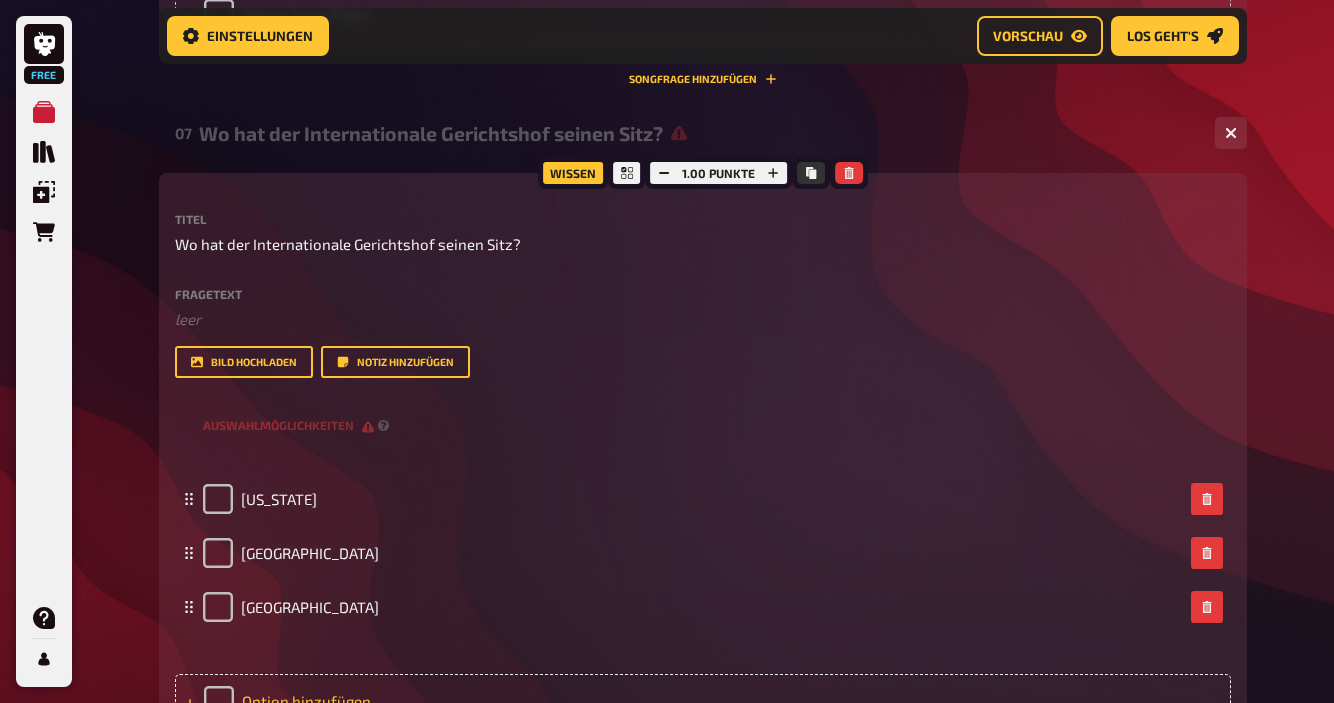 click on "Option hinzufügen" at bounding box center (703, 701) 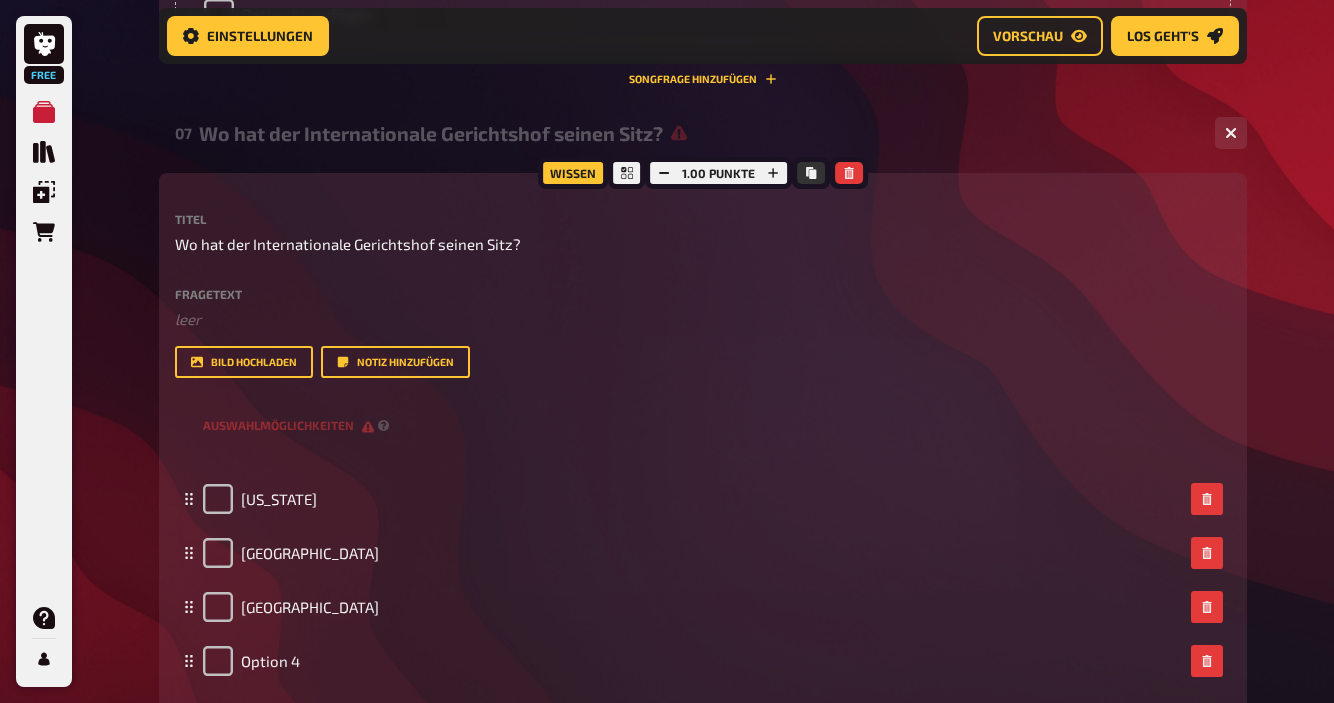 type 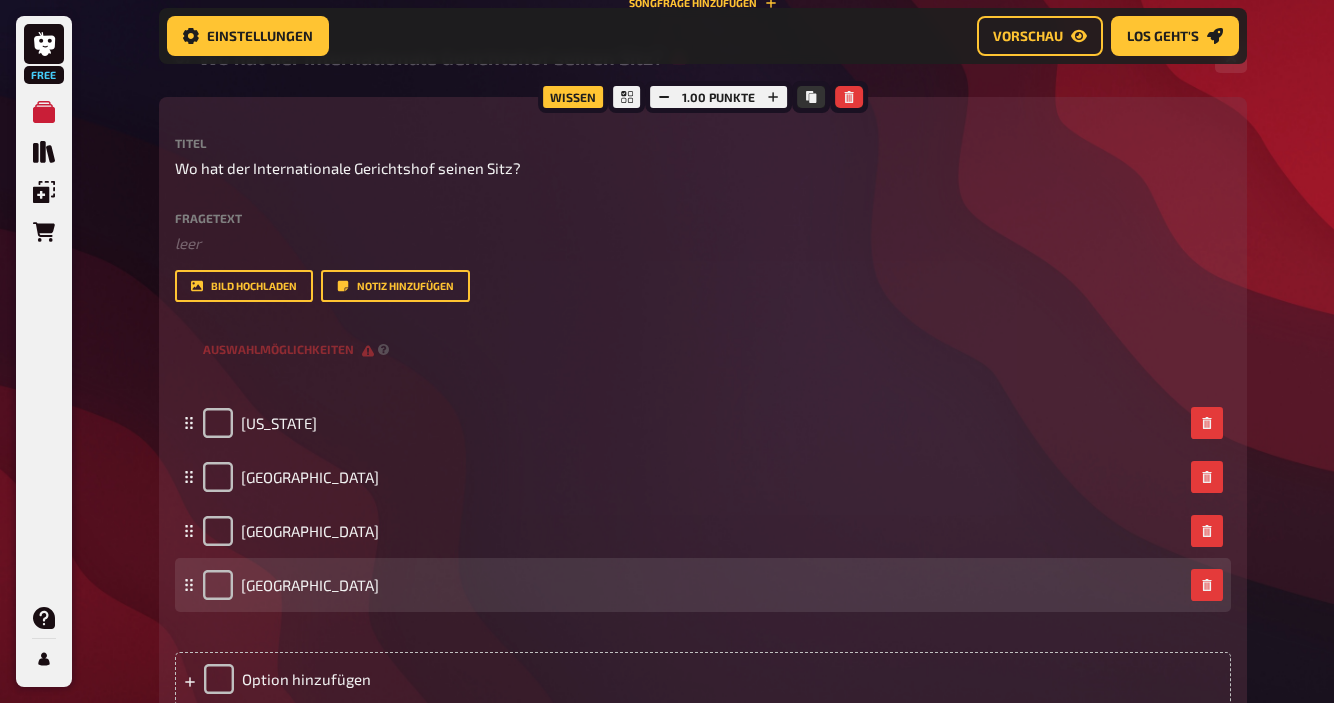 scroll, scrollTop: 4926, scrollLeft: 0, axis: vertical 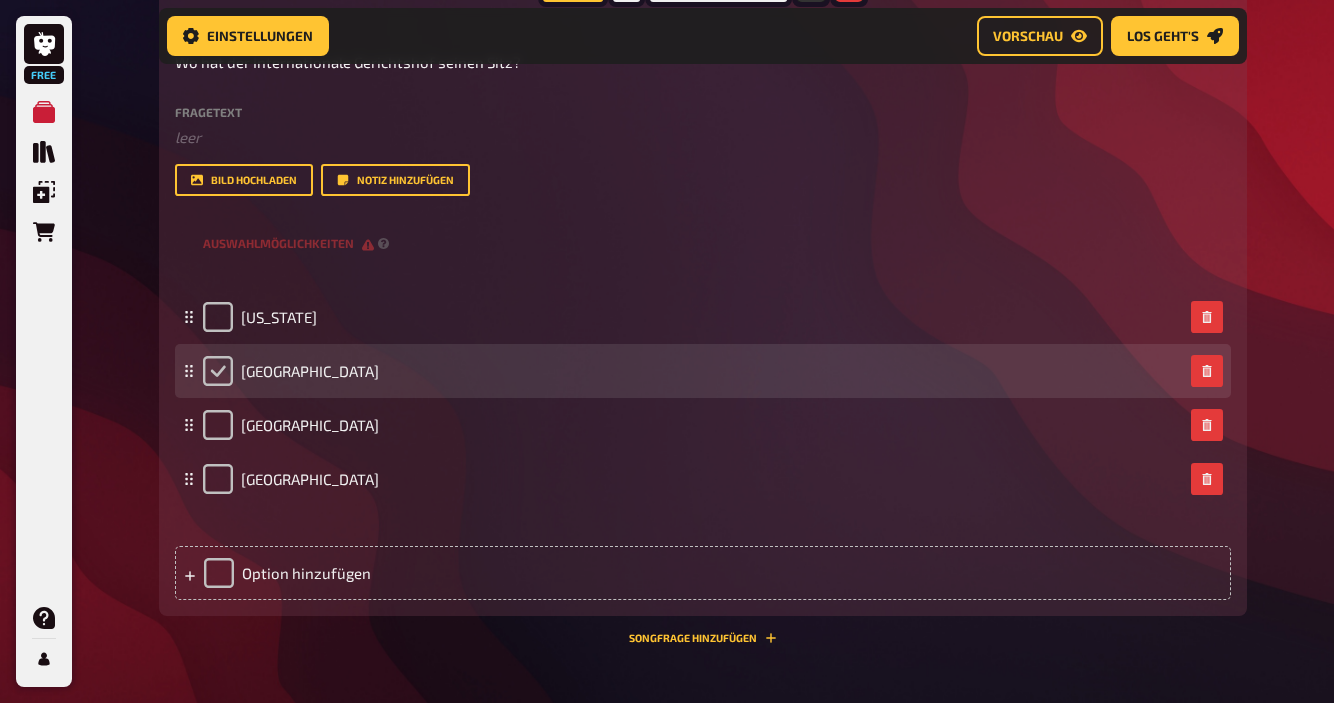 click at bounding box center (218, 371) 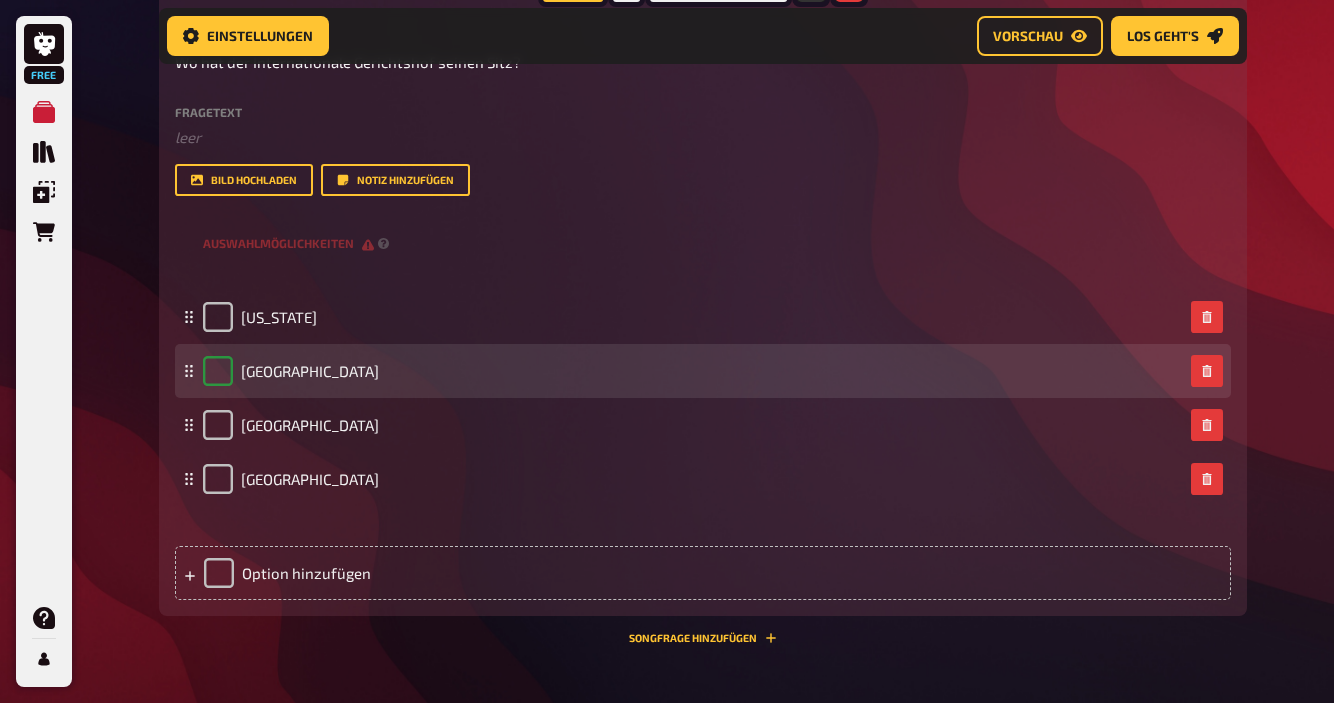 checkbox on "true" 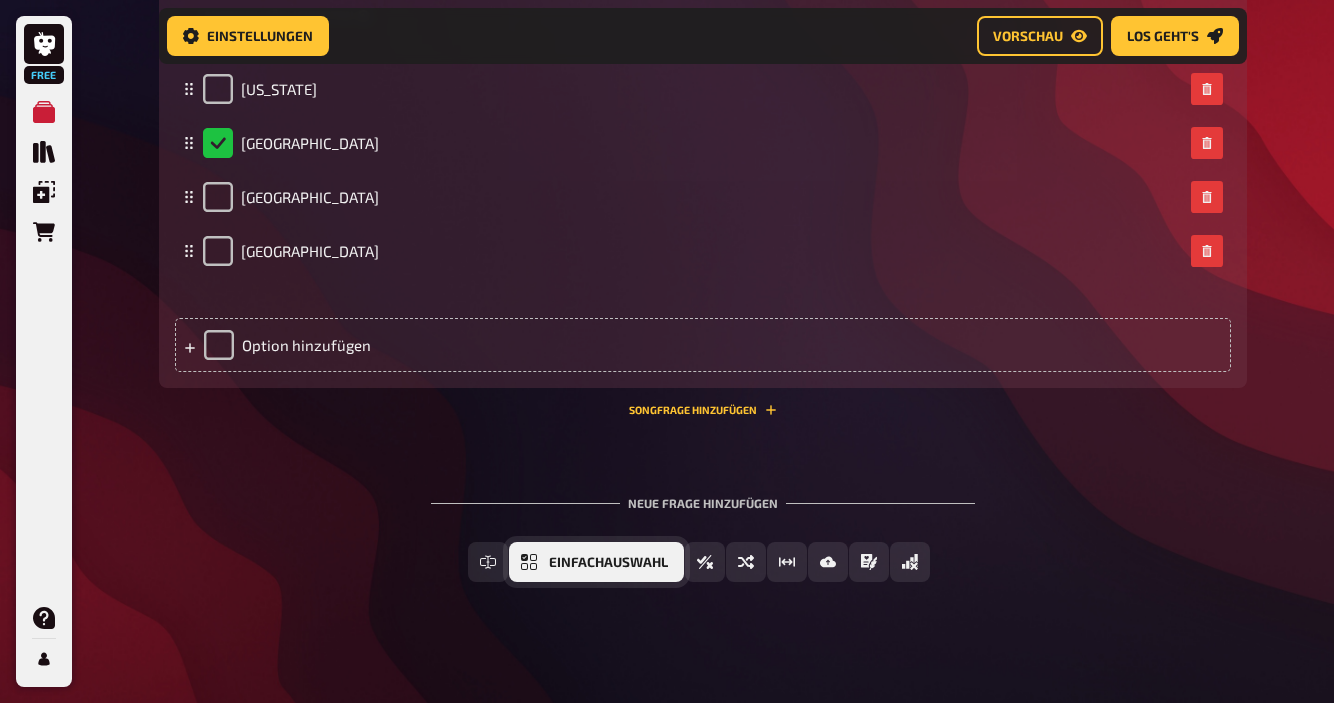 click on "Einfachauswahl" at bounding box center (608, 563) 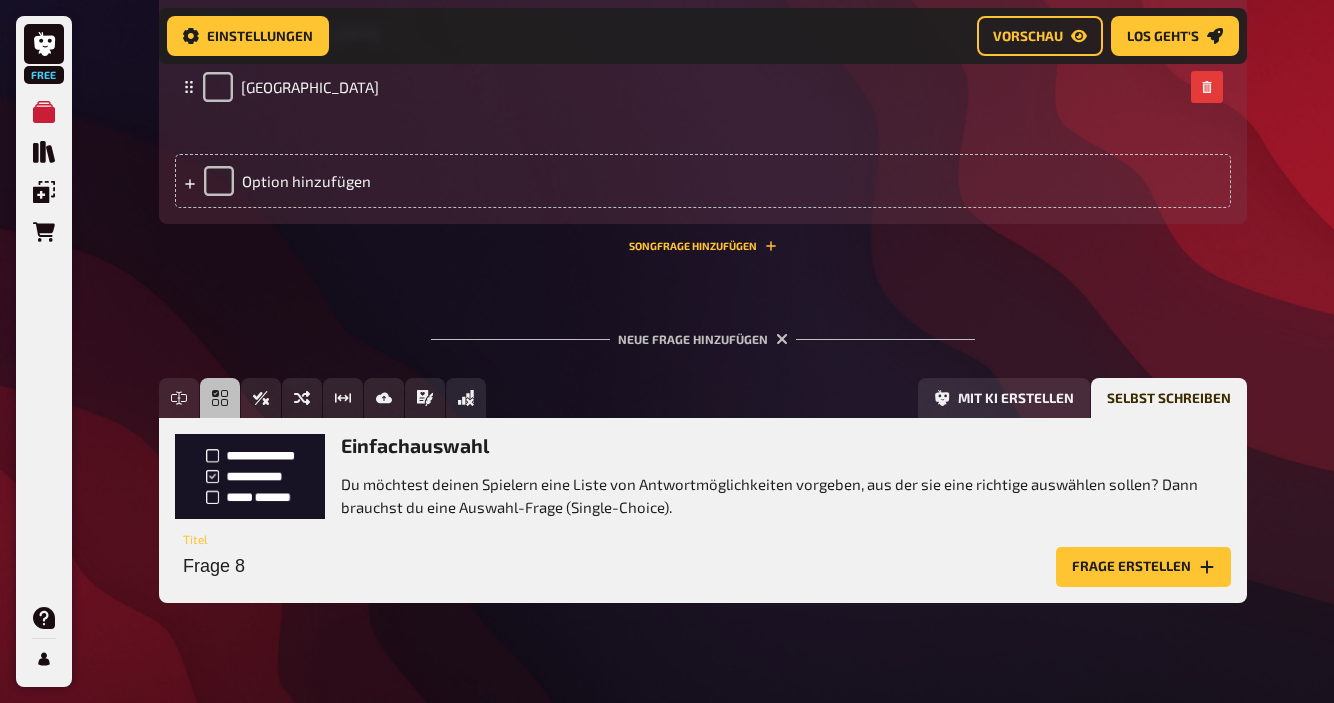 scroll, scrollTop: 5338, scrollLeft: 0, axis: vertical 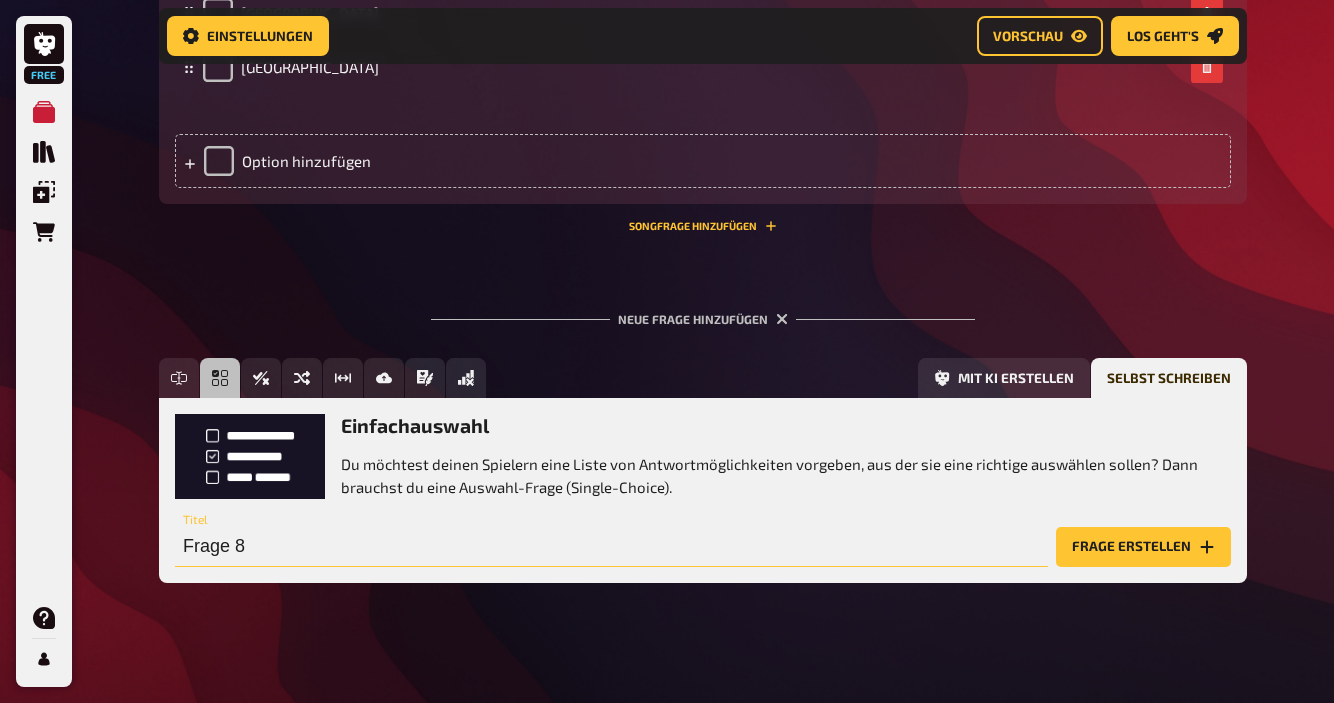 click on "Frage 8" at bounding box center (611, 547) 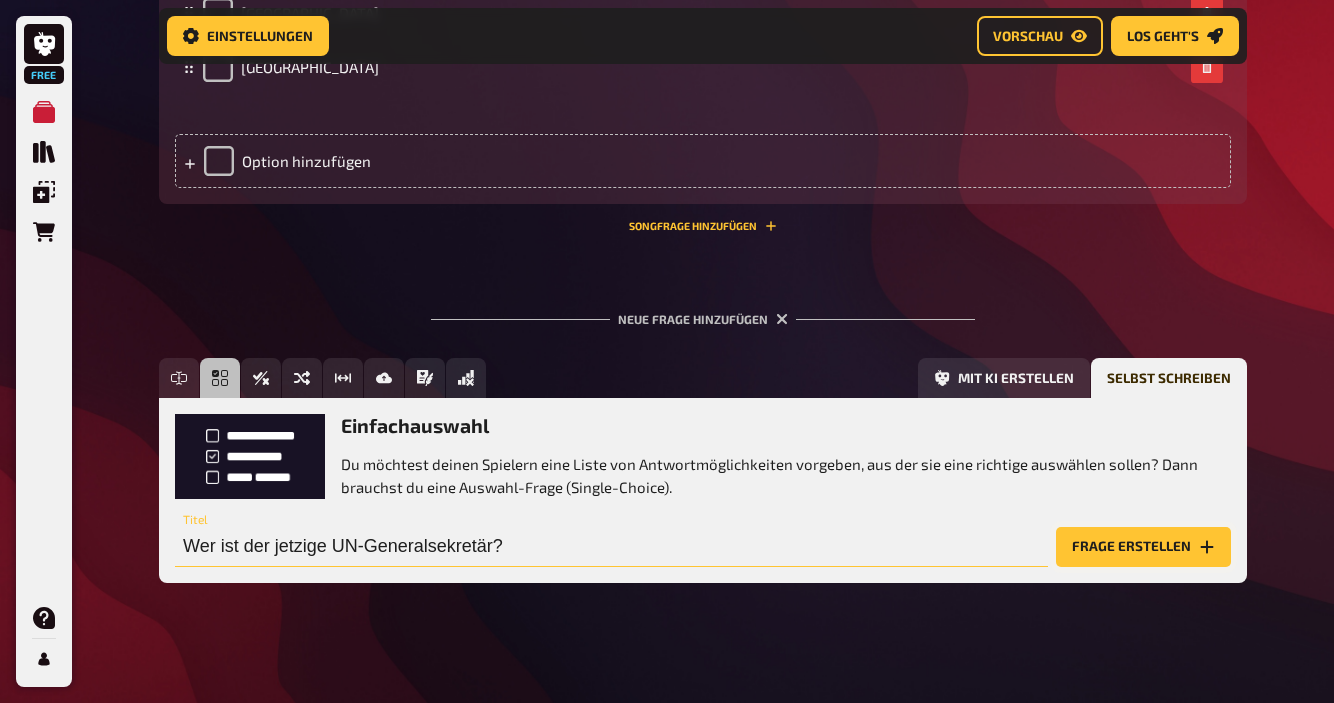 type on "Wer ist der jetzige UN-Generalsekretär?" 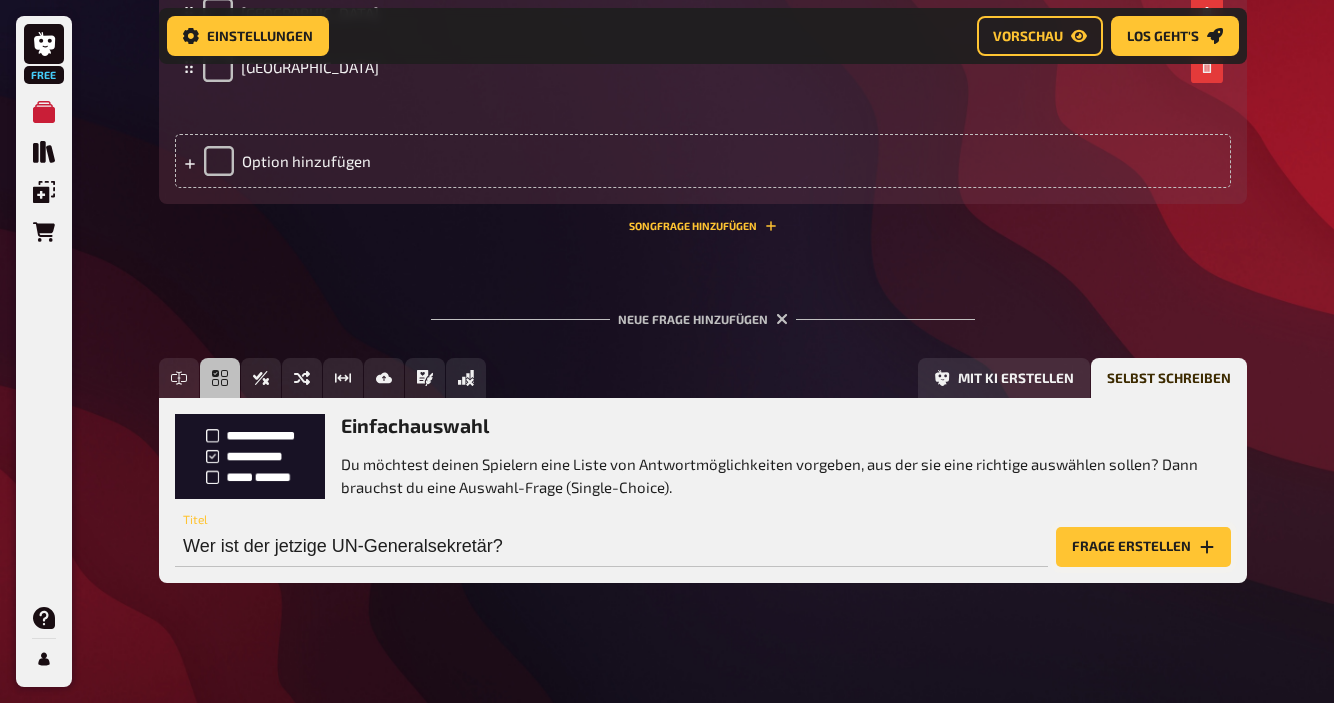 click on "Frage erstellen" at bounding box center [1143, 547] 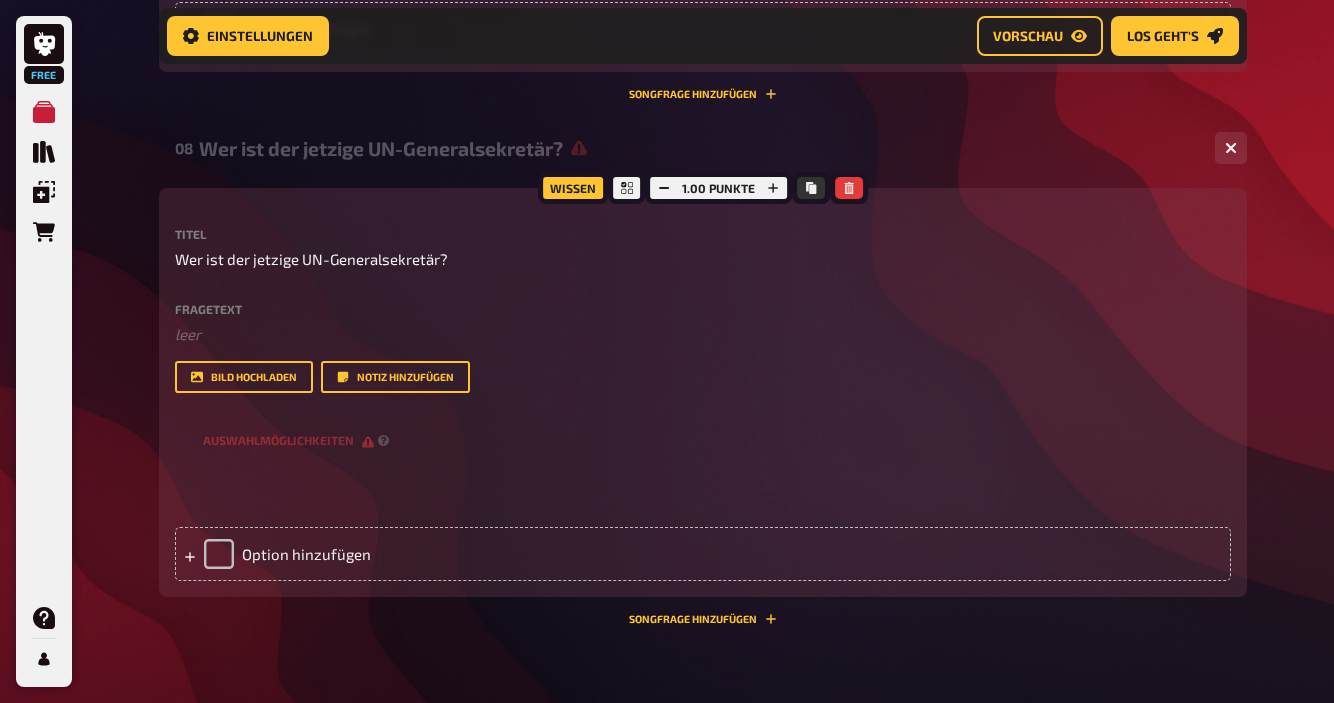 scroll, scrollTop: 5515, scrollLeft: 0, axis: vertical 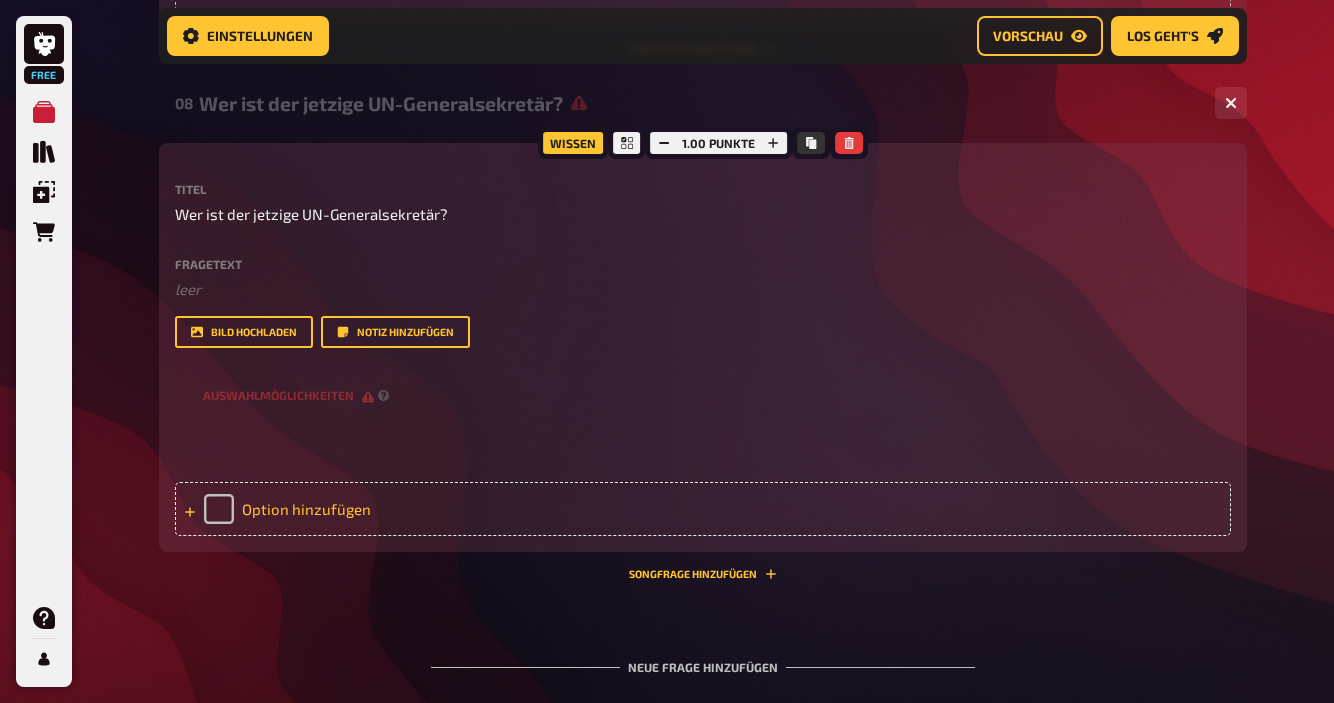 click on "Option hinzufügen" at bounding box center (703, 509) 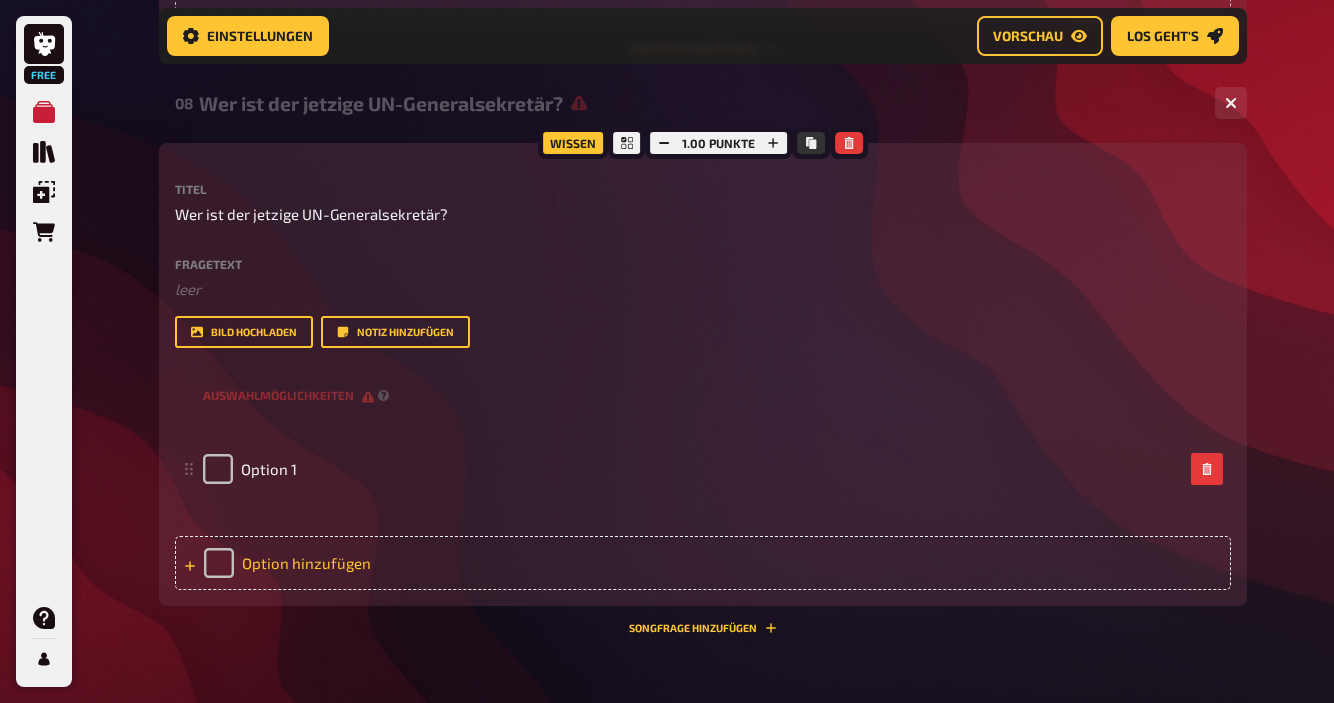 type 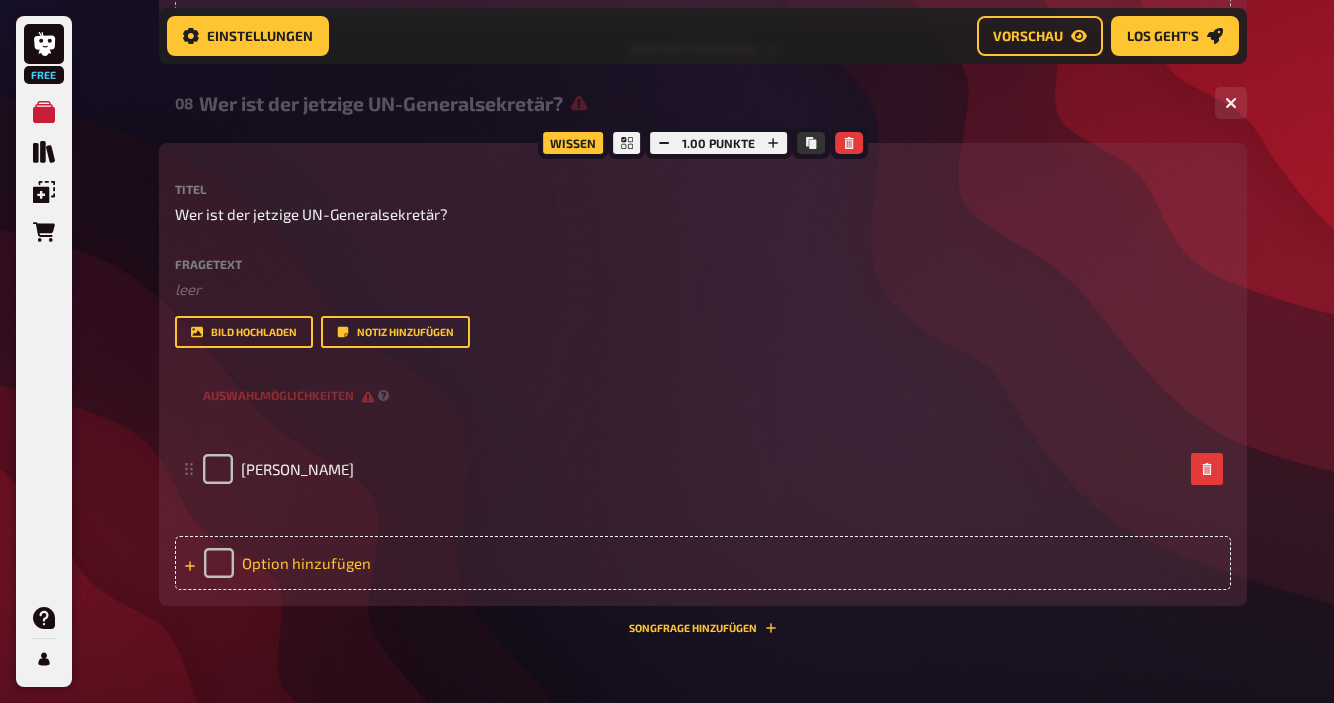 click on "Option hinzufügen" at bounding box center [703, 563] 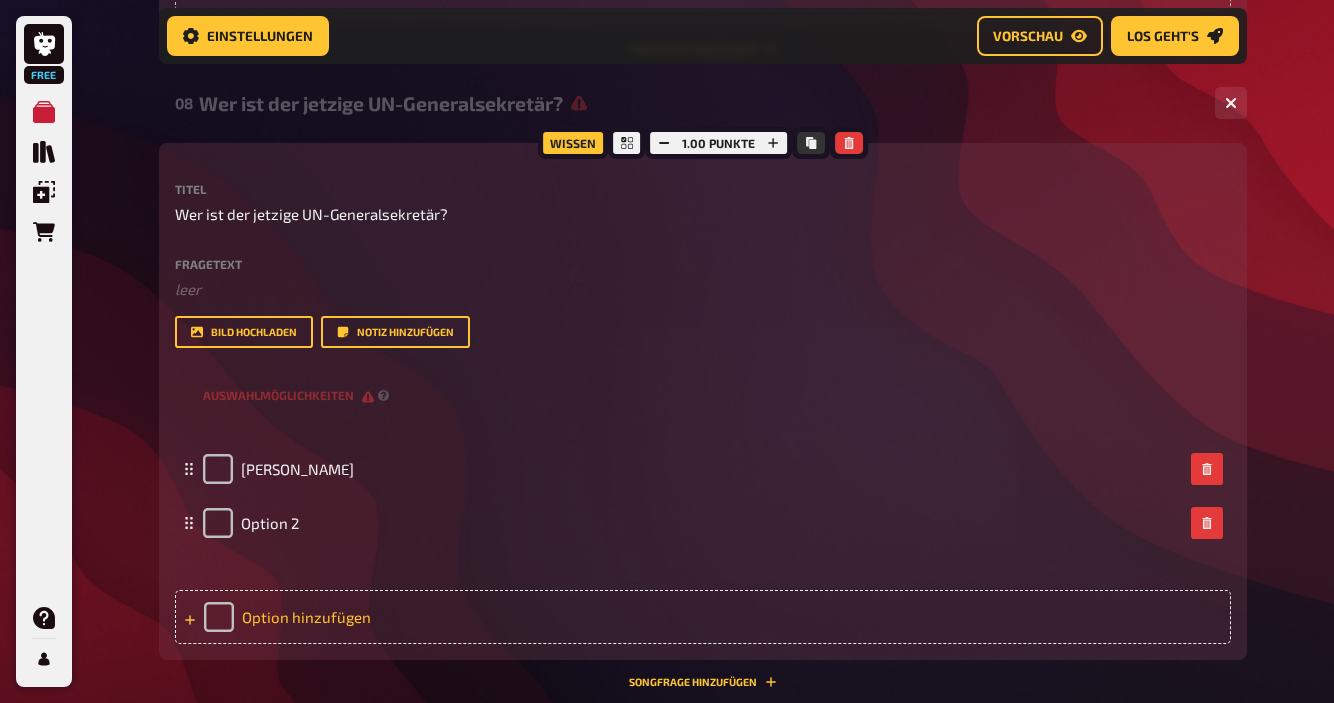 type 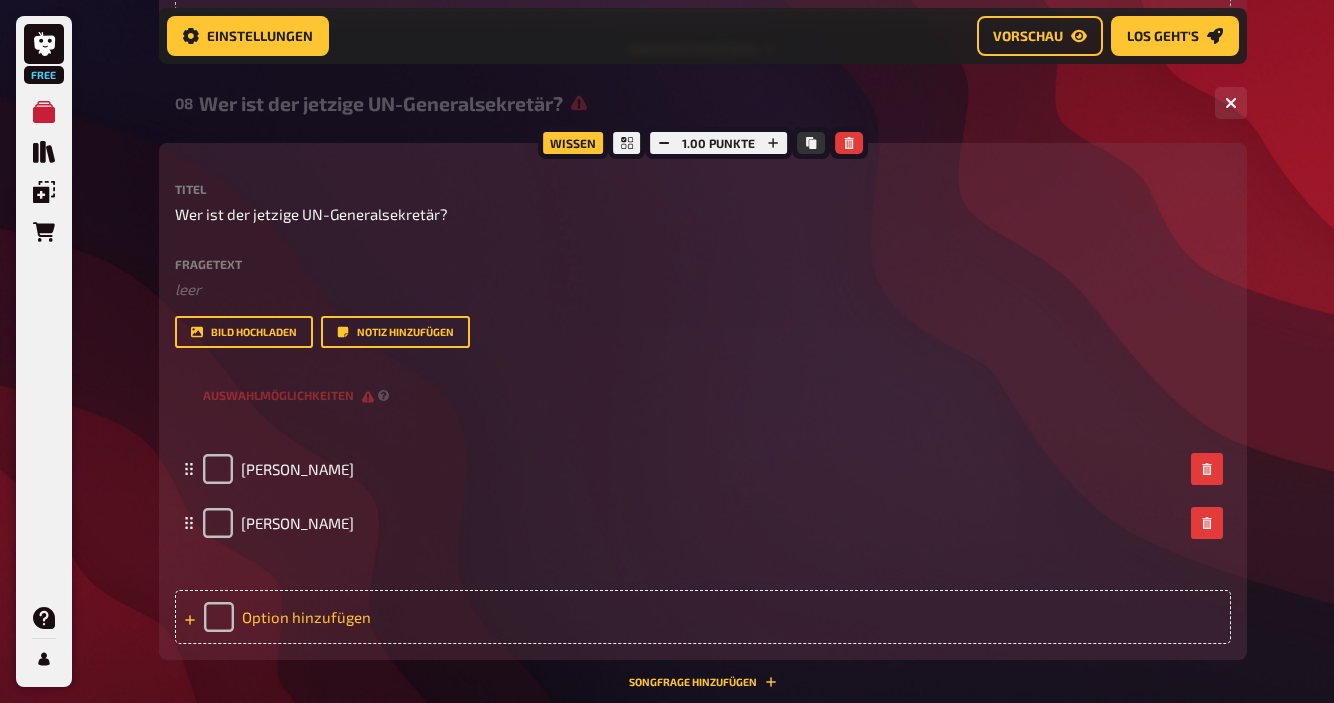 click on "Option hinzufügen" at bounding box center [703, 617] 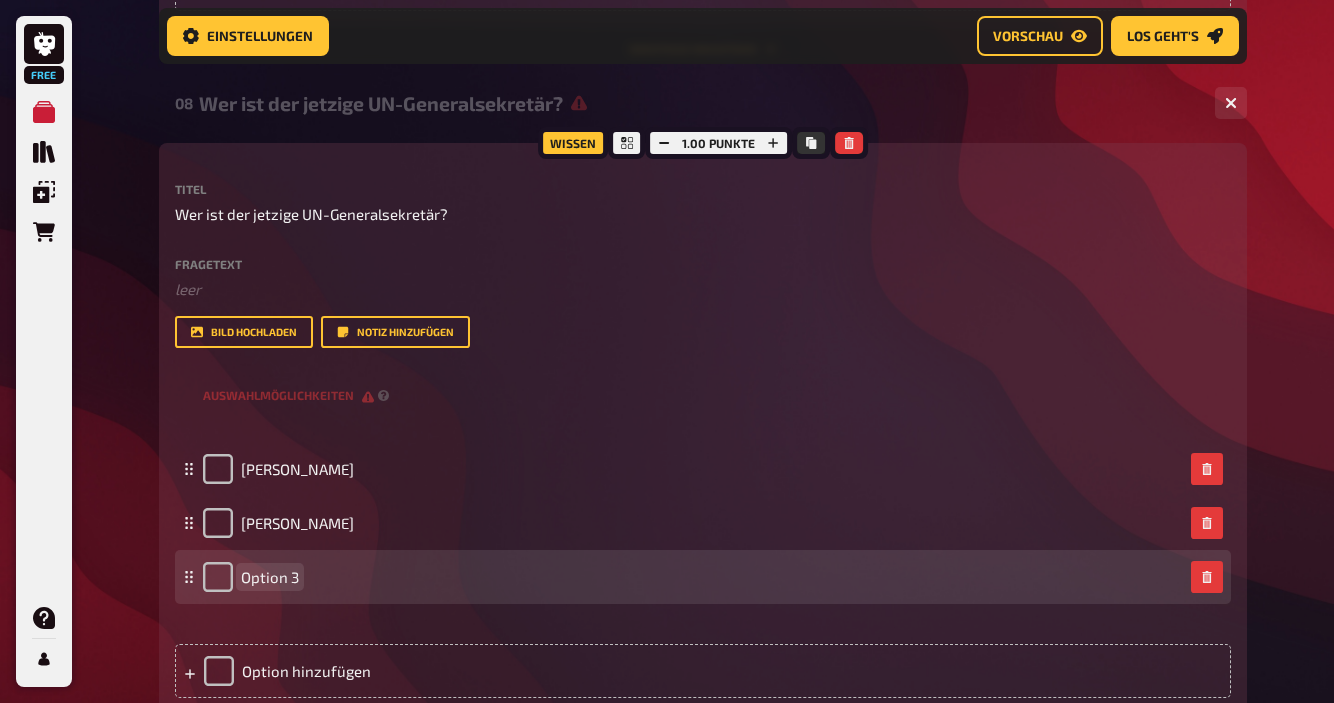 paste 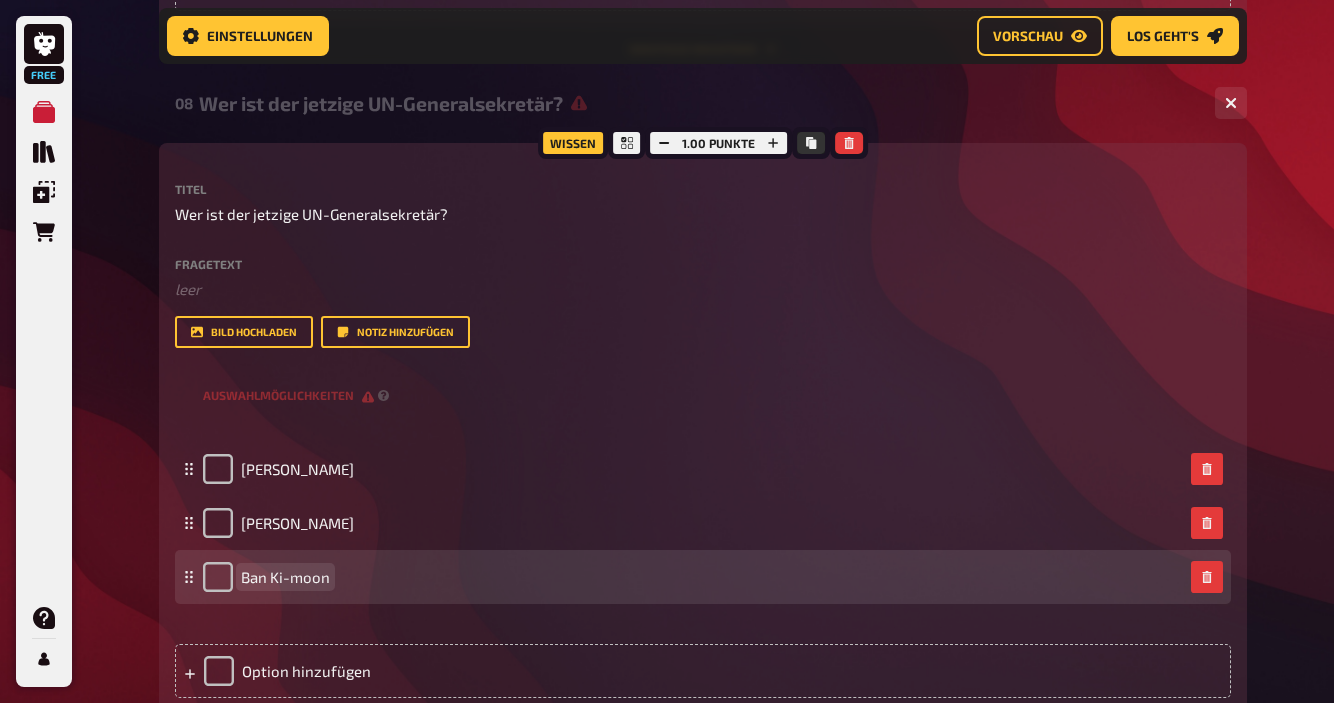click on "Ban Ki-moon" at bounding box center (285, 577) 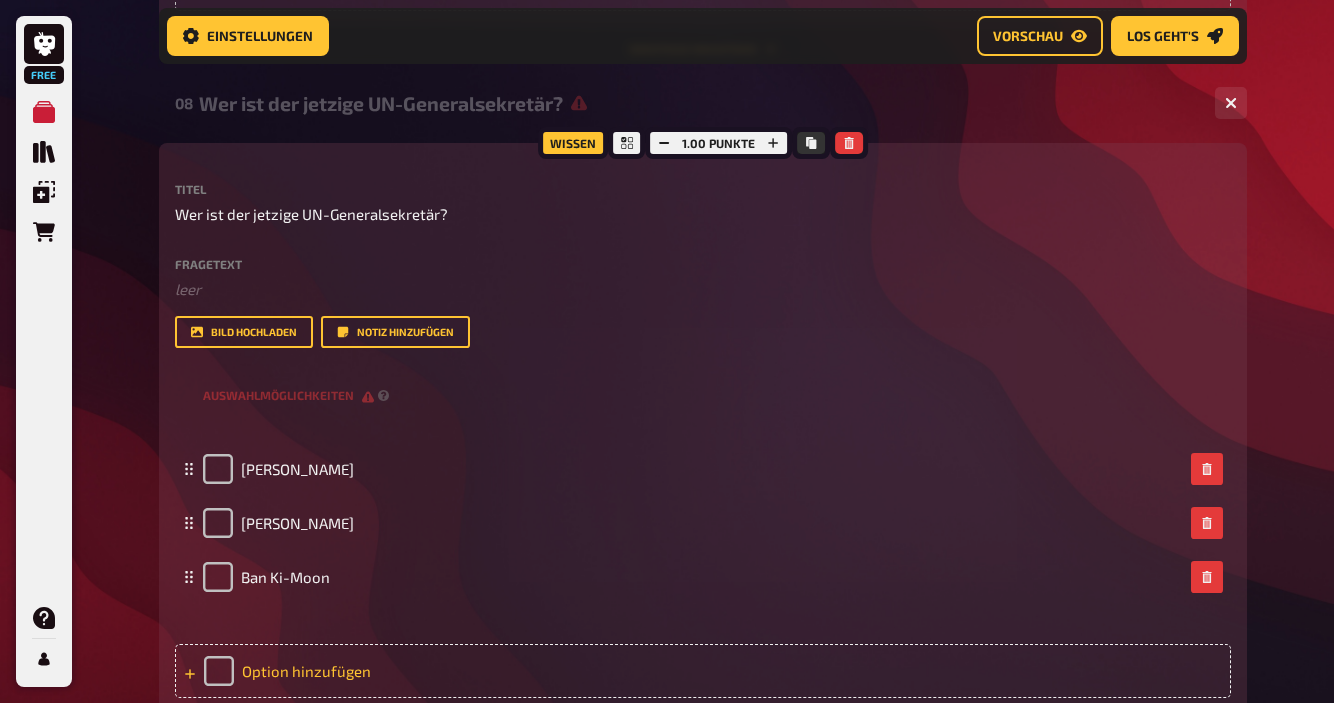 click on "Option hinzufügen" at bounding box center (703, 671) 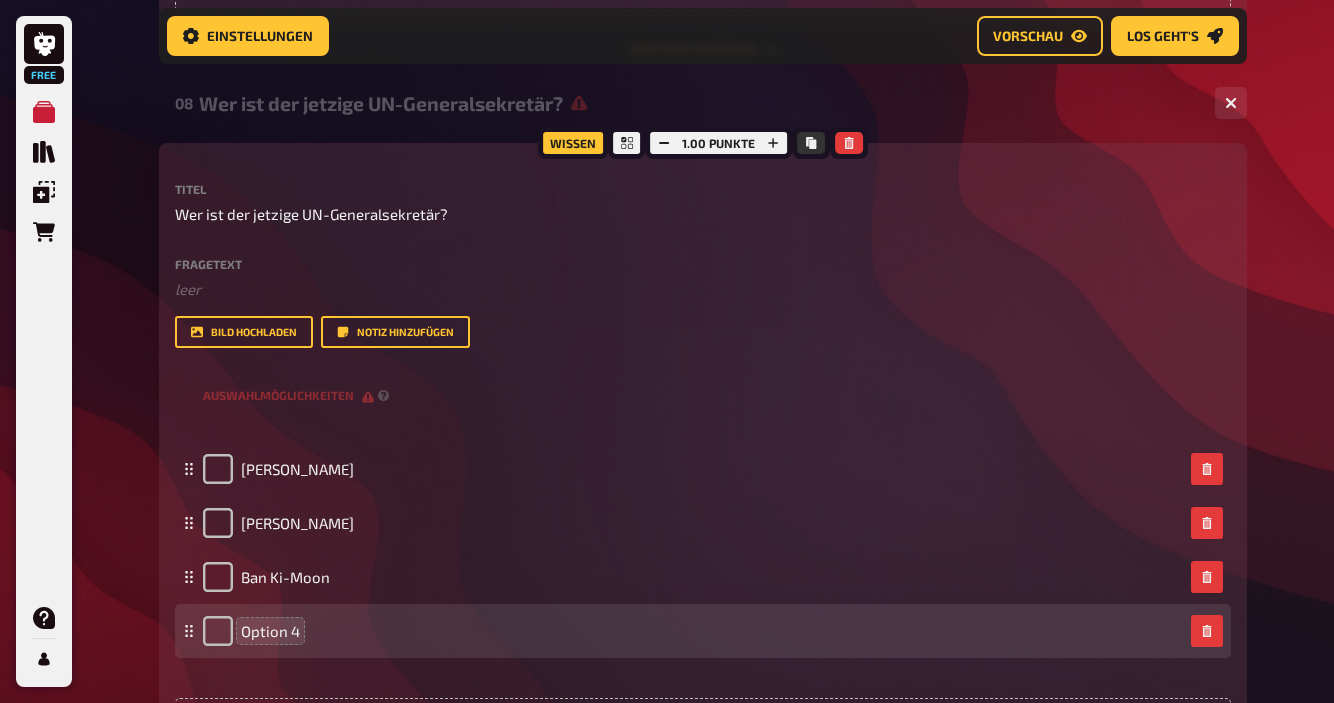 type 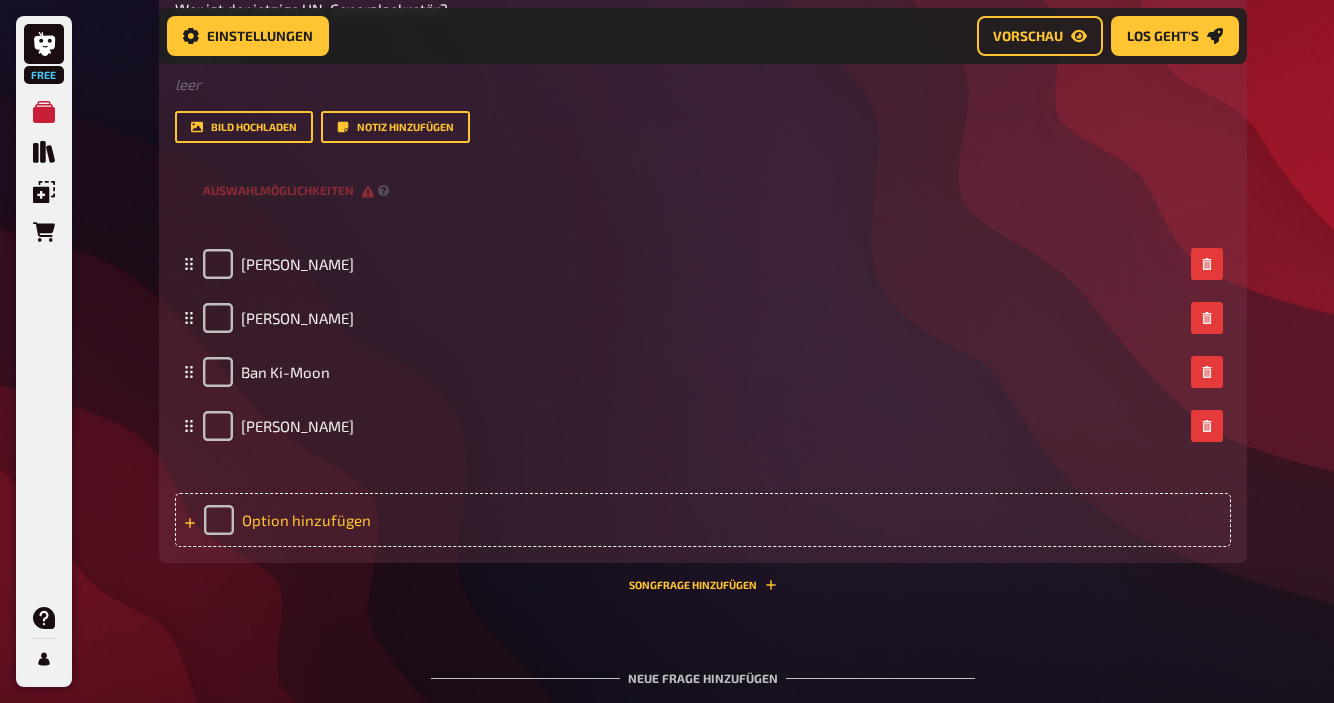 scroll, scrollTop: 5840, scrollLeft: 0, axis: vertical 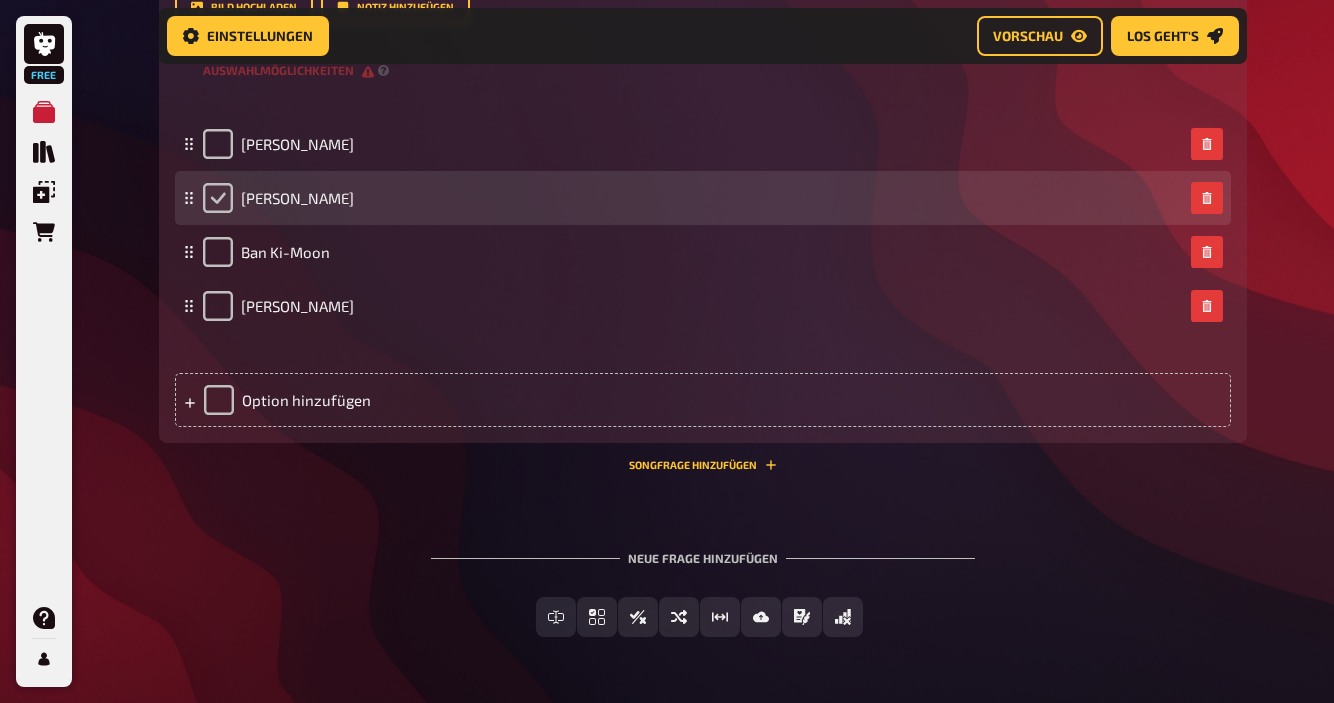 click at bounding box center (218, 198) 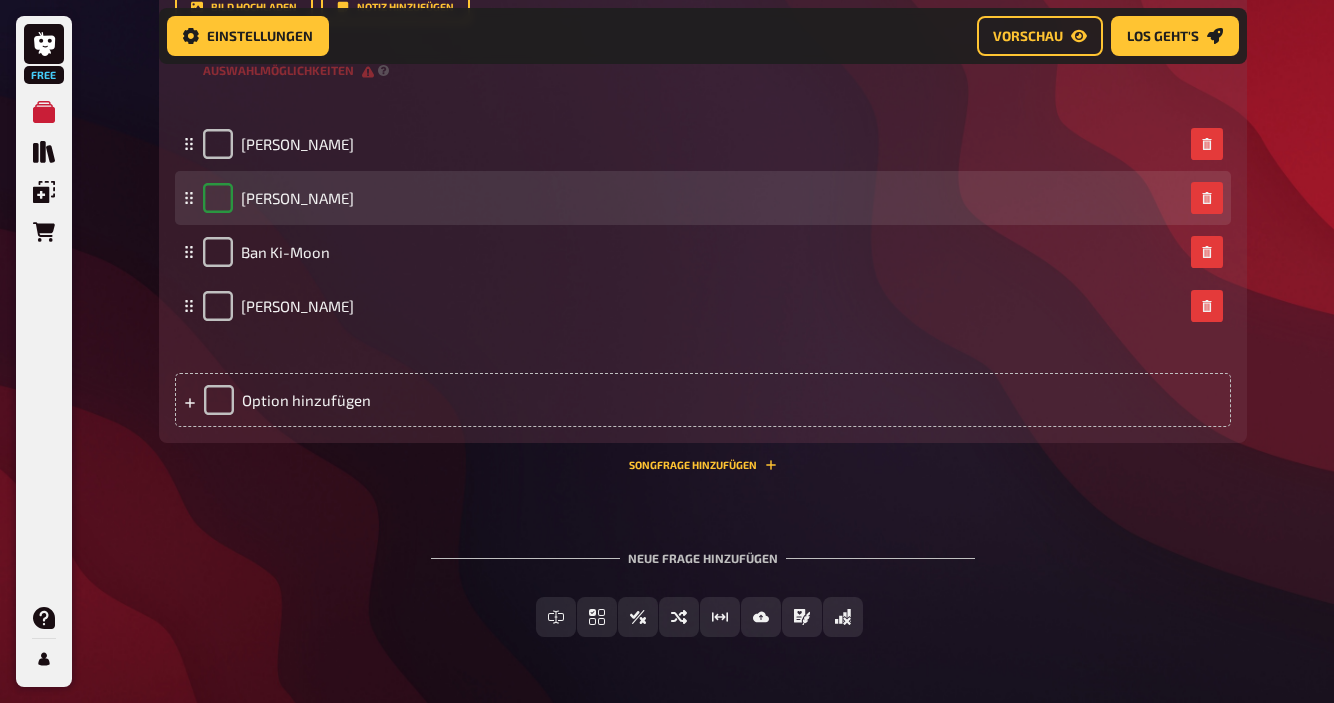 checkbox on "true" 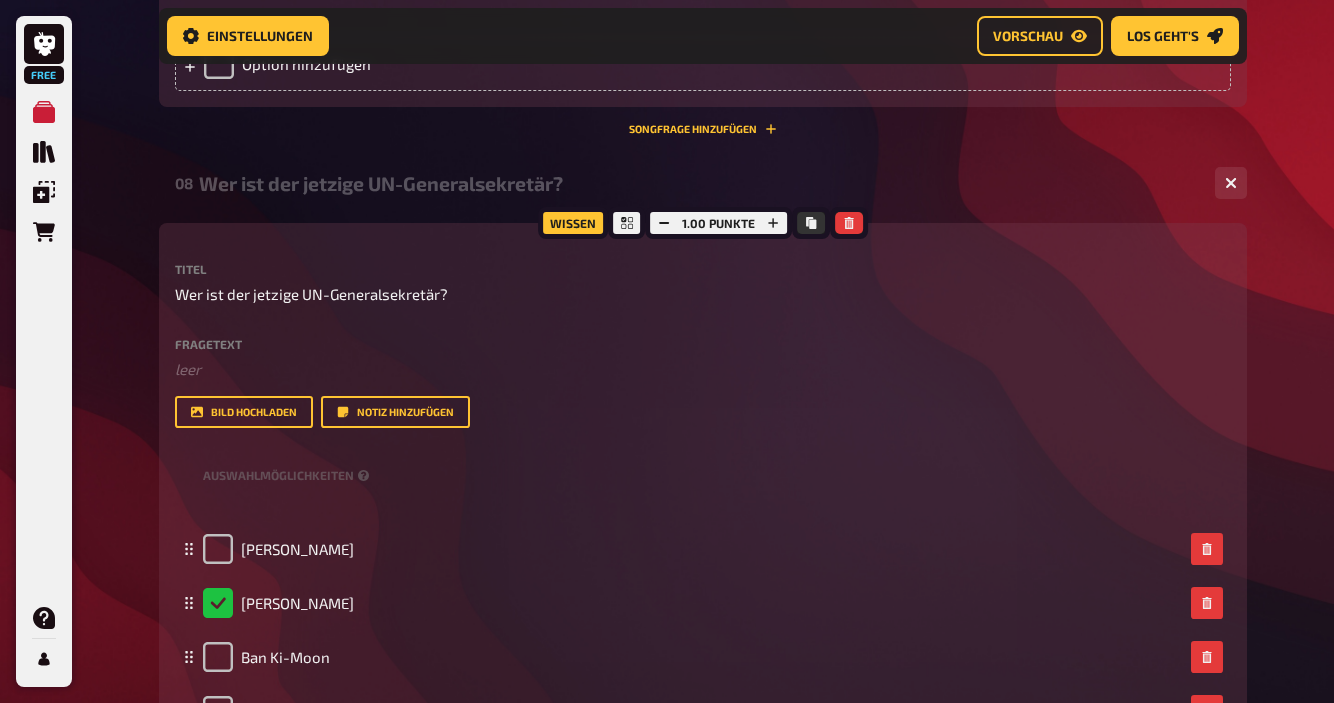 scroll, scrollTop: 5354, scrollLeft: 0, axis: vertical 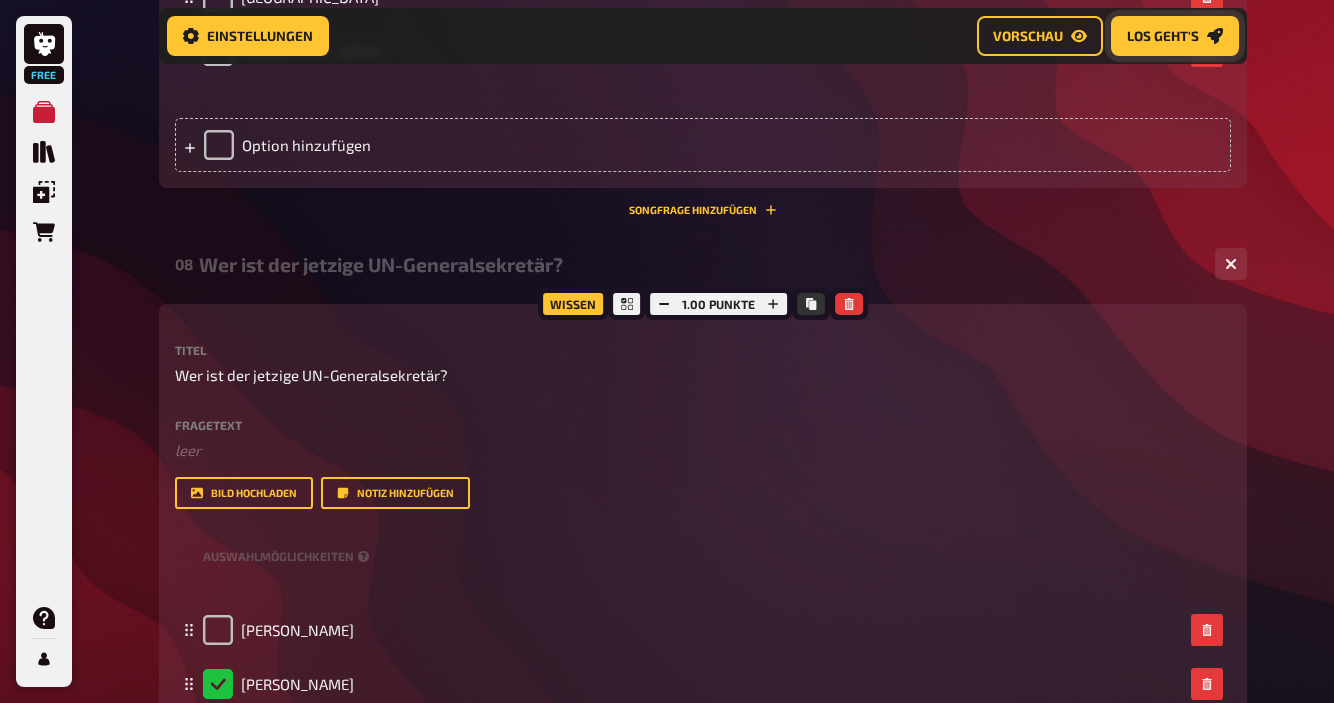 click on "Los geht's" at bounding box center [1163, 36] 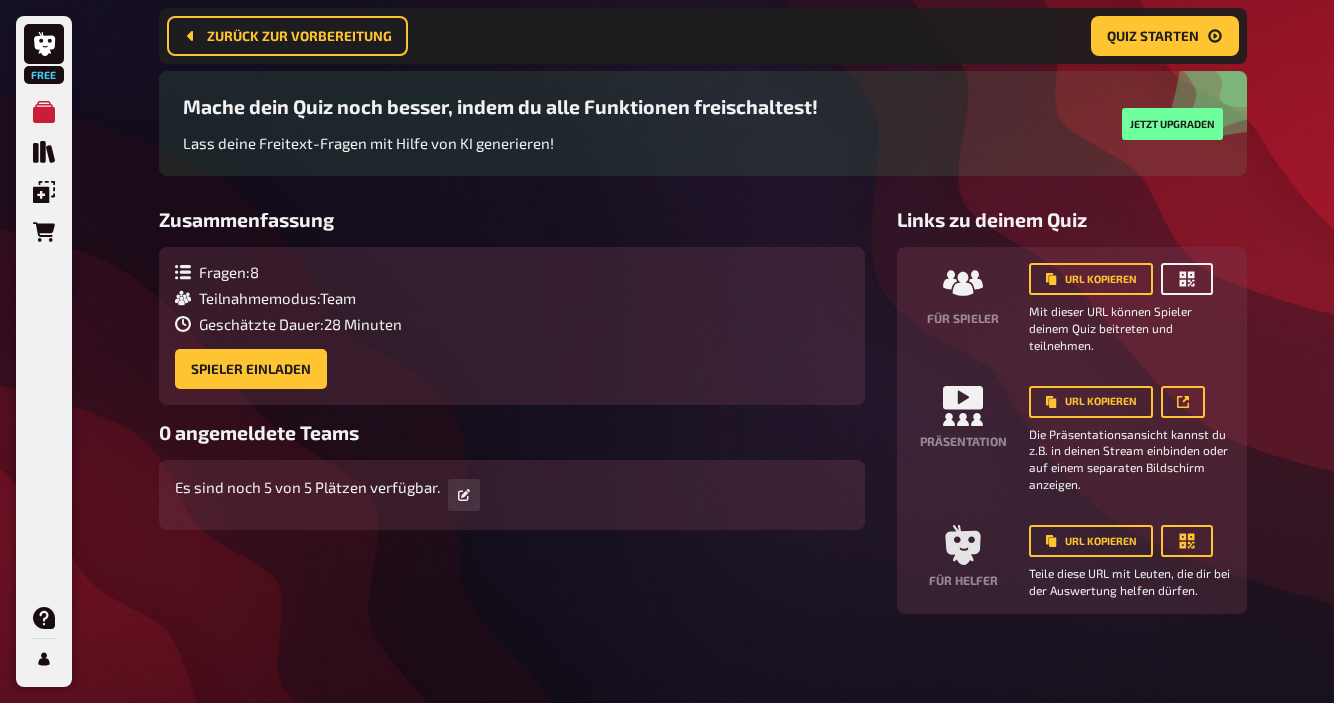 click 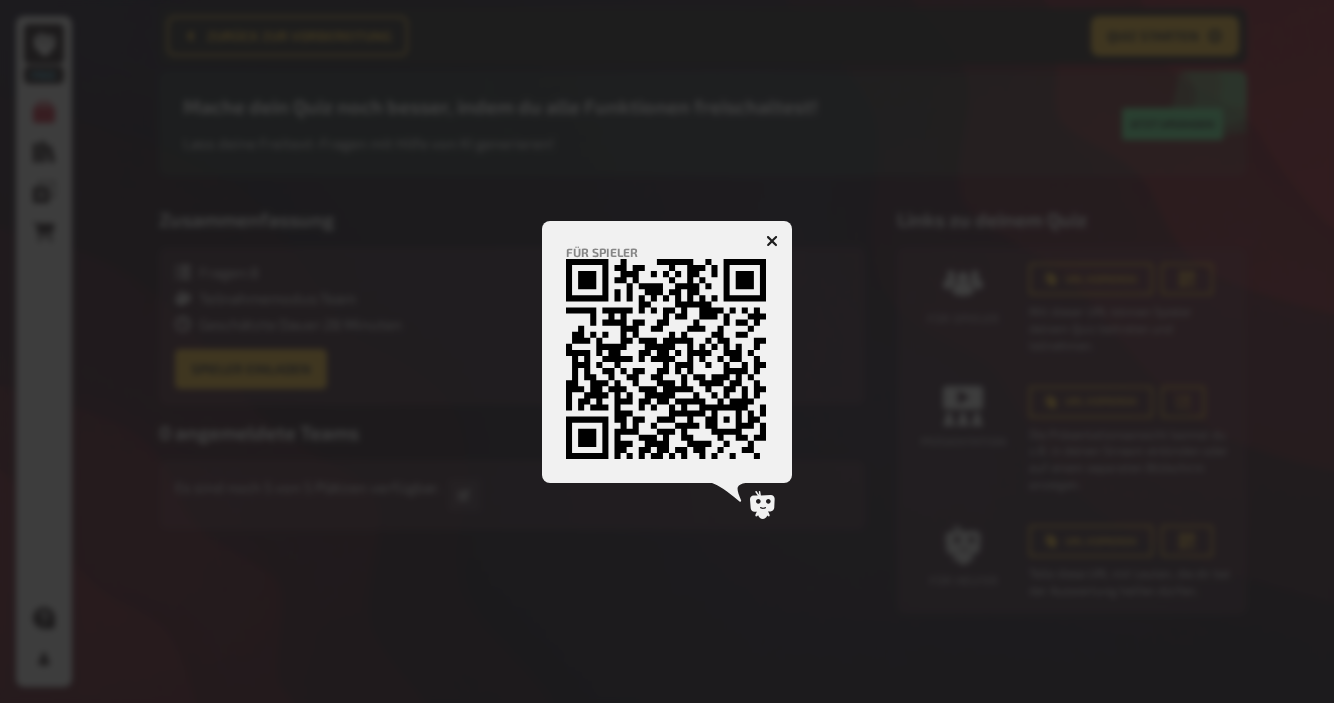 click at bounding box center (772, 241) 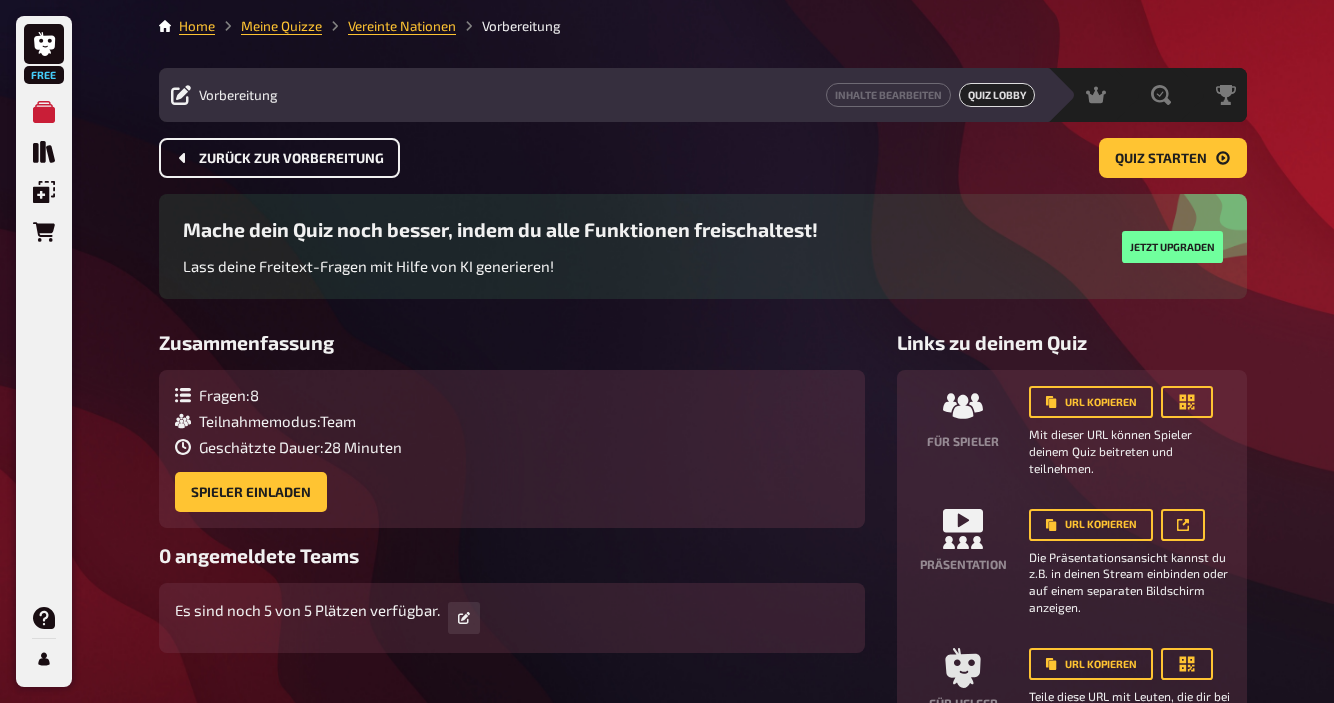 scroll, scrollTop: 0, scrollLeft: 0, axis: both 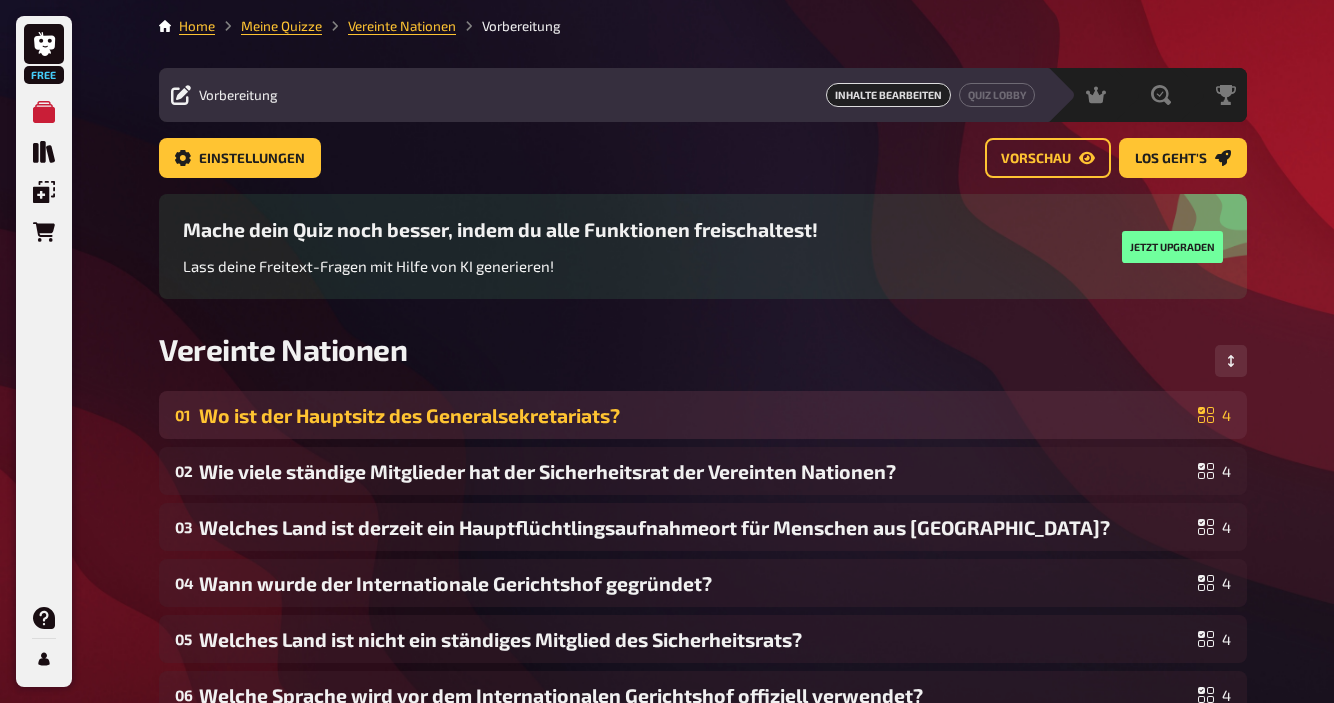 click on "01 Wo ist der Hauptsitz des Generalsekretariats? 4" at bounding box center (703, 415) 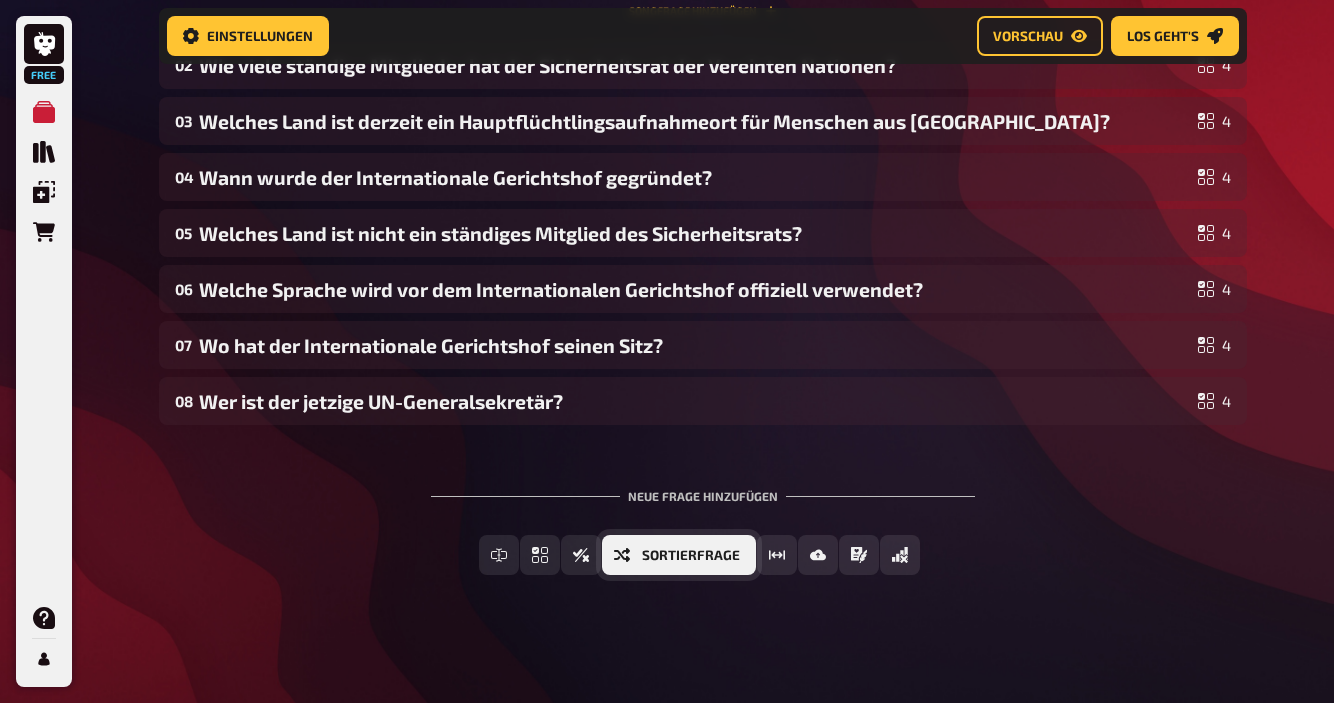 scroll, scrollTop: 1106, scrollLeft: 0, axis: vertical 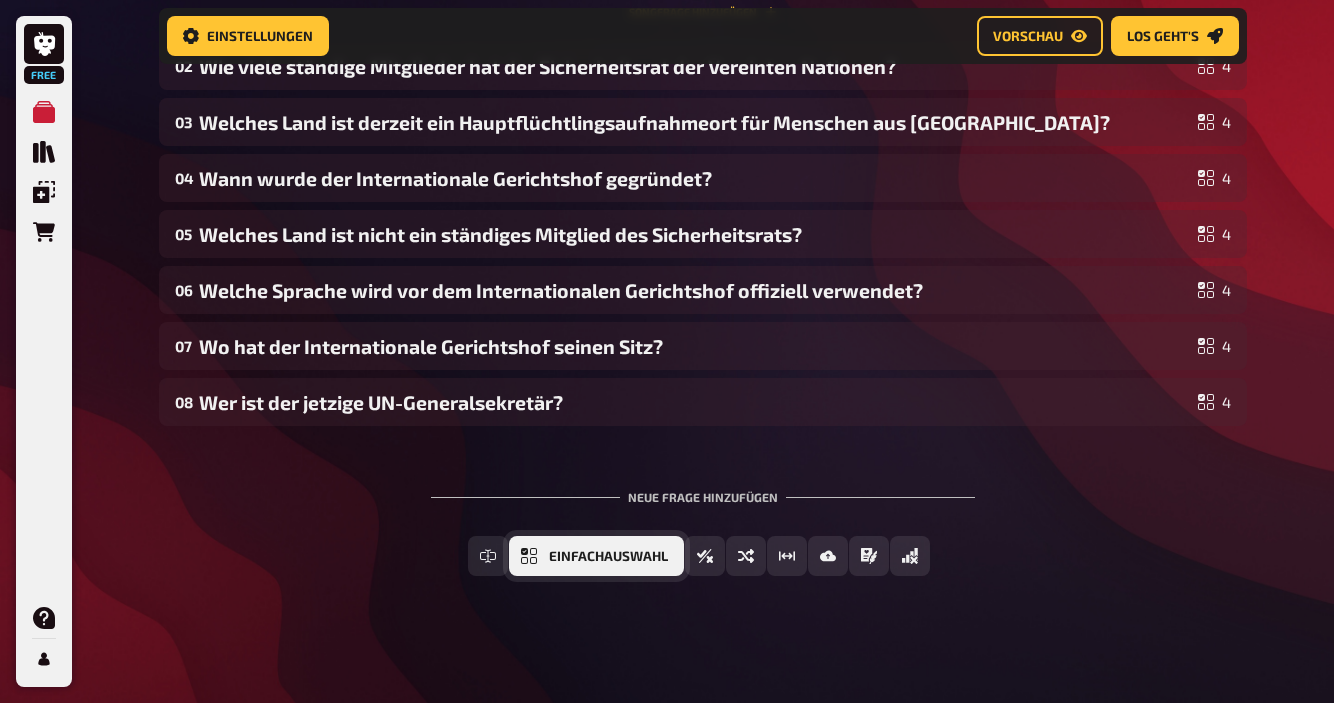 click on "Einfachauswahl" at bounding box center (596, 556) 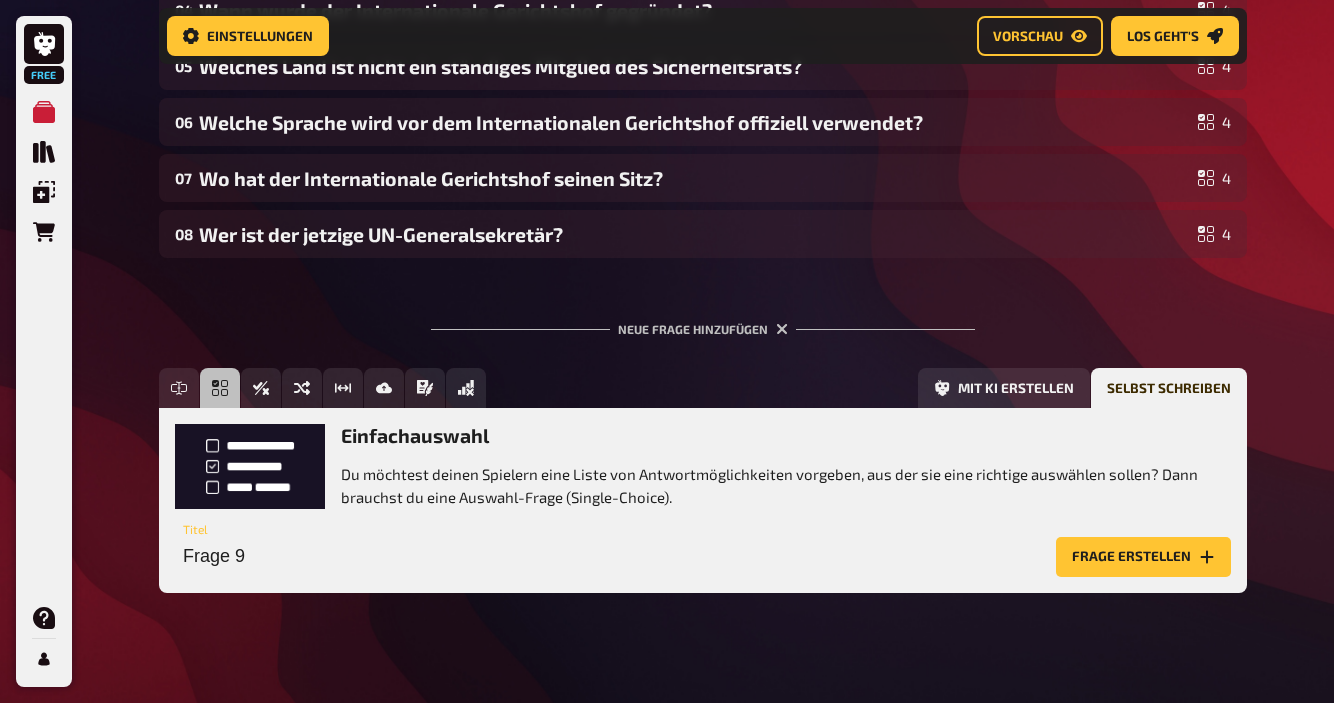 scroll, scrollTop: 1290, scrollLeft: 0, axis: vertical 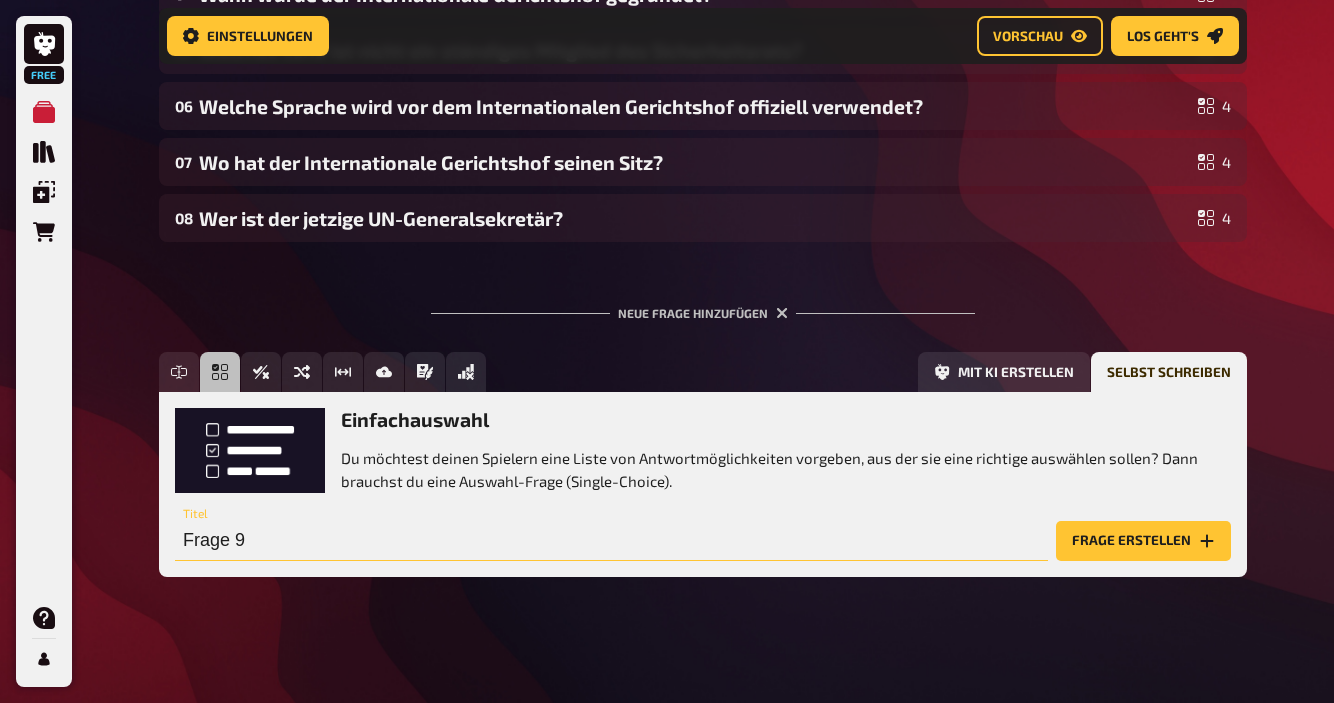 click on "Frage 9" at bounding box center (611, 541) 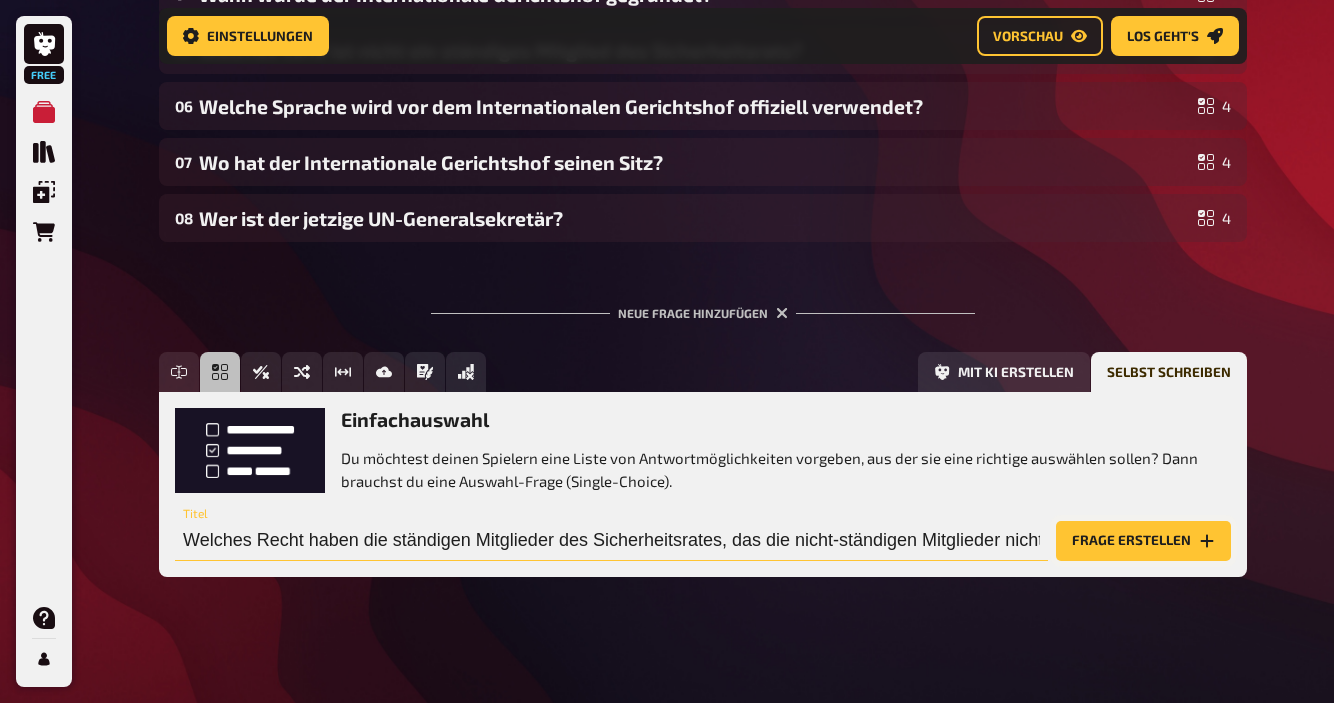 type on "Welches Recht haben die ständigen Mitglieder des Sicherheitsrates, das die nicht-ständigen Mitglieder nicht haben?" 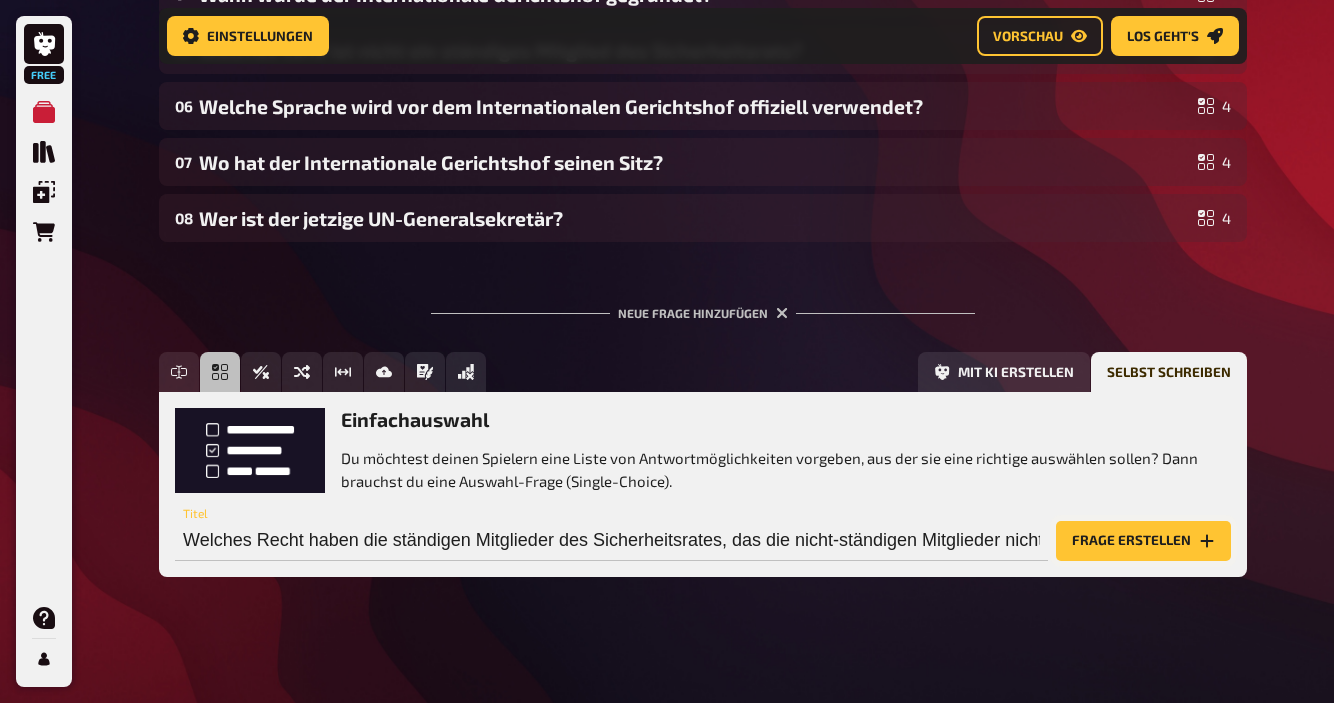click on "Frage erstellen" at bounding box center [1143, 541] 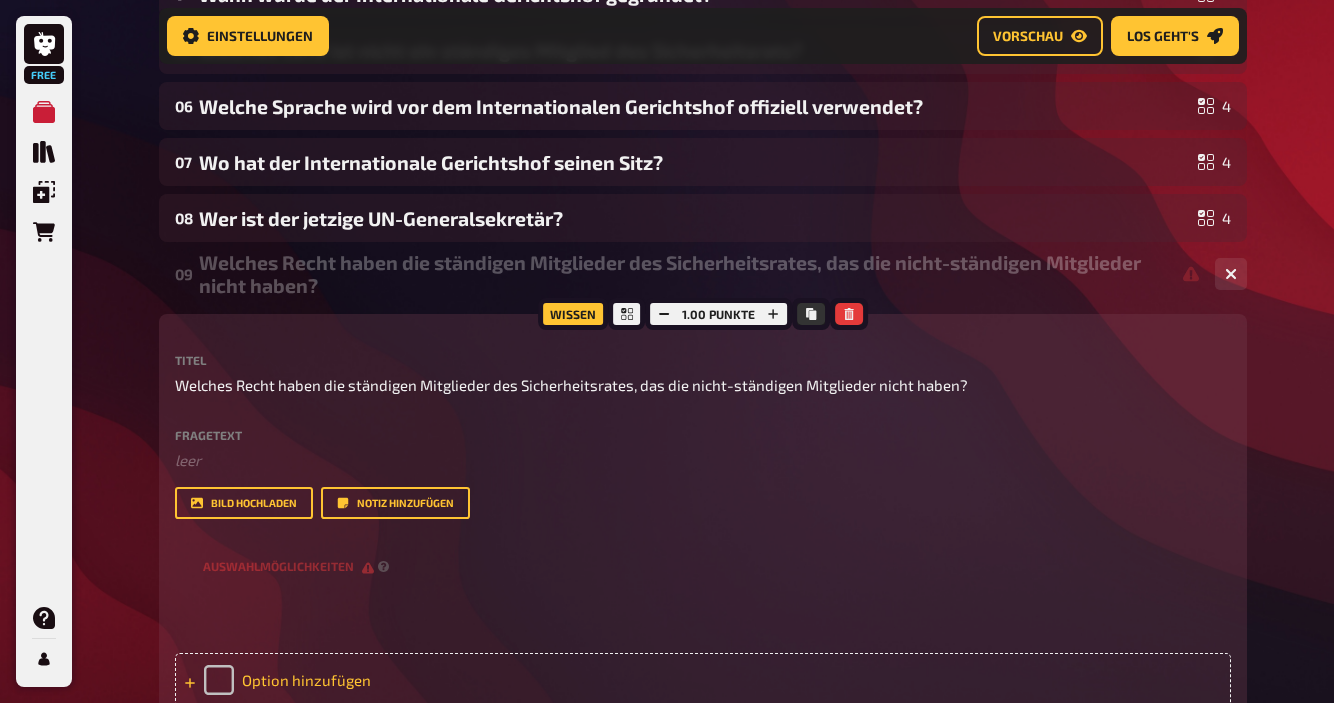 click on "Option hinzufügen" at bounding box center [703, 680] 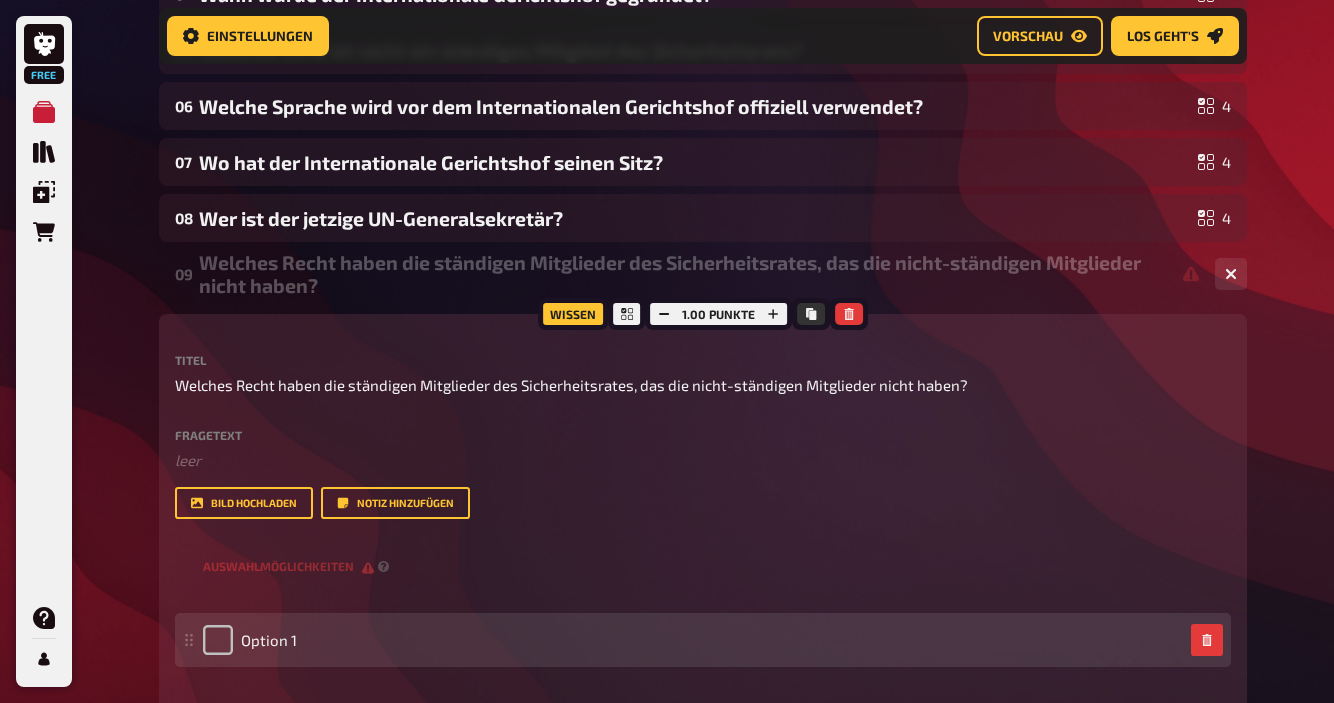 type 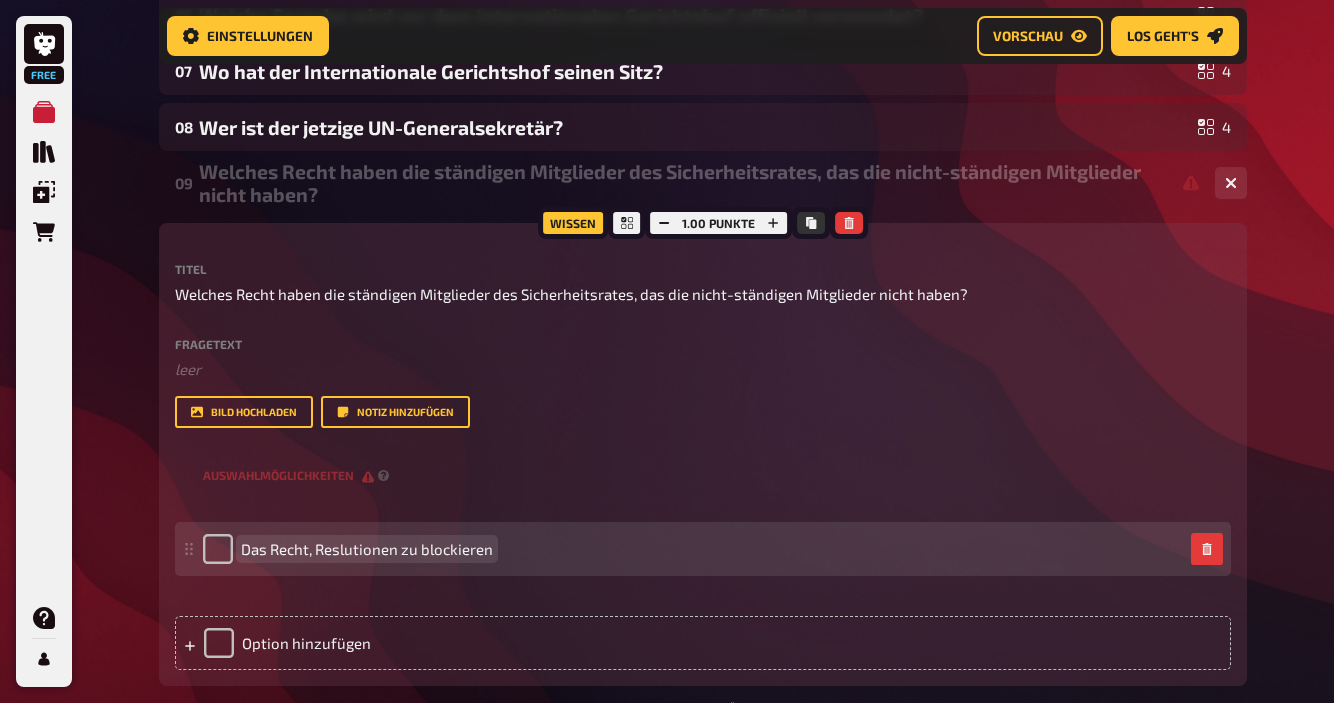 scroll, scrollTop: 1436, scrollLeft: 0, axis: vertical 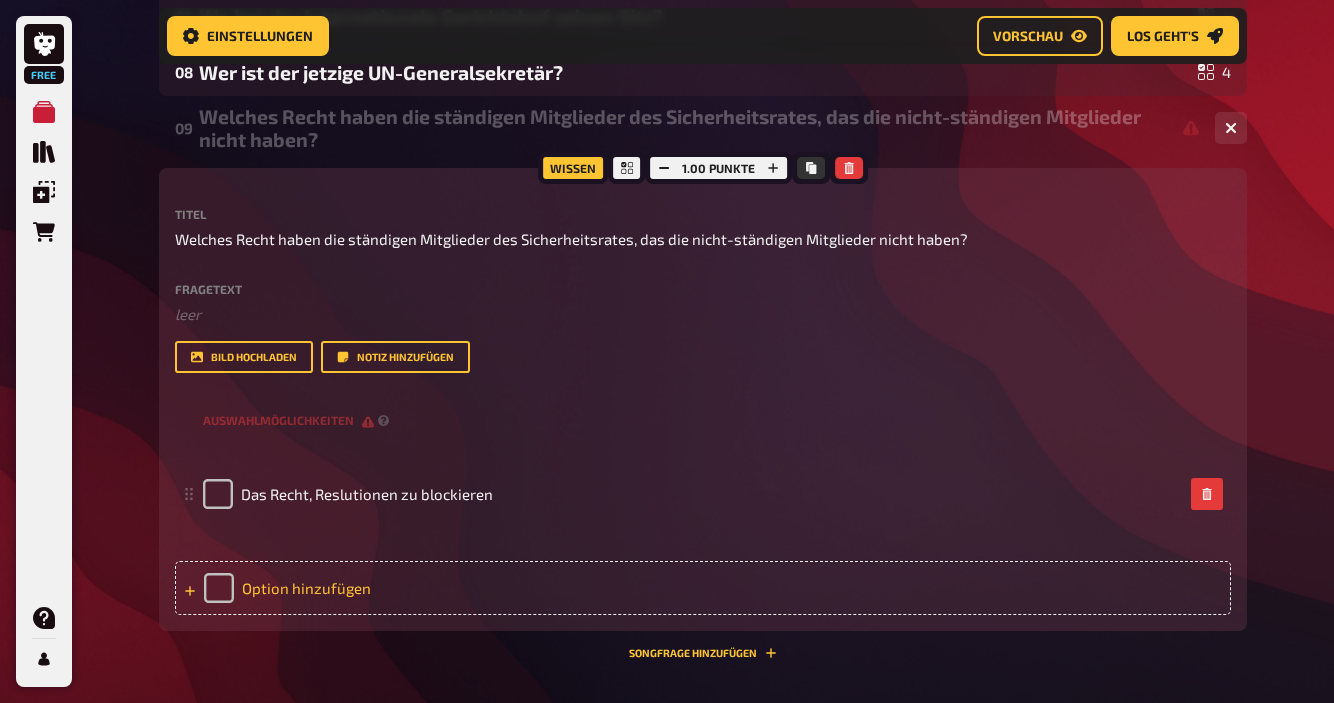 click on "Option hinzufügen" at bounding box center [703, 588] 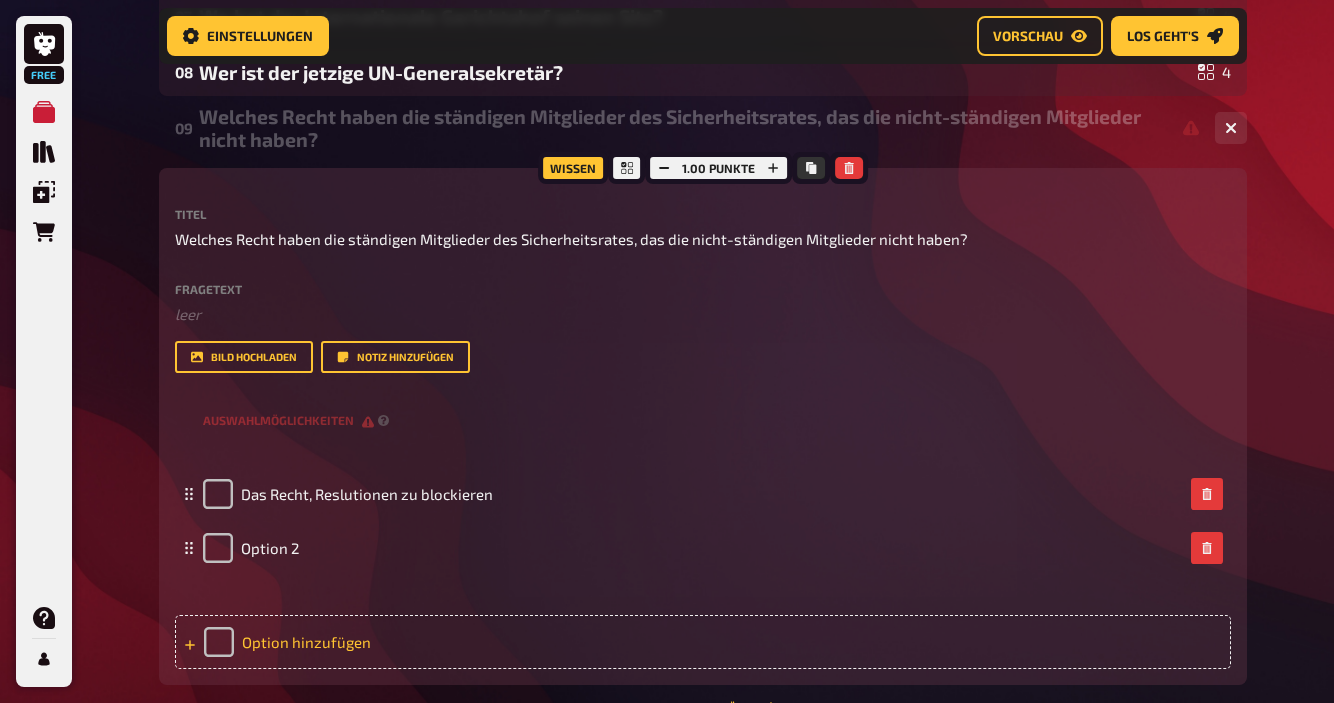 type 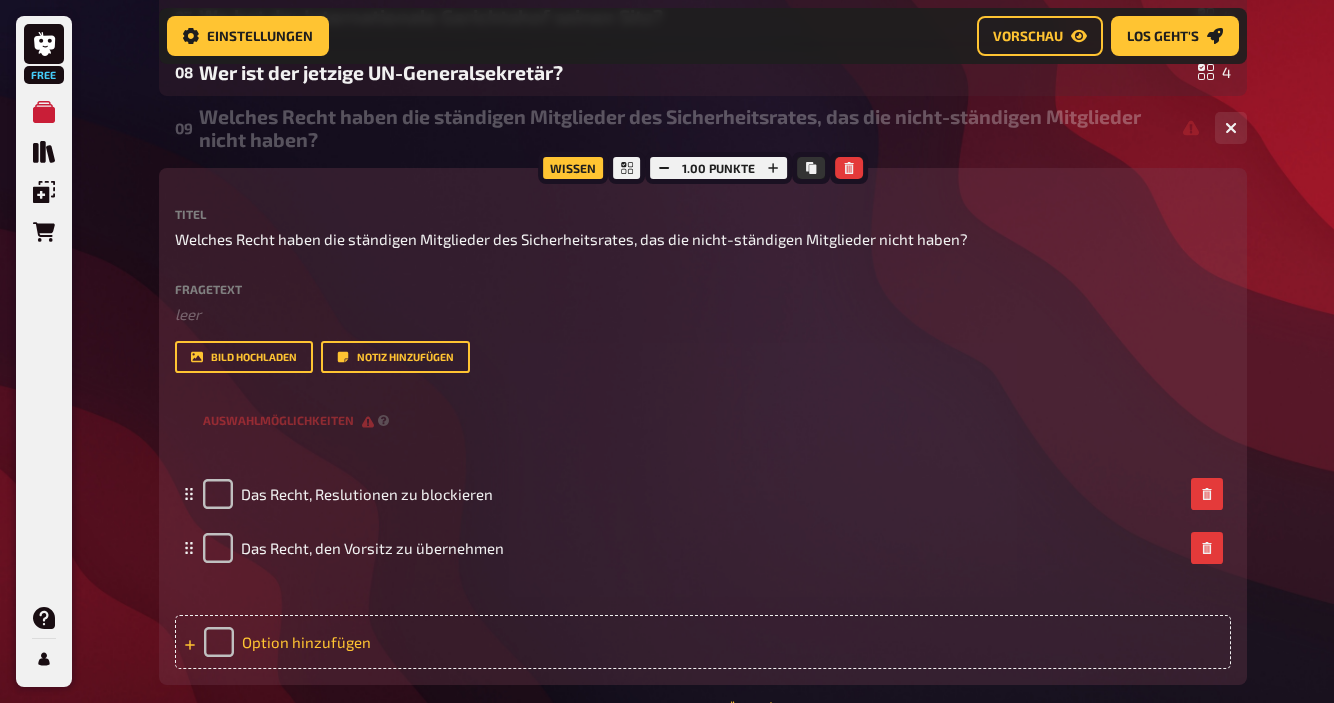 click on "Option hinzufügen" at bounding box center [703, 642] 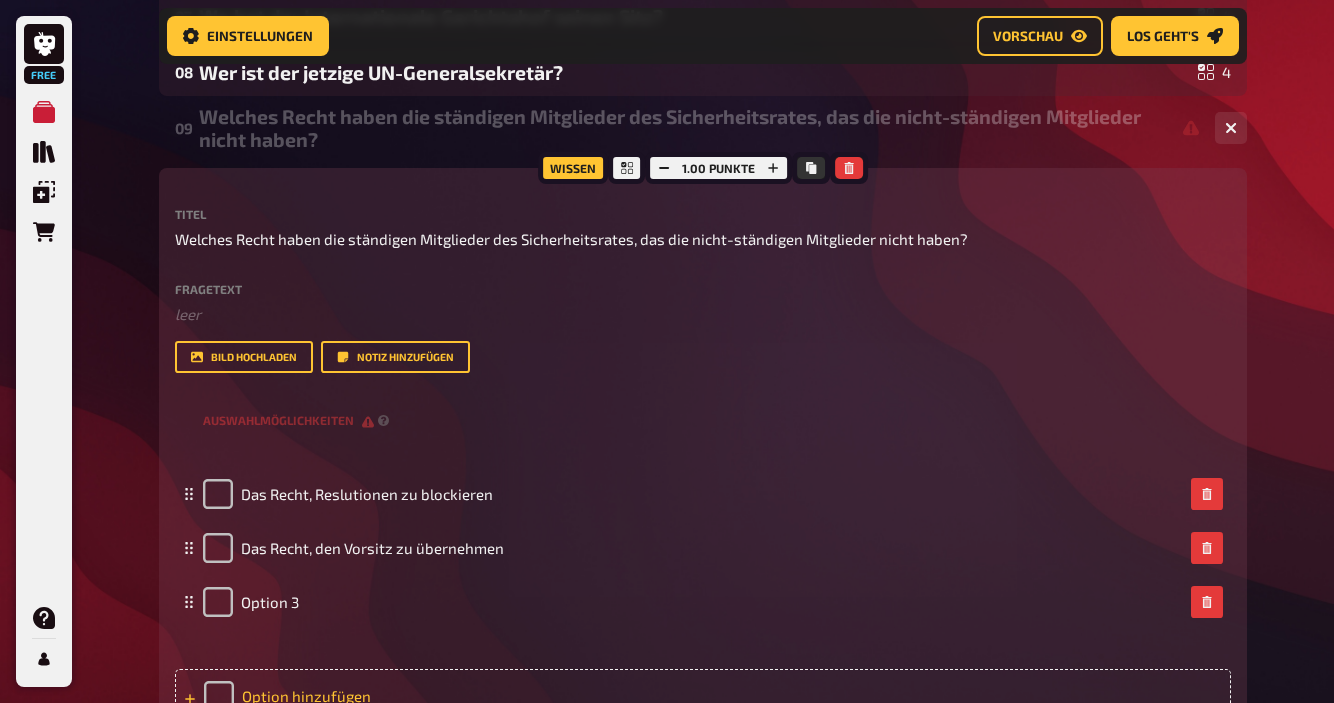 type 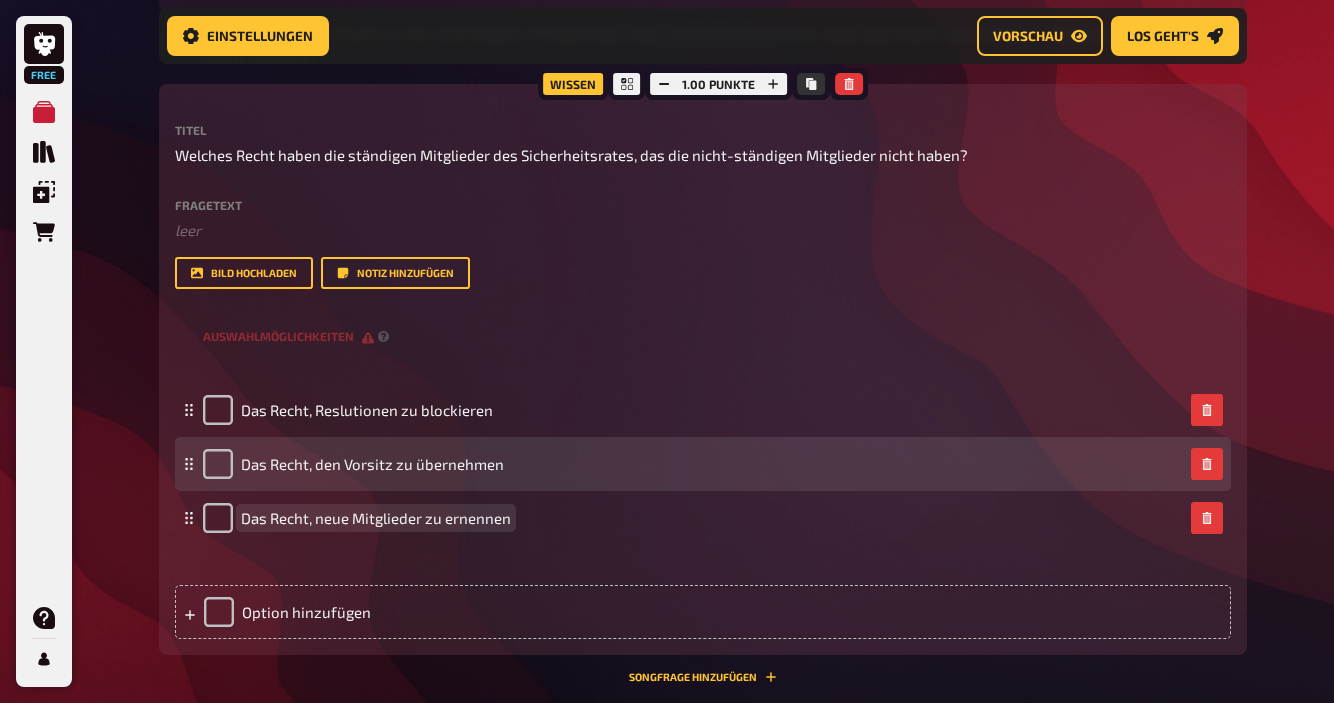 scroll, scrollTop: 1594, scrollLeft: 0, axis: vertical 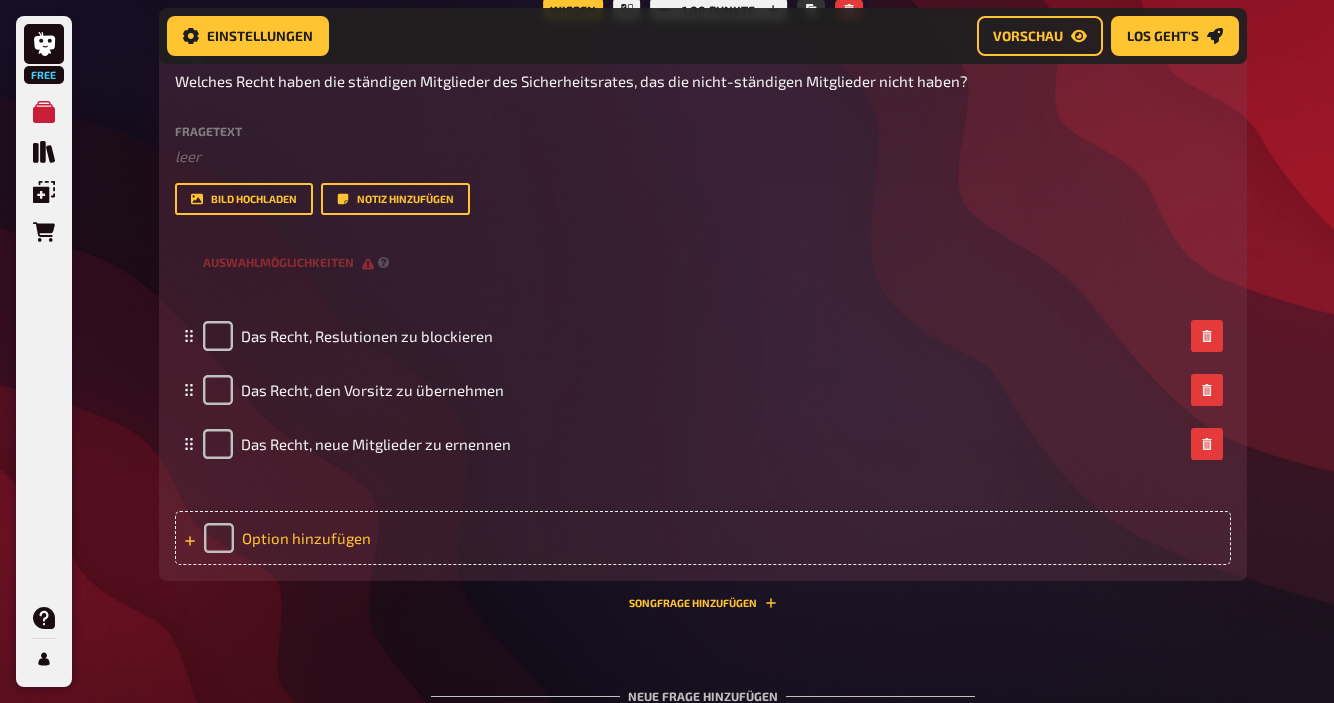 click on "Option hinzufügen" at bounding box center (703, 538) 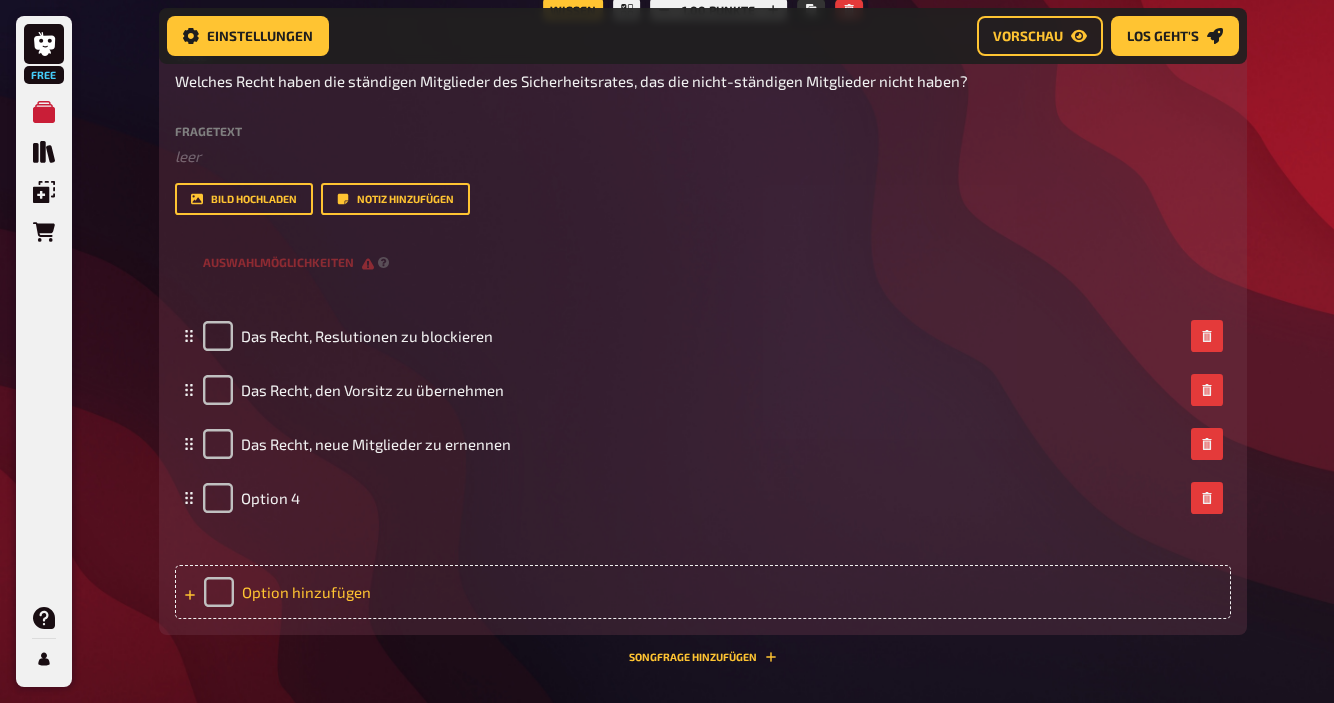 type 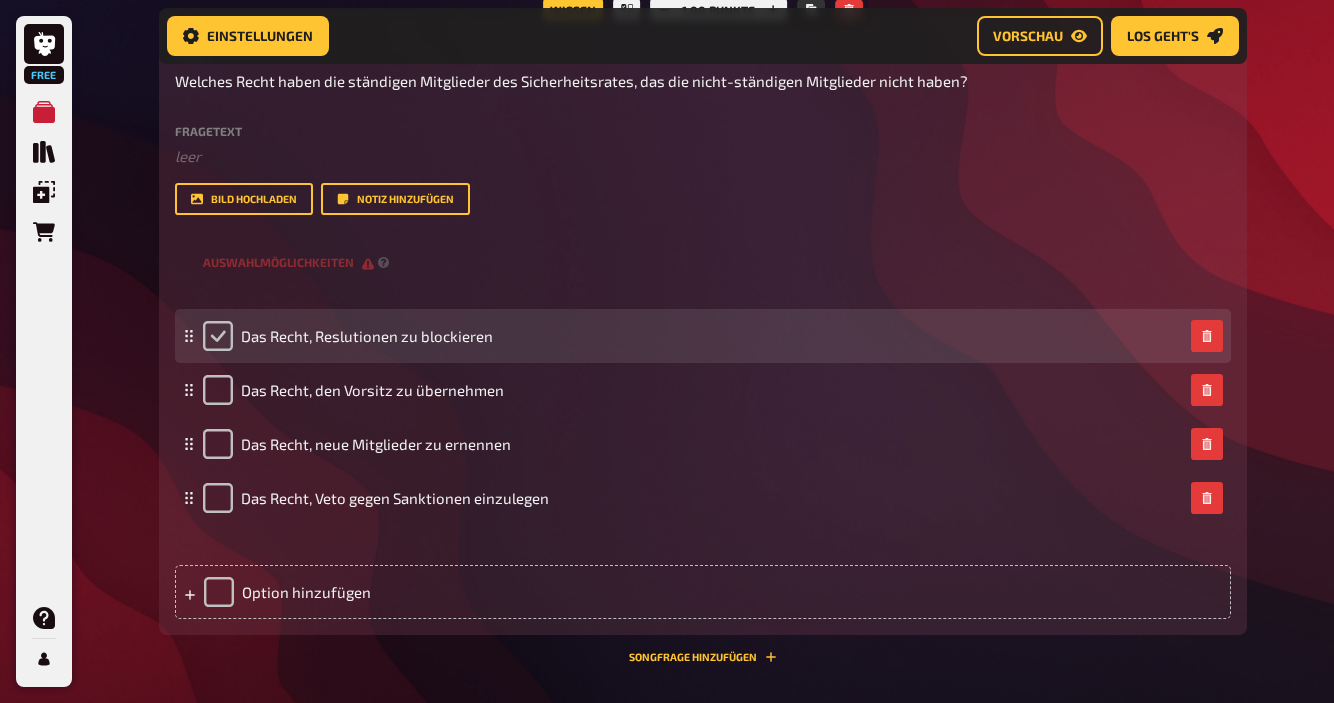 click at bounding box center (218, 336) 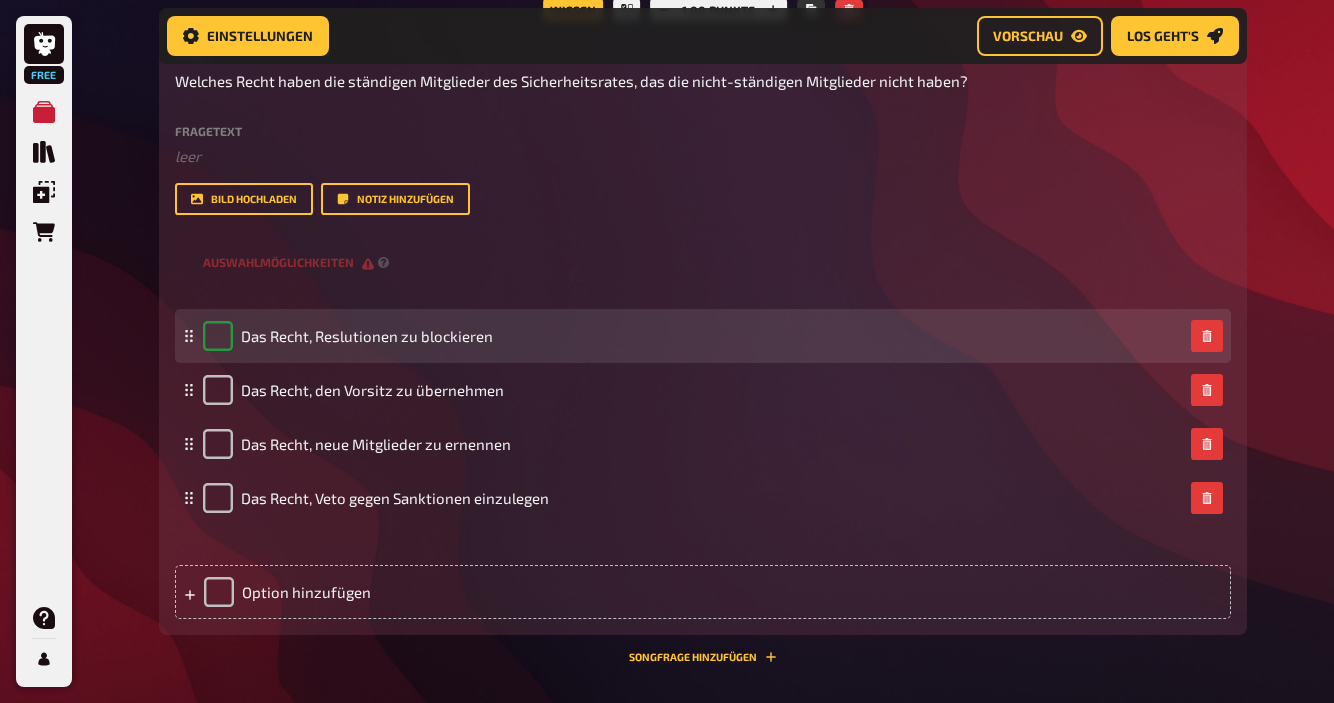 checkbox on "true" 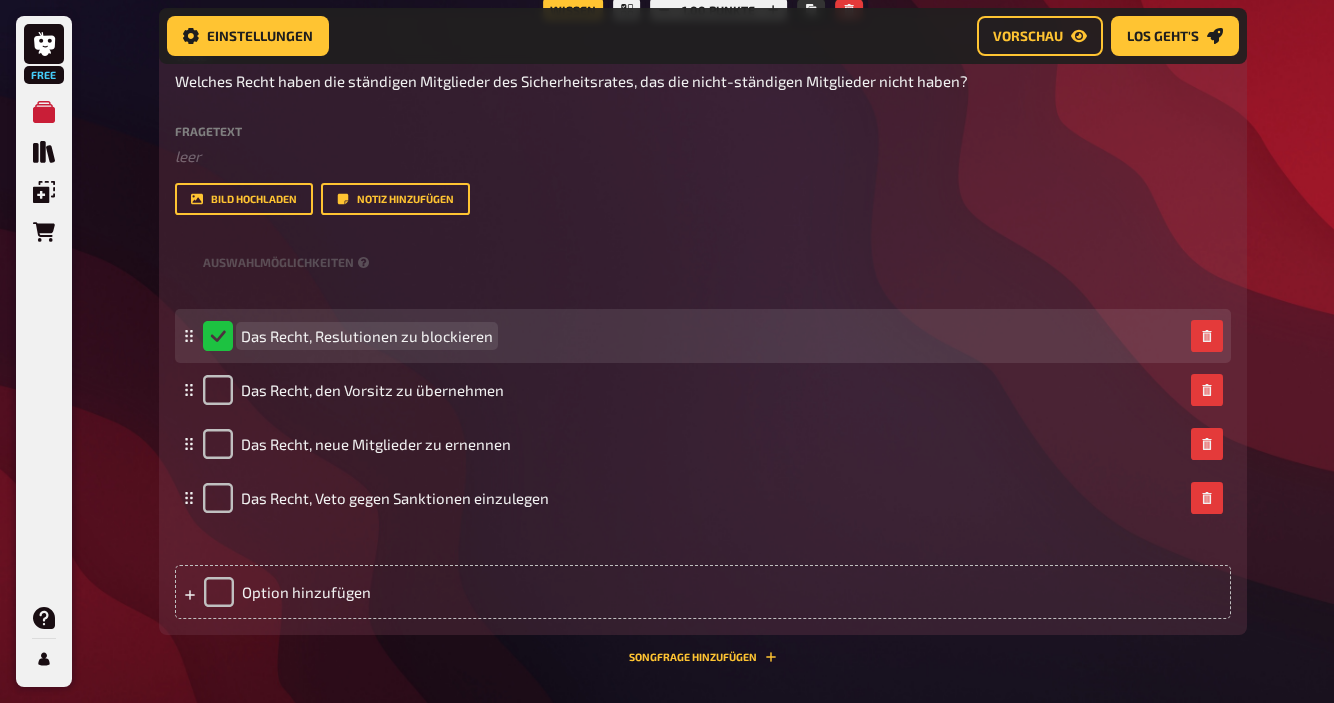 click on "Das Recht, Reslutionen zu blockieren" at bounding box center [367, 336] 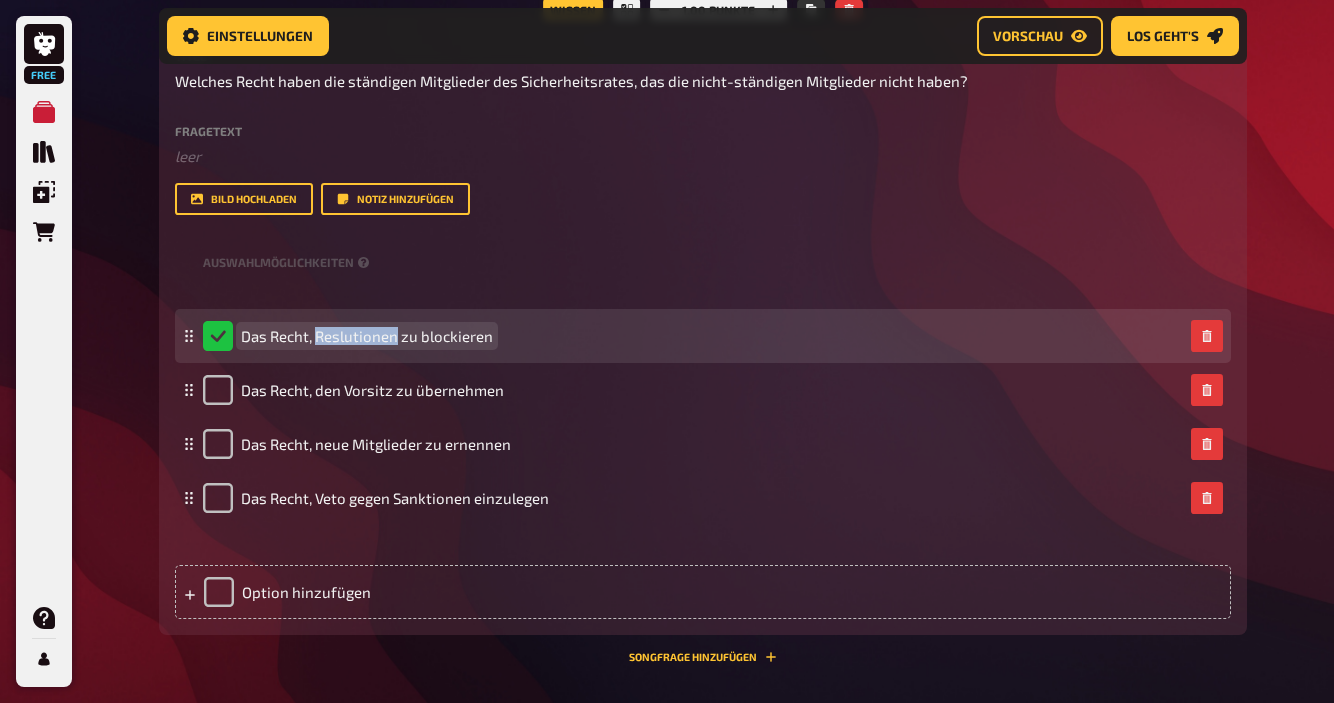 click on "Das Recht, Reslutionen zu blockieren" at bounding box center (367, 336) 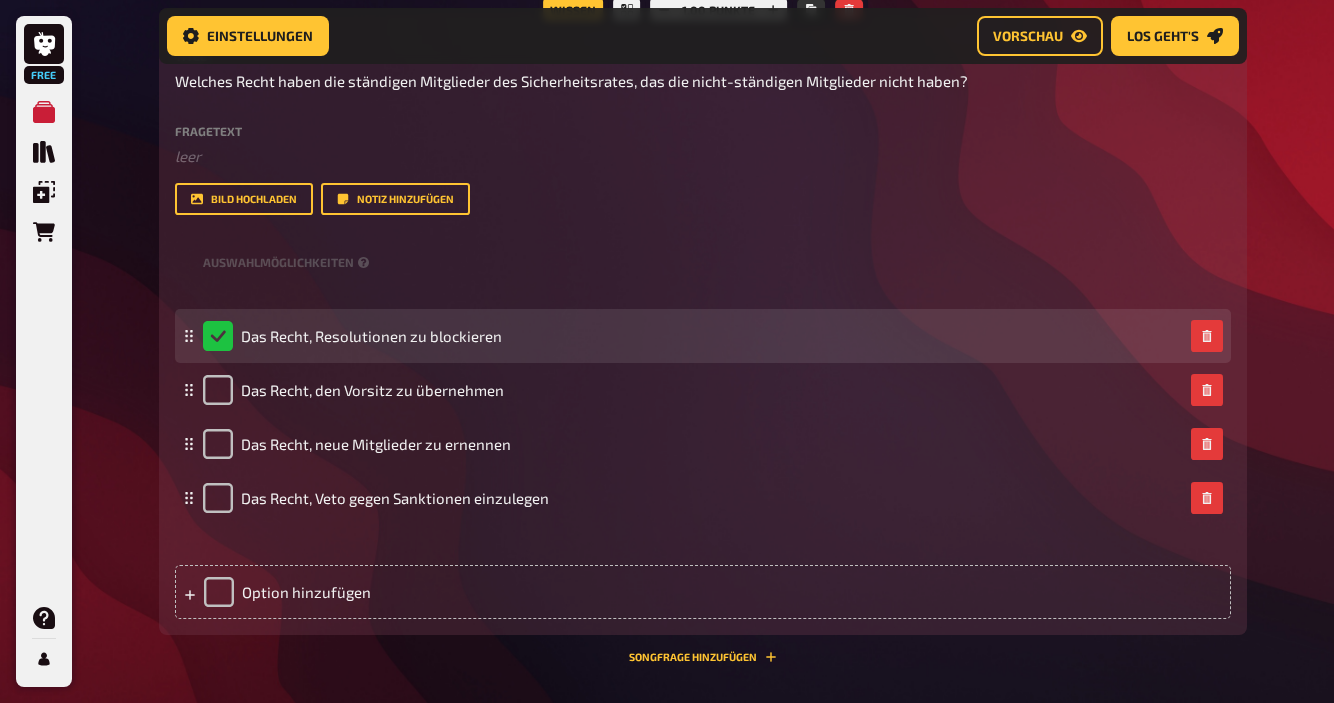 click on "Das Recht, Resolutionen zu blockieren" at bounding box center (352, 336) 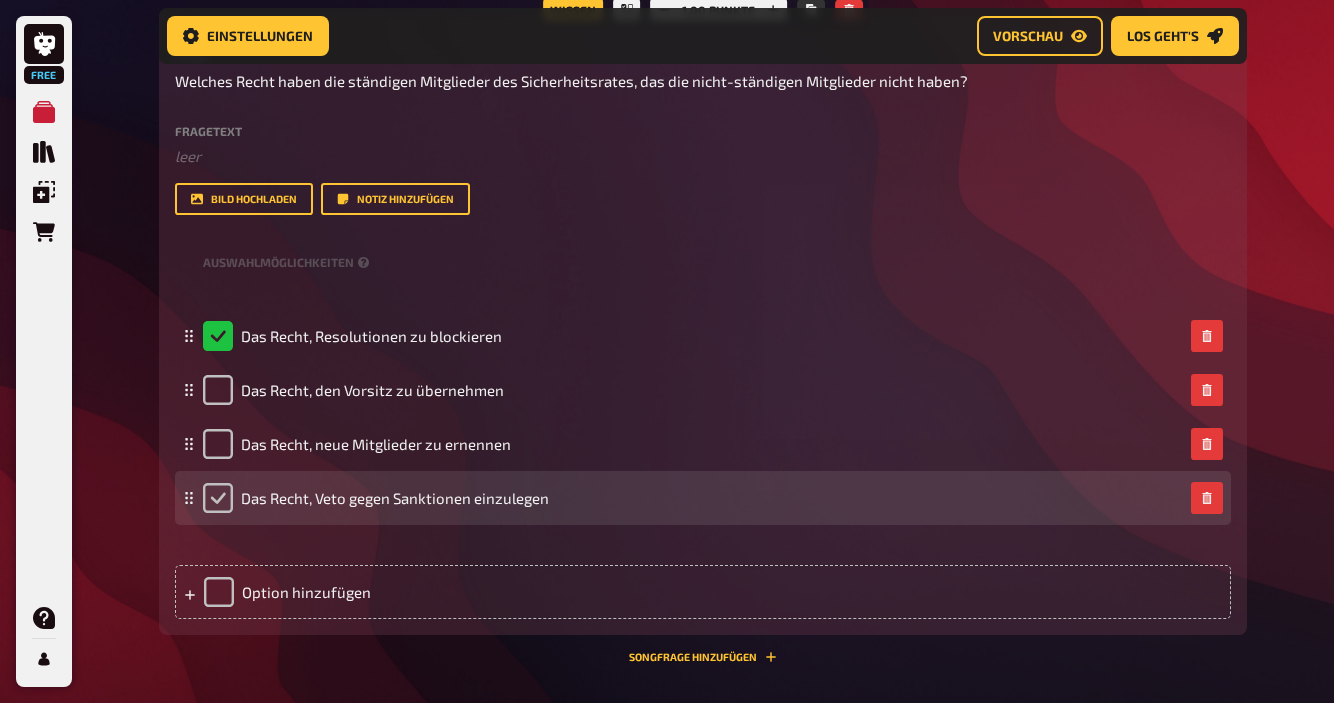 click at bounding box center [218, 498] 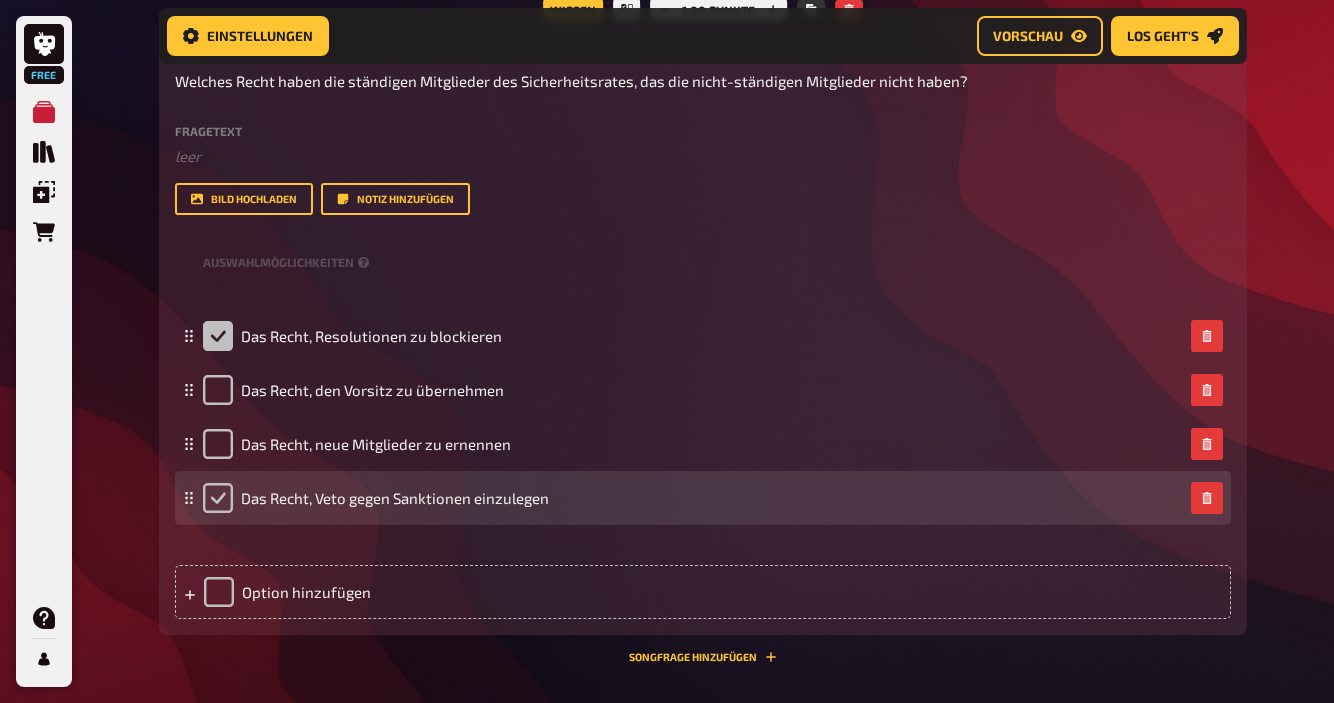 checkbox on "true" 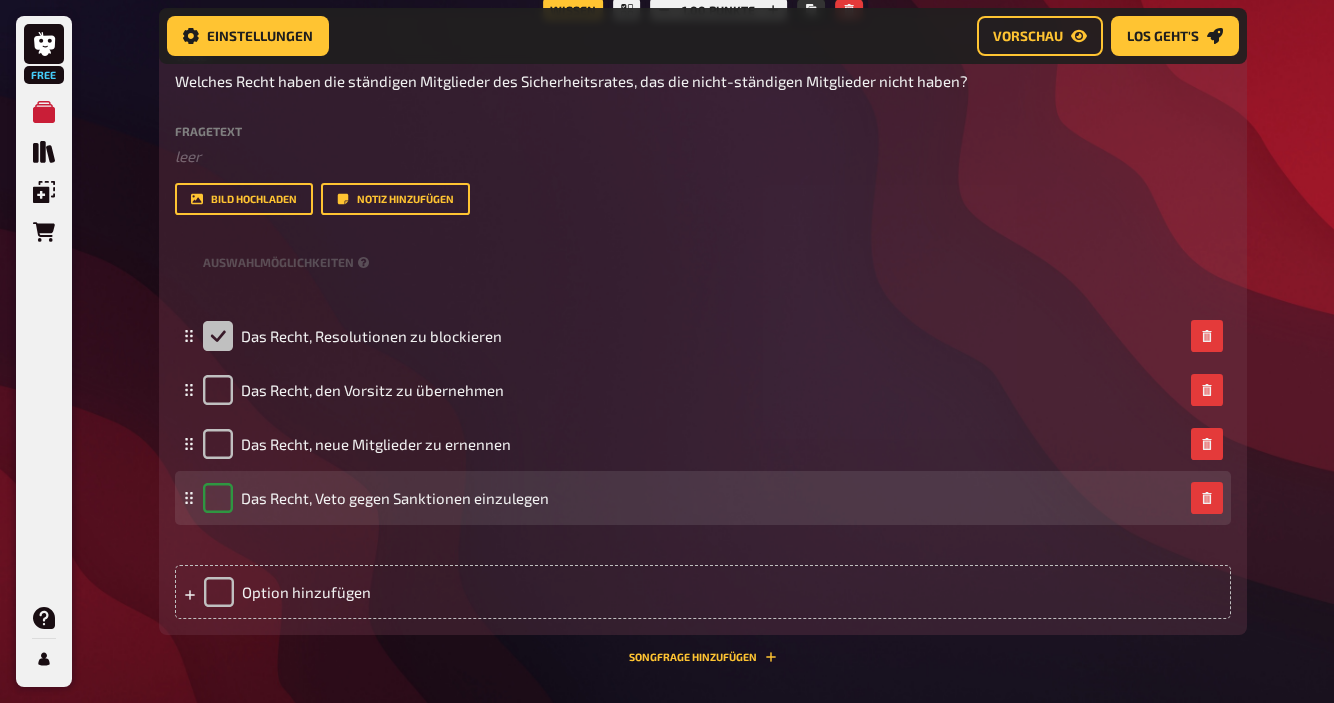 checkbox on "false" 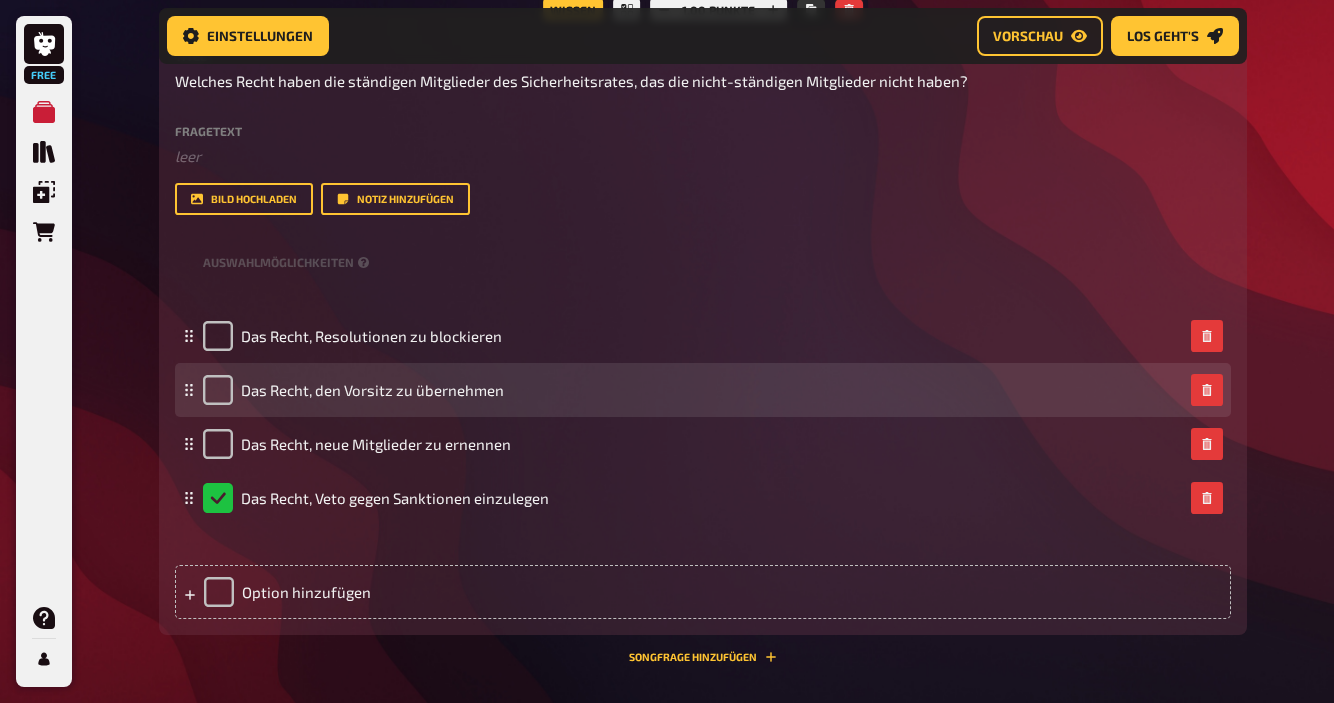 scroll, scrollTop: 1825, scrollLeft: 0, axis: vertical 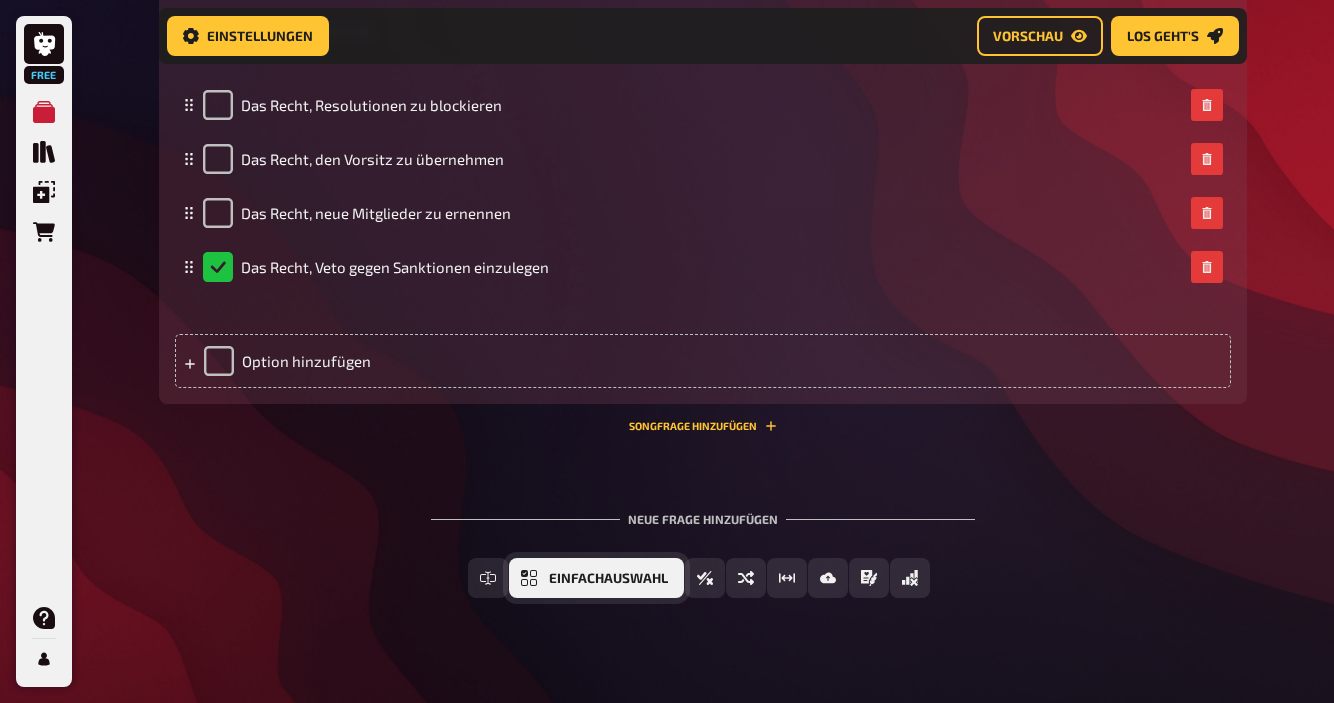 click on "Einfachauswahl" at bounding box center [608, 579] 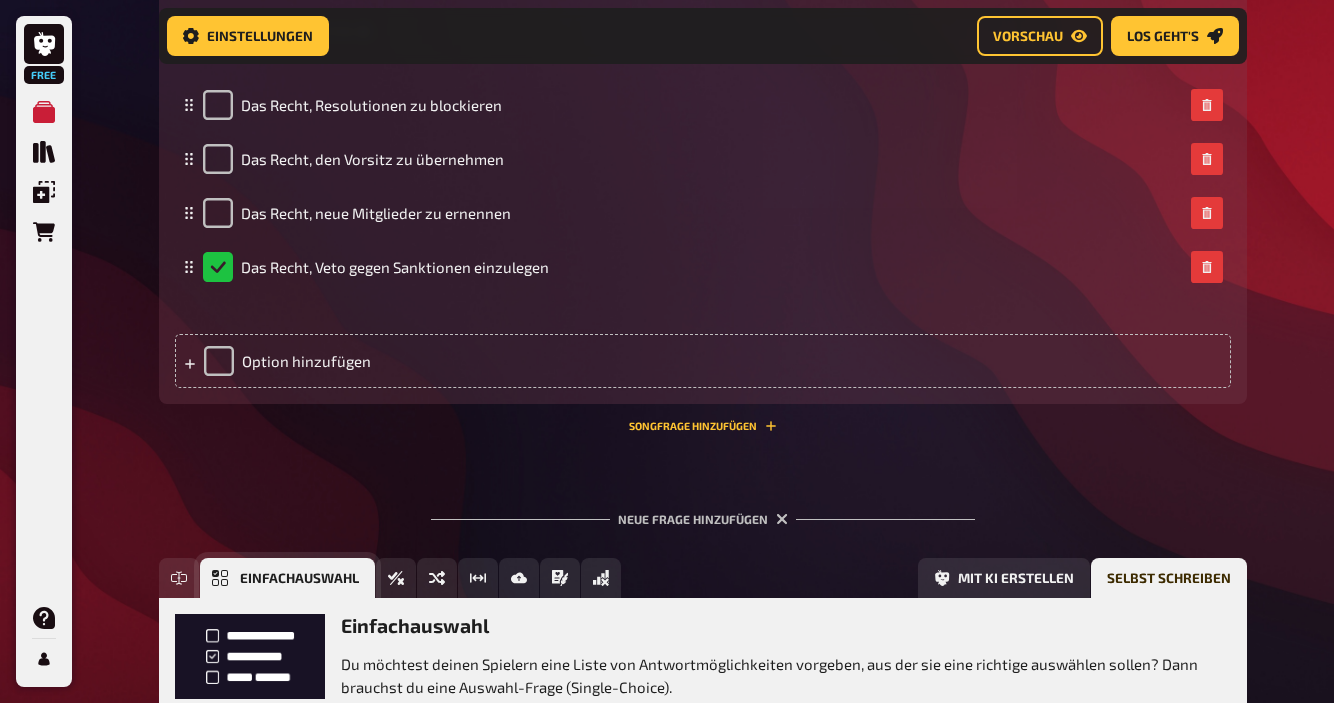 scroll, scrollTop: 2030, scrollLeft: 0, axis: vertical 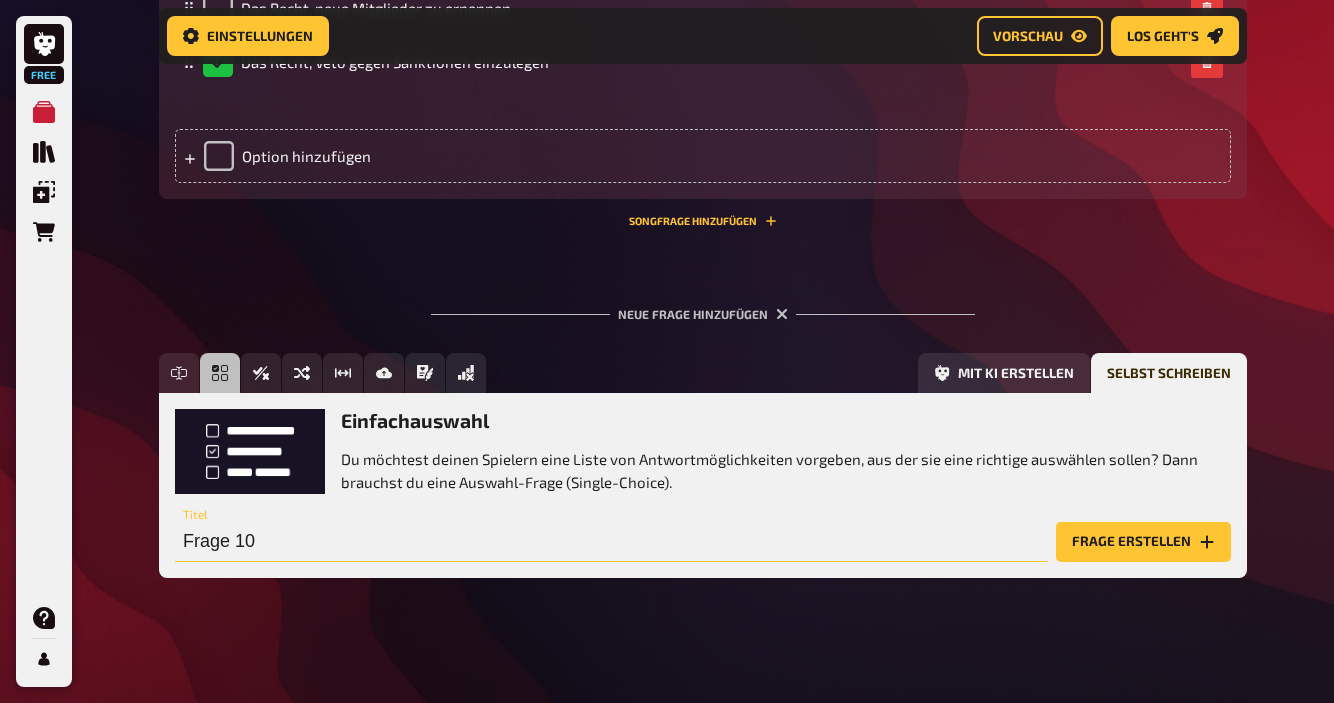 click on "Frage 10" at bounding box center [611, 542] 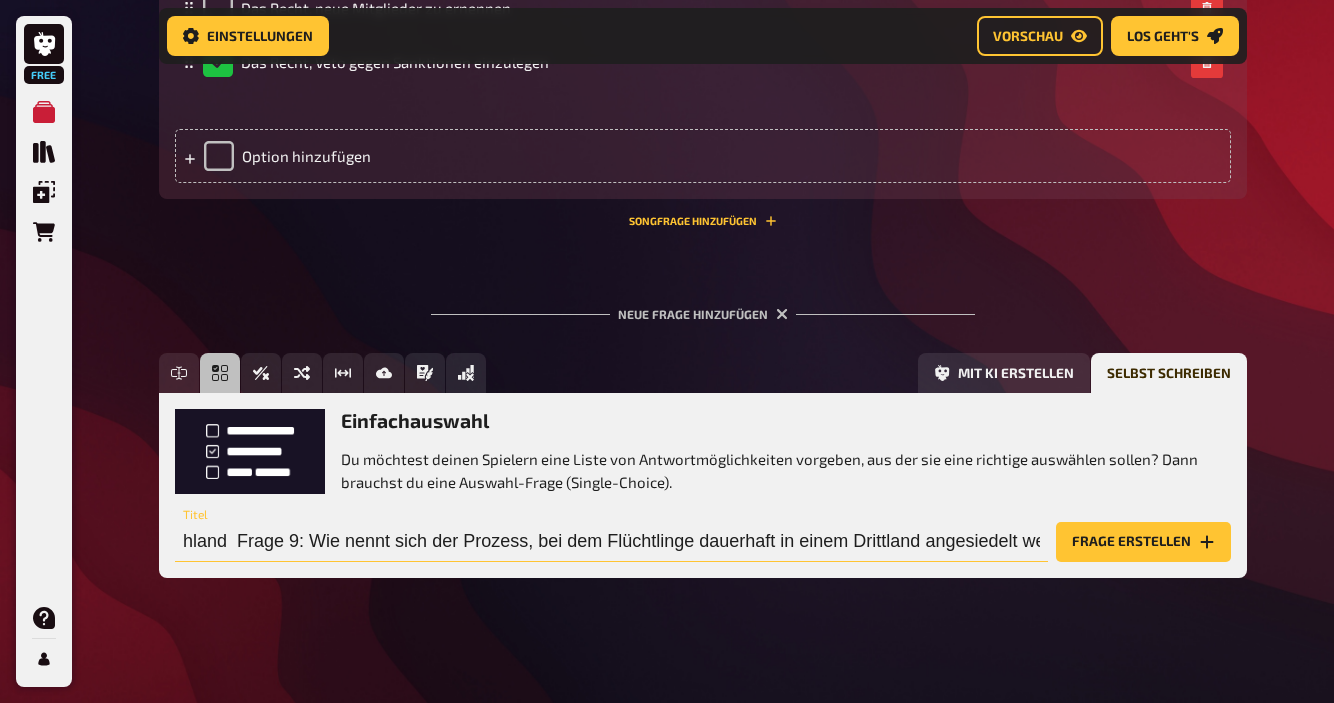 click on "hland  Frage 9: Wie nennt sich der Prozess, bei dem Flüchtlinge dauerhaft in einem Drittland angesiedelt werden?" at bounding box center (611, 542) 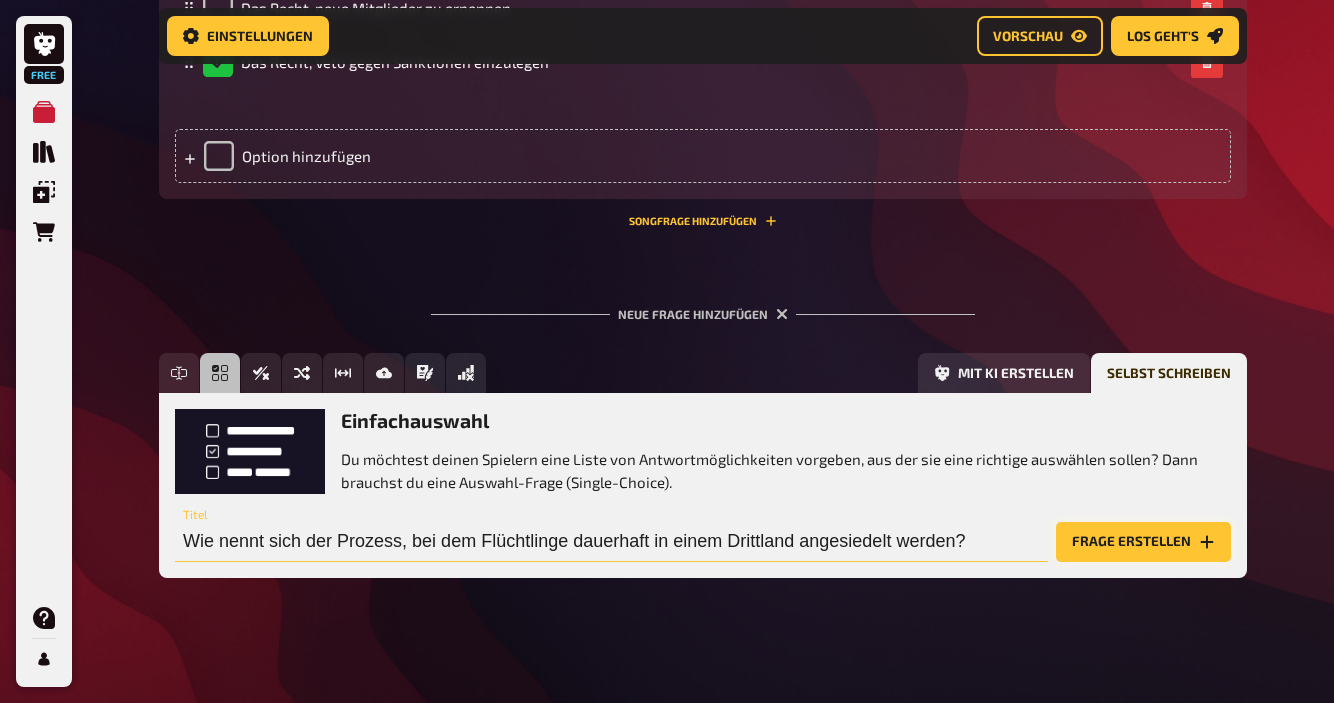 type on "Wie nennt sich der Prozess, bei dem Flüchtlinge dauerhaft in einem Drittland angesiedelt werden?" 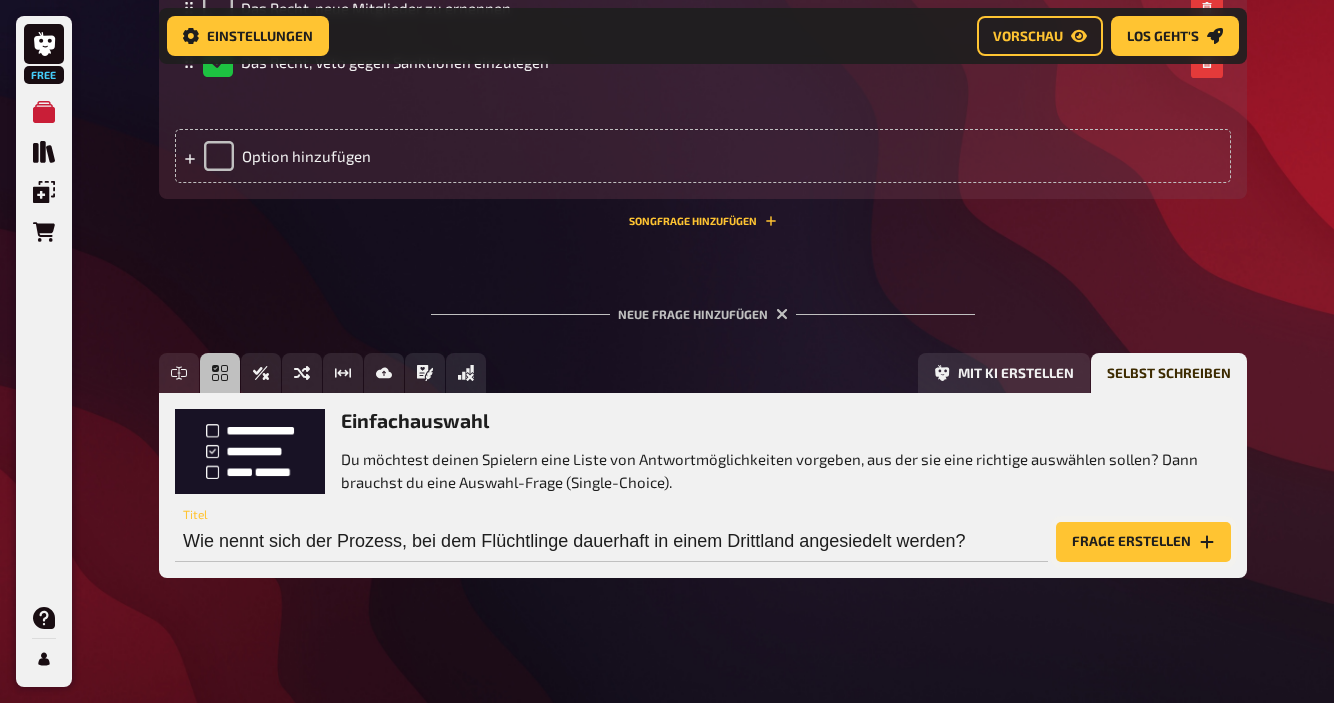 click on "Frage erstellen" at bounding box center [1143, 542] 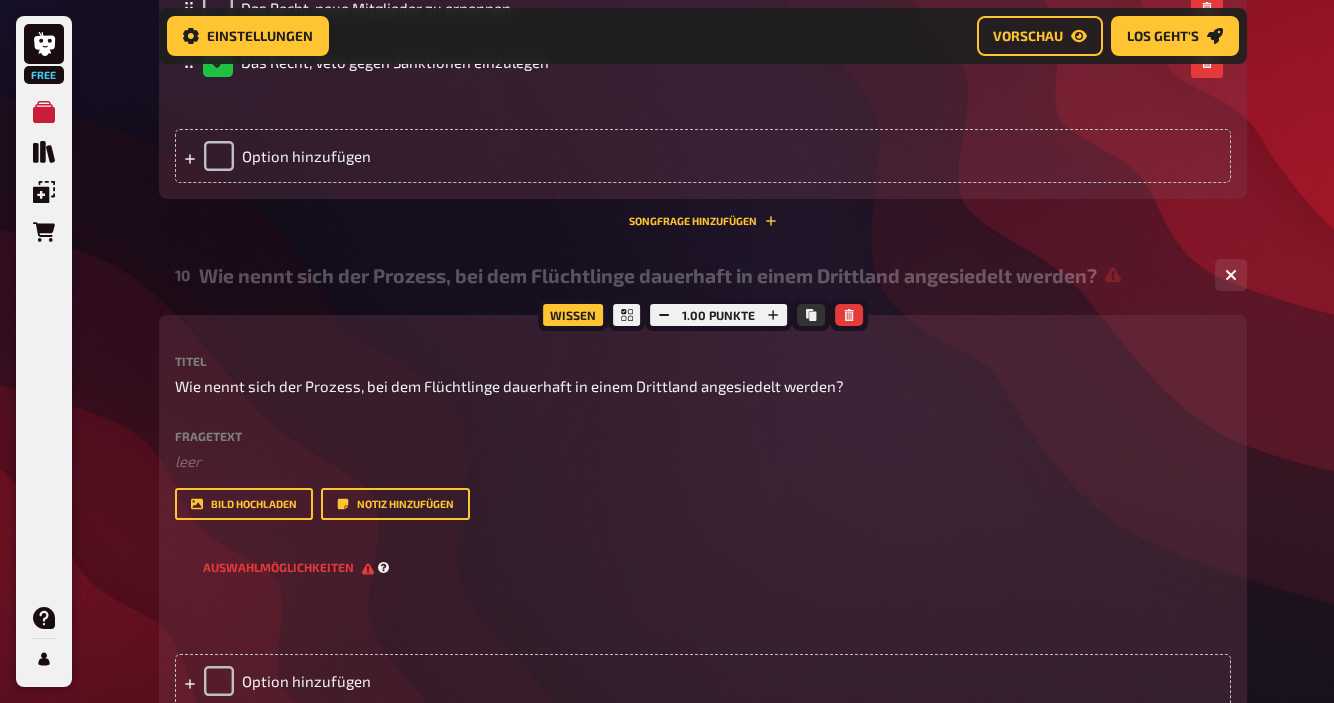 scroll, scrollTop: 2161, scrollLeft: 0, axis: vertical 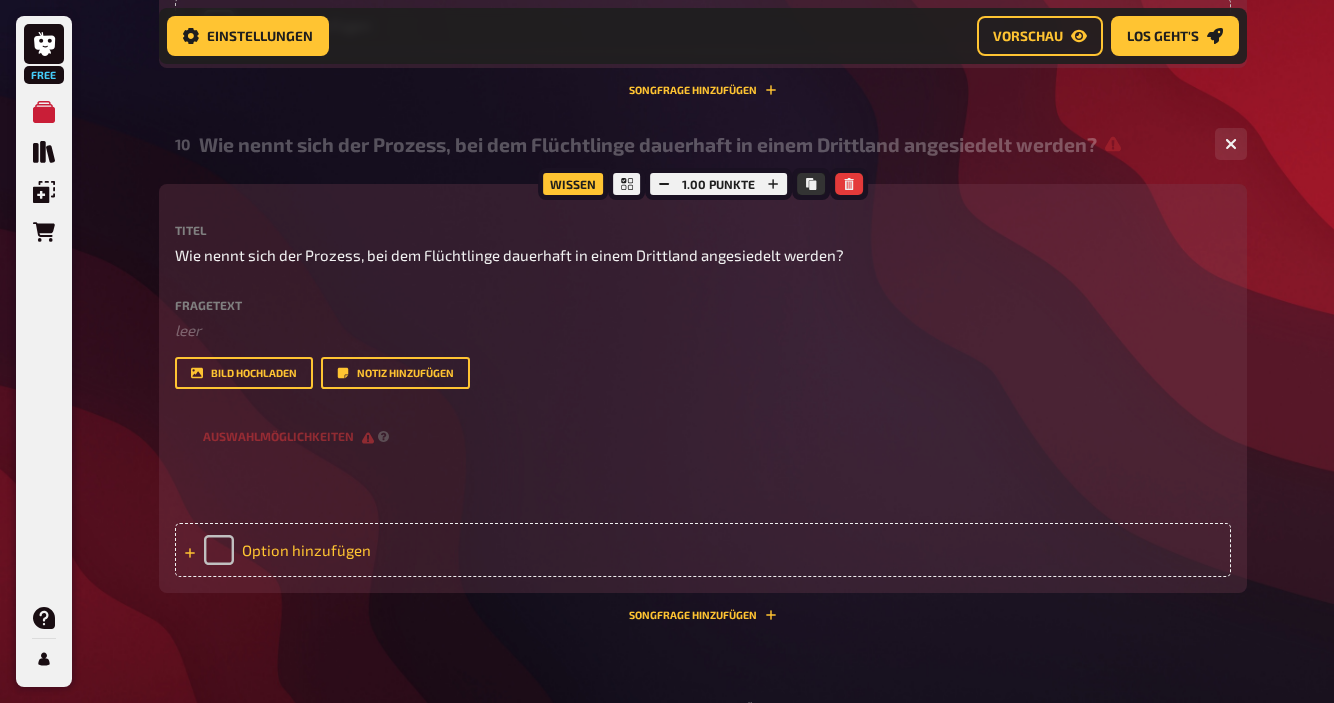 click on "Option hinzufügen" at bounding box center [703, 550] 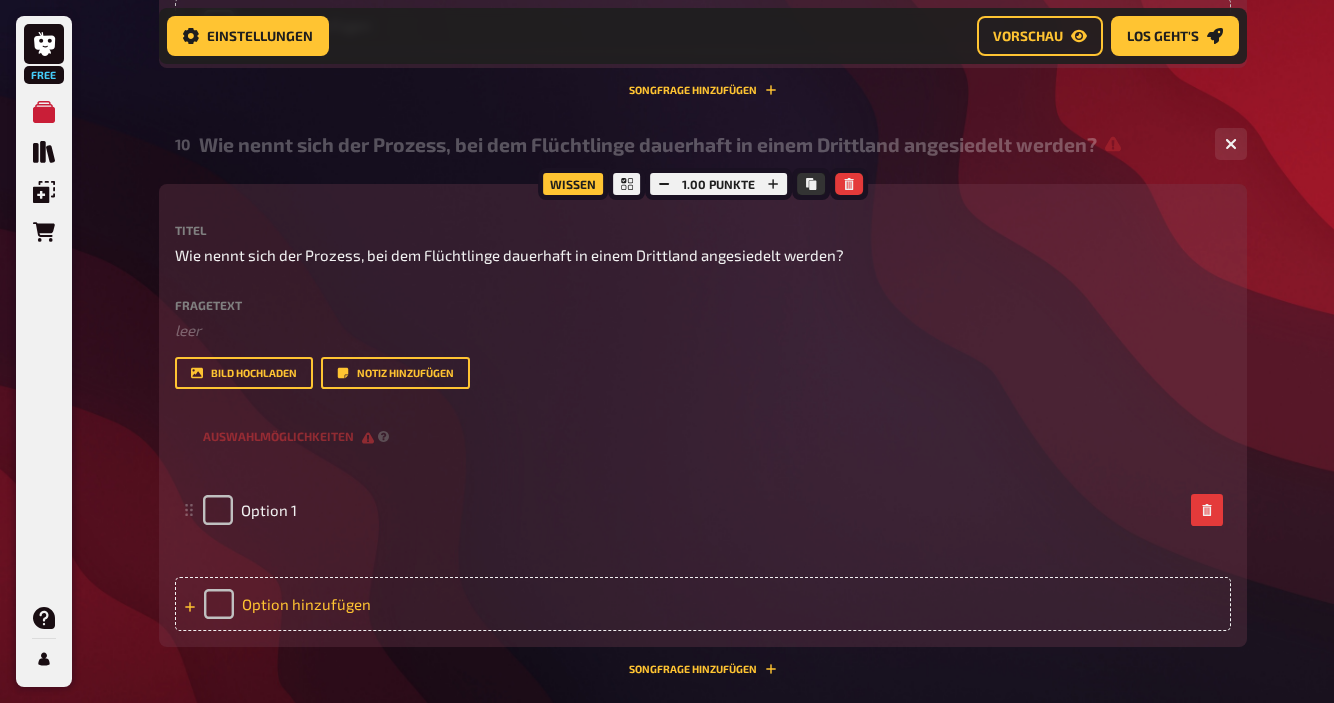 type 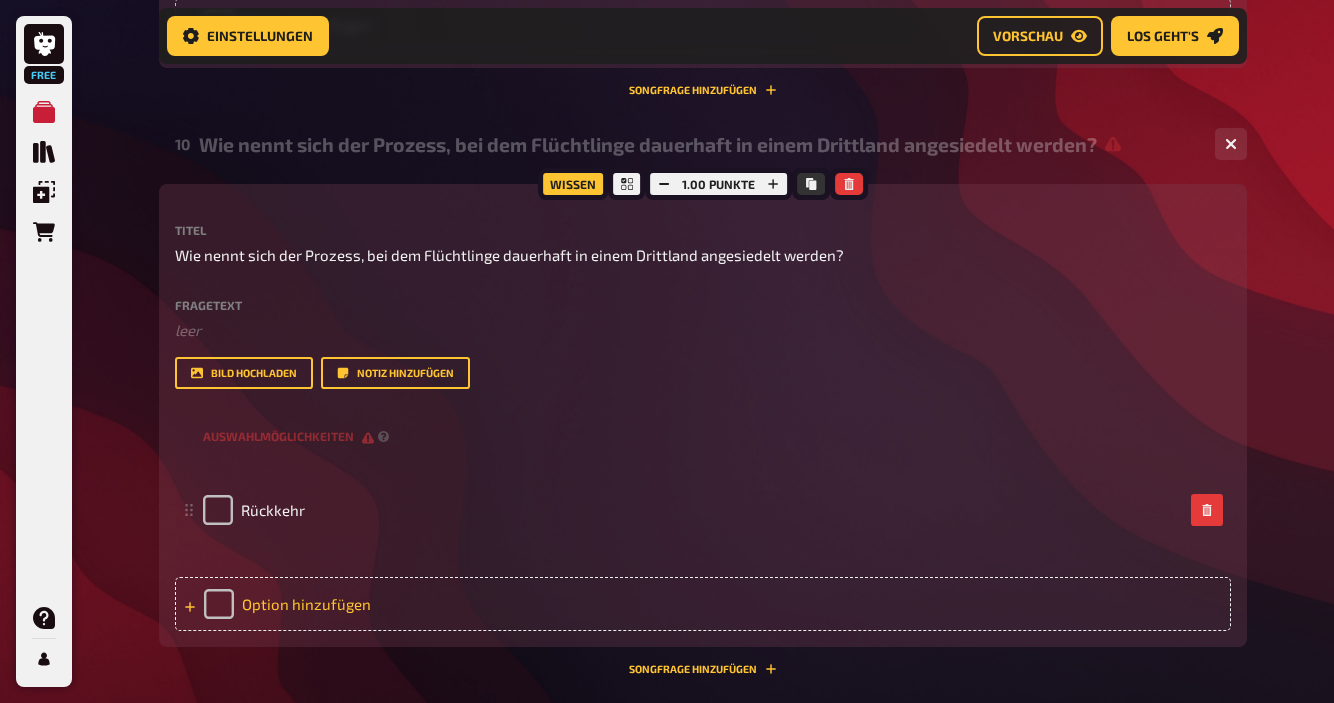click on "Option hinzufügen" at bounding box center (703, 604) 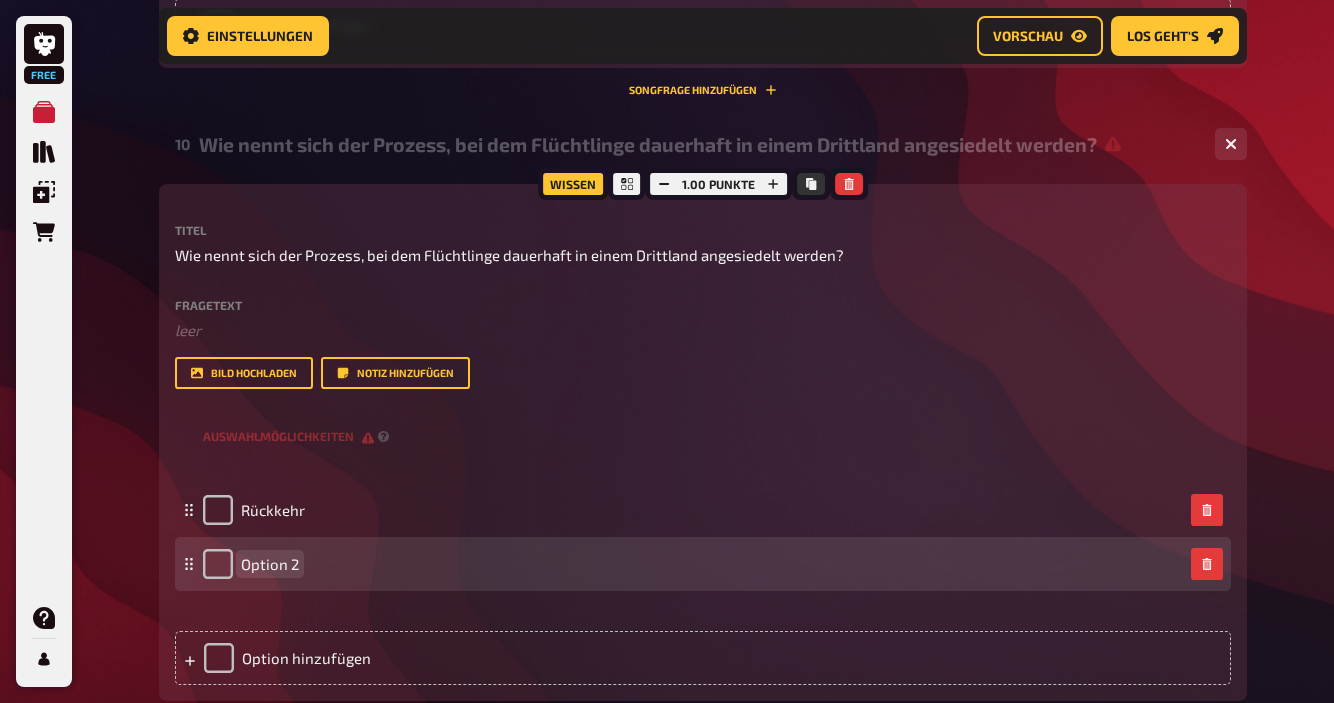 paste 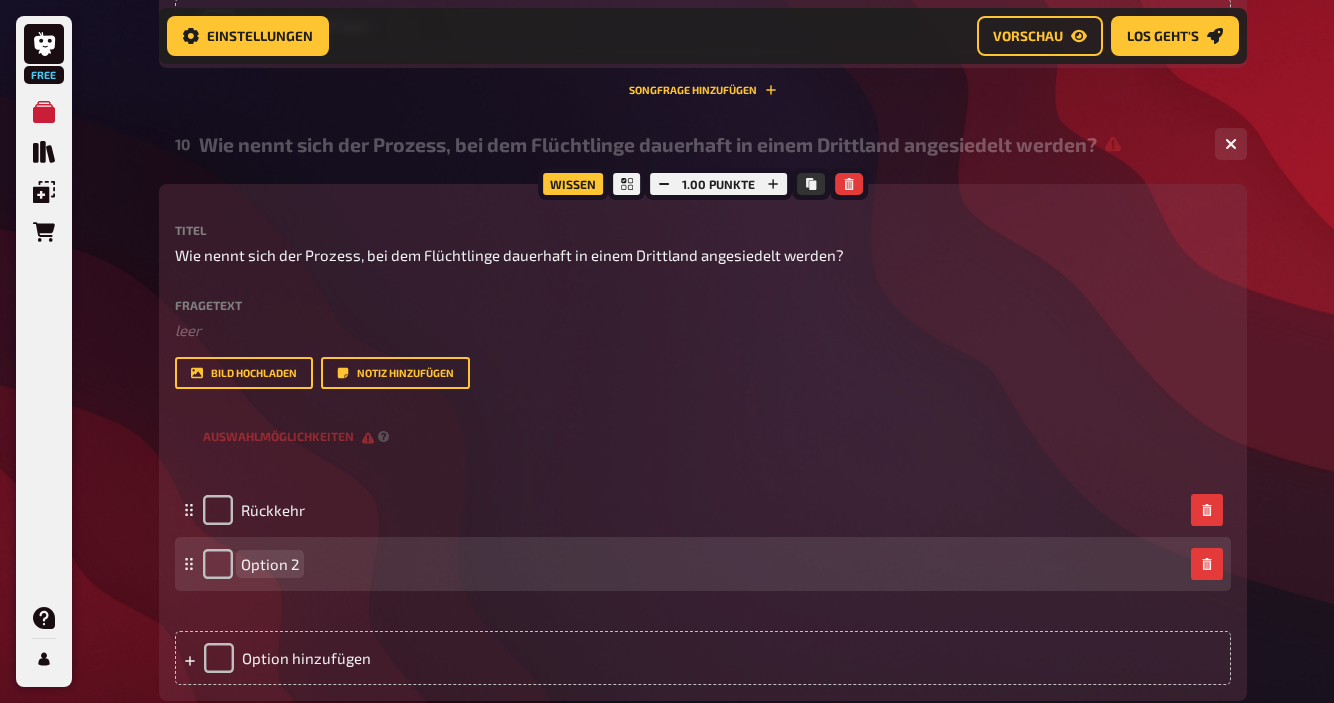 type 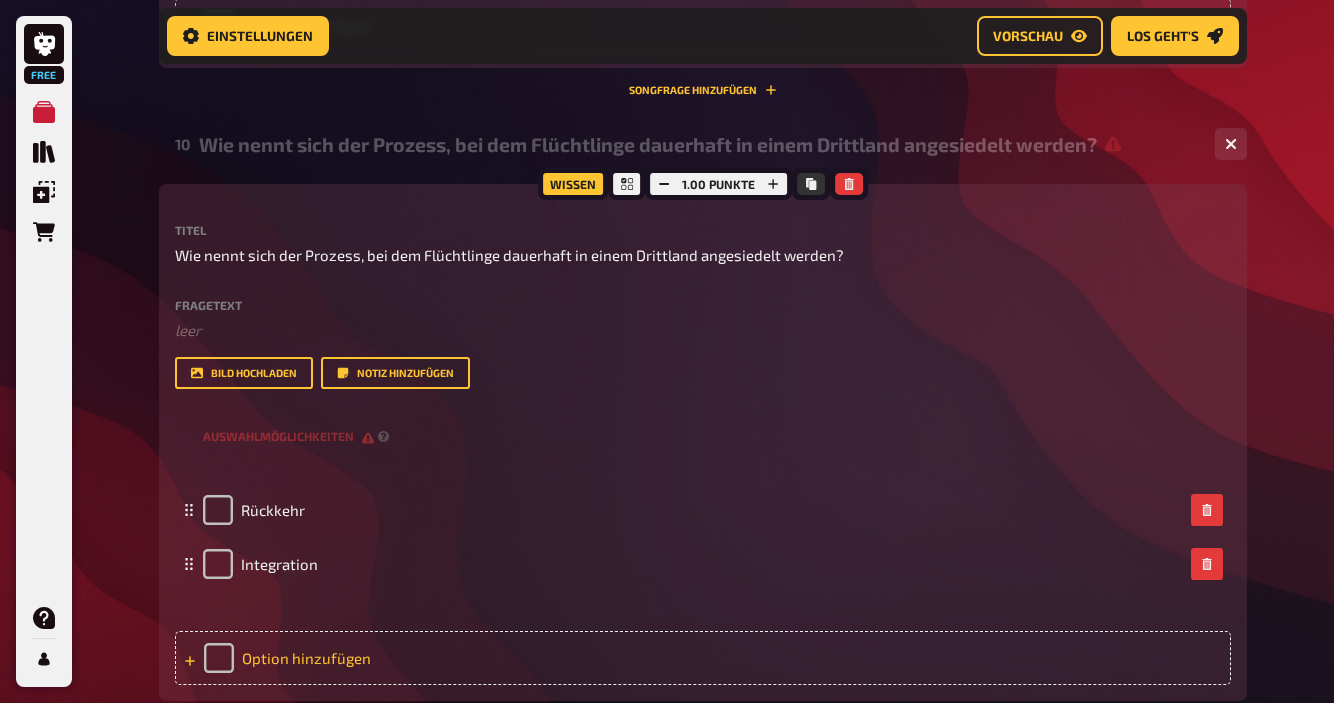 click on "Option hinzufügen" at bounding box center (703, 658) 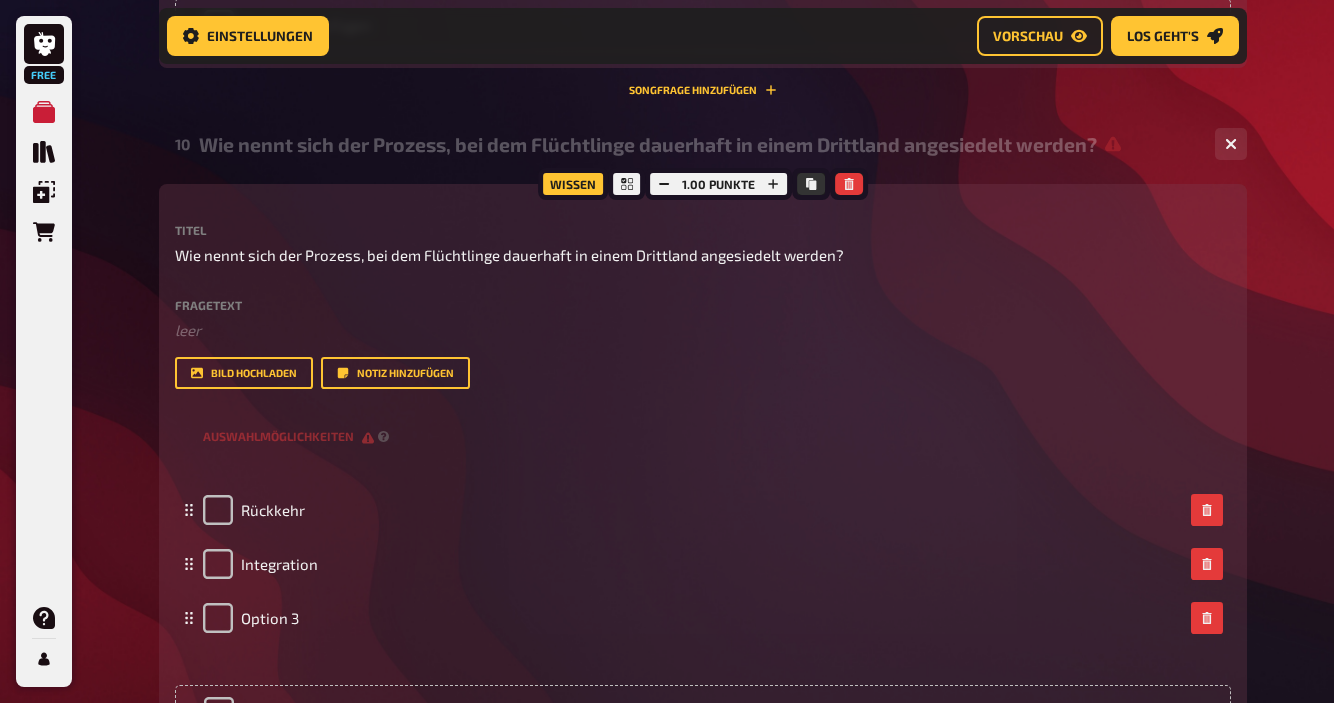 type 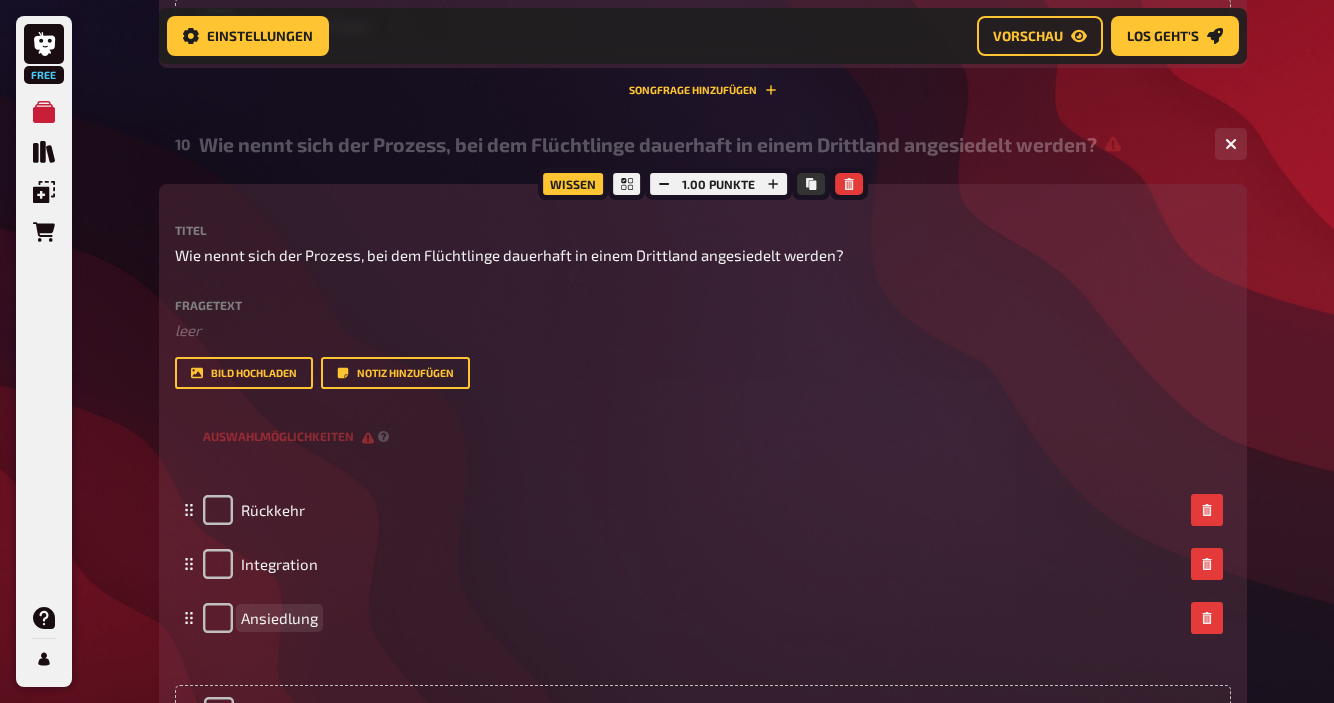 scroll, scrollTop: 2389, scrollLeft: 0, axis: vertical 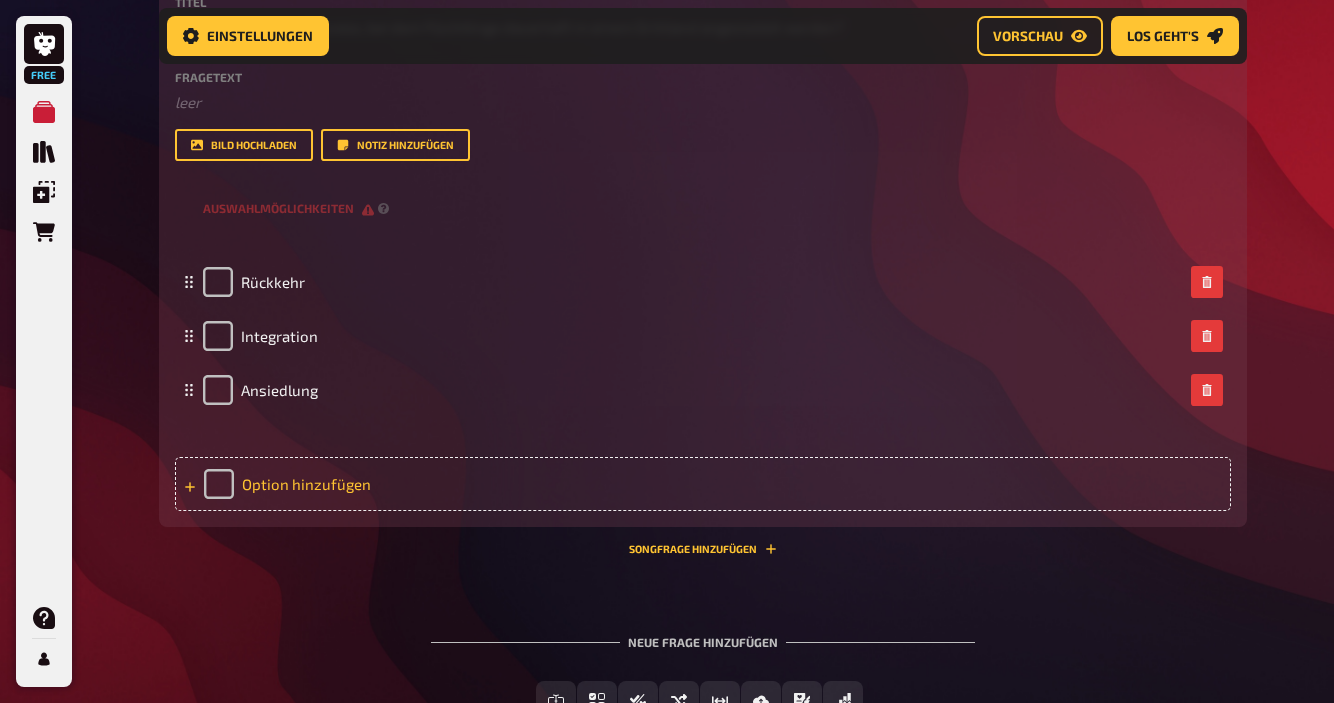 click on "Option hinzufügen" at bounding box center (703, 484) 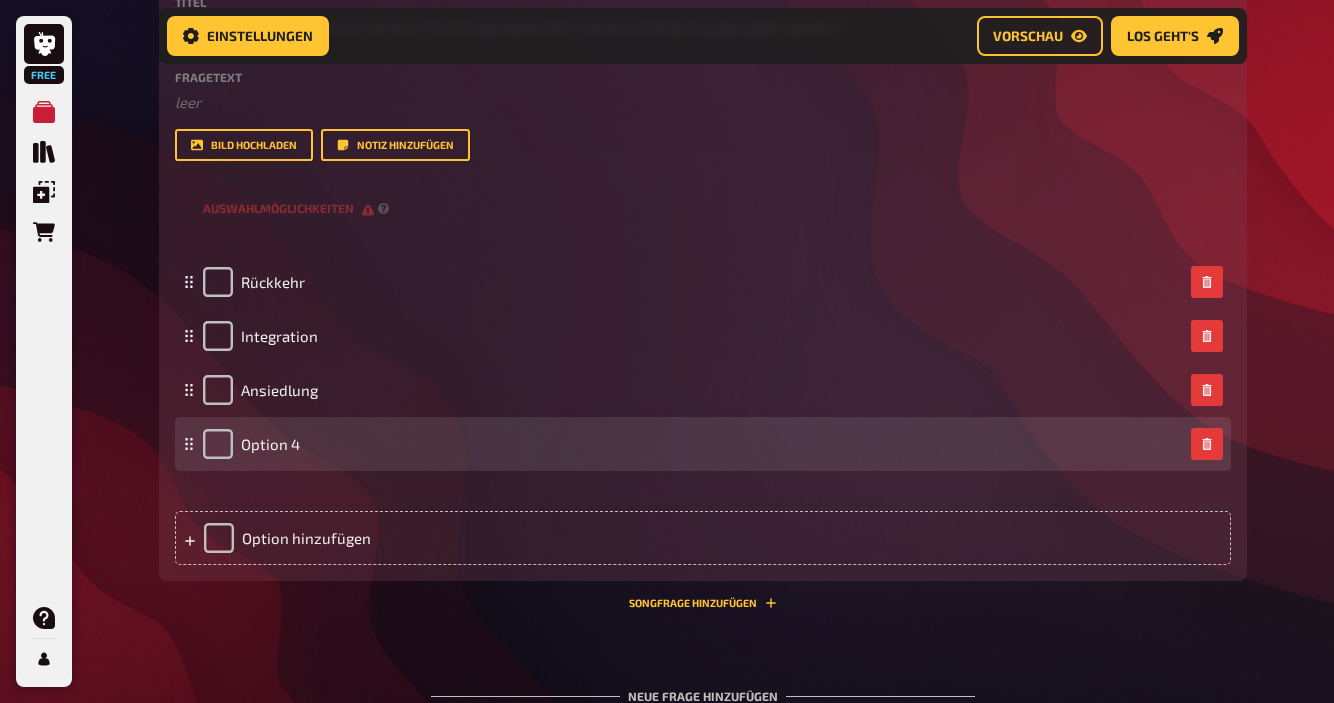 click on "Option 4" at bounding box center [251, 444] 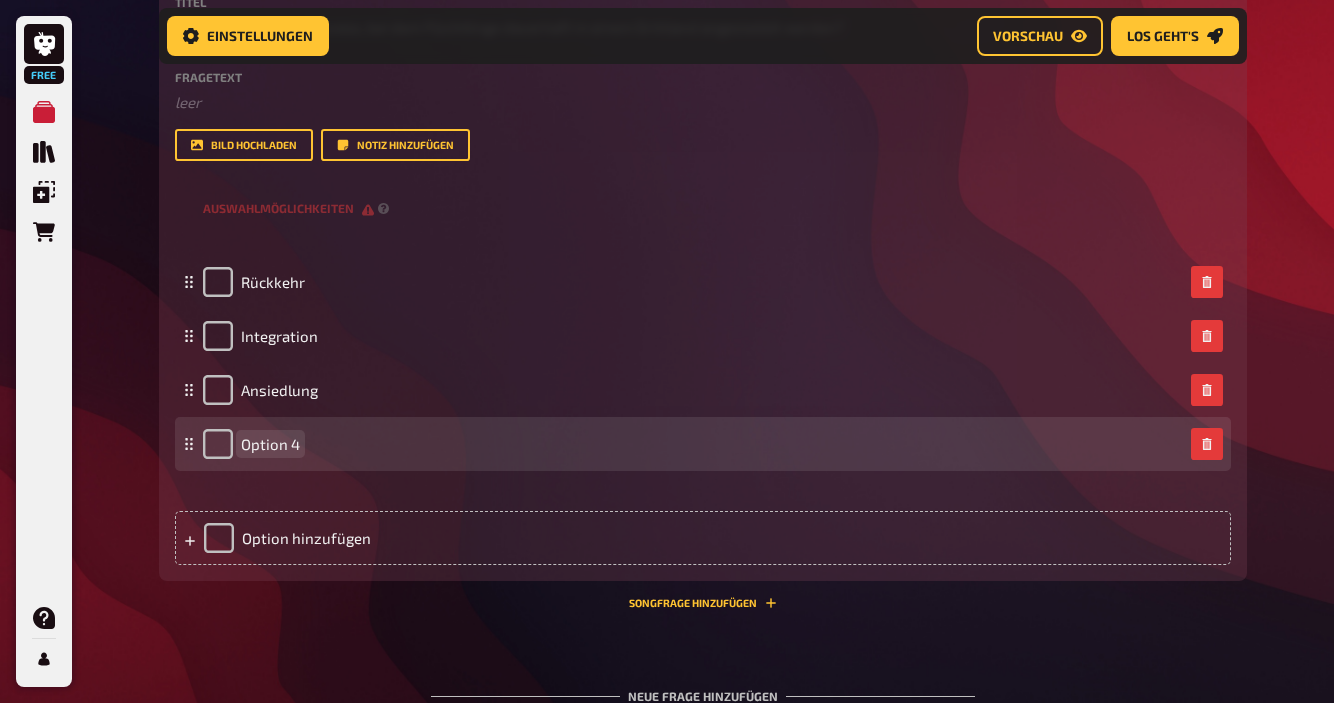 click on "Option 4" at bounding box center [270, 444] 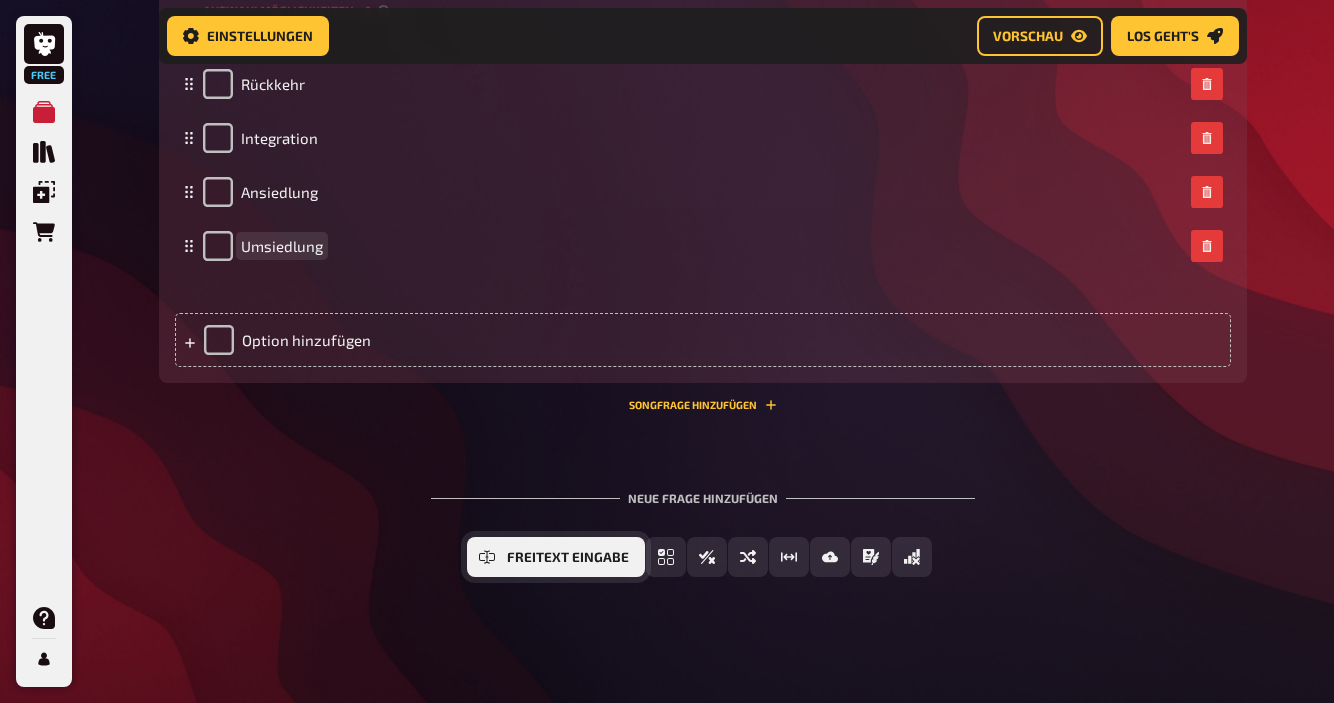 scroll, scrollTop: 2586, scrollLeft: 0, axis: vertical 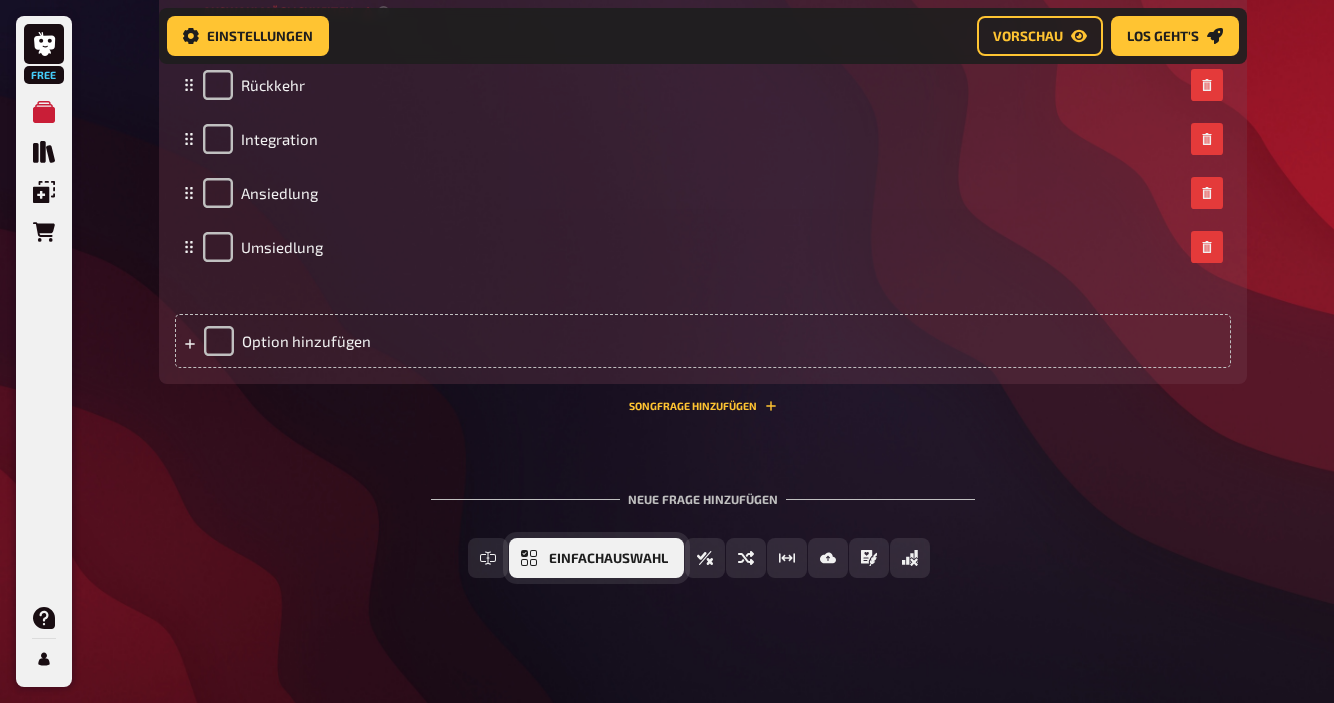 click on "Einfachauswahl" at bounding box center (608, 559) 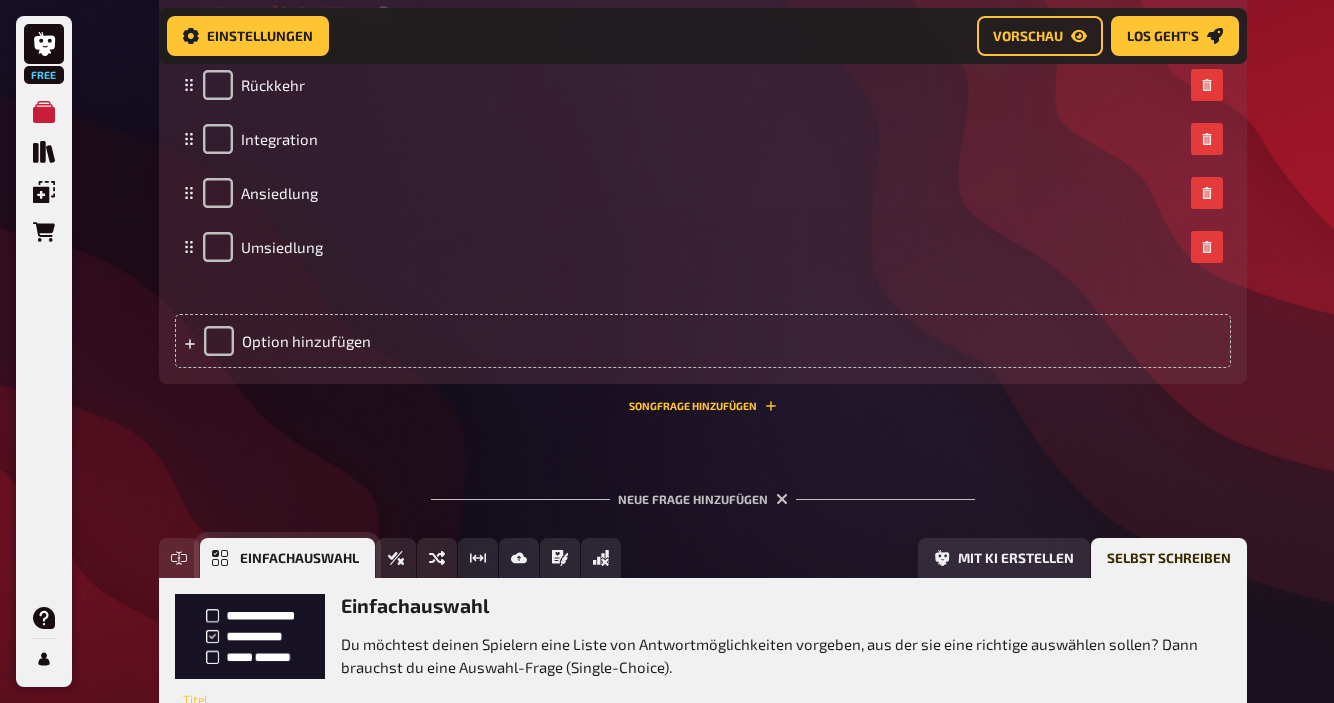 scroll, scrollTop: 2770, scrollLeft: 0, axis: vertical 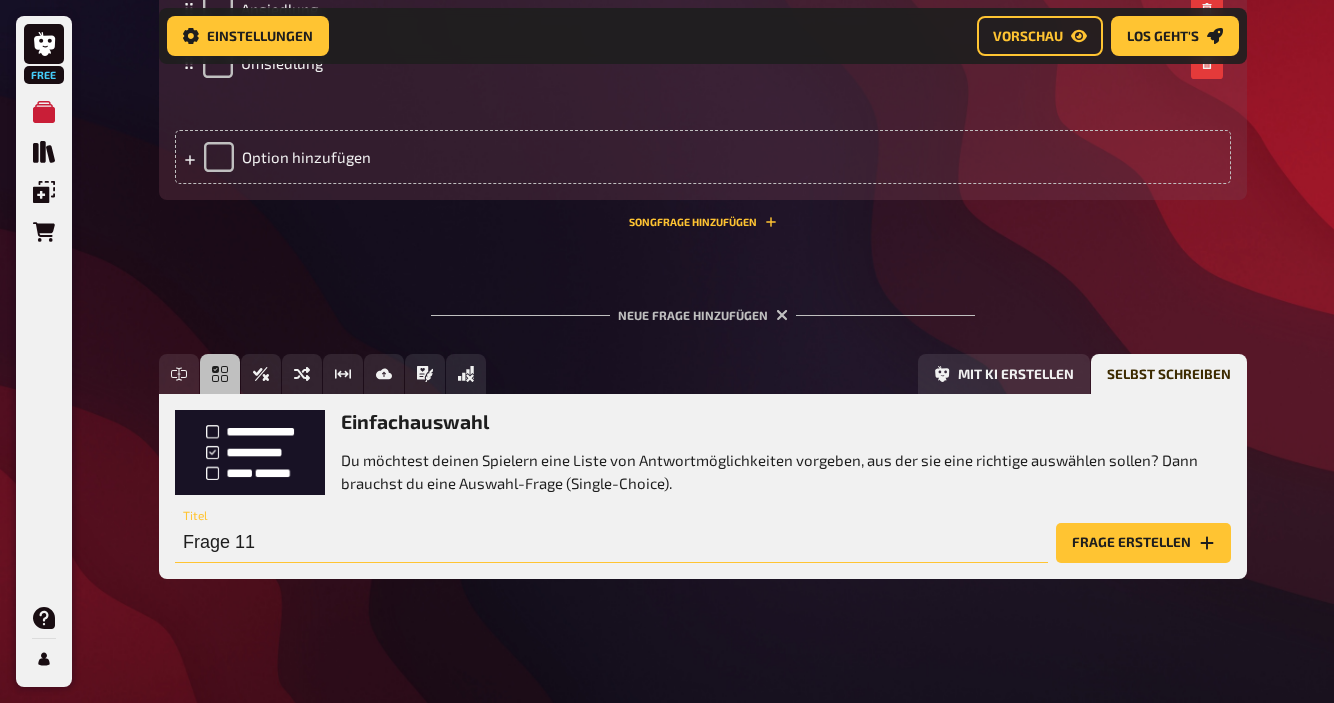 click on "Frage 11" at bounding box center [611, 543] 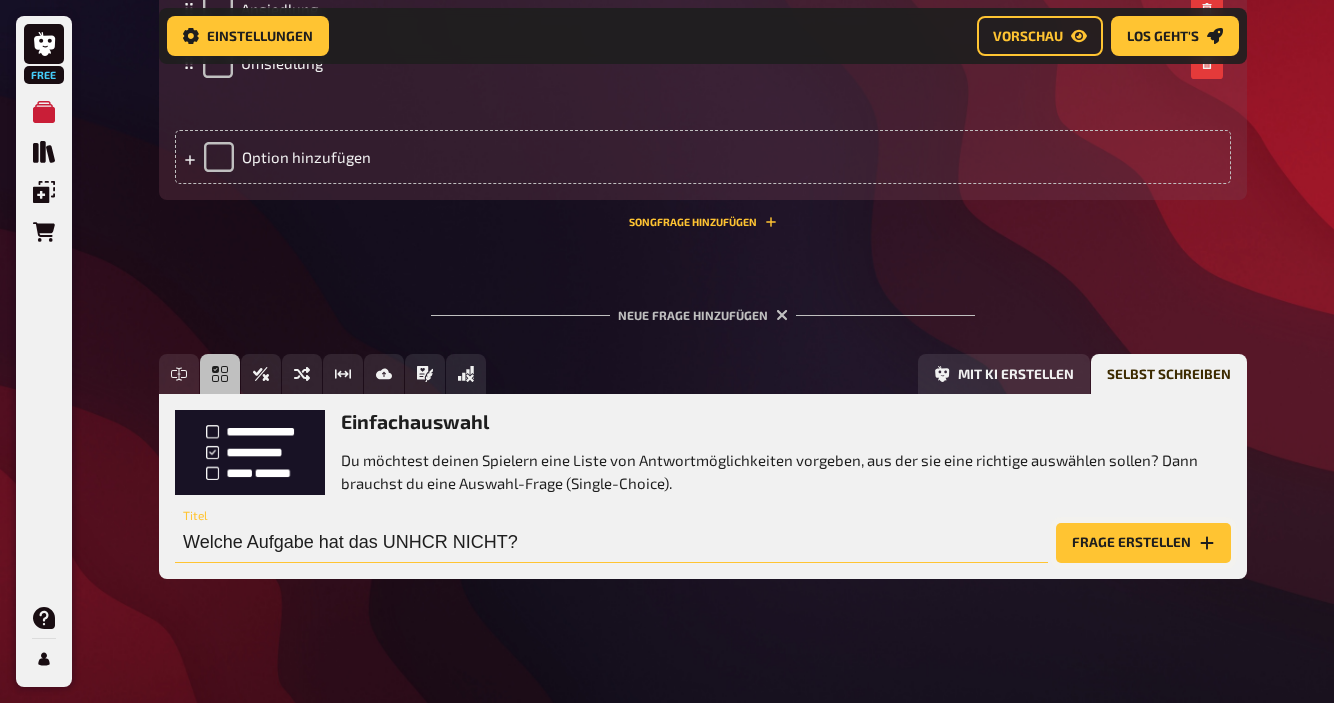 type on "Welche Aufgabe hat das UNHCR NICHT?" 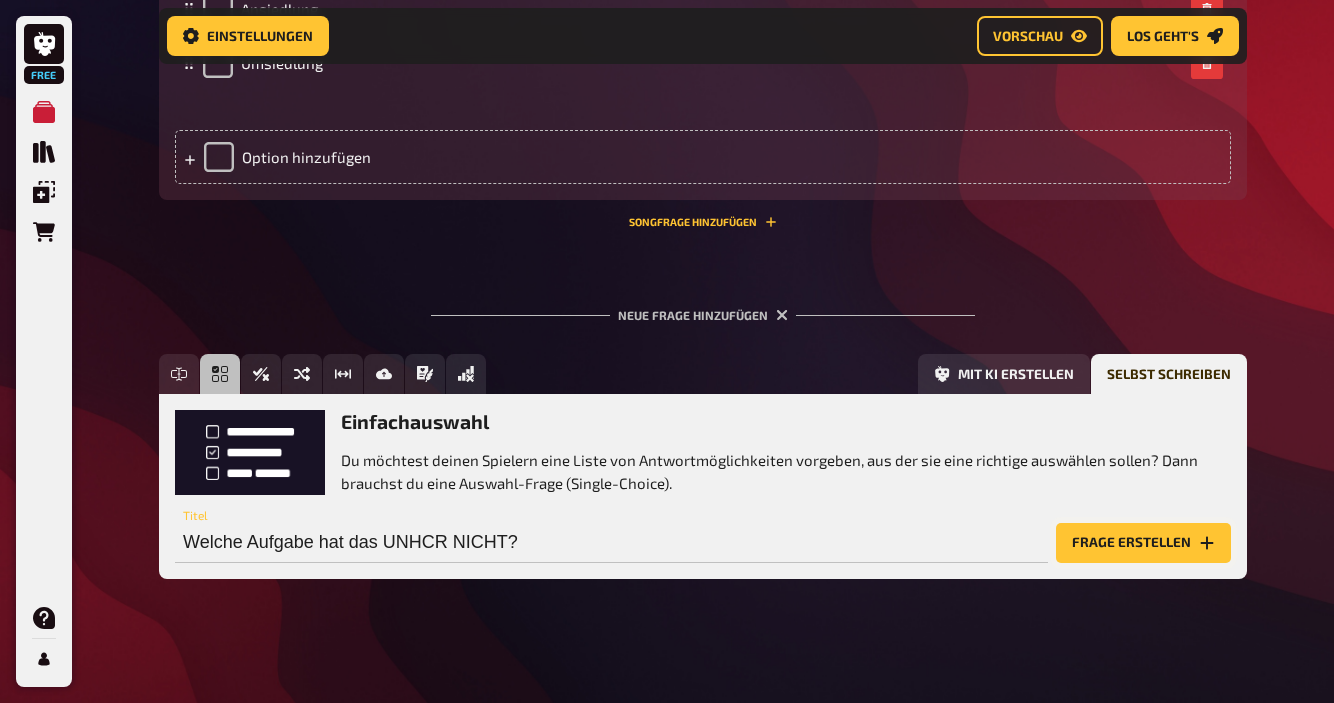 click on "Frage erstellen" at bounding box center (1143, 543) 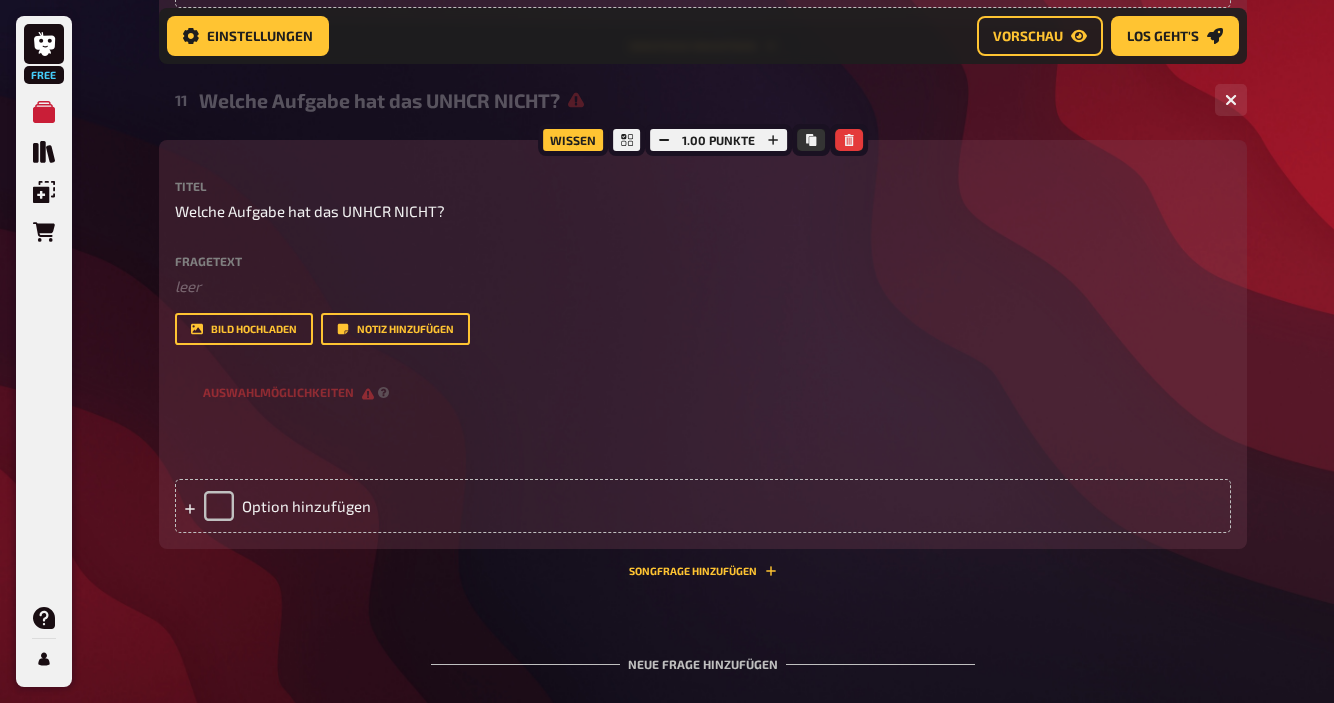 scroll, scrollTop: 3000, scrollLeft: 0, axis: vertical 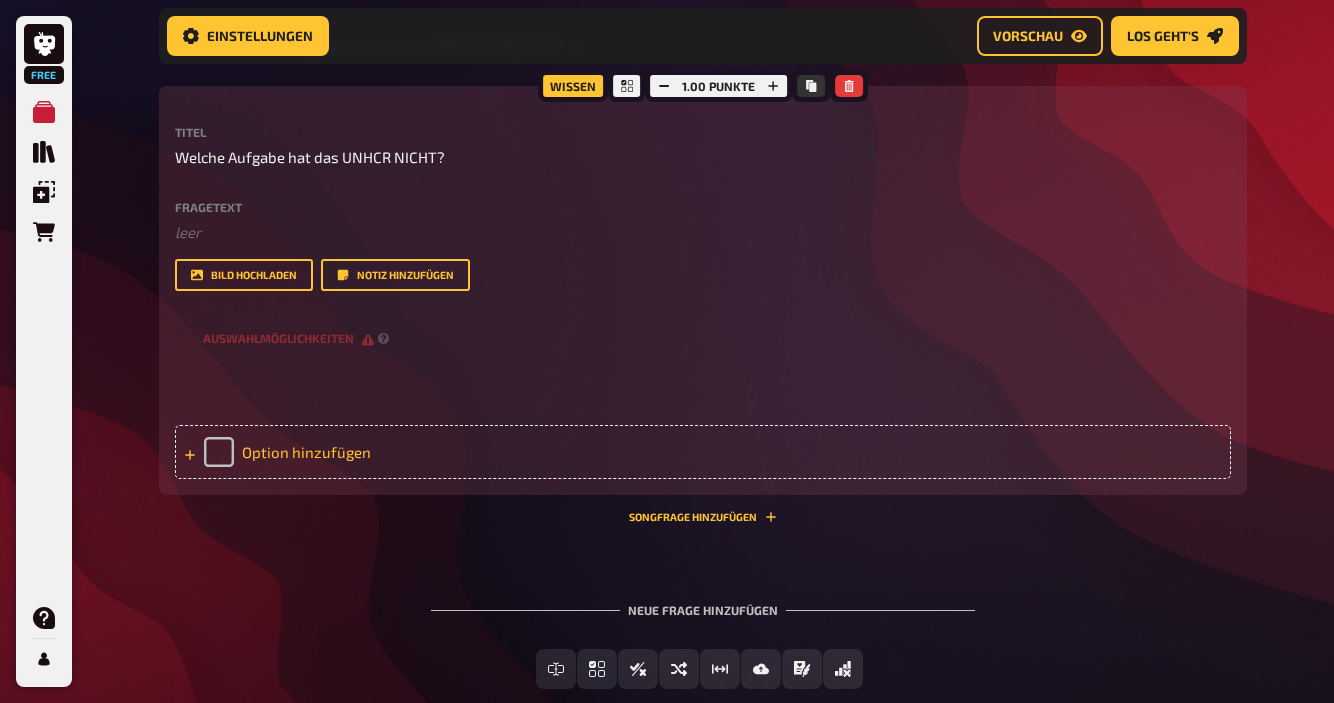 click on "Option hinzufügen" at bounding box center [703, 452] 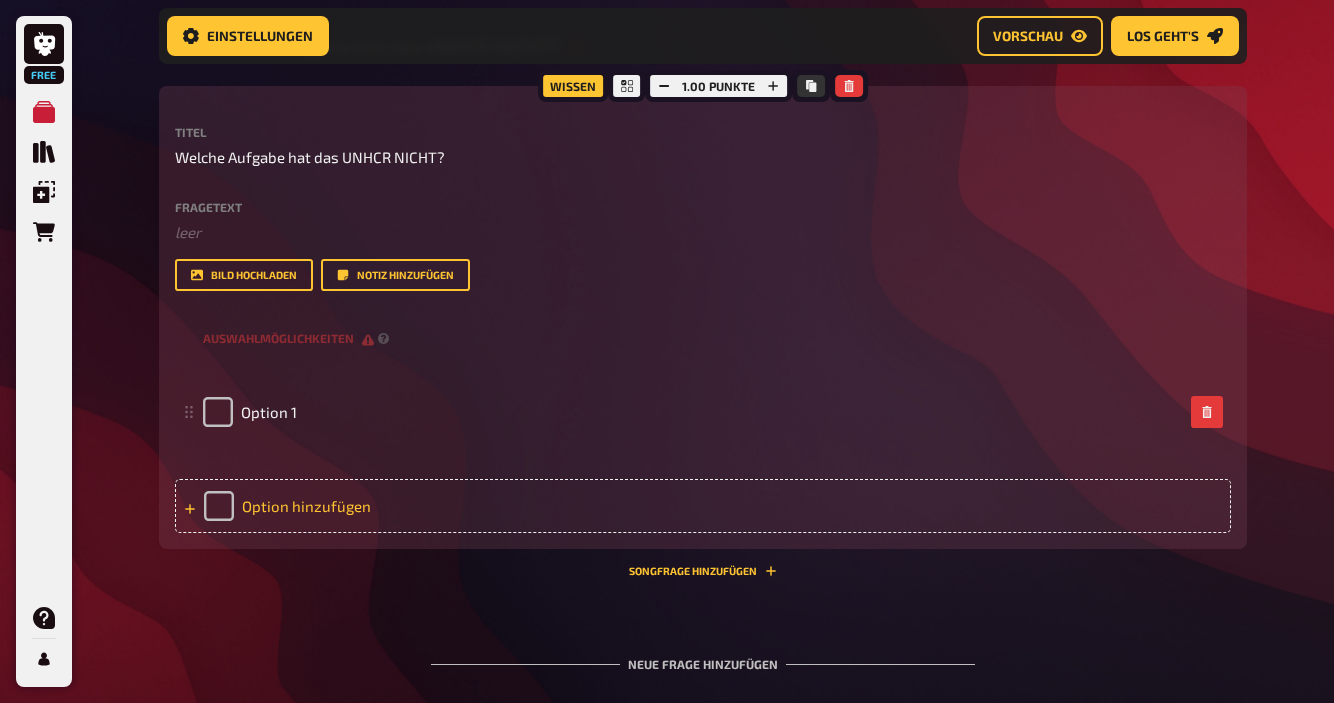 type 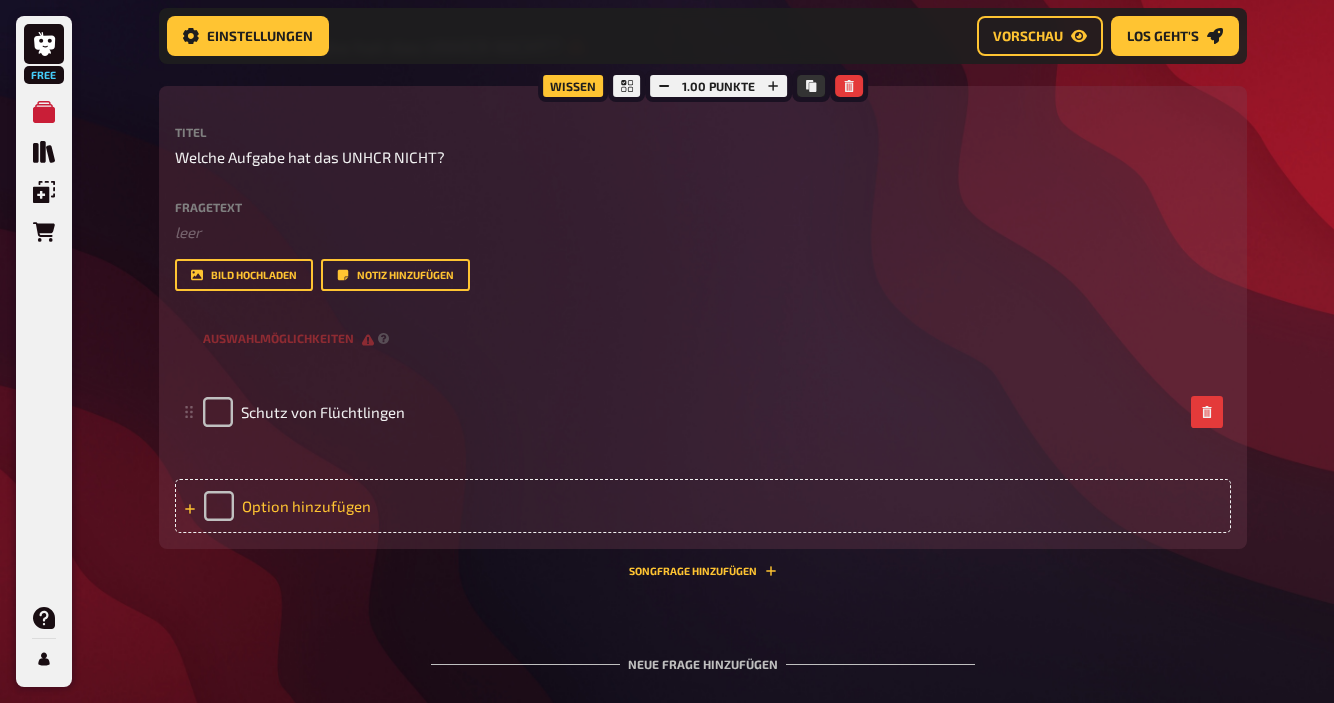 click on "Option hinzufügen" at bounding box center (703, 506) 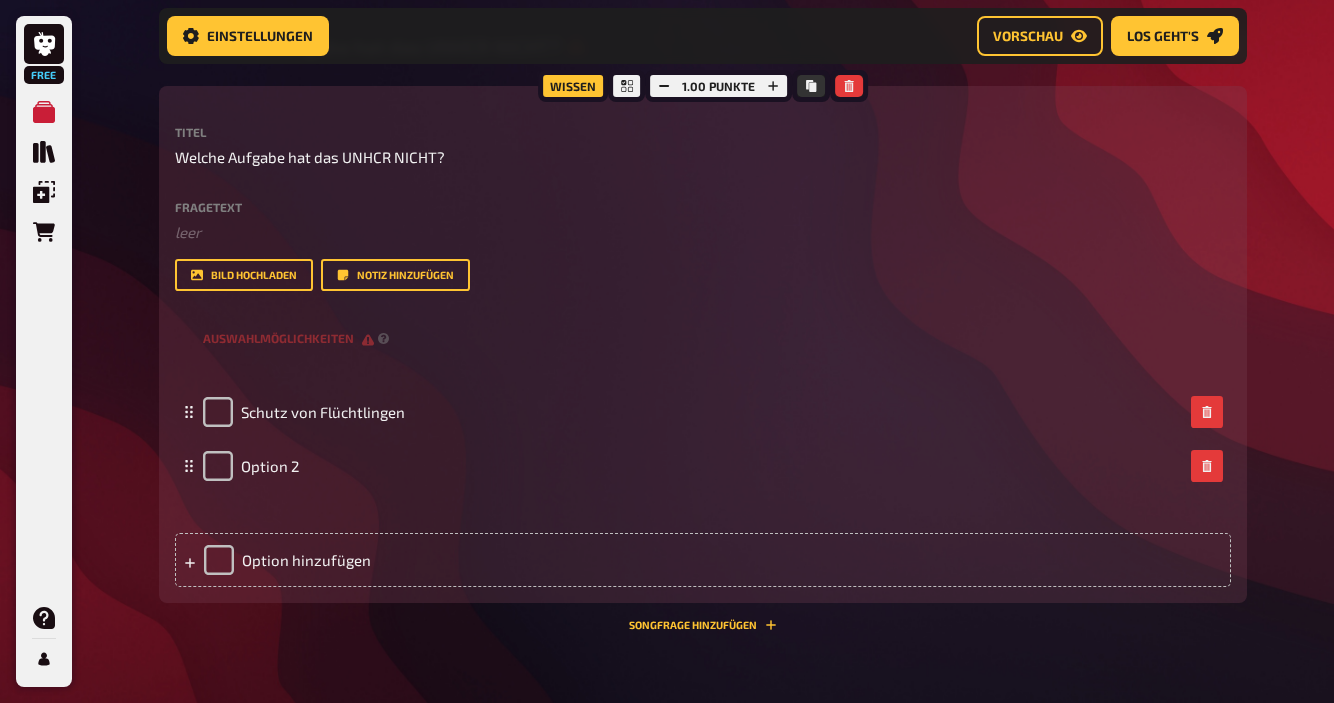 type 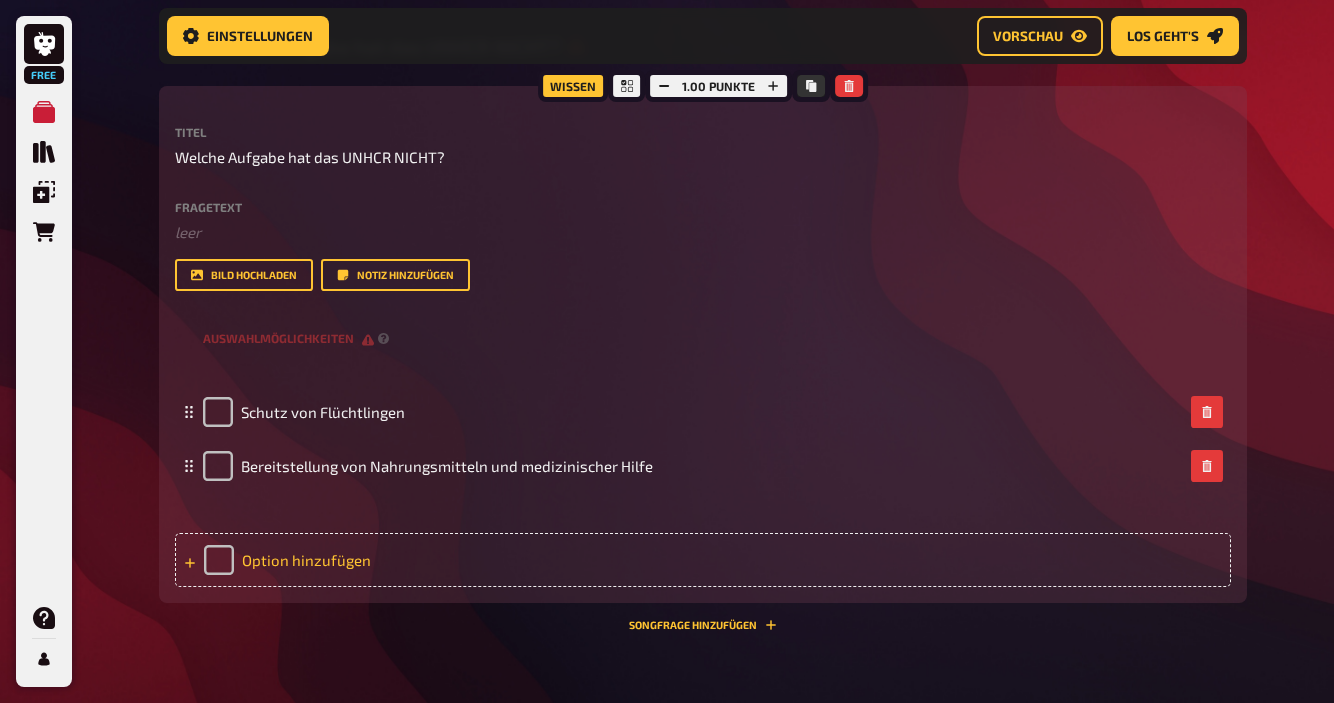 click on "Option hinzufügen" at bounding box center [703, 560] 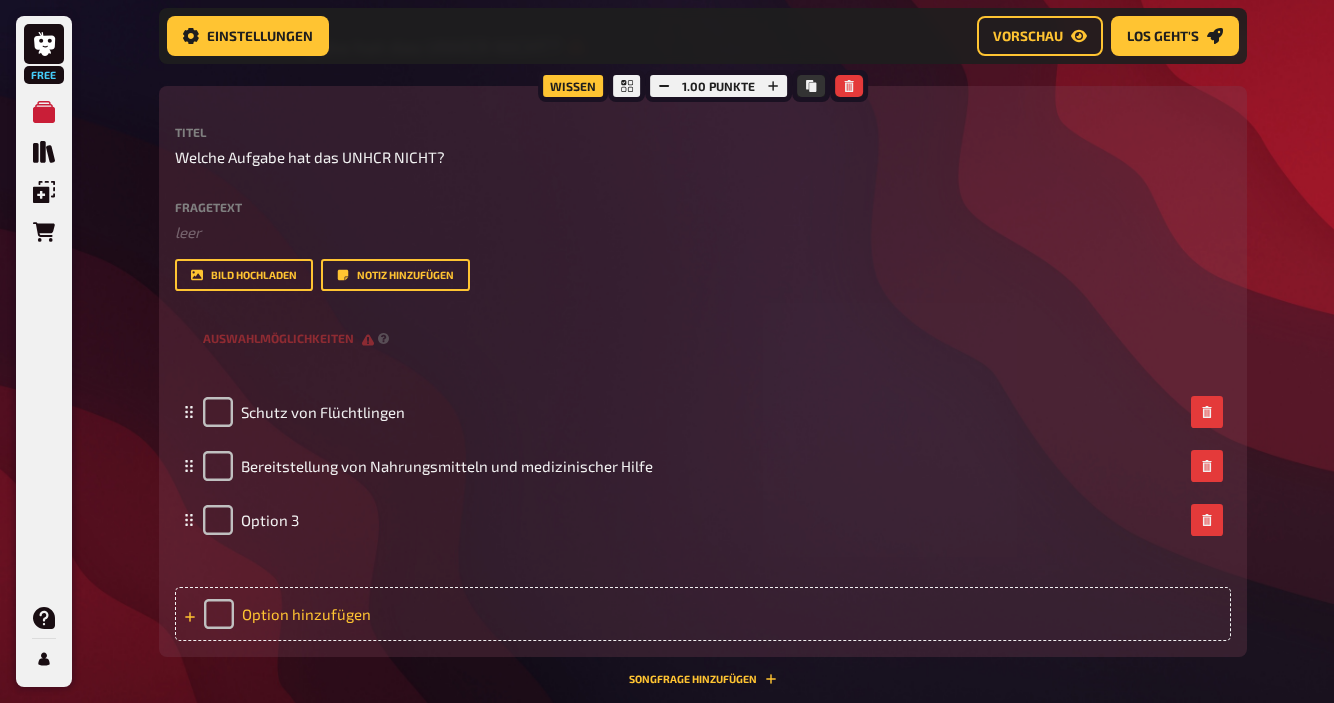 type 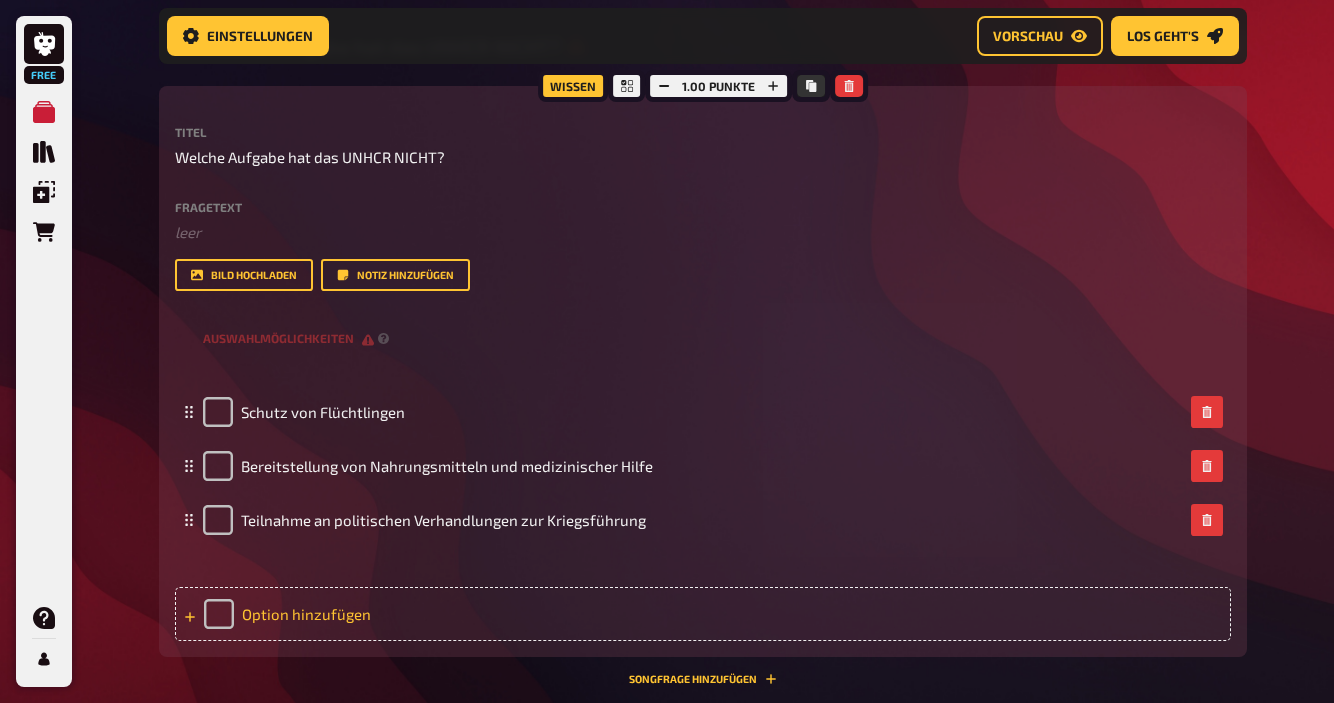click on "Option hinzufügen" at bounding box center [703, 614] 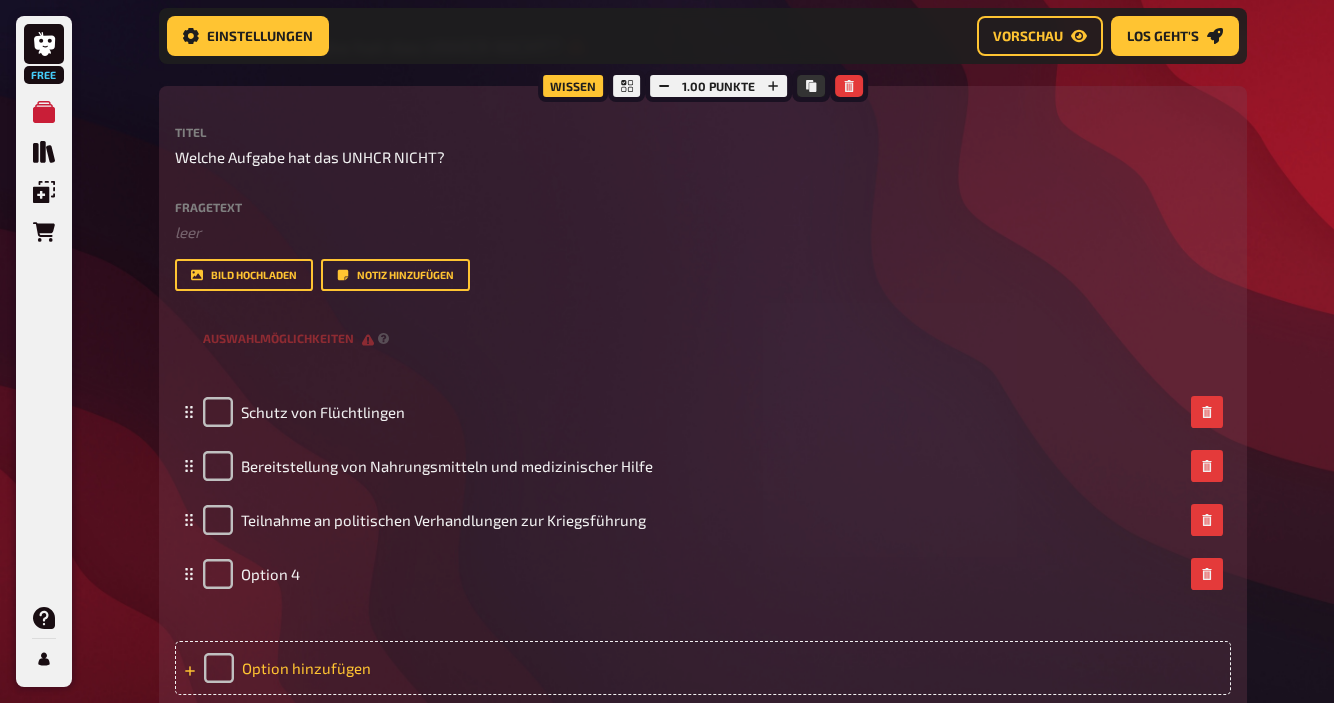 type 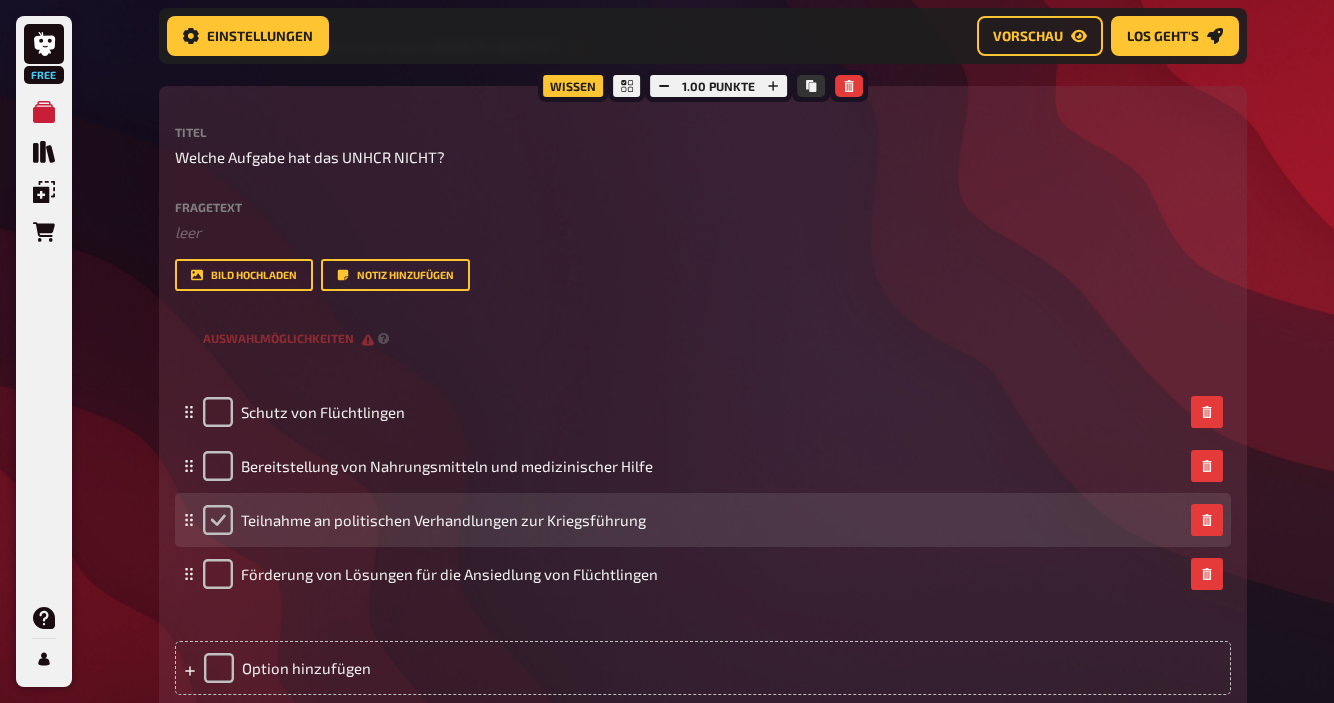 click at bounding box center [218, 520] 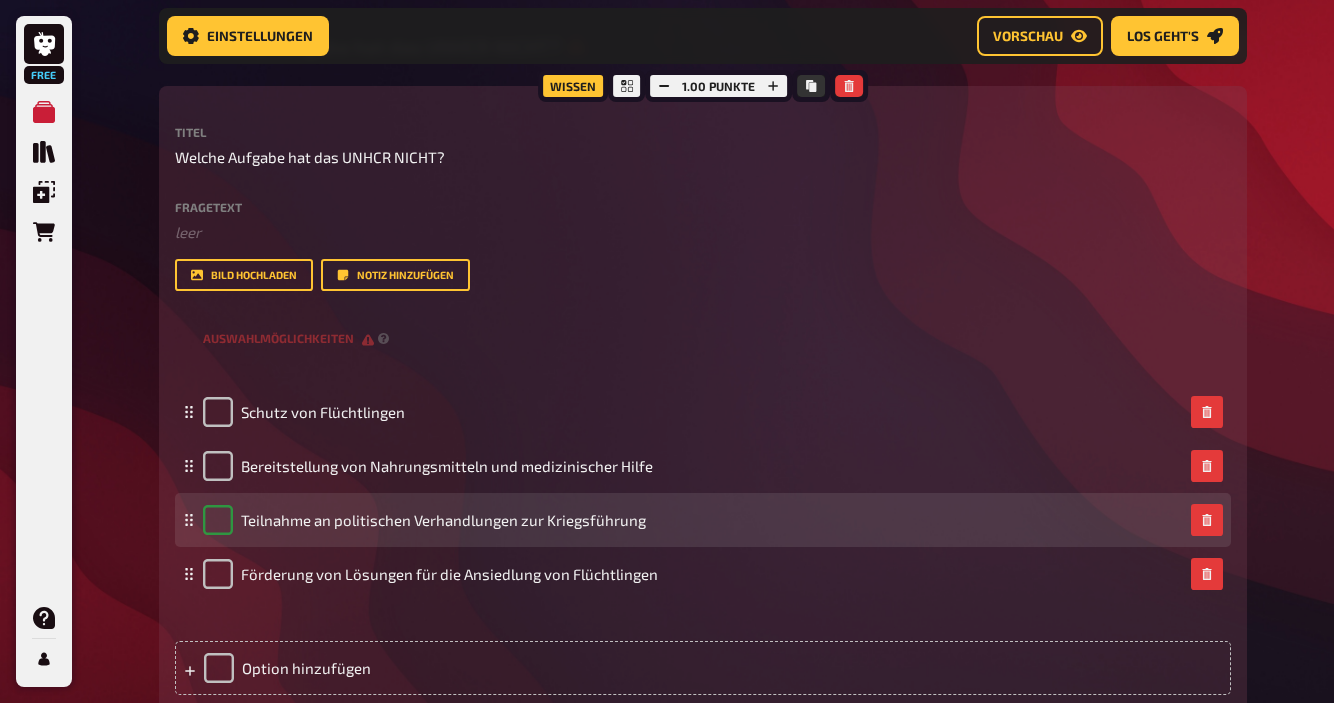 checkbox on "true" 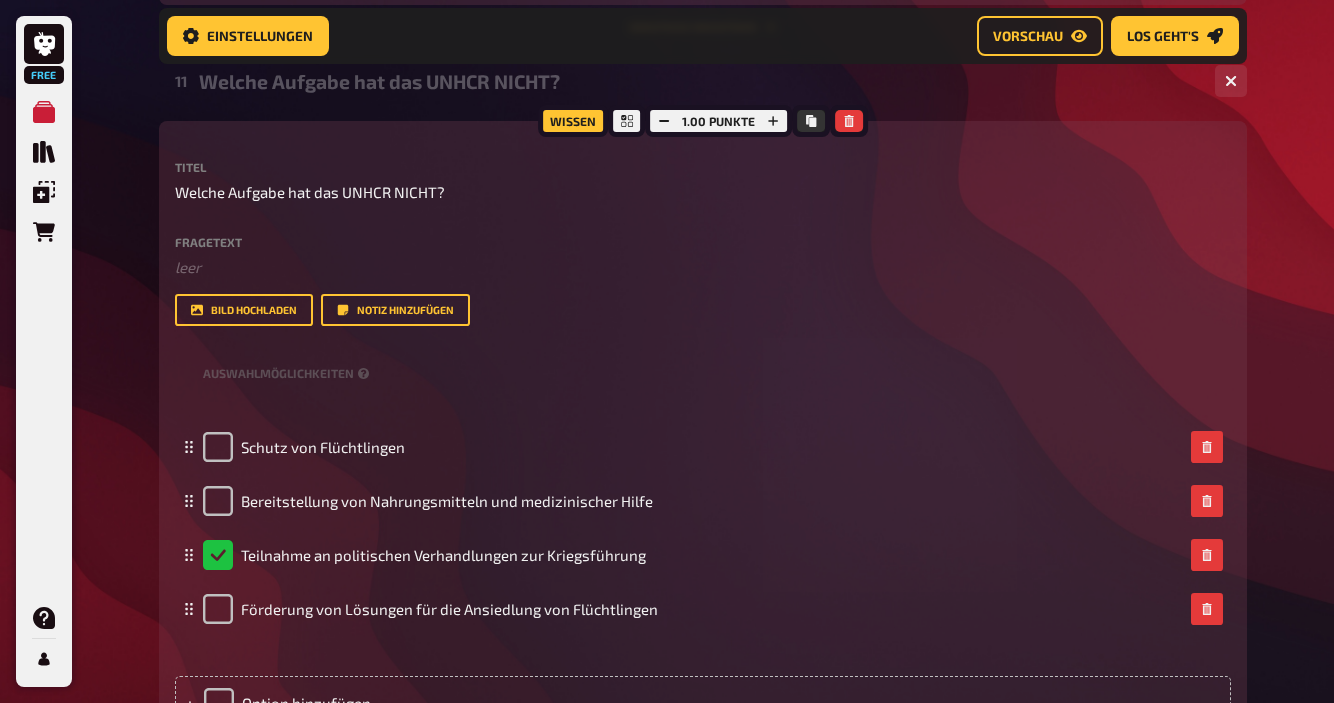 scroll, scrollTop: 2952, scrollLeft: 0, axis: vertical 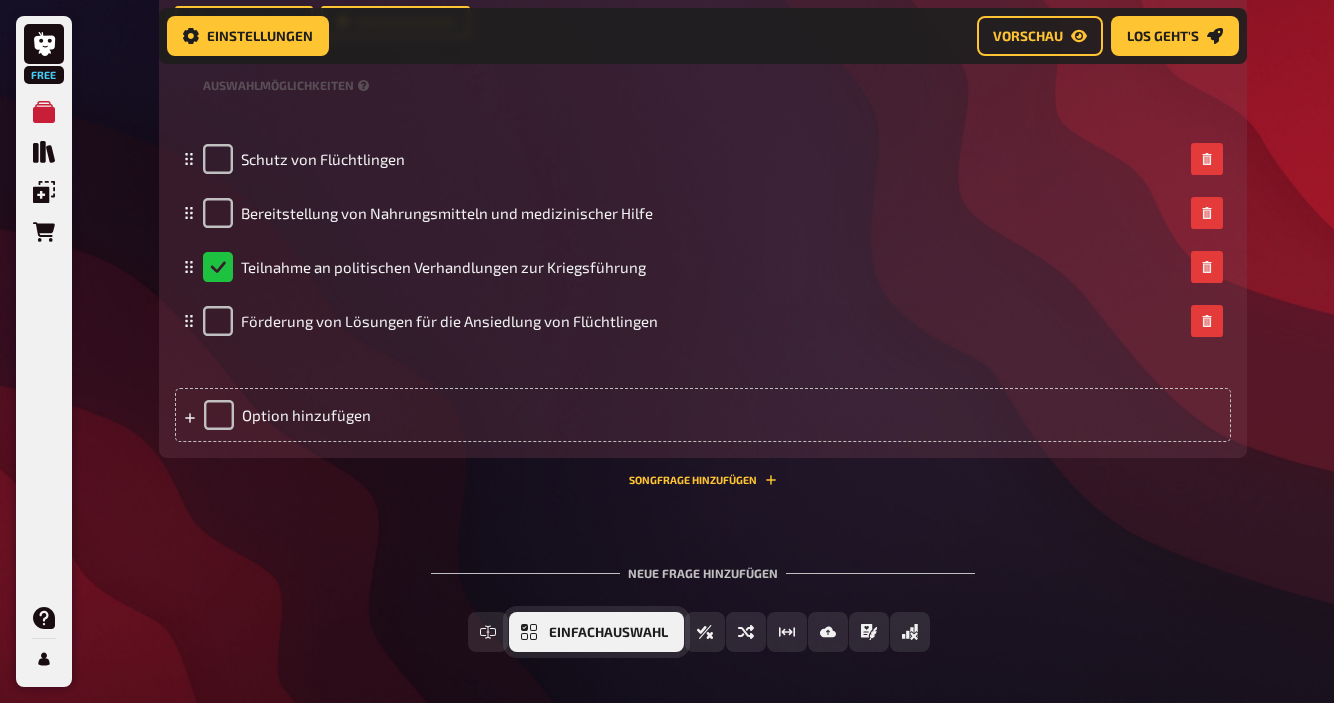 click on "Einfachauswahl" at bounding box center (608, 633) 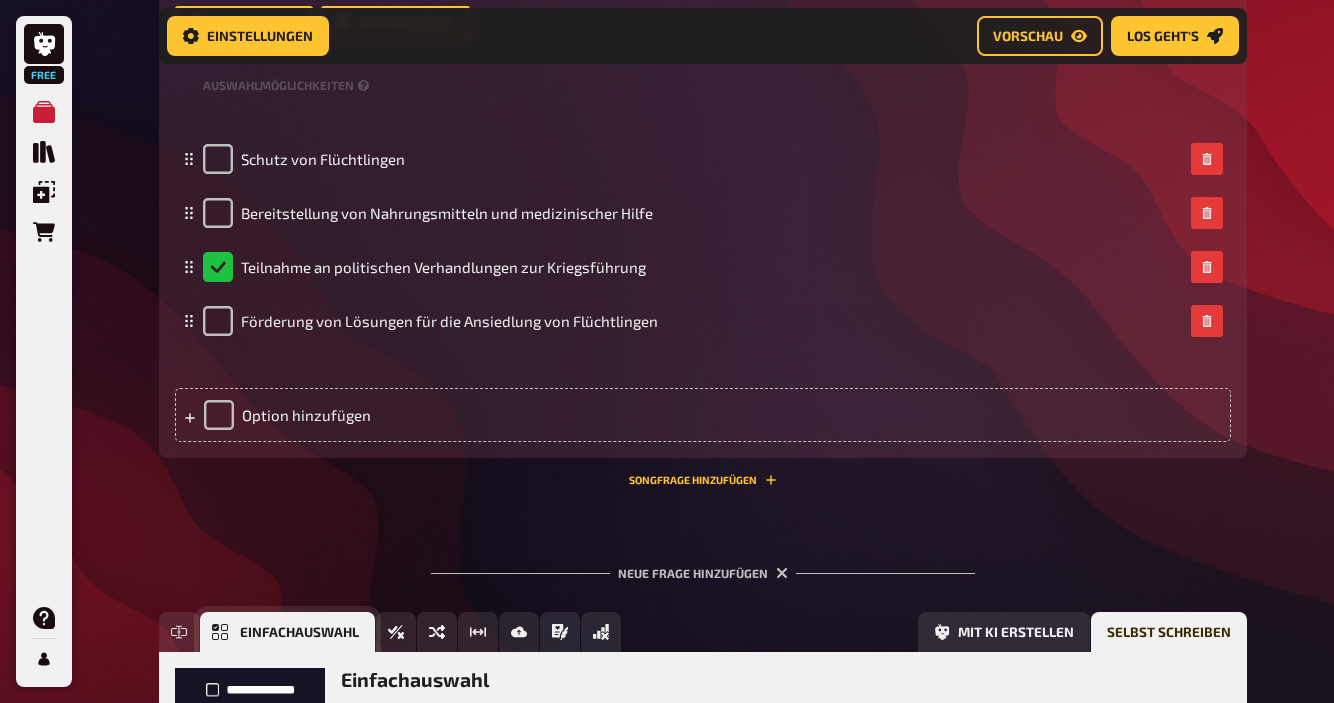 scroll, scrollTop: 3510, scrollLeft: 0, axis: vertical 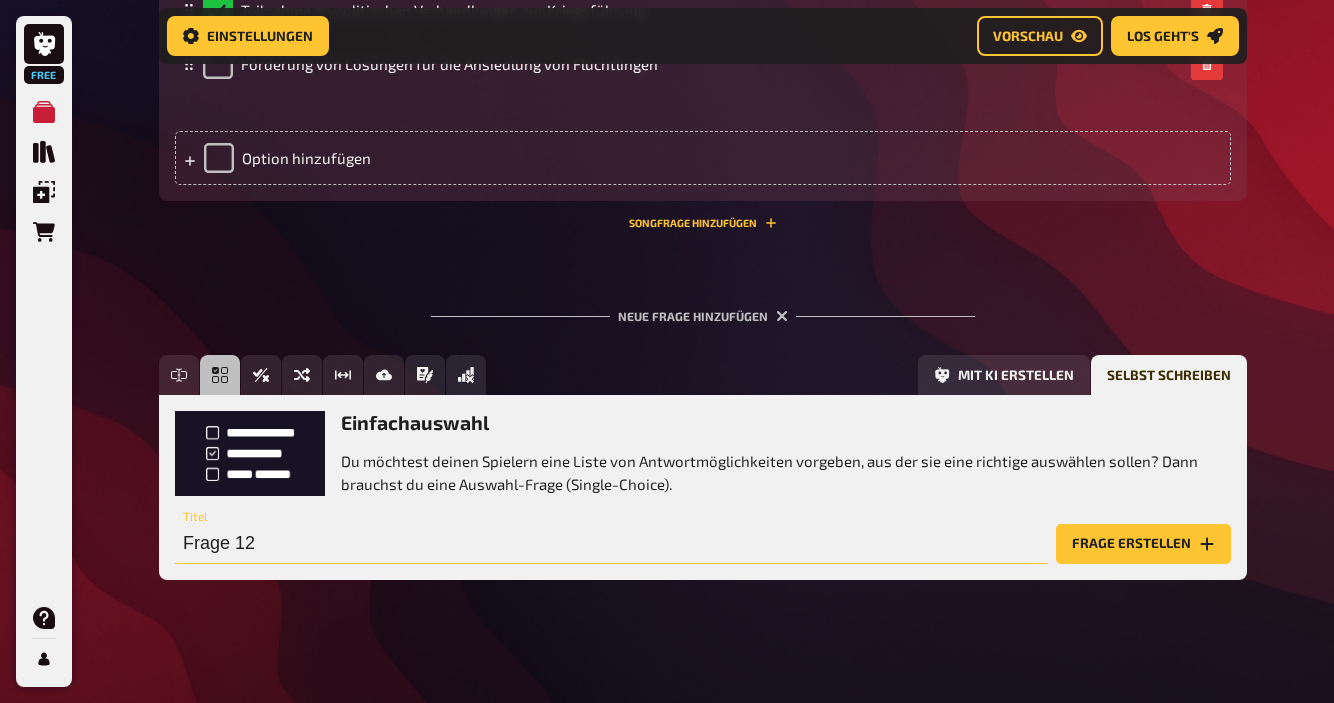 click on "Frage 12" at bounding box center [611, 544] 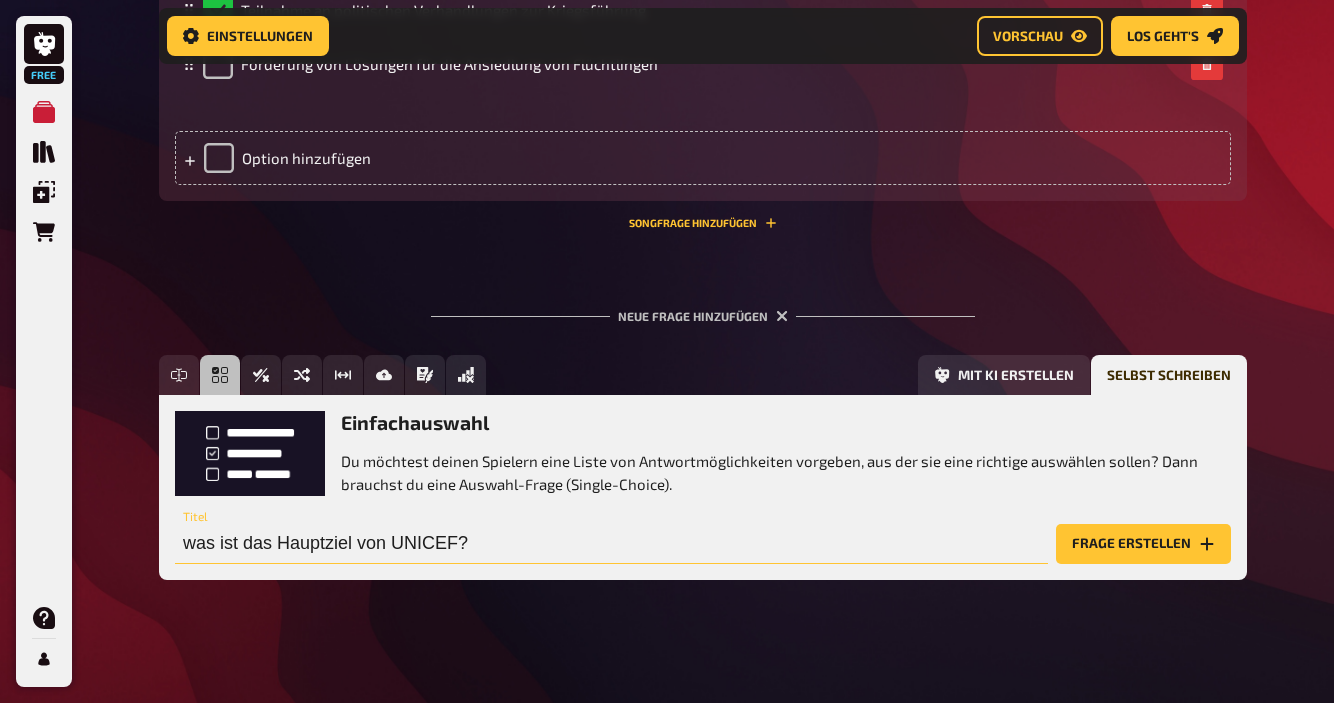 click on "was ist das Hauptziel von UNICEF?" at bounding box center (611, 544) 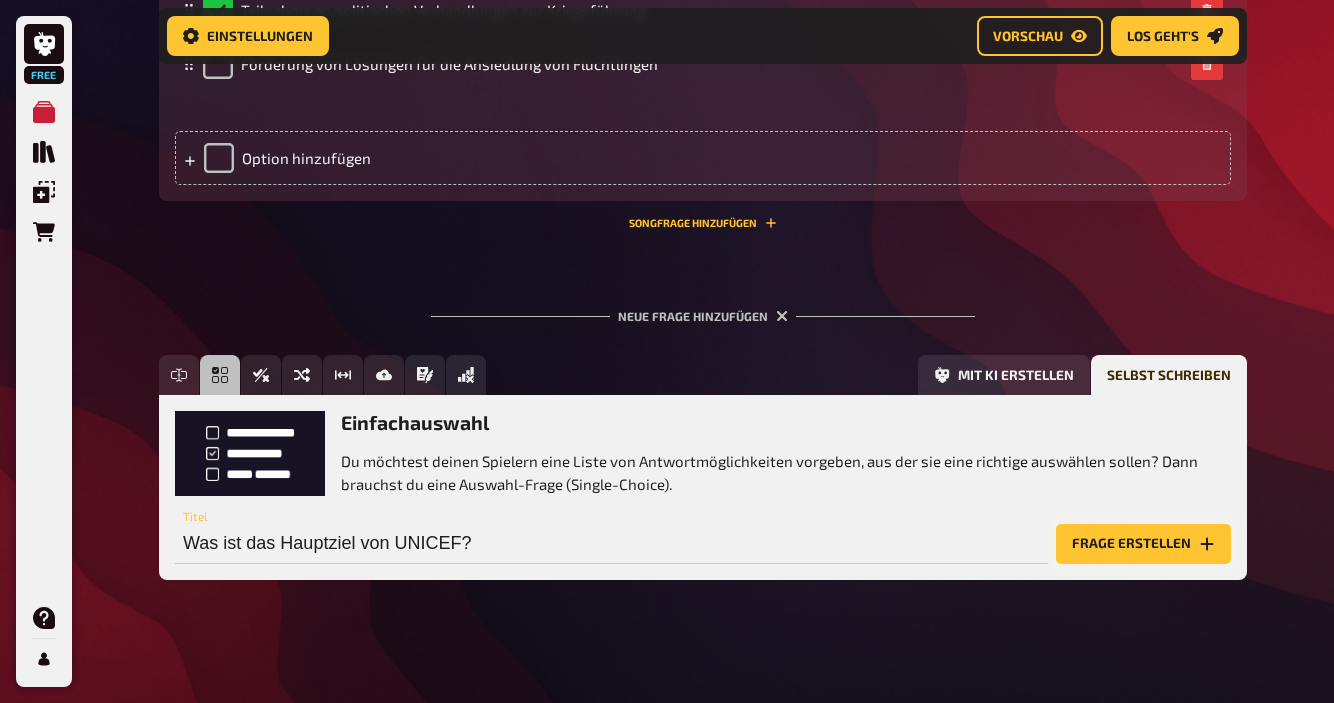 type on "Was ist das Hauptziel von UNICEF?" 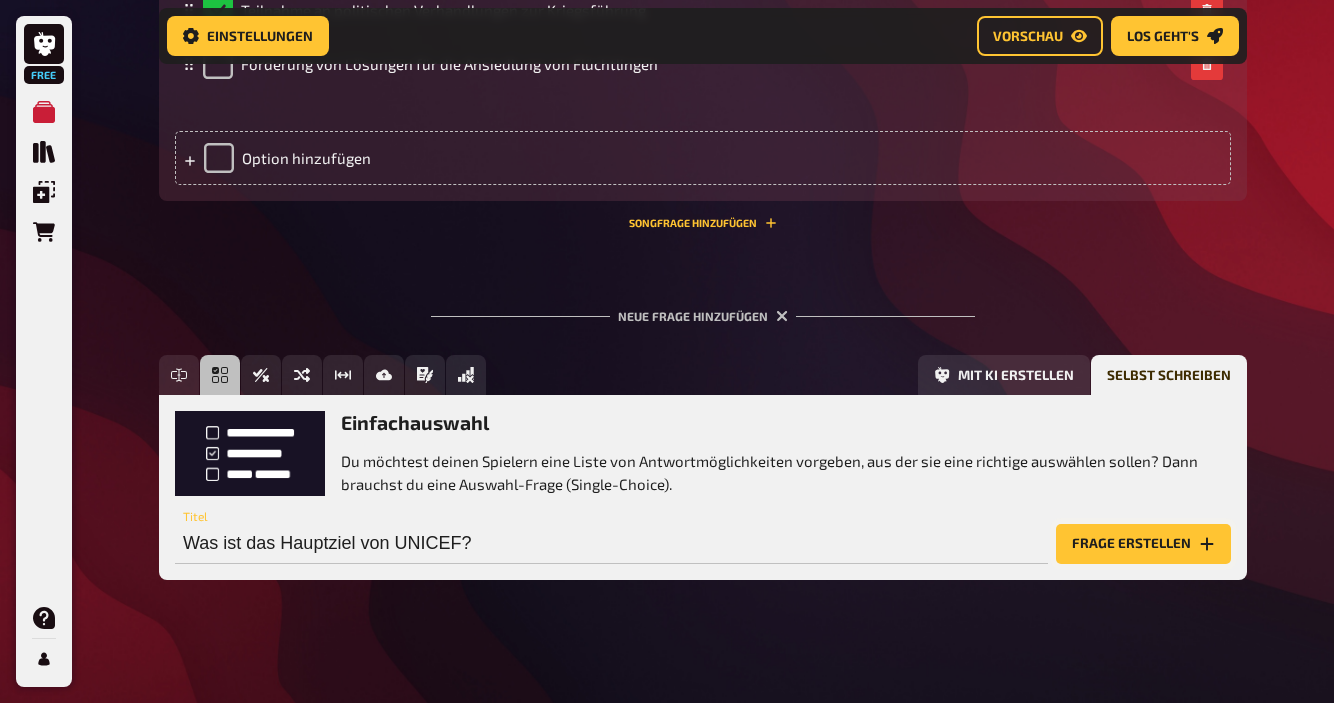 click on "Frage erstellen" at bounding box center [1143, 544] 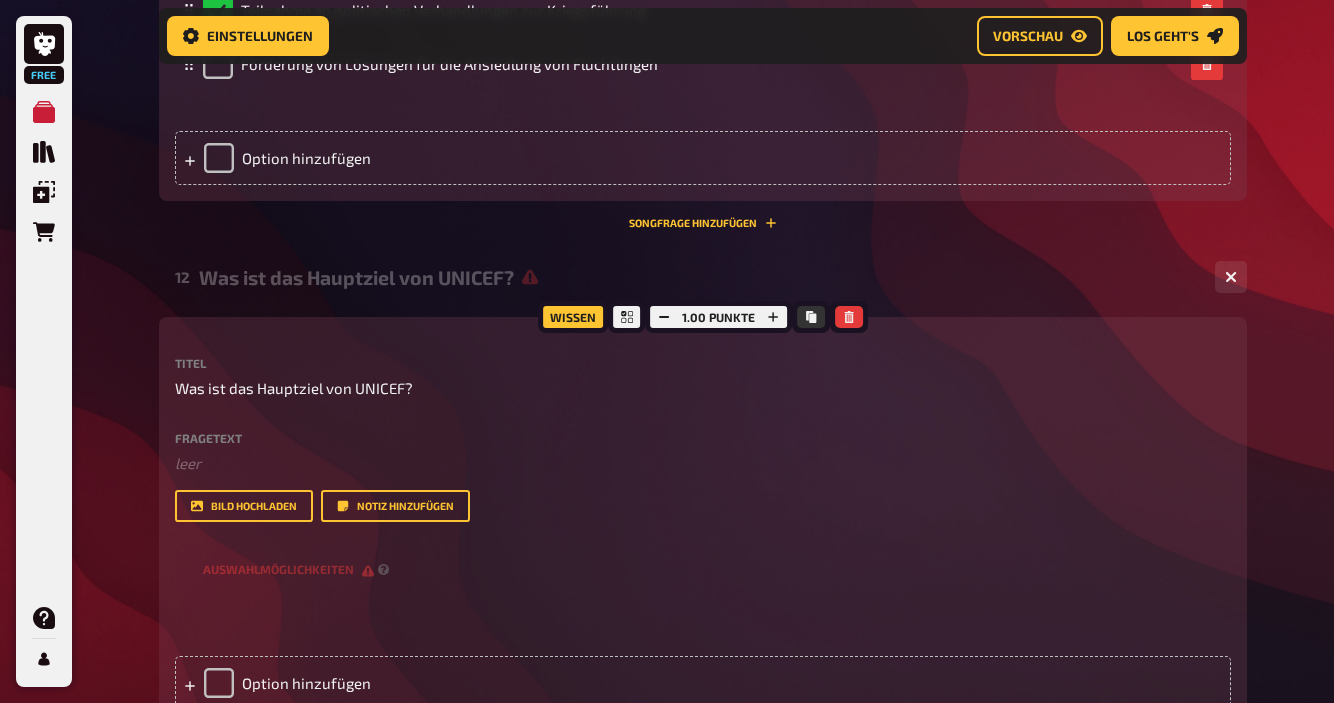 scroll, scrollTop: 3698, scrollLeft: 0, axis: vertical 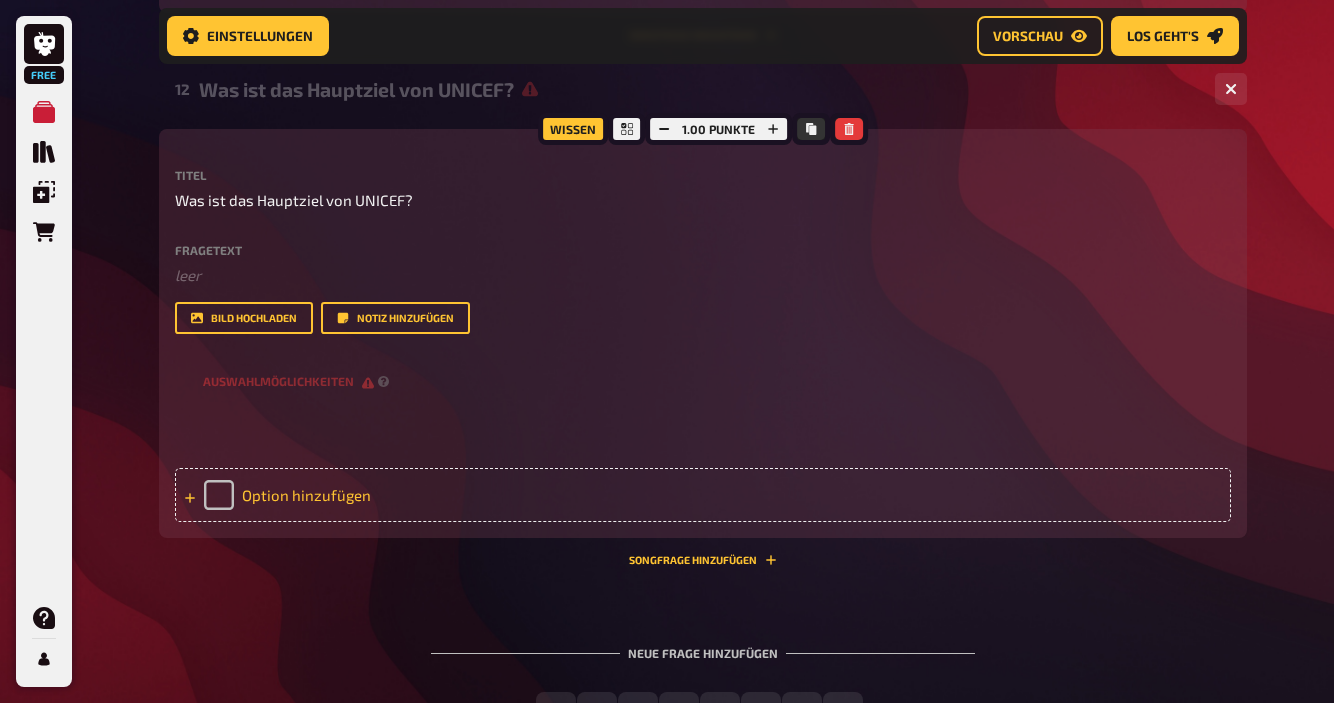 click on "Option hinzufügen" at bounding box center (703, 495) 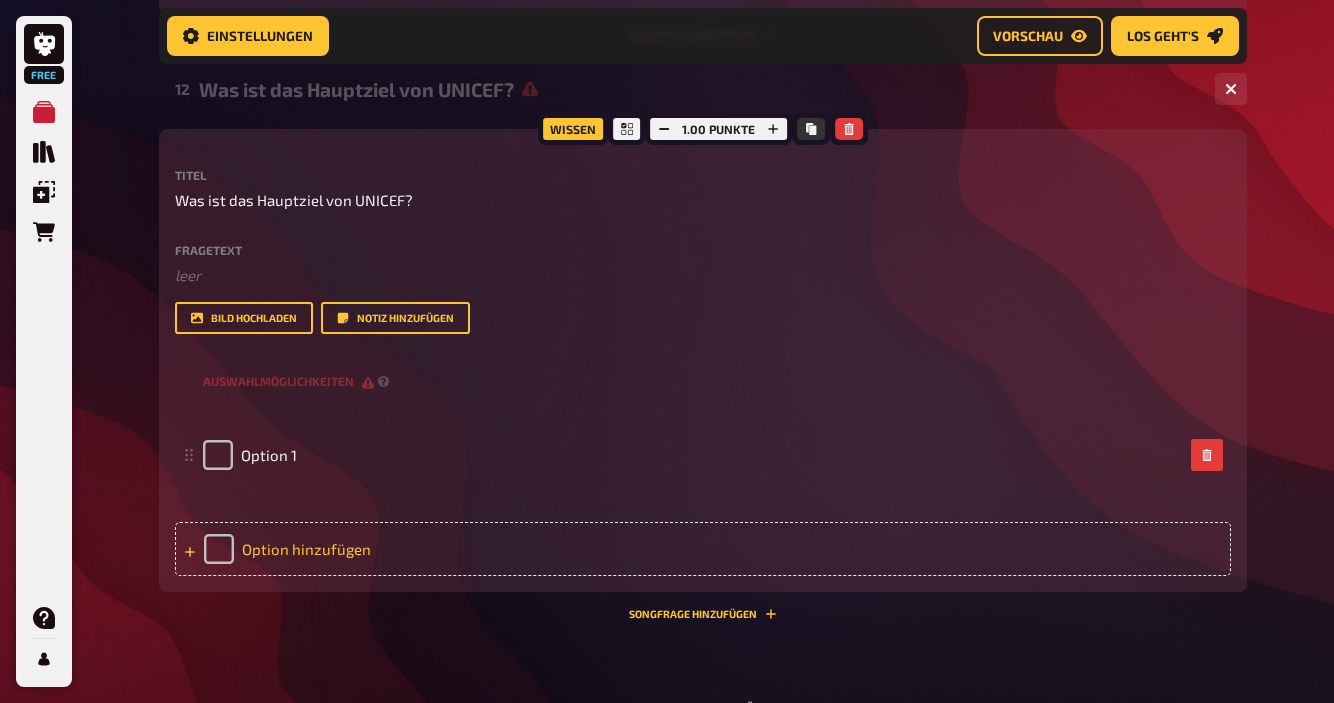 type 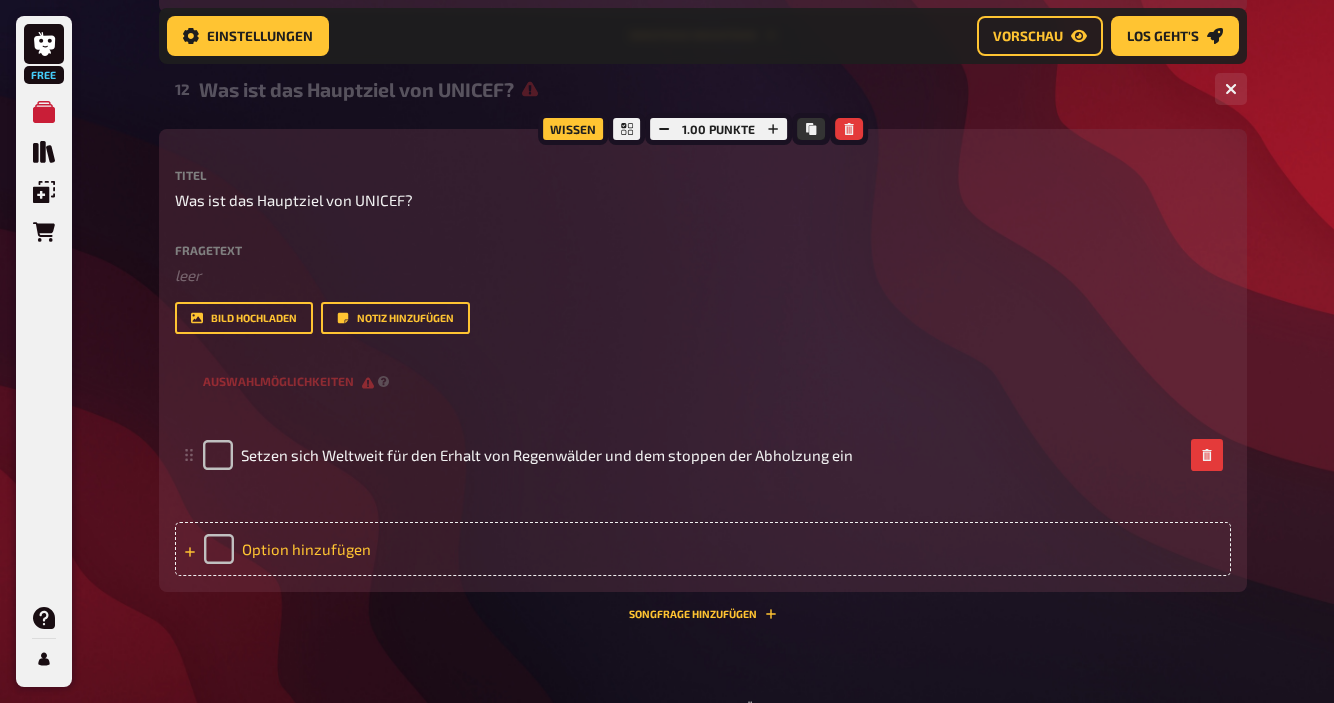 click on "Option hinzufügen" at bounding box center (703, 549) 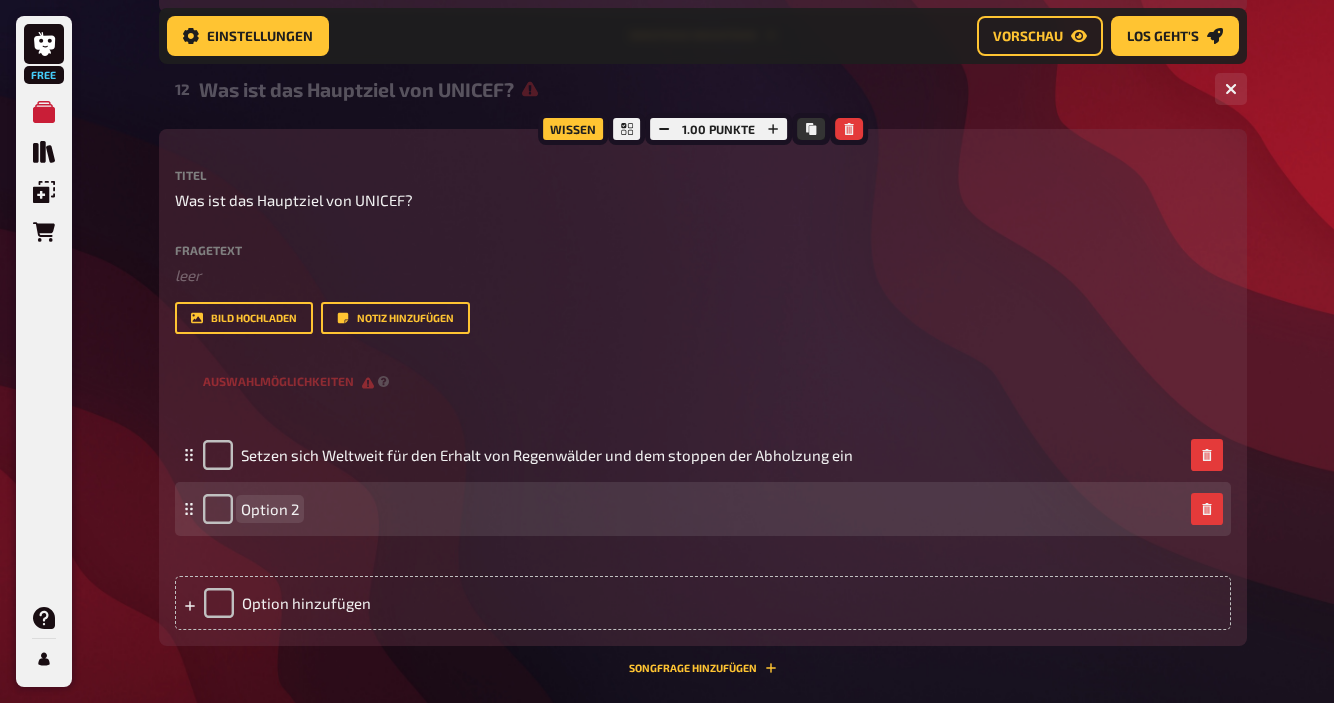 paste 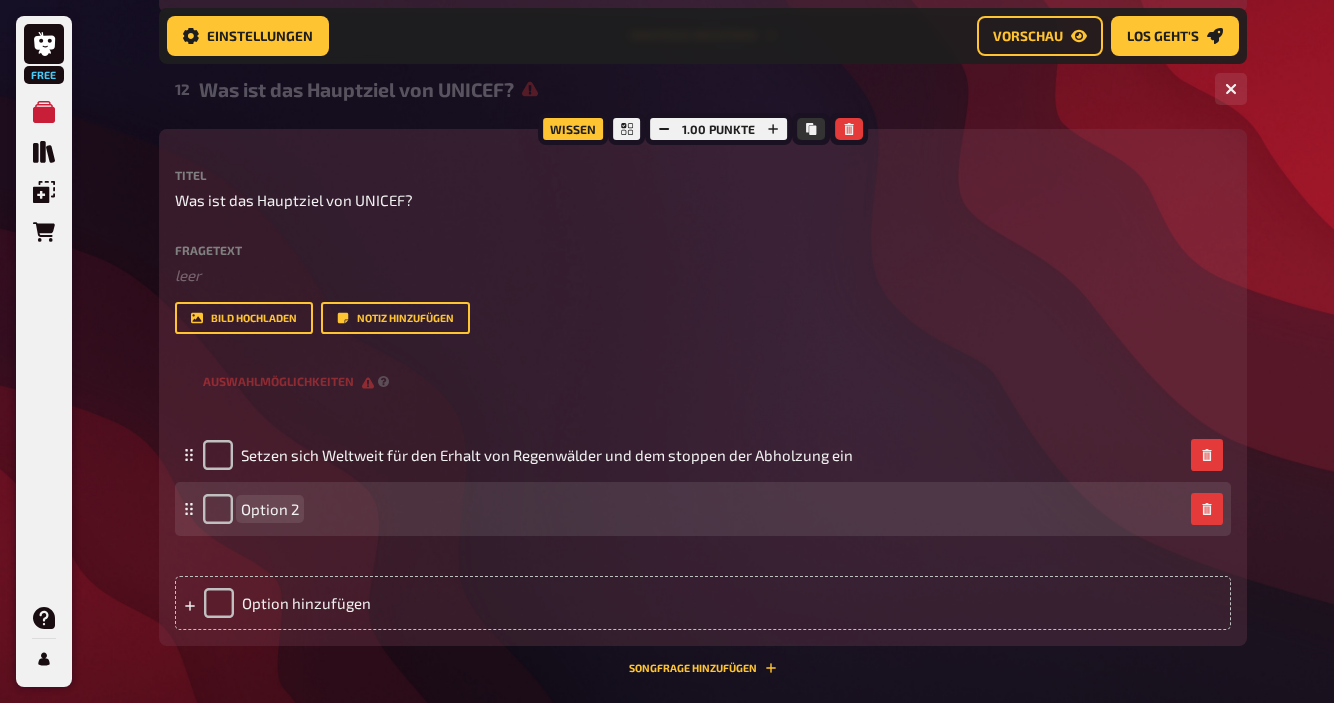 type 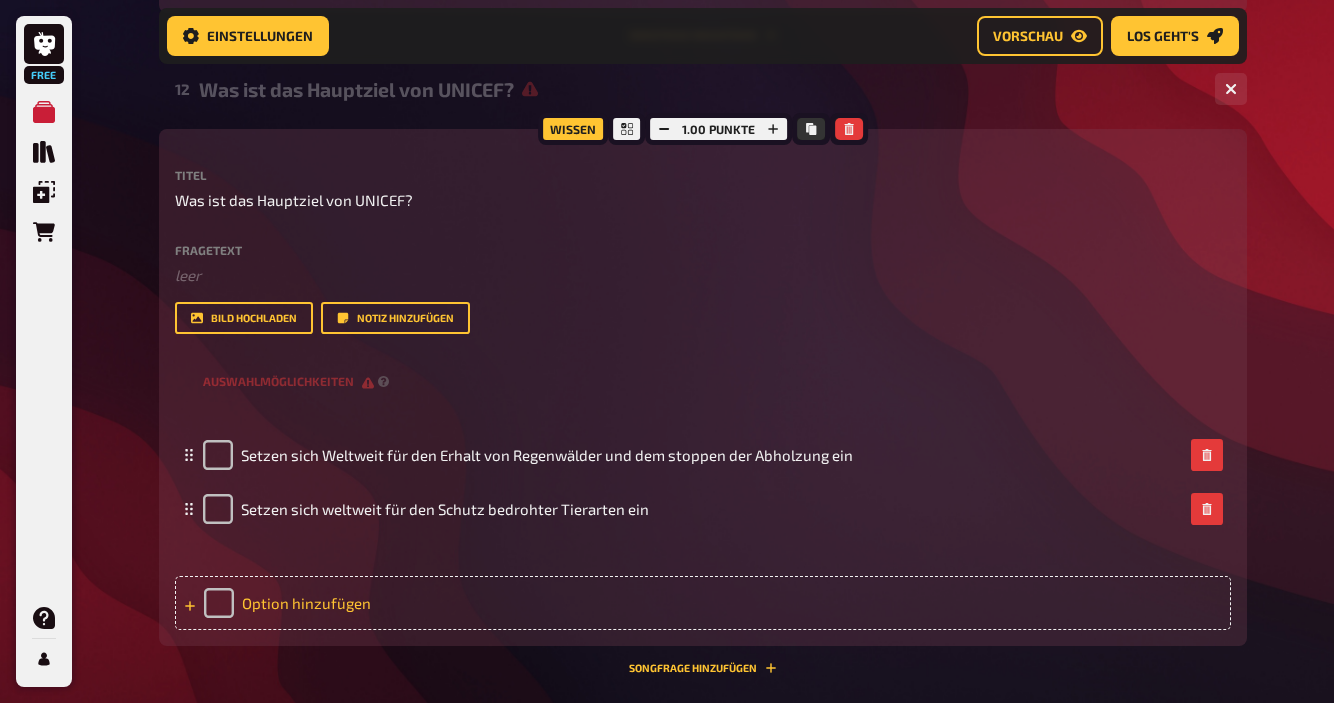 click on "Option hinzufügen" at bounding box center [703, 603] 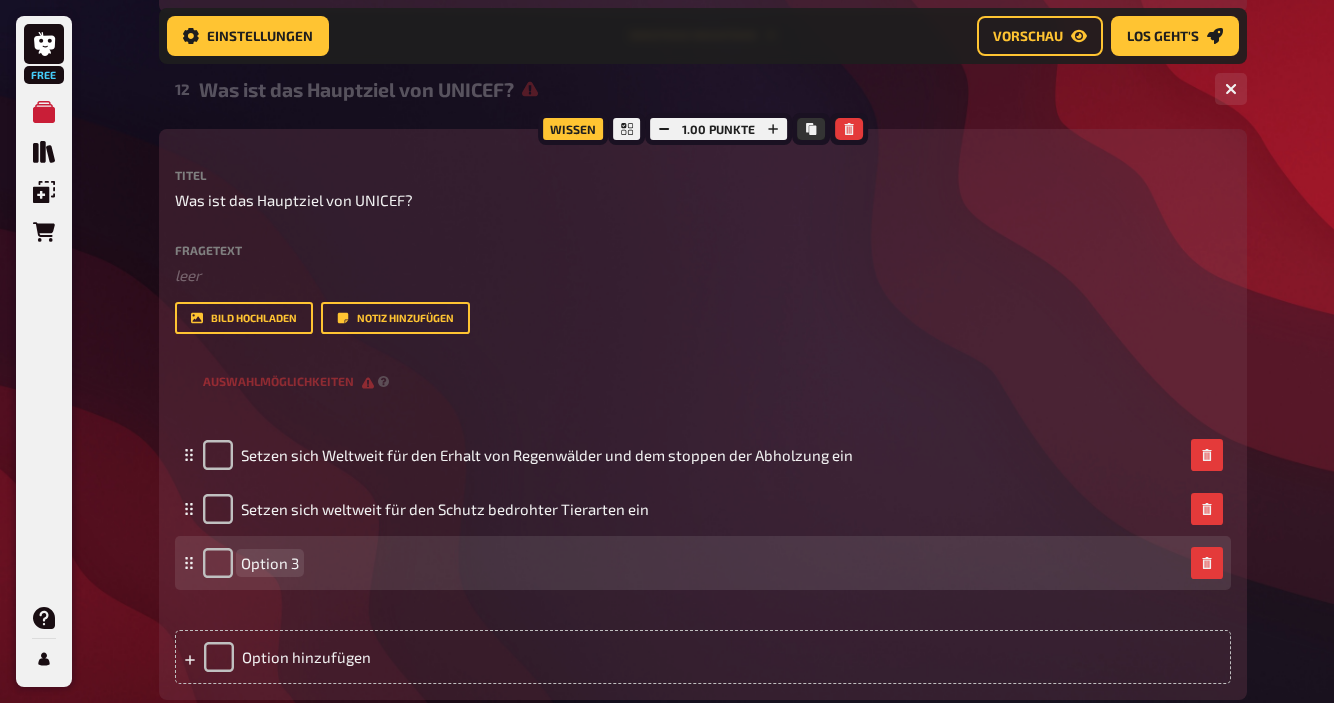 paste 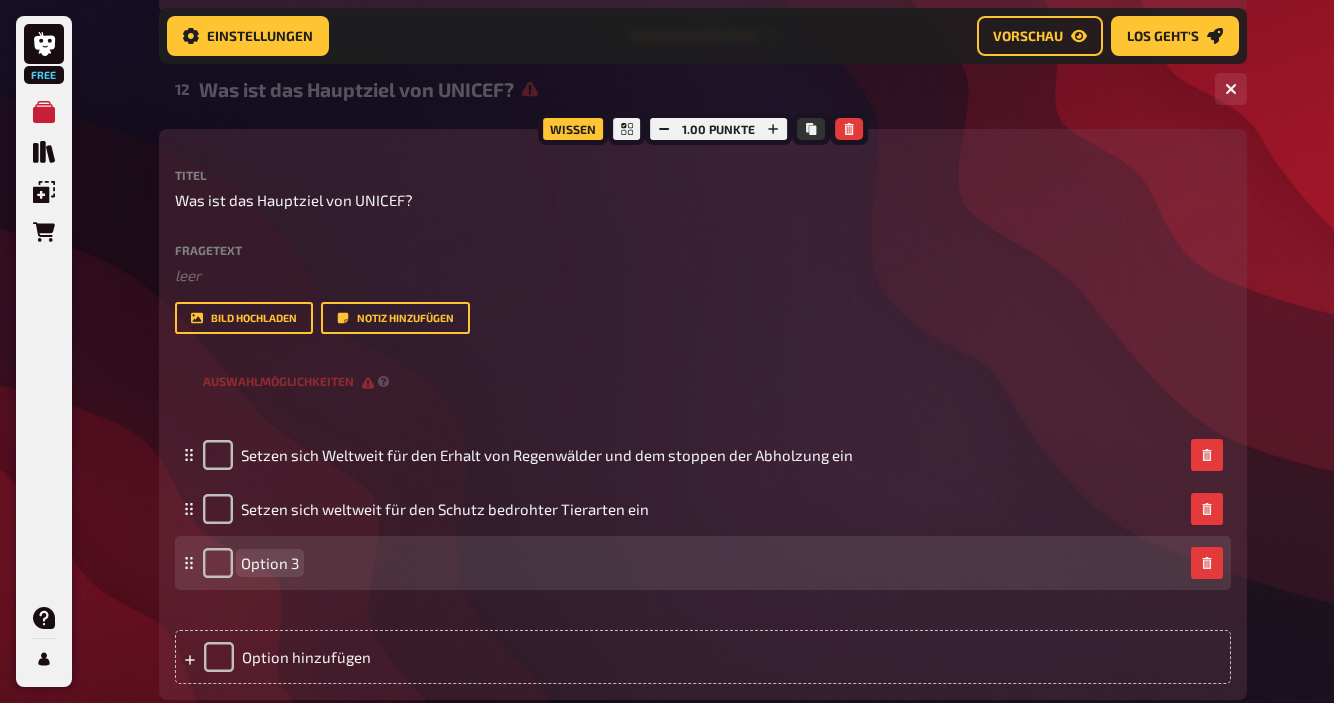 type 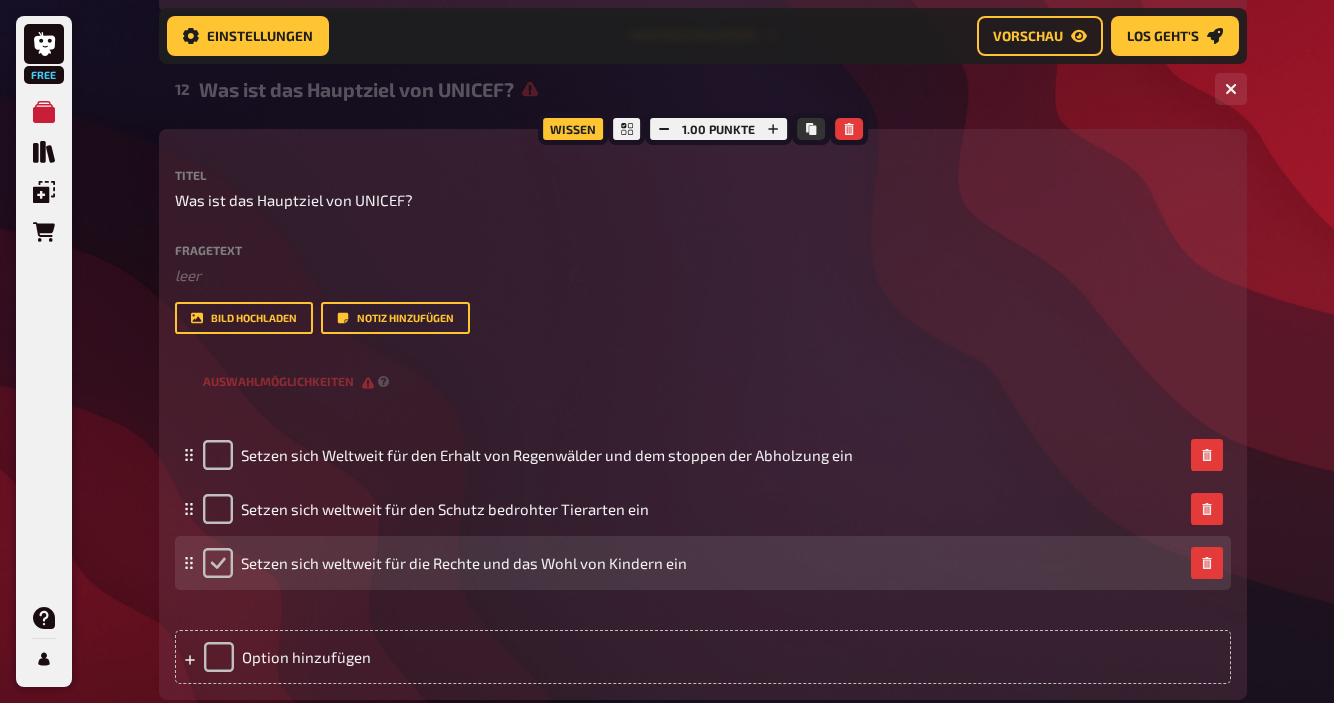 click at bounding box center [218, 563] 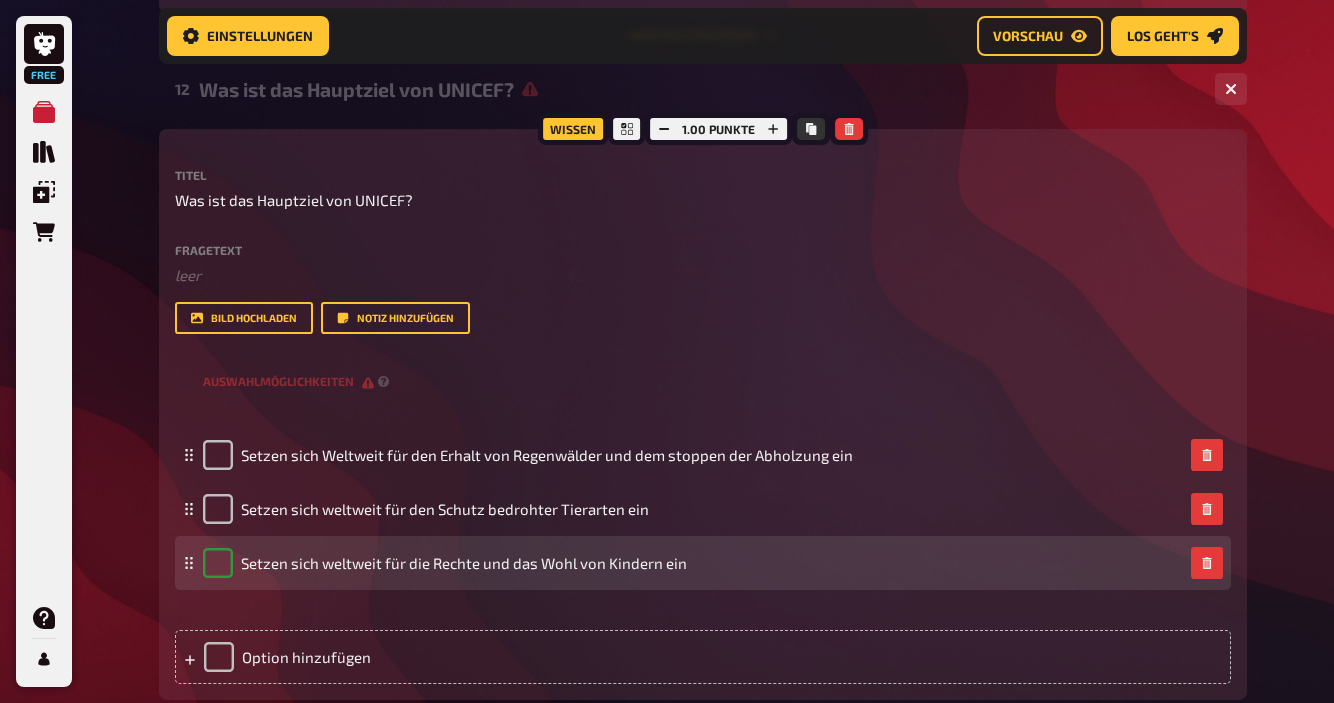 checkbox on "true" 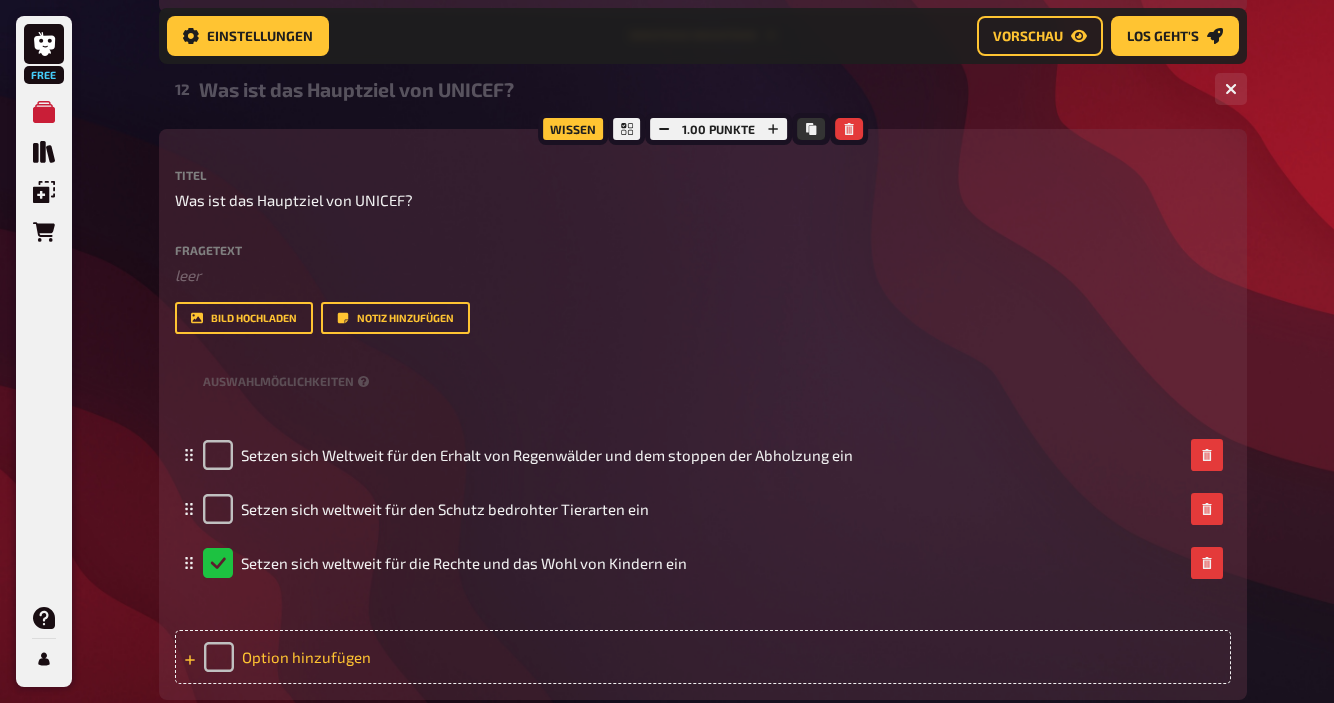 click on "Option hinzufügen" at bounding box center [703, 657] 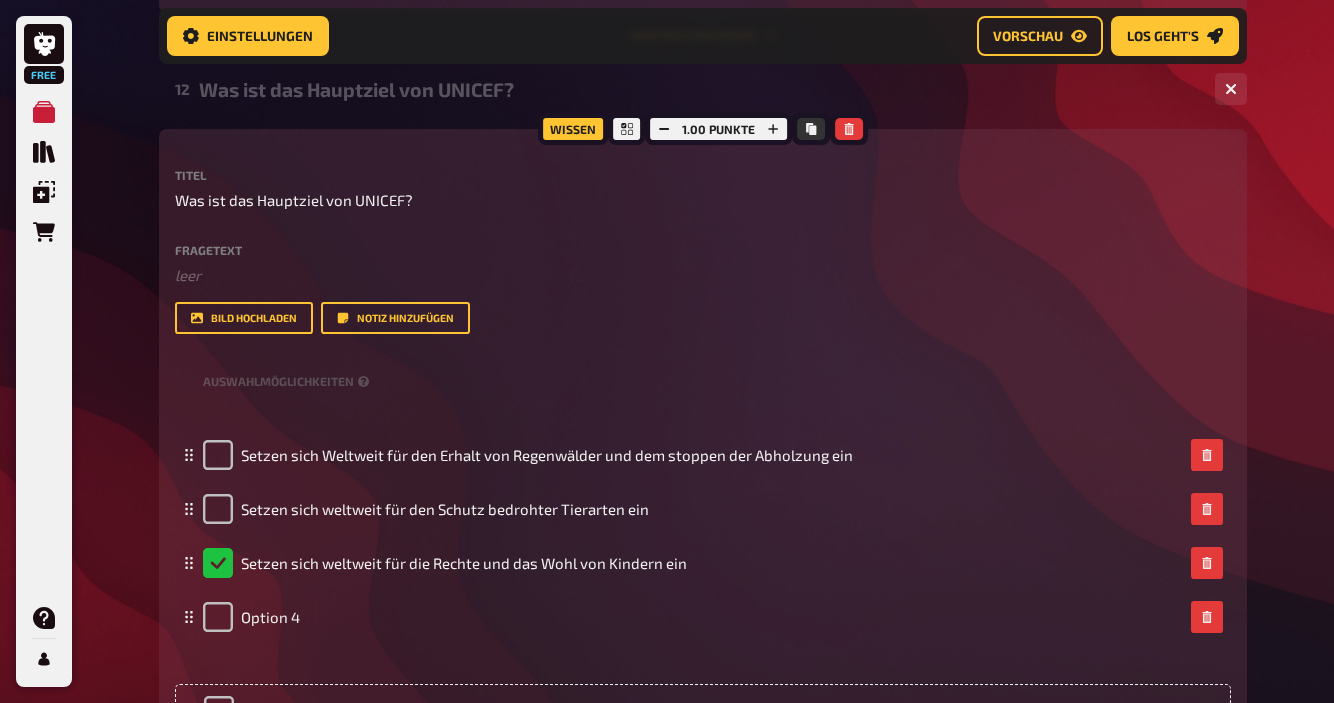 type 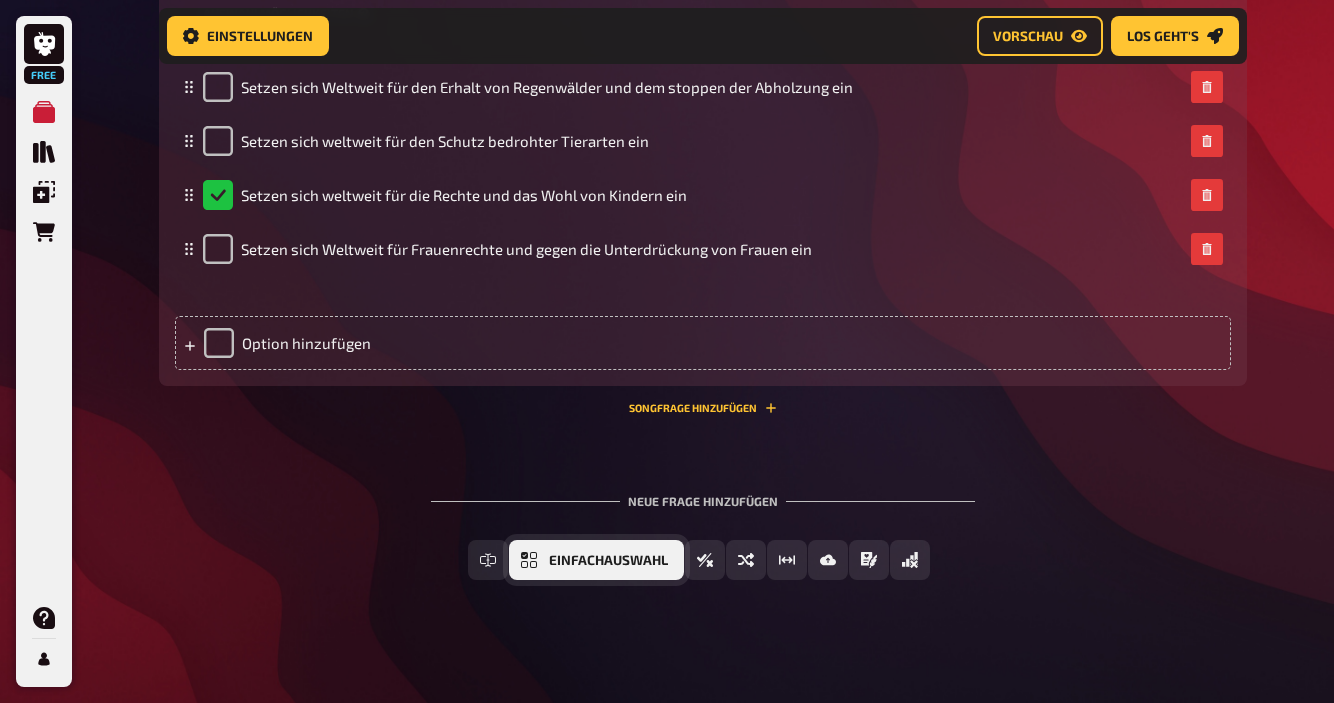 click on "Einfachauswahl" at bounding box center [608, 561] 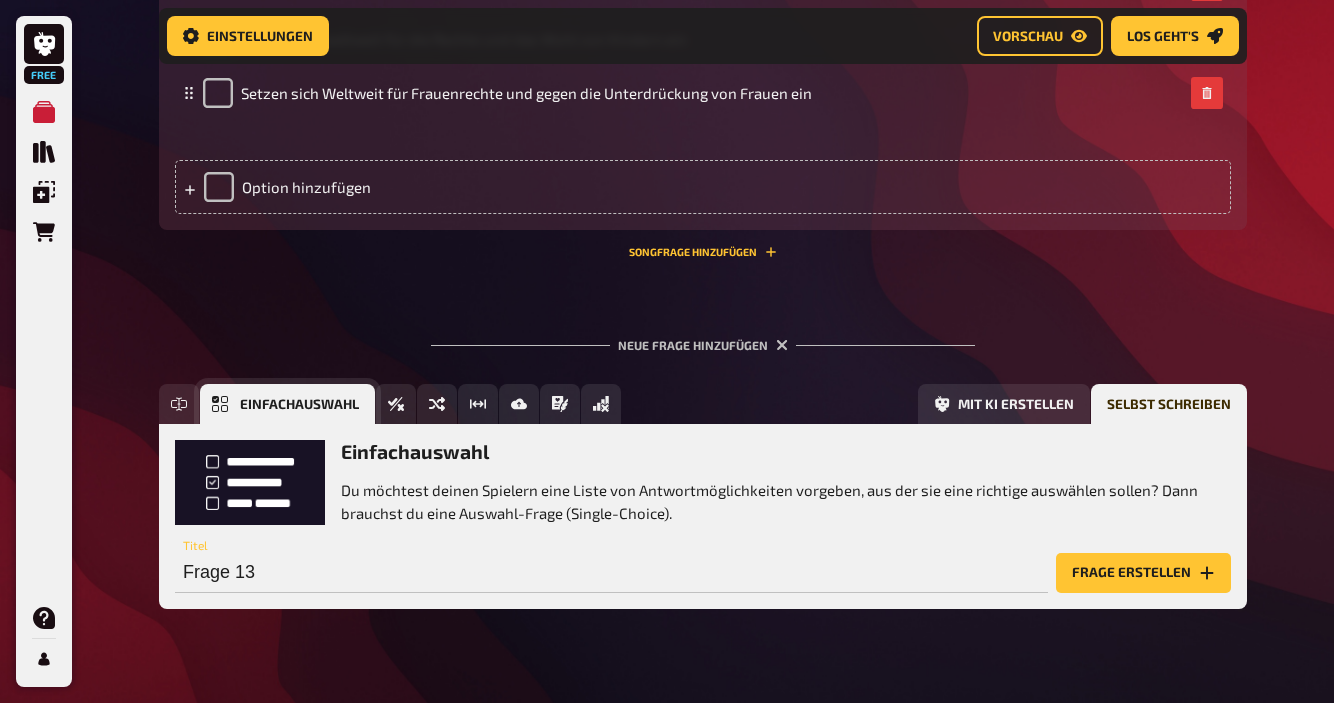 scroll, scrollTop: 4250, scrollLeft: 0, axis: vertical 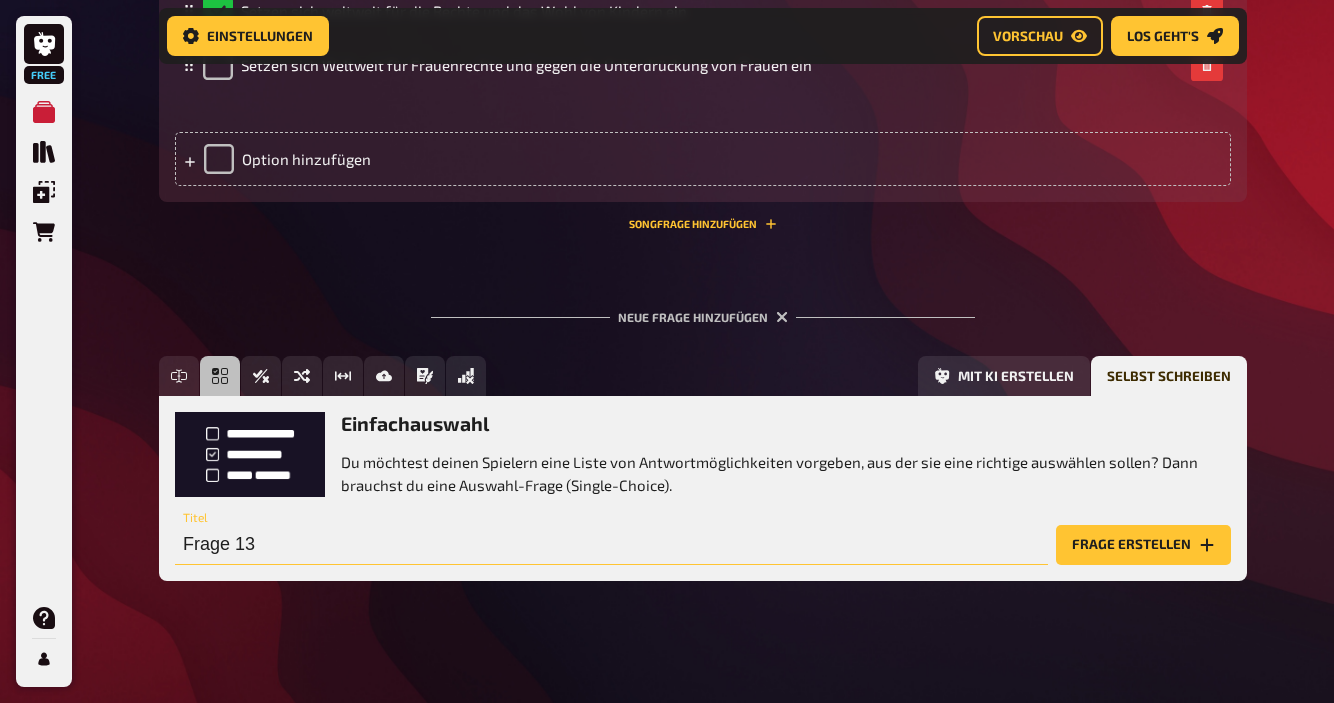 click on "Frage 13" at bounding box center [611, 545] 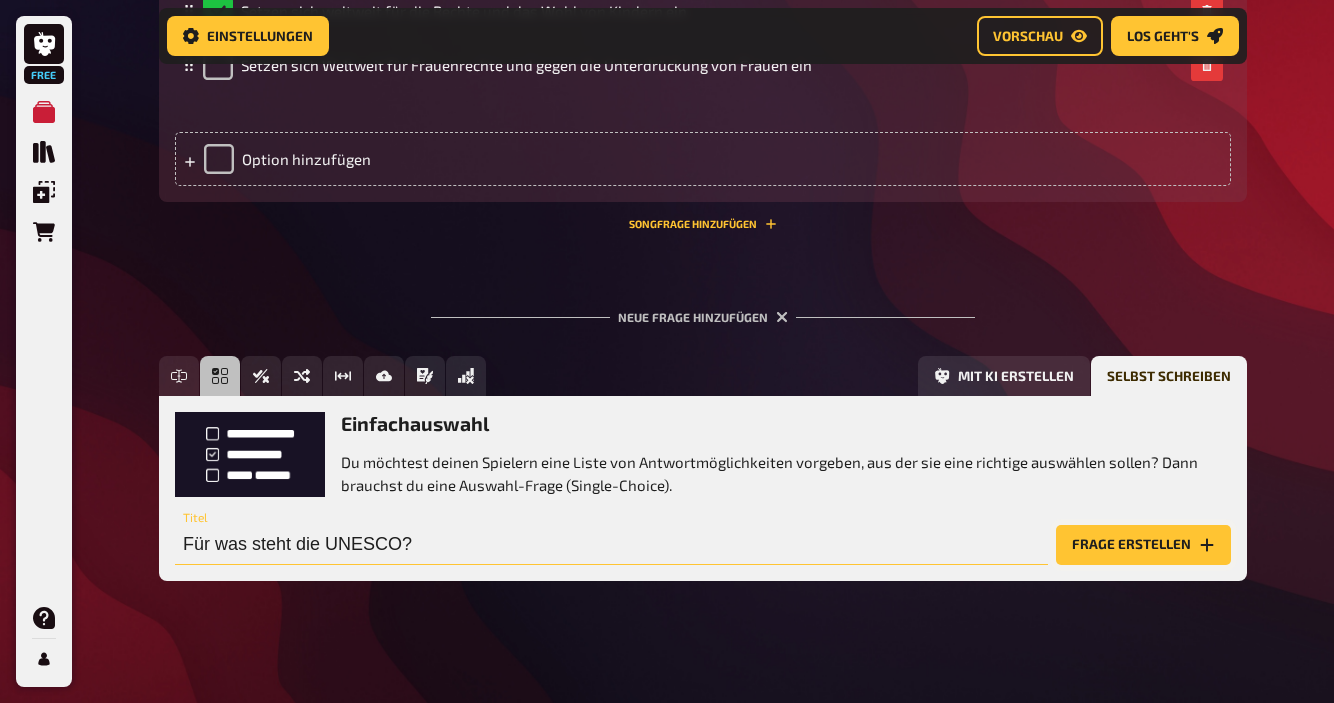 type on "Für was steht die UNESCO?" 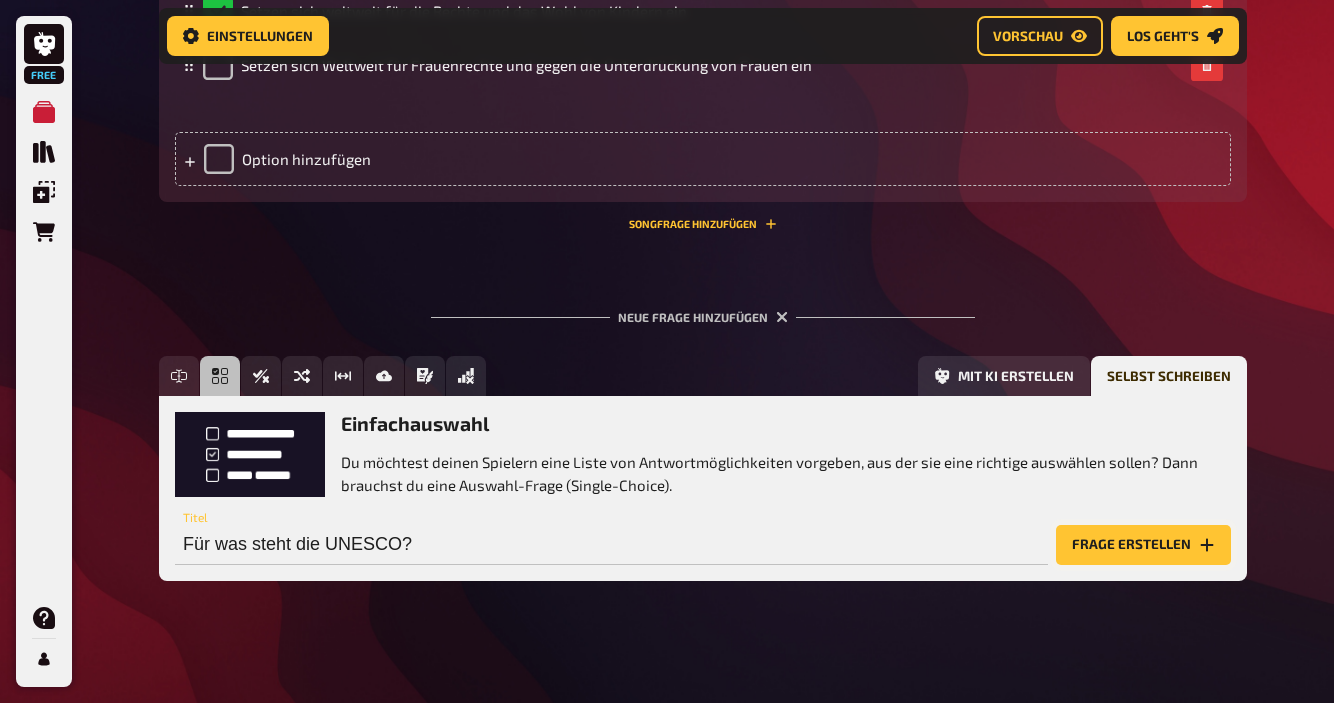 click on "Frage erstellen" at bounding box center (1143, 545) 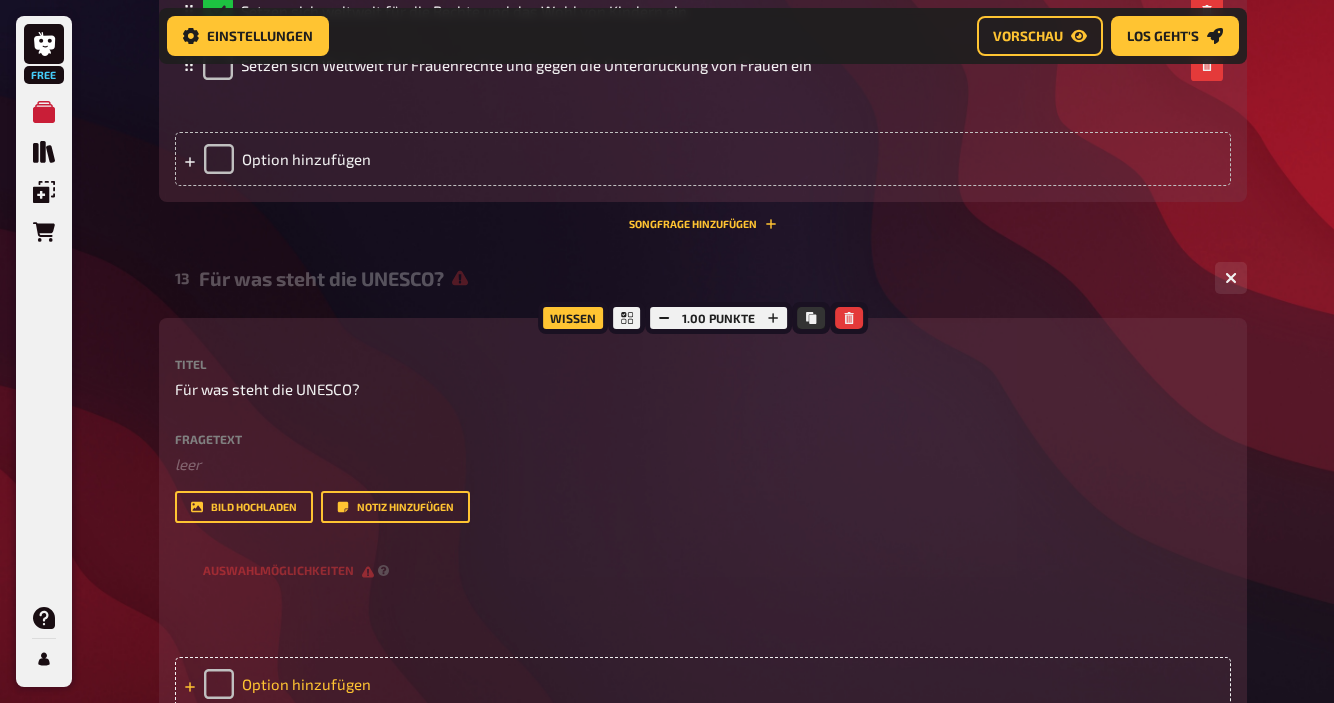 click on "Option hinzufügen" at bounding box center (703, 684) 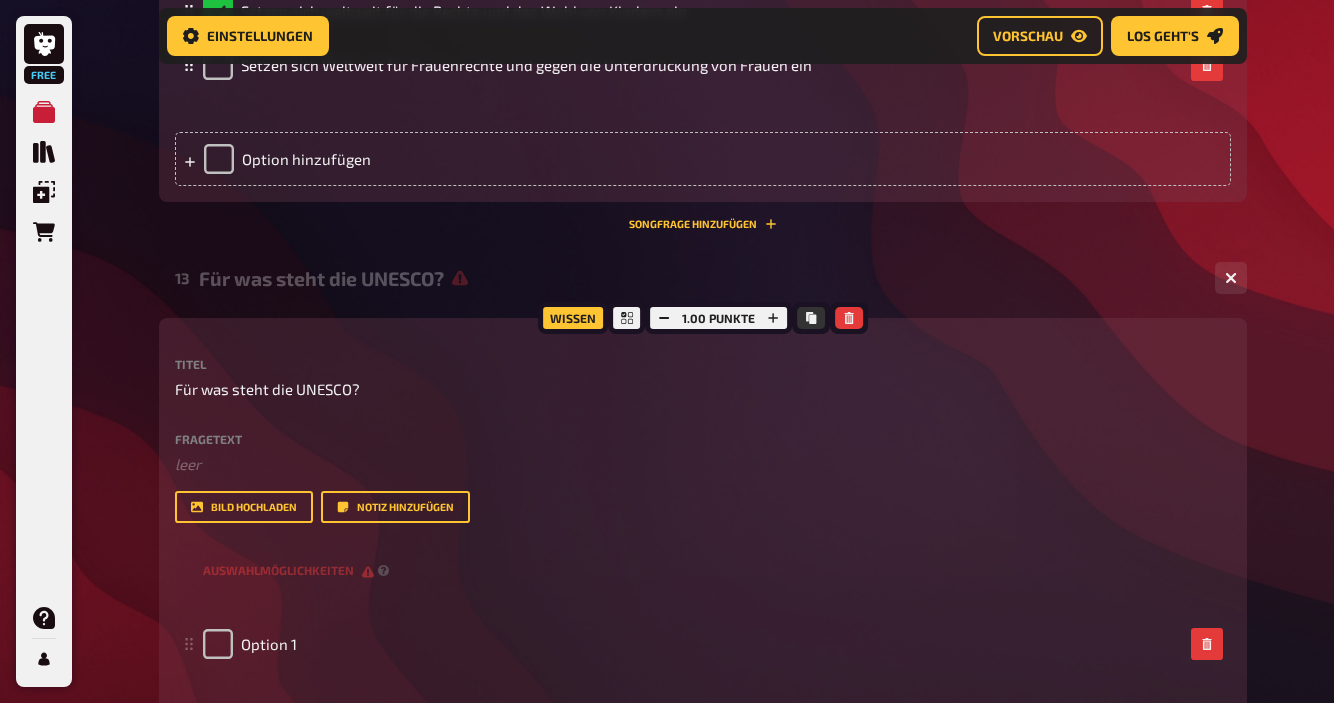 type 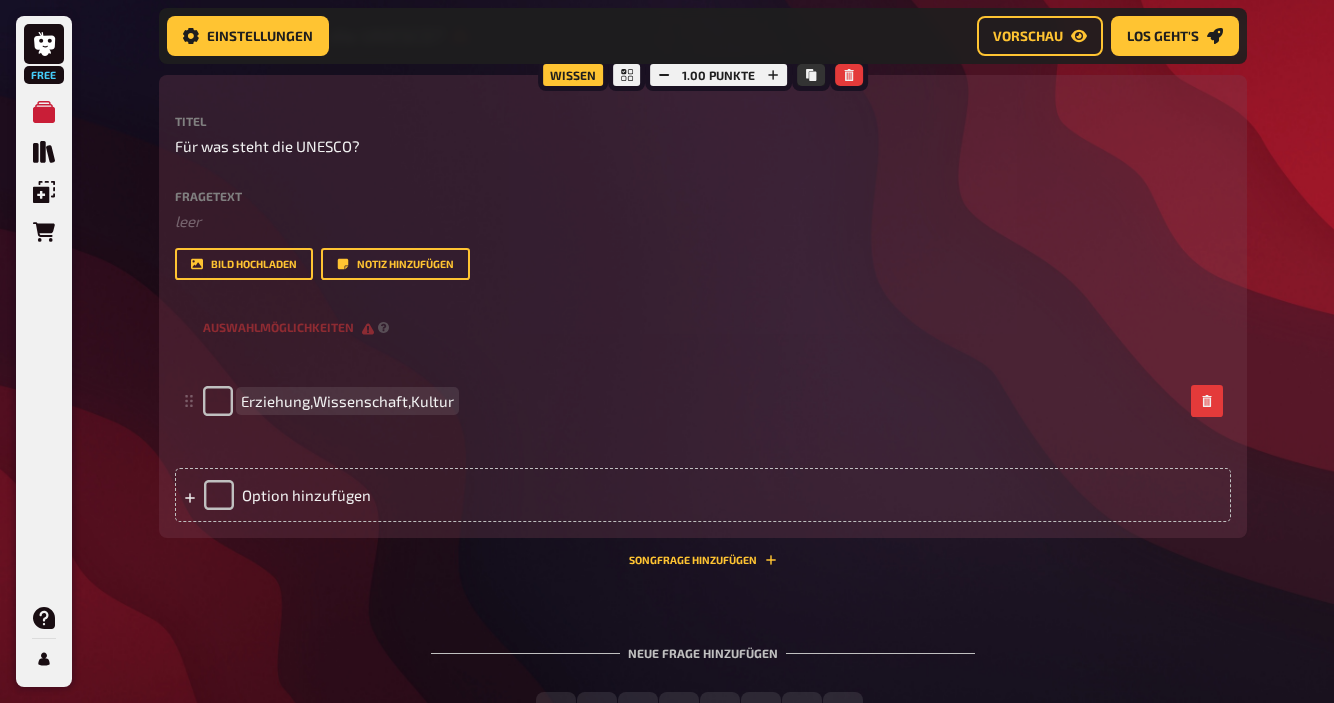 scroll, scrollTop: 4537, scrollLeft: 0, axis: vertical 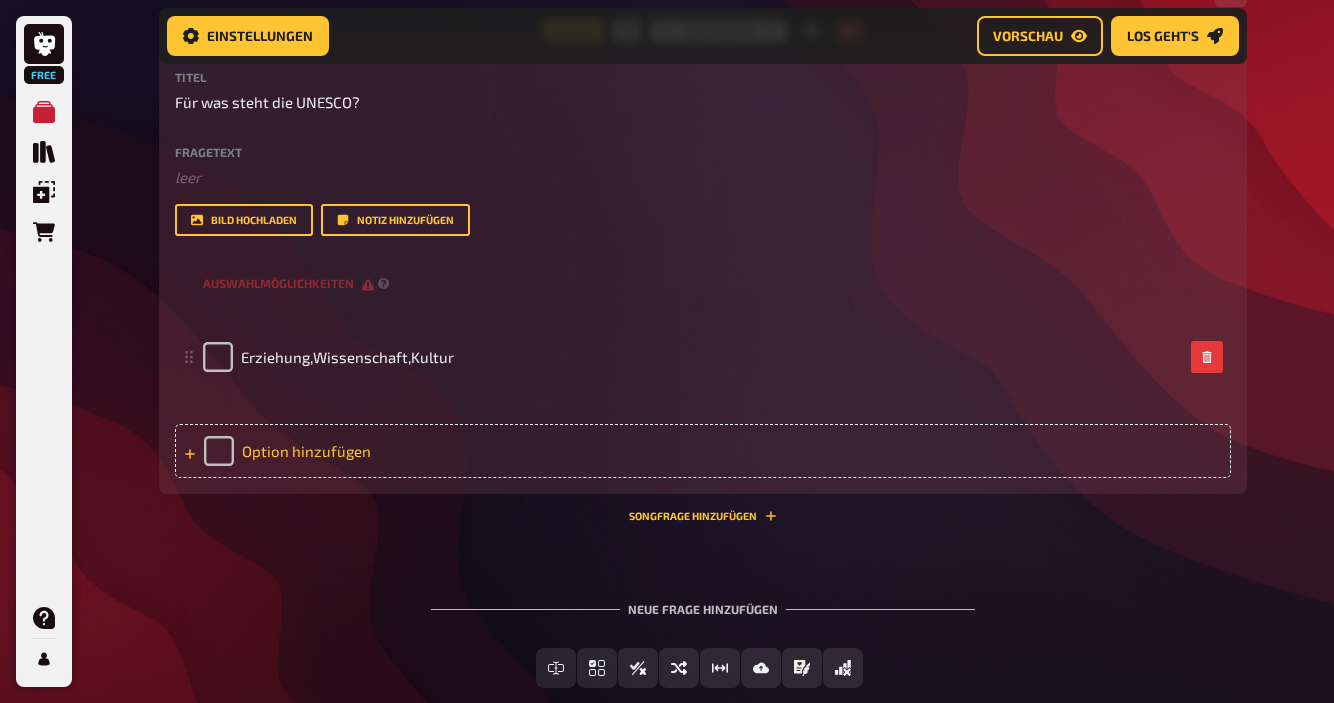 click on "Option hinzufügen" at bounding box center (703, 451) 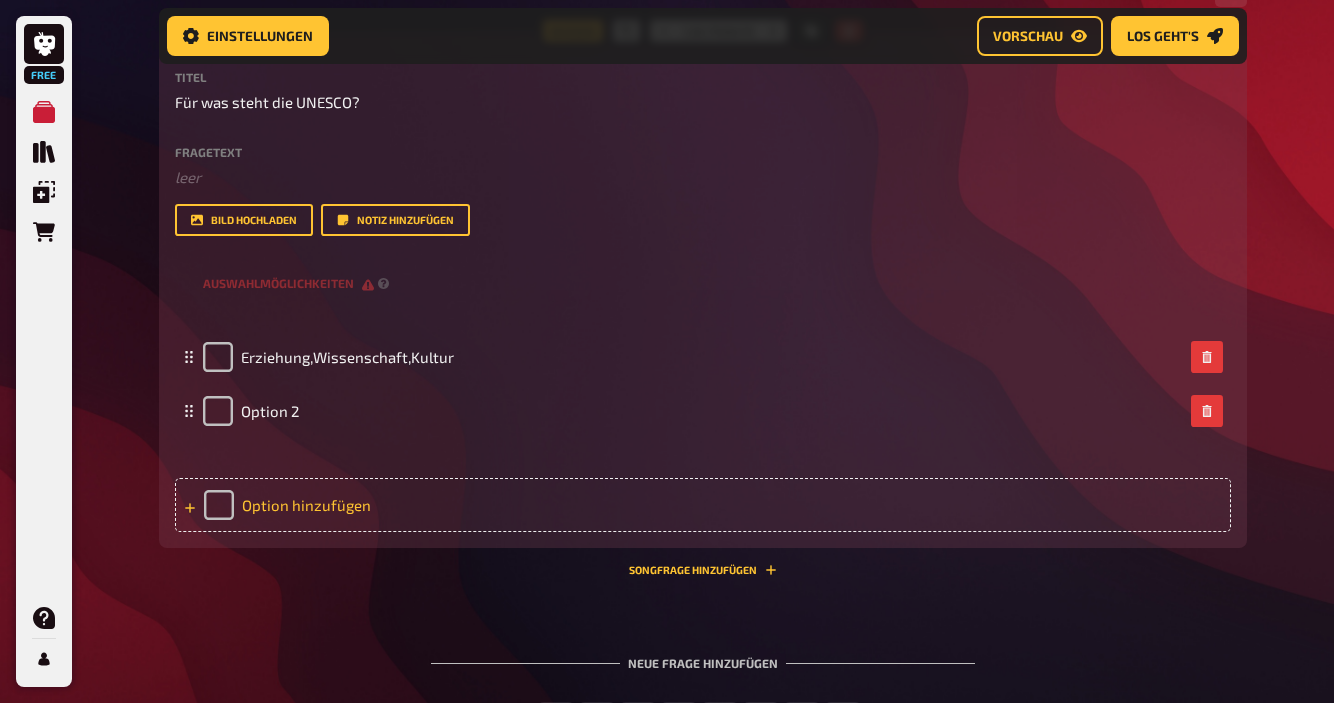 type 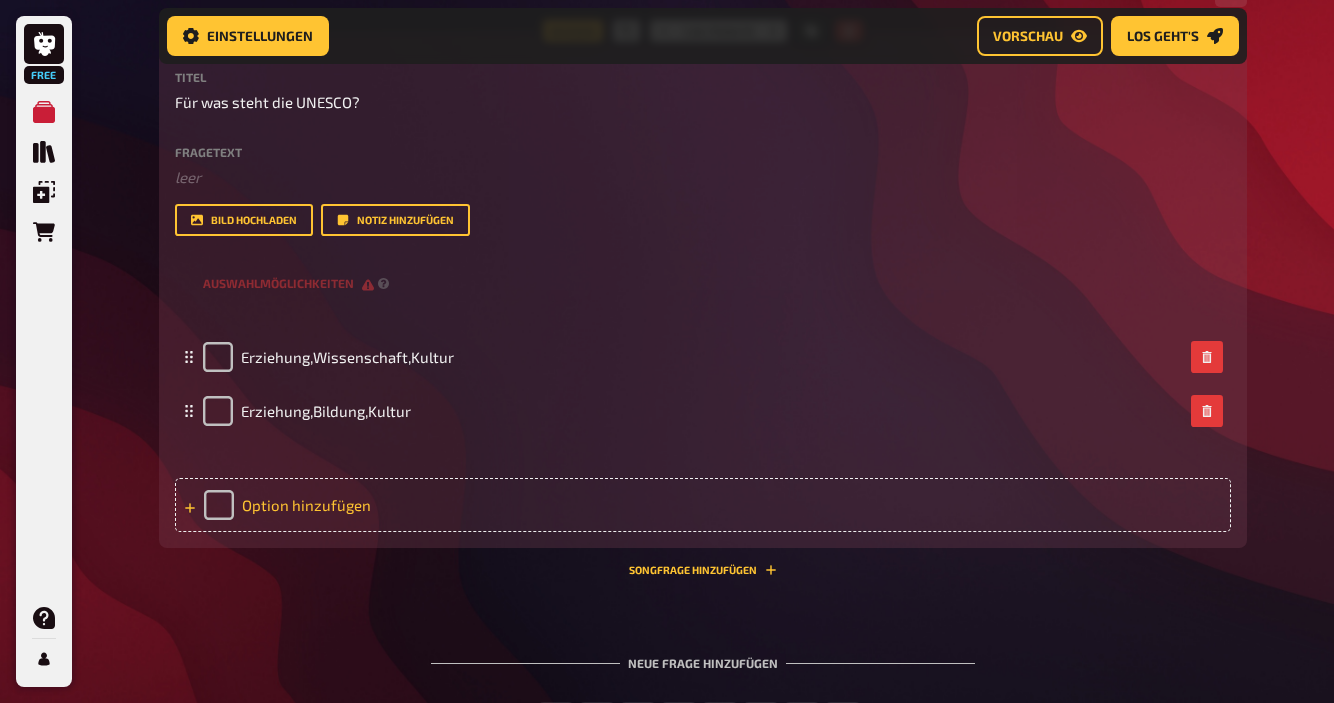 click on "Option hinzufügen" at bounding box center (703, 505) 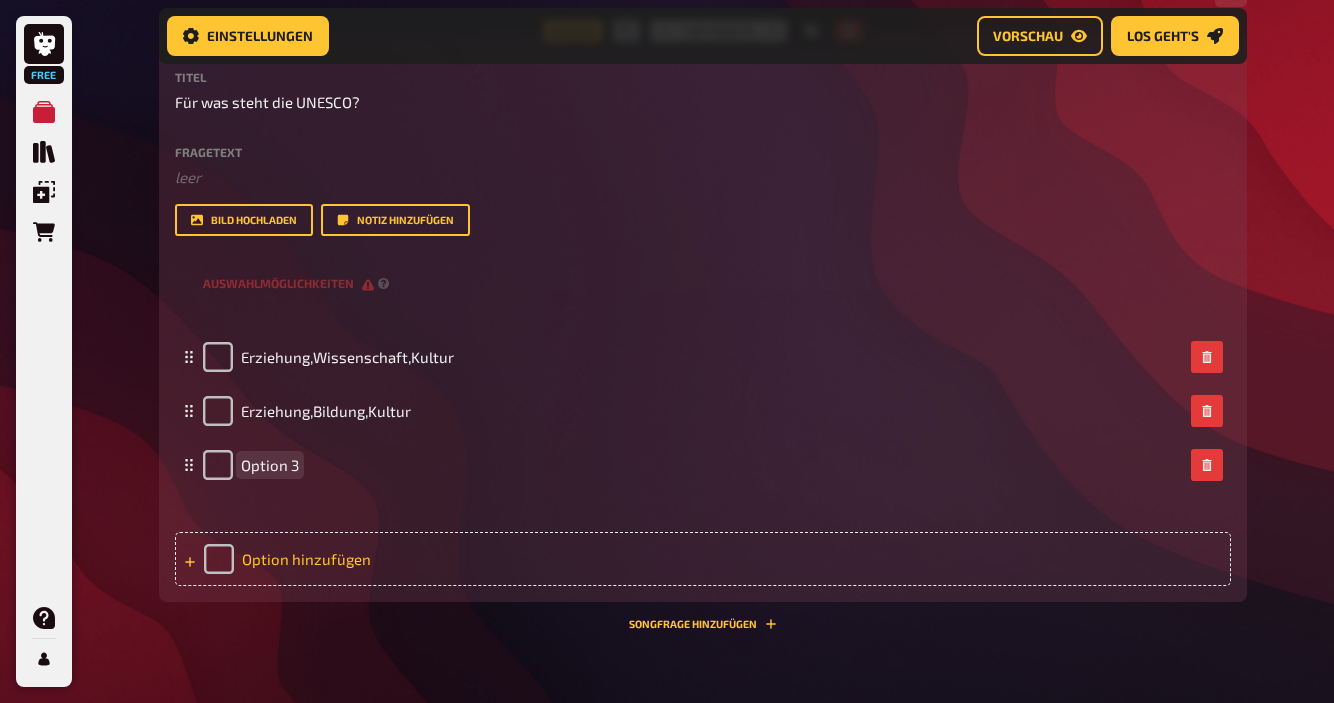 paste 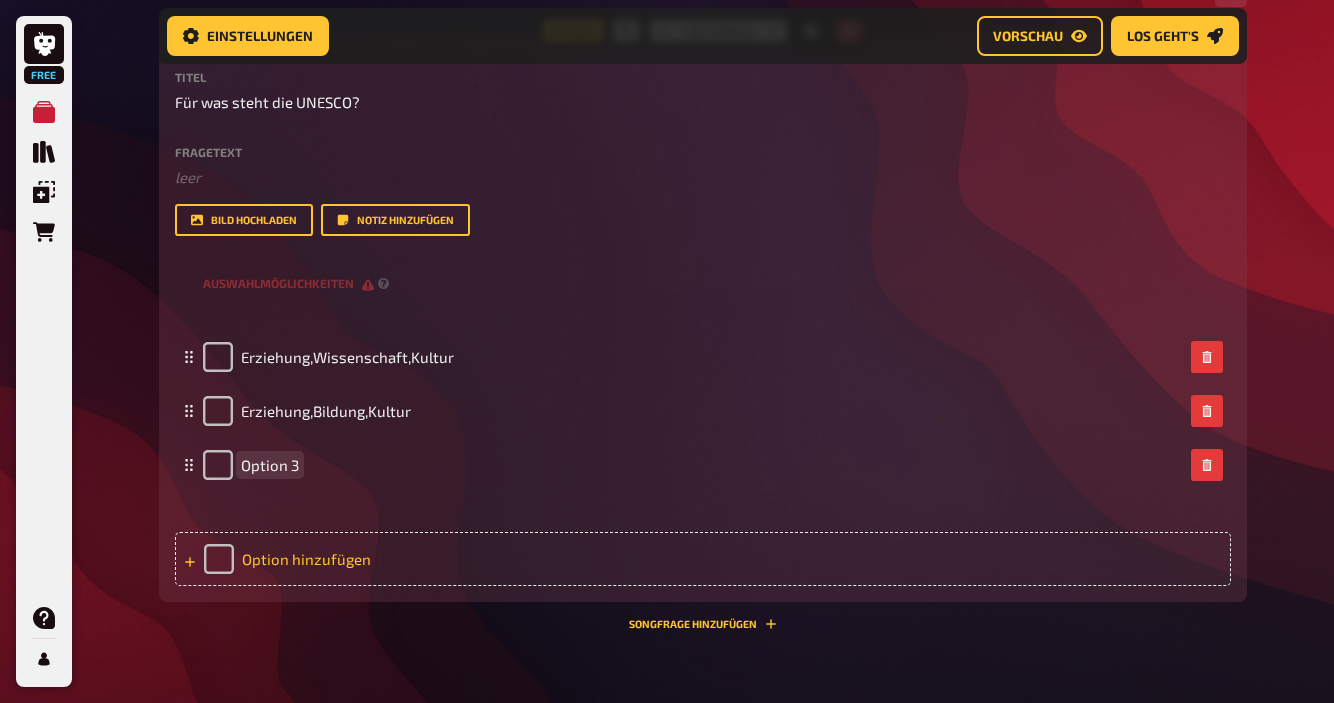type 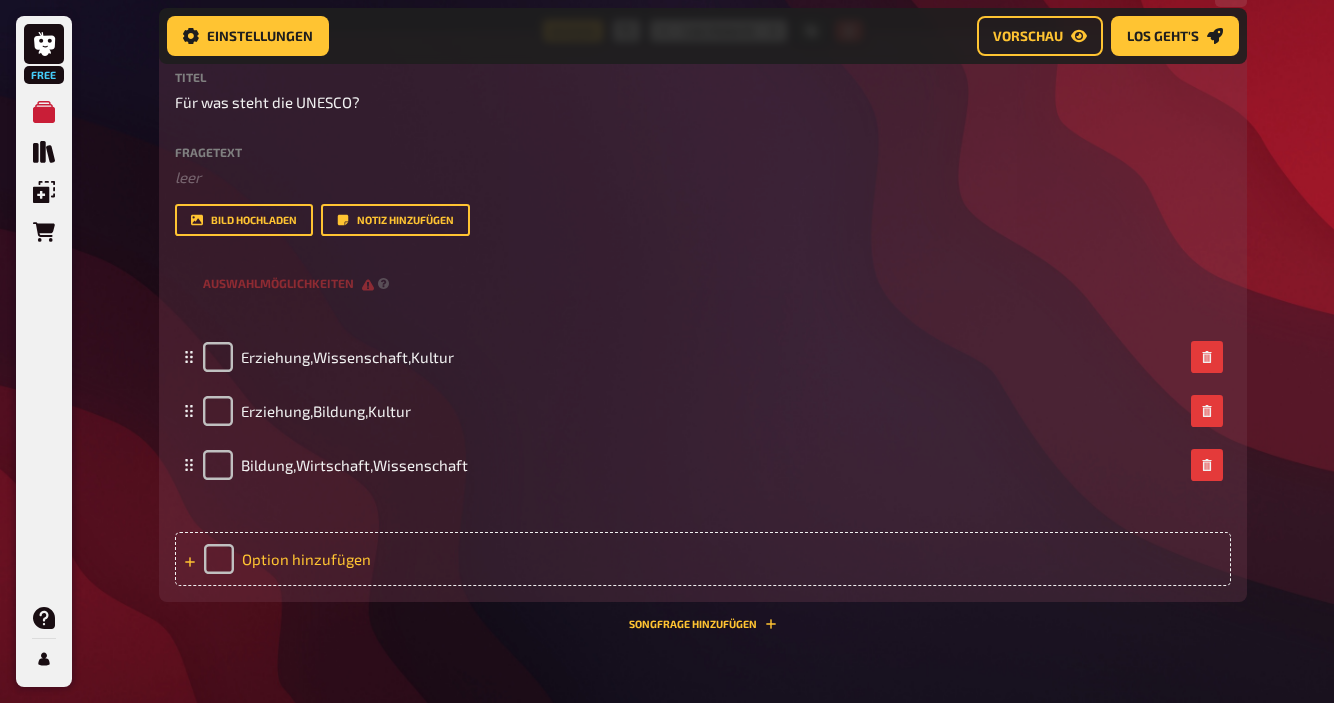 click on "Option hinzufügen" at bounding box center [703, 559] 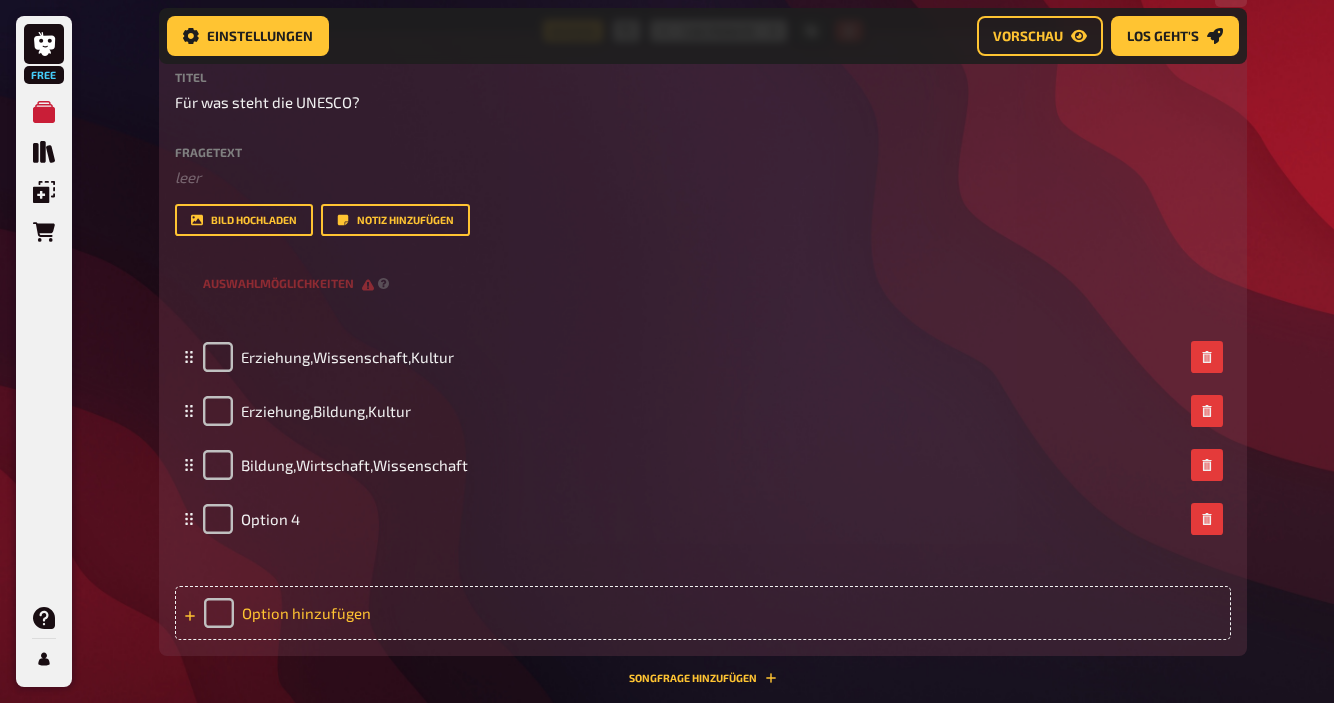 type 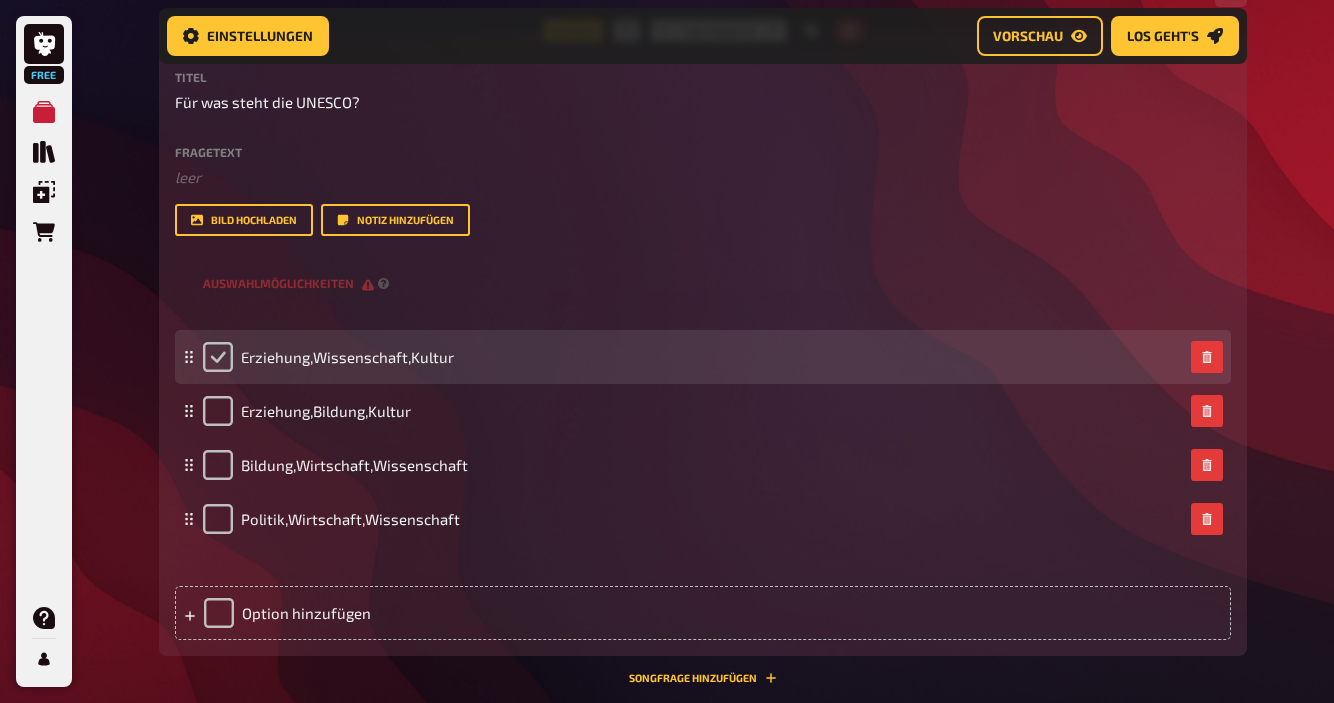 click at bounding box center (218, 357) 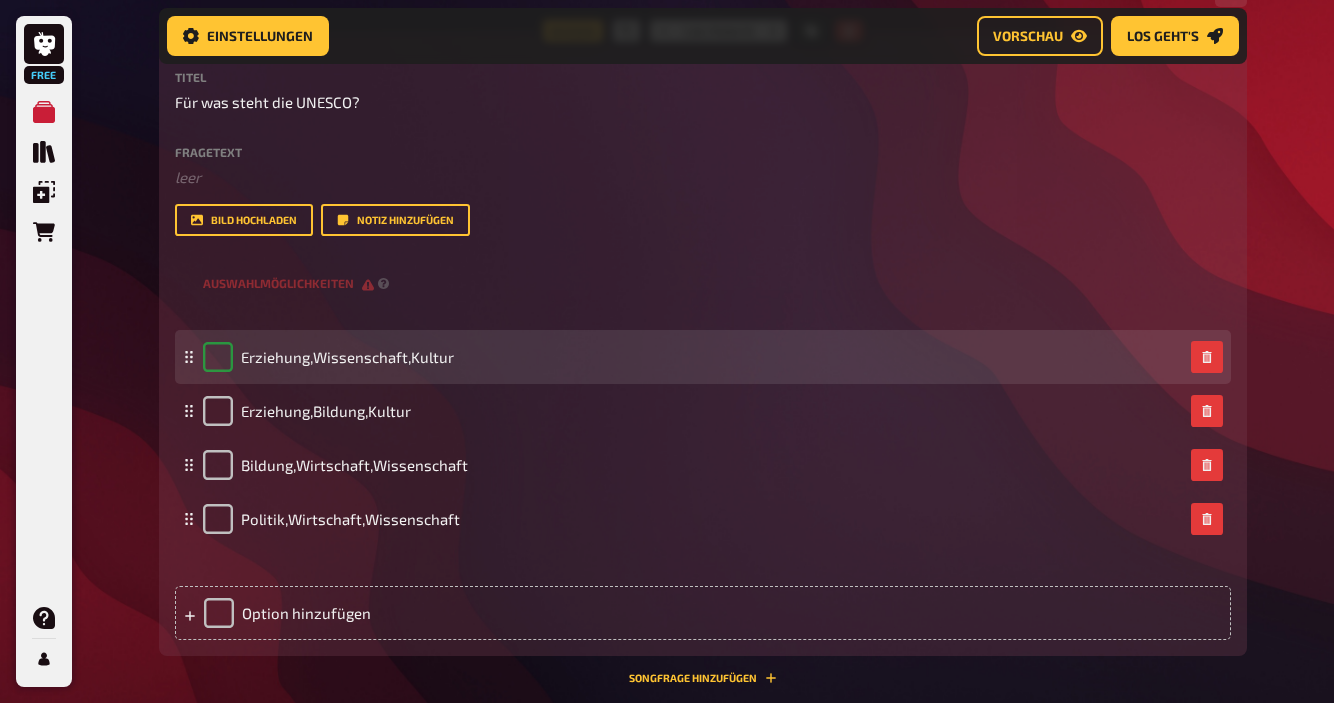 checkbox on "true" 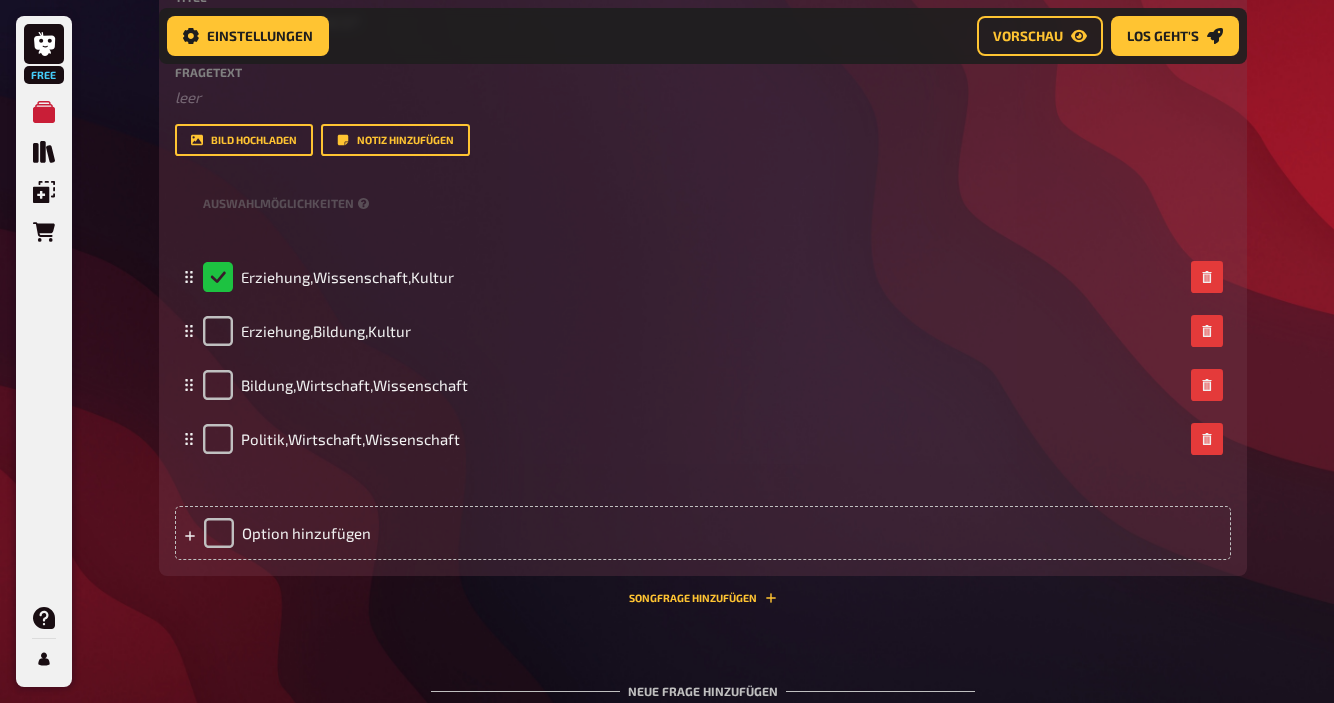 scroll, scrollTop: 4623, scrollLeft: 0, axis: vertical 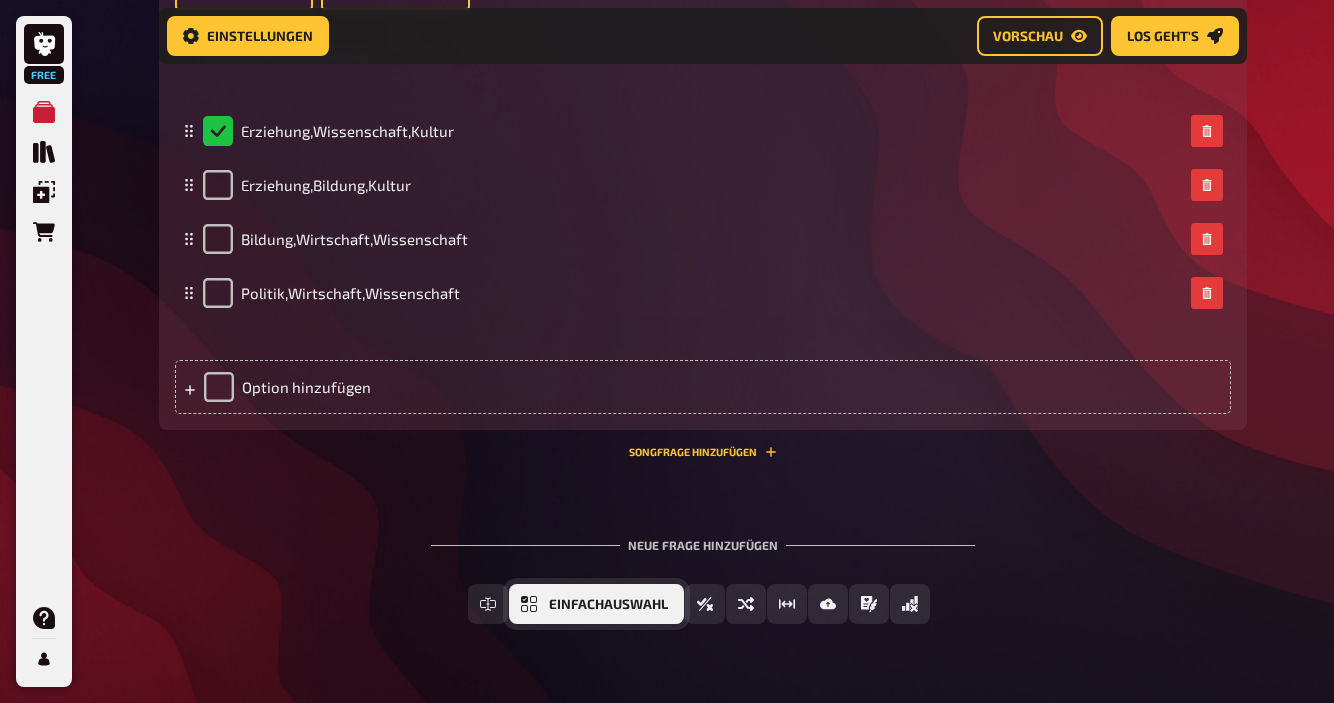 click on "Einfachauswahl" at bounding box center (596, 604) 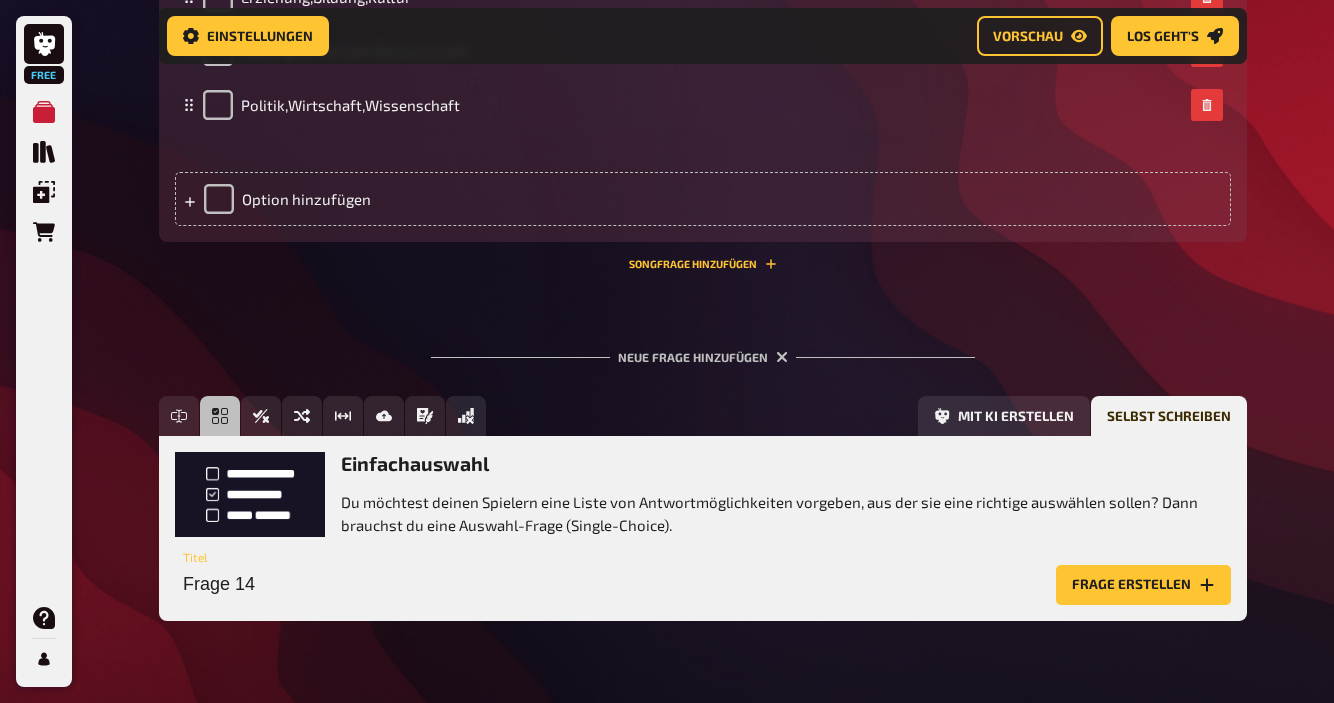 scroll, scrollTop: 4990, scrollLeft: 0, axis: vertical 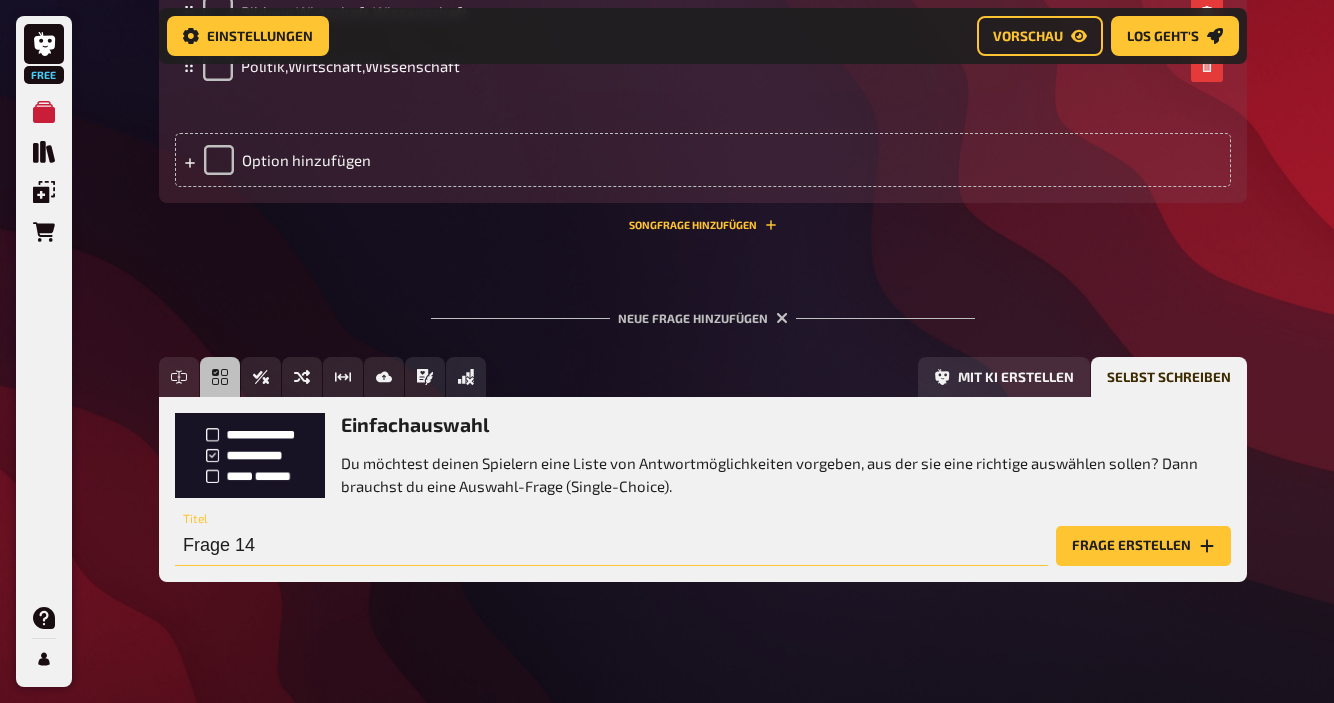 click on "Frage 14" at bounding box center [611, 546] 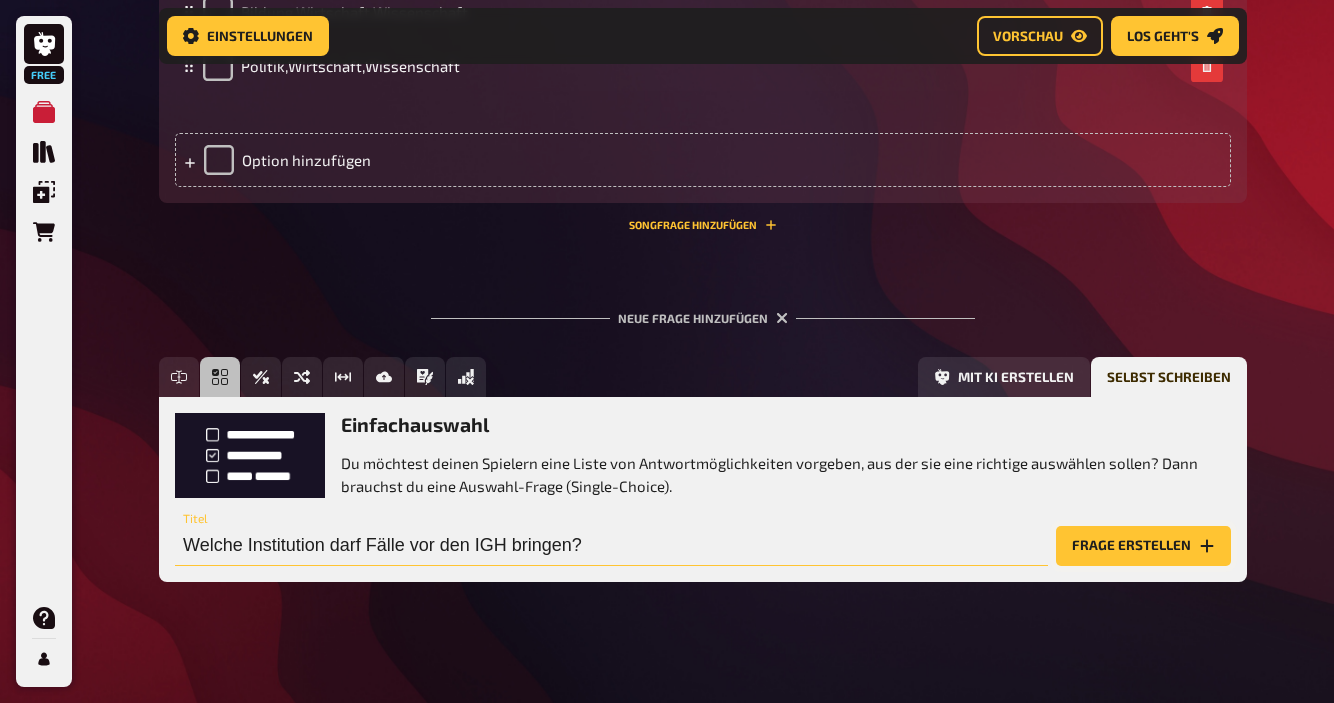 type on "Welche Institution darf Fälle vor den IGH bringen?" 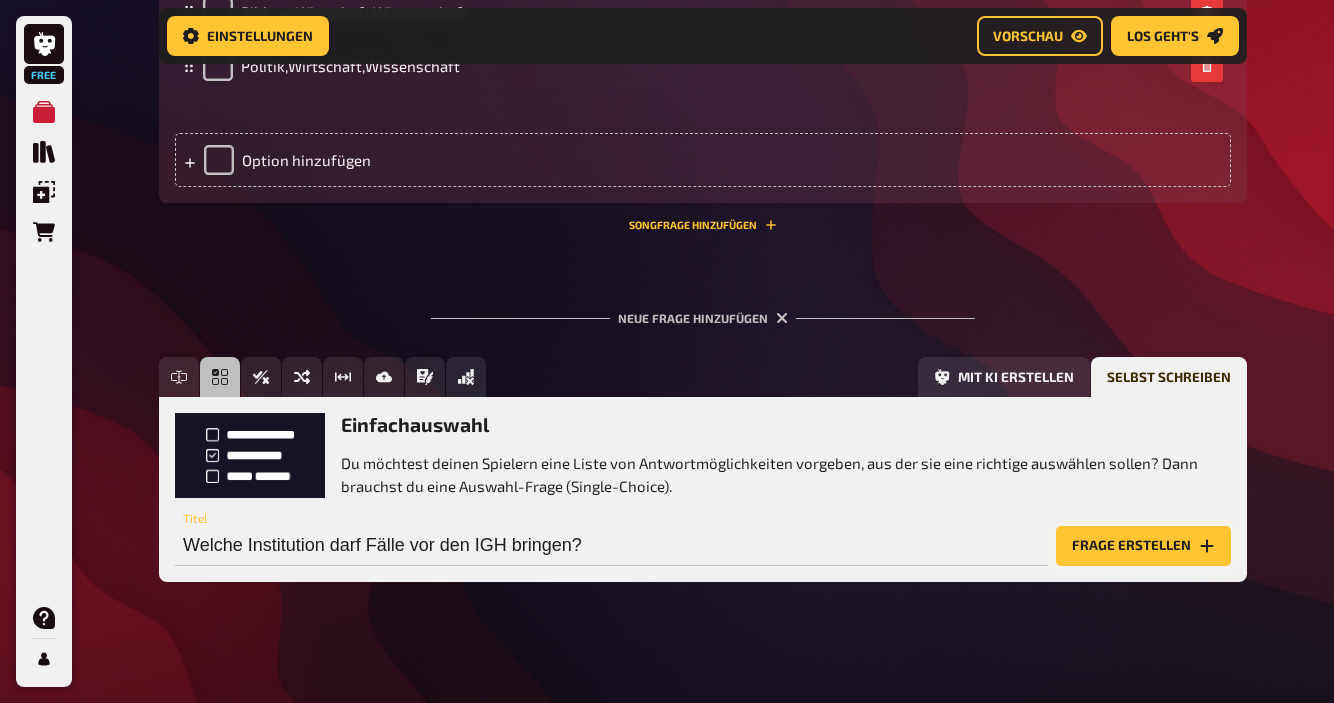 click on "Frage erstellen" at bounding box center (1143, 546) 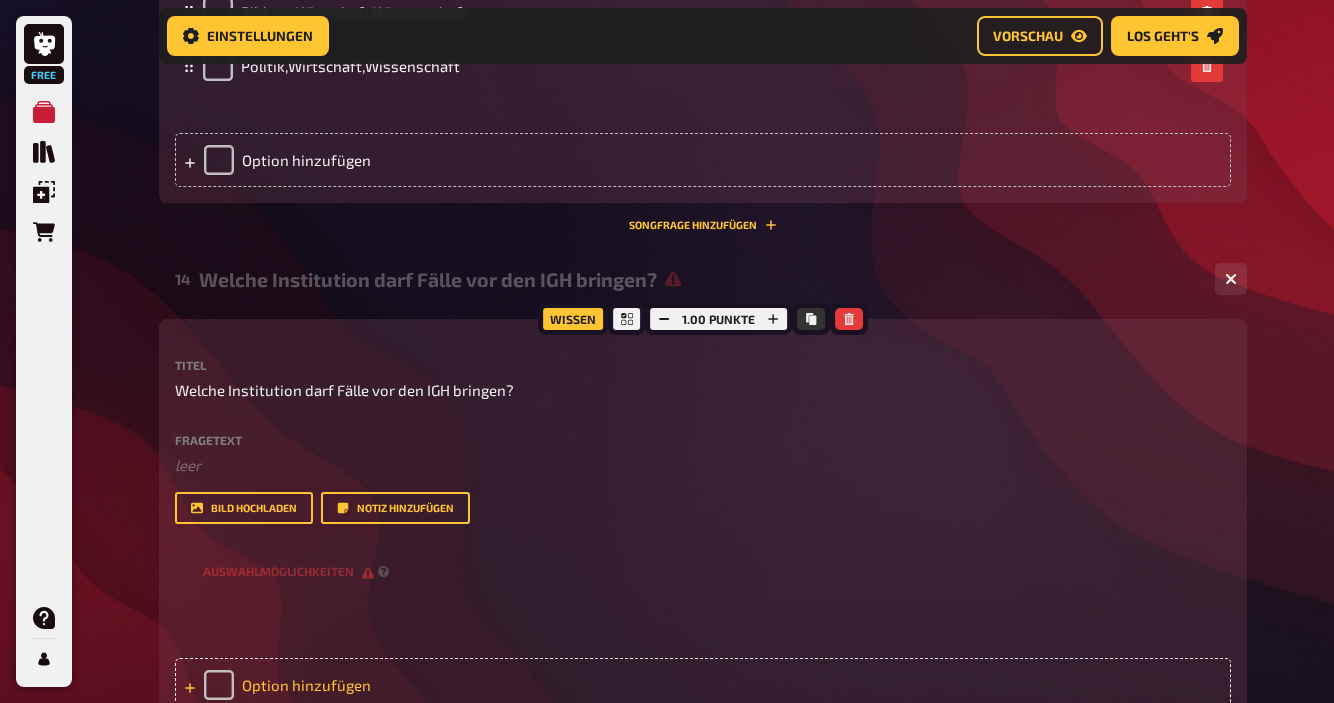 click on "Option hinzufügen" at bounding box center [703, 685] 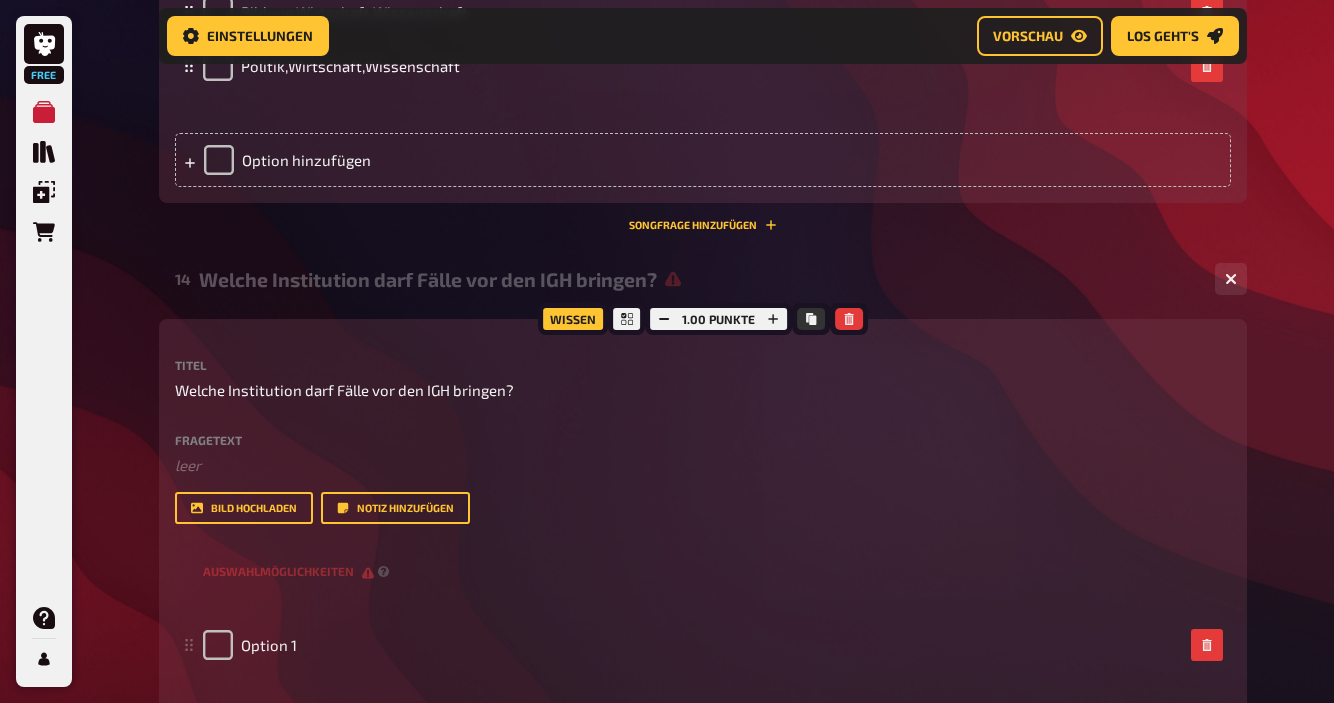 type 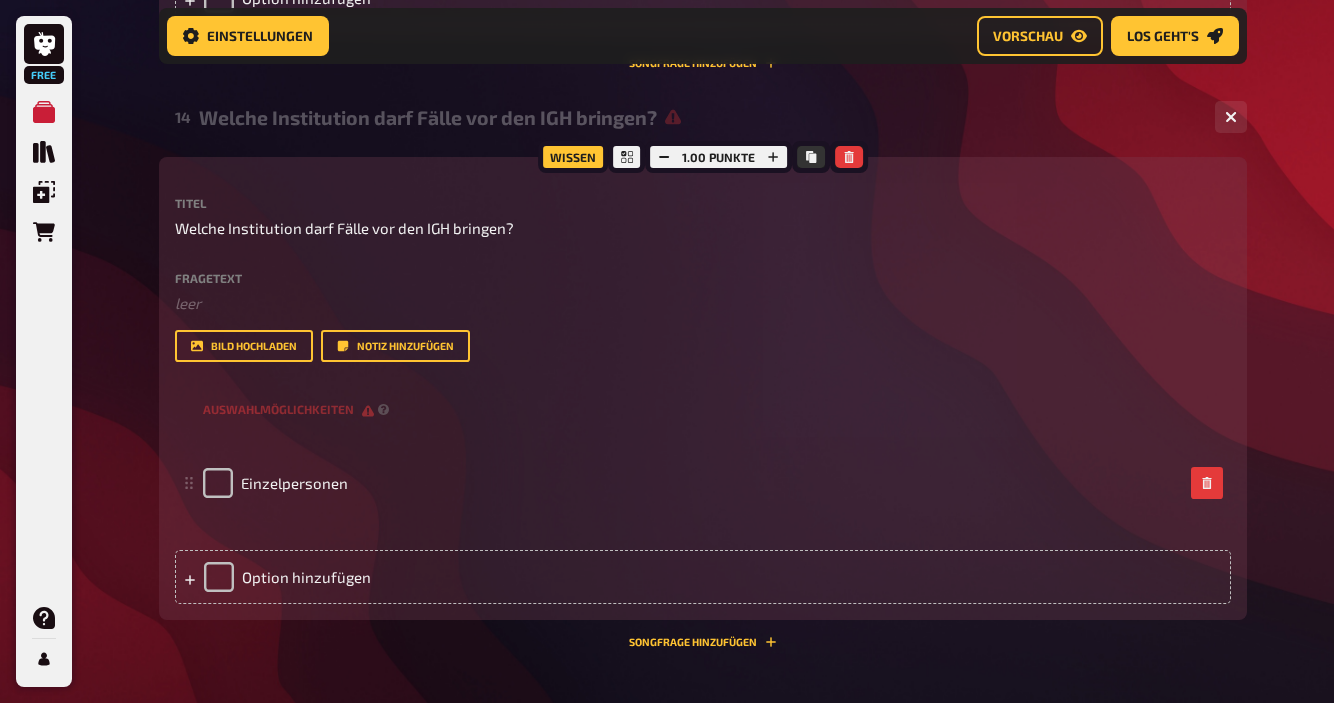 scroll, scrollTop: 5179, scrollLeft: 0, axis: vertical 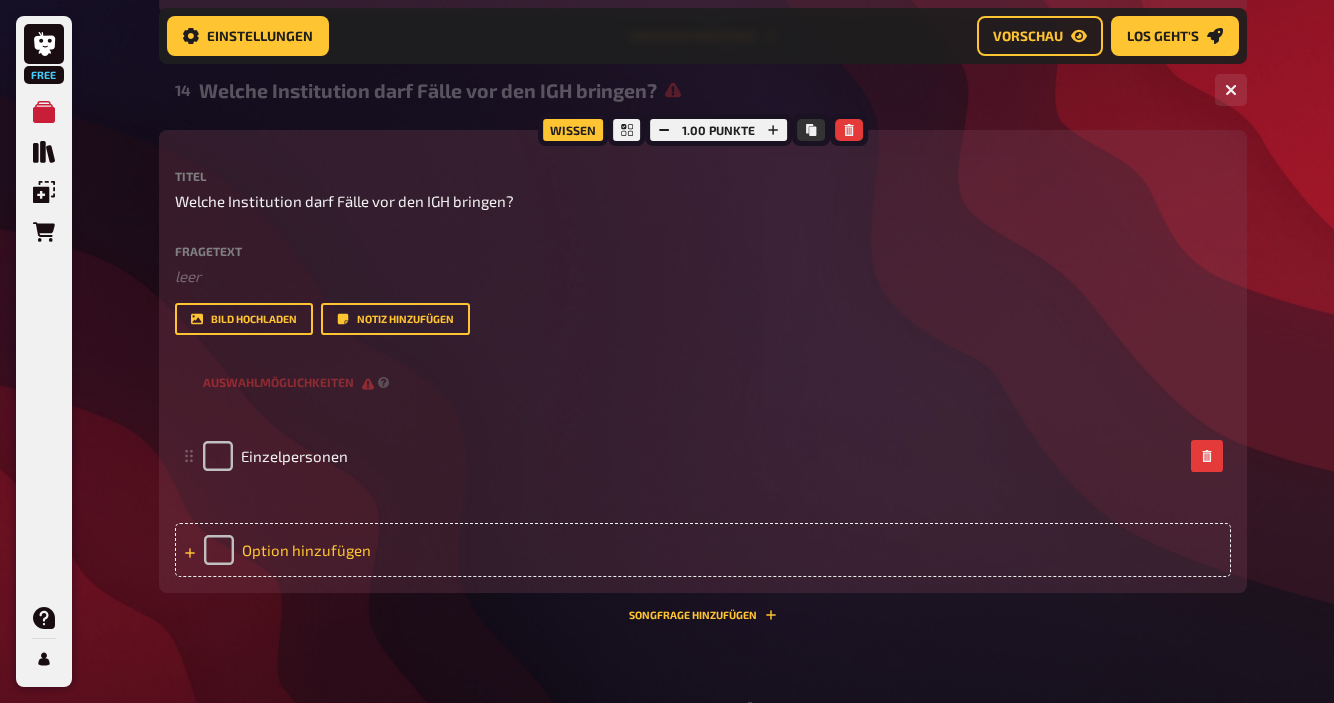 click on "Option hinzufügen" at bounding box center (703, 550) 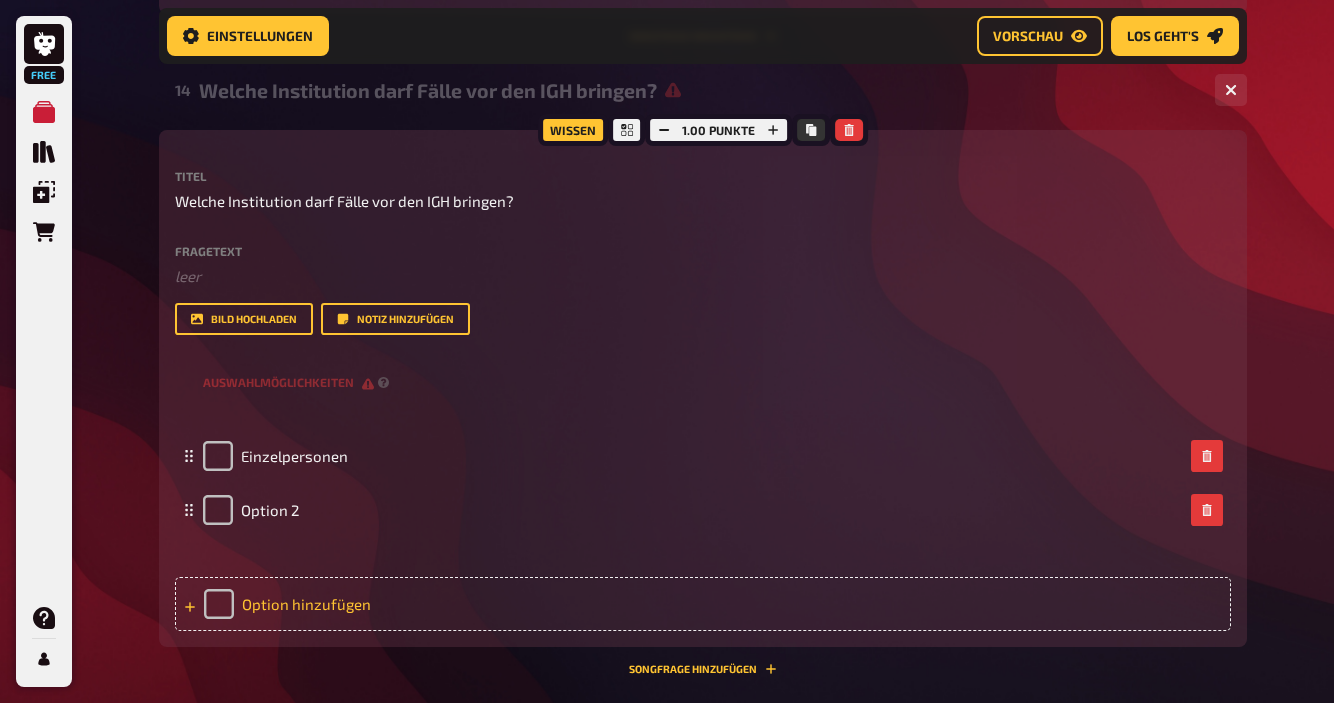 type 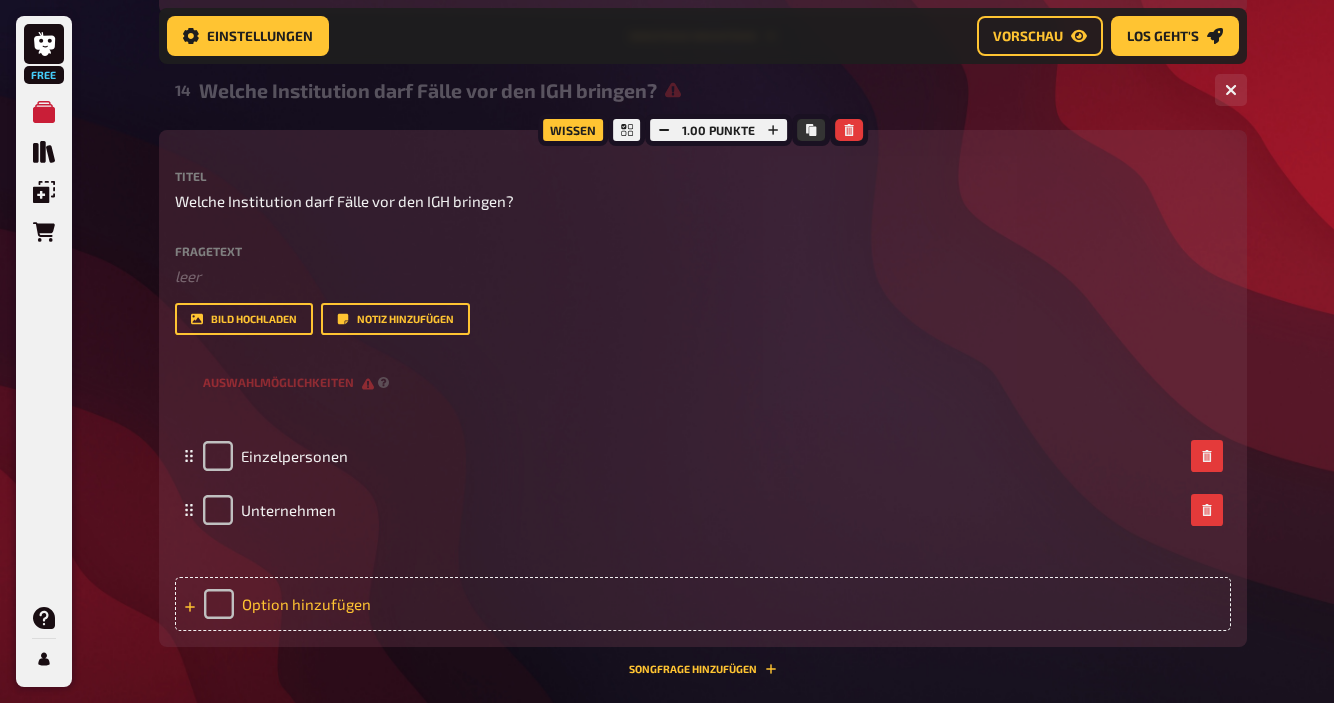 click on "Option hinzufügen" at bounding box center [703, 604] 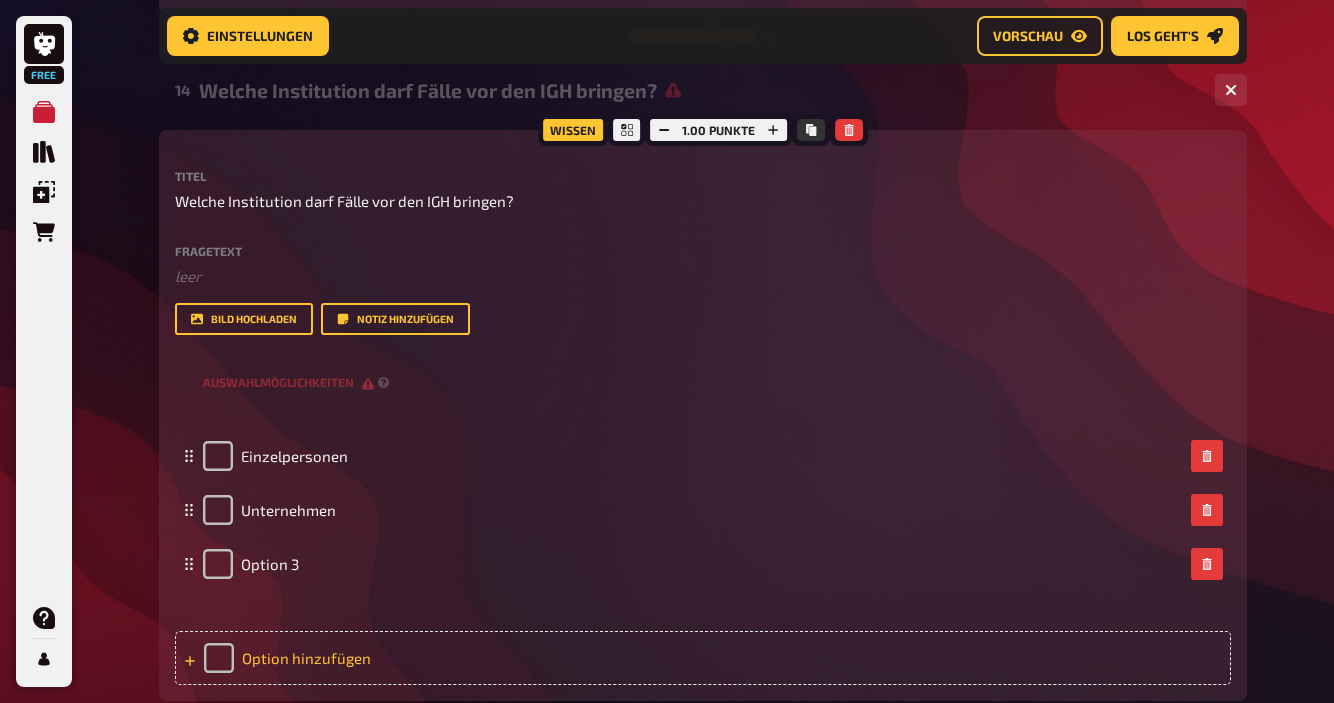 type 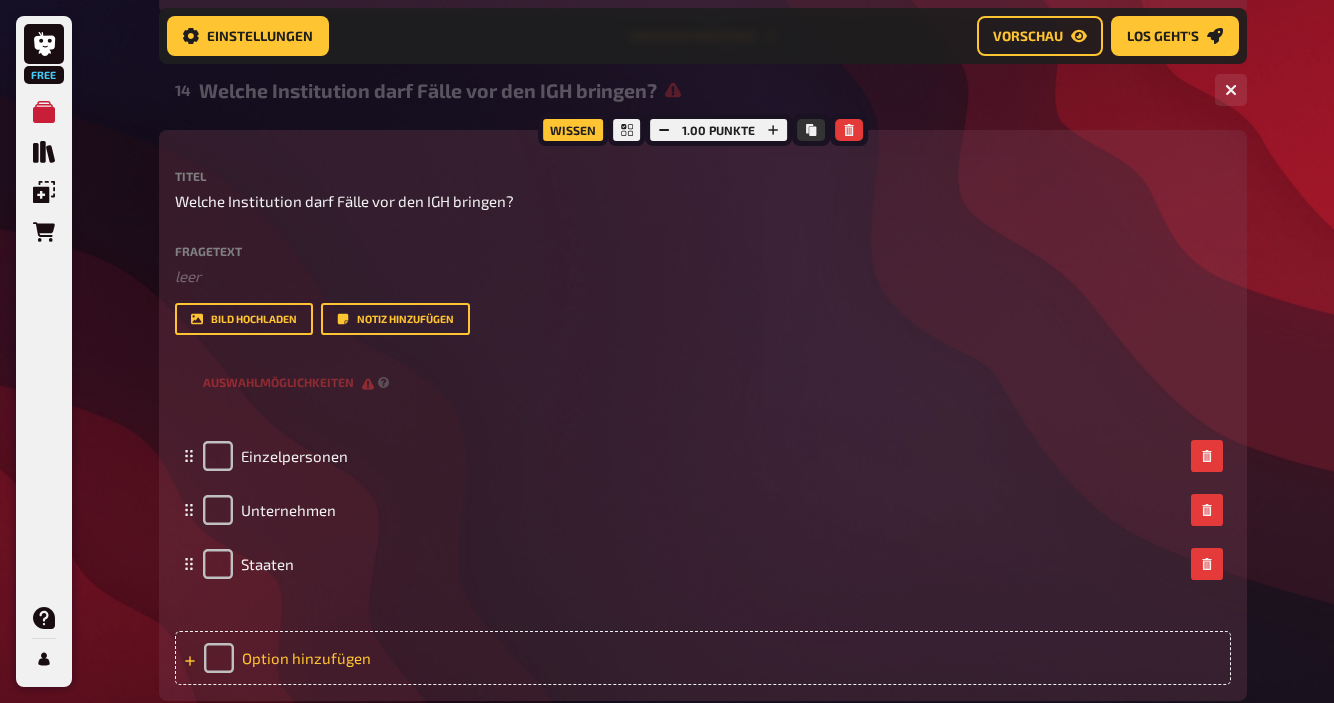 click on "Option hinzufügen" at bounding box center [703, 658] 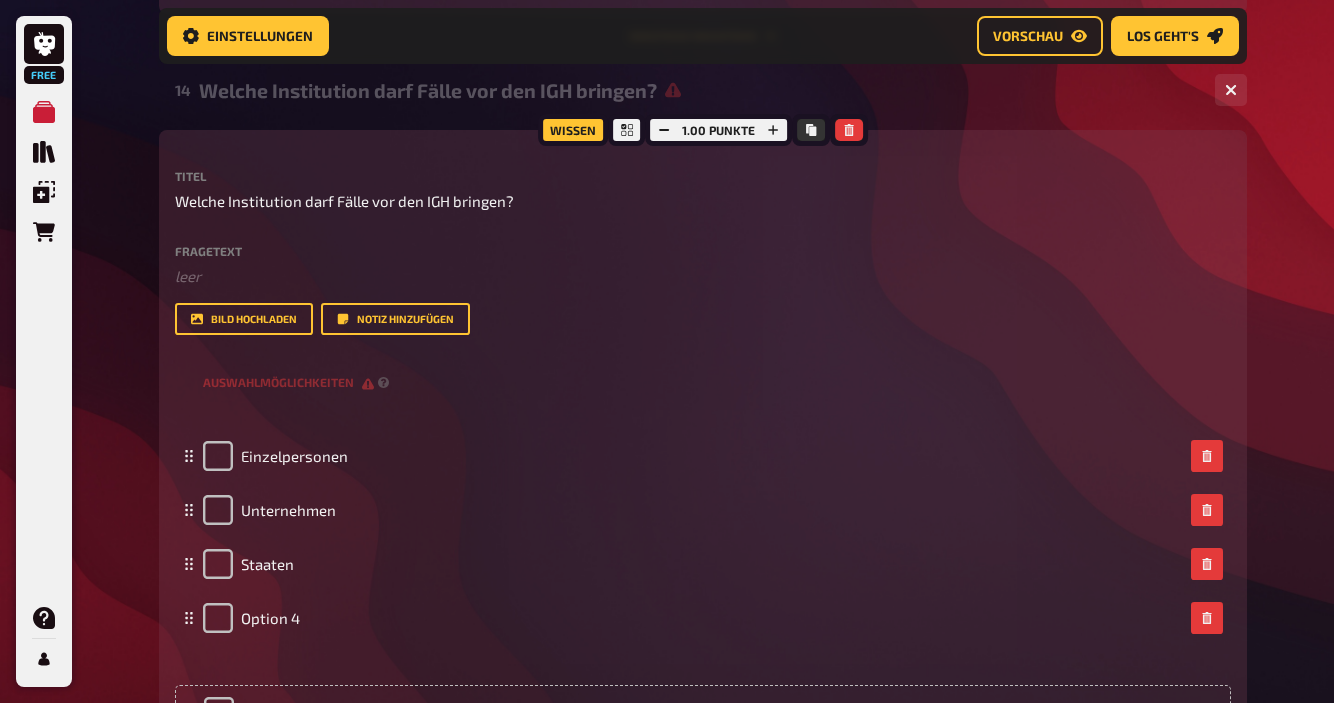 type 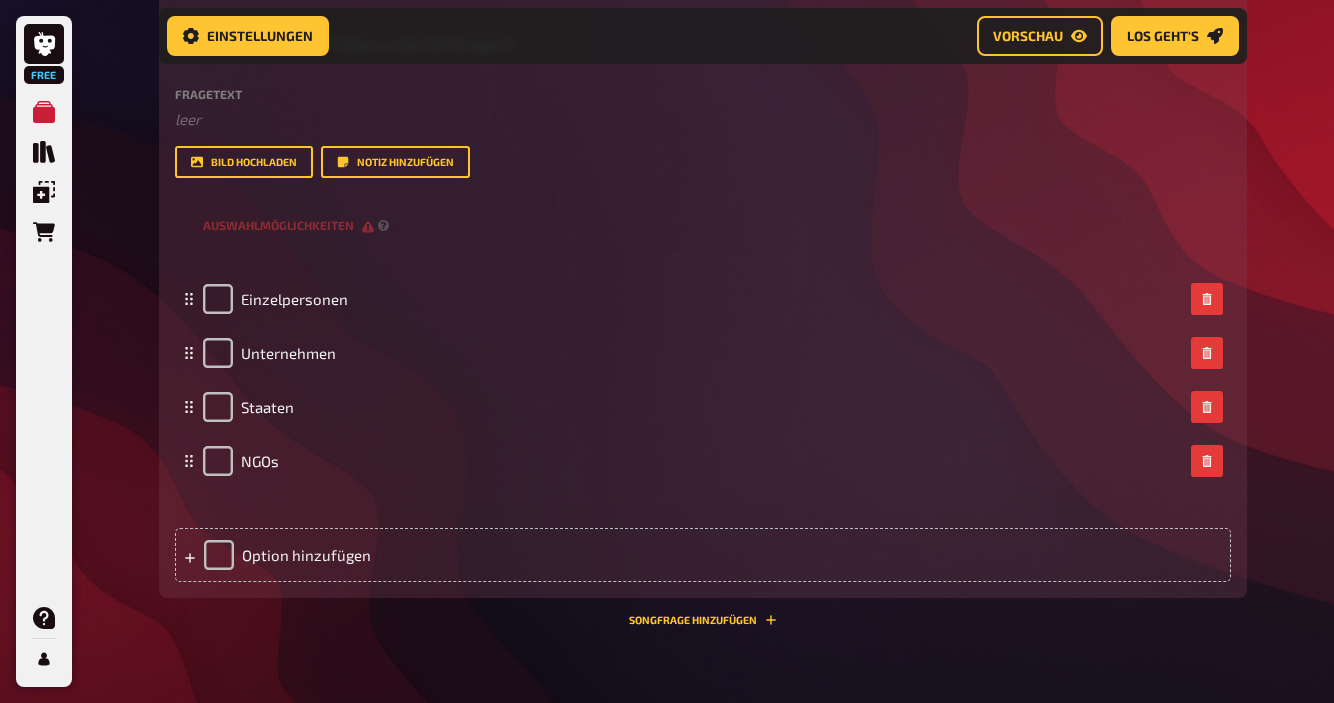 scroll, scrollTop: 5389, scrollLeft: 0, axis: vertical 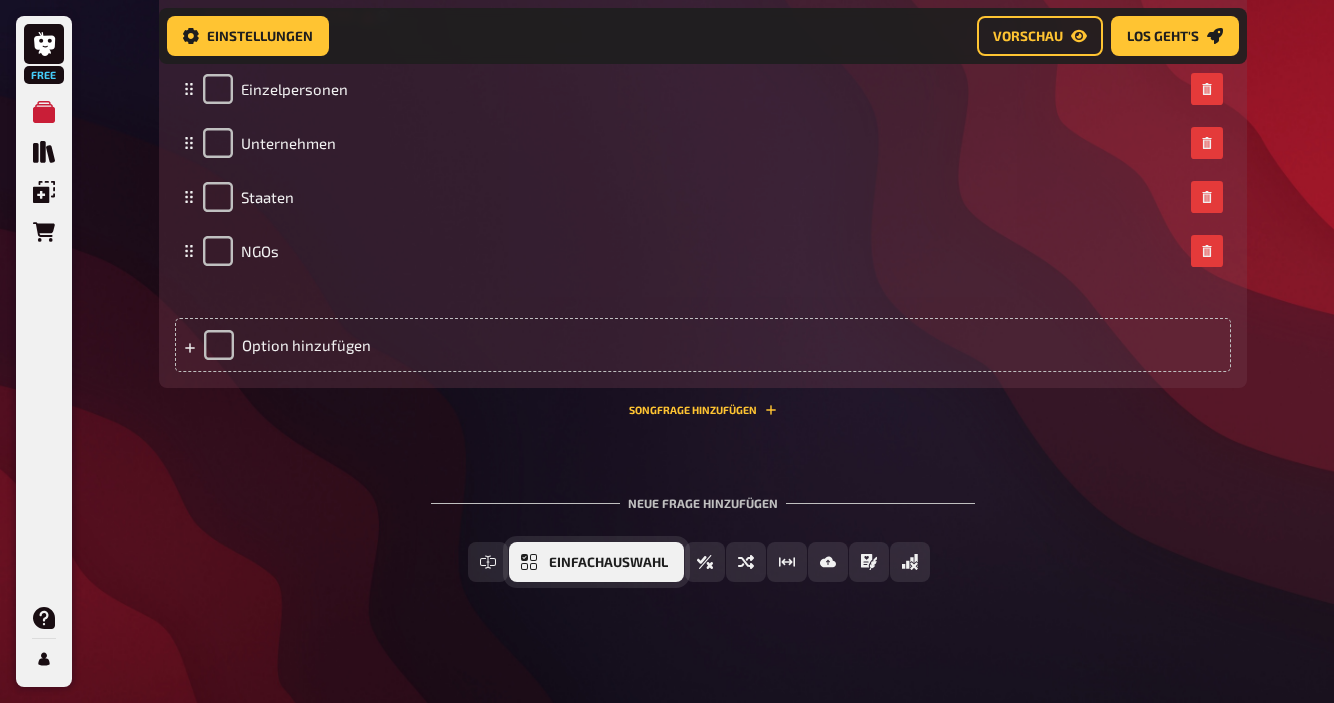 click on "Einfachauswahl" at bounding box center (608, 563) 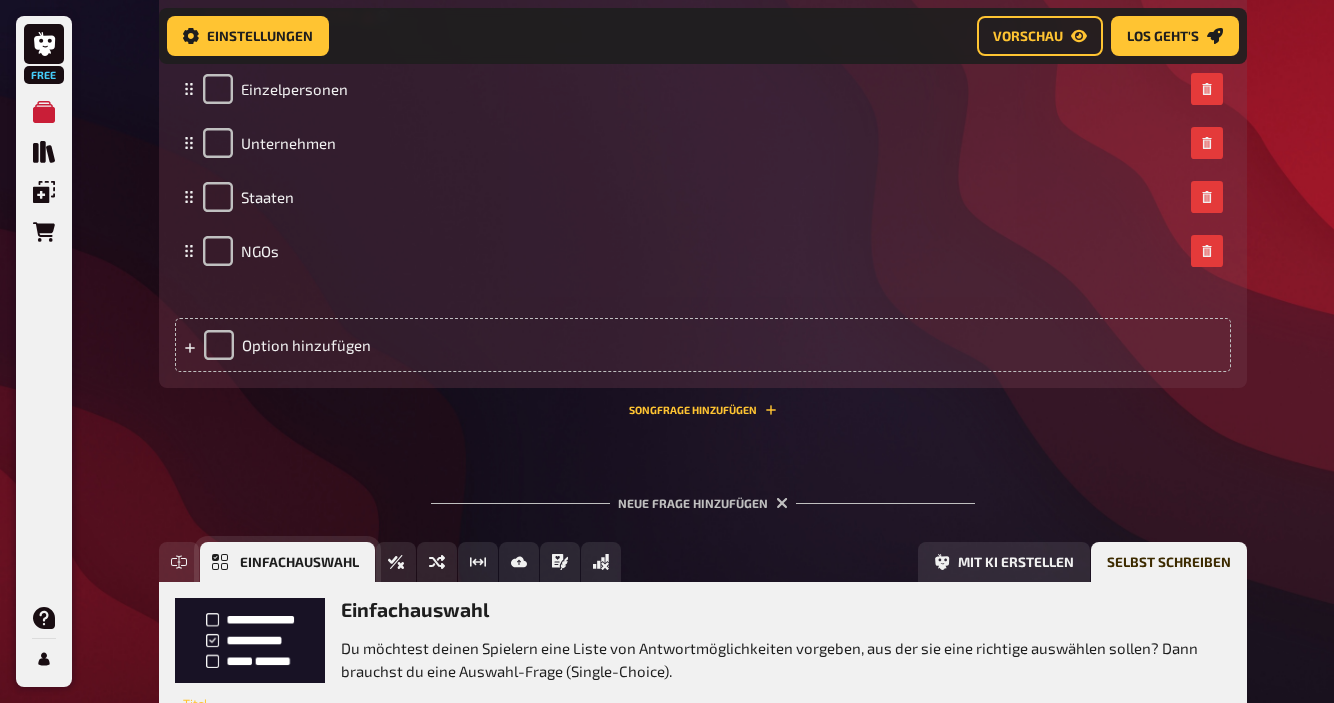 scroll, scrollTop: 5730, scrollLeft: 0, axis: vertical 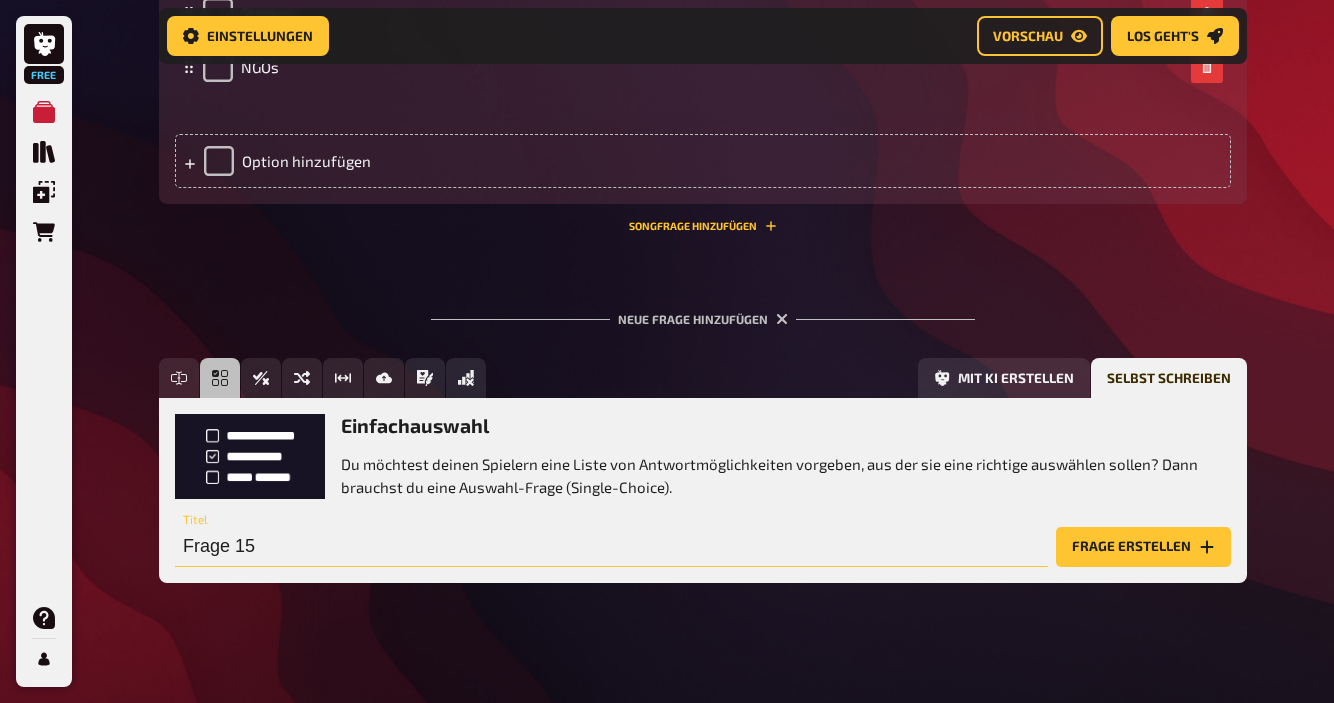 click on "Frage 15" at bounding box center (611, 547) 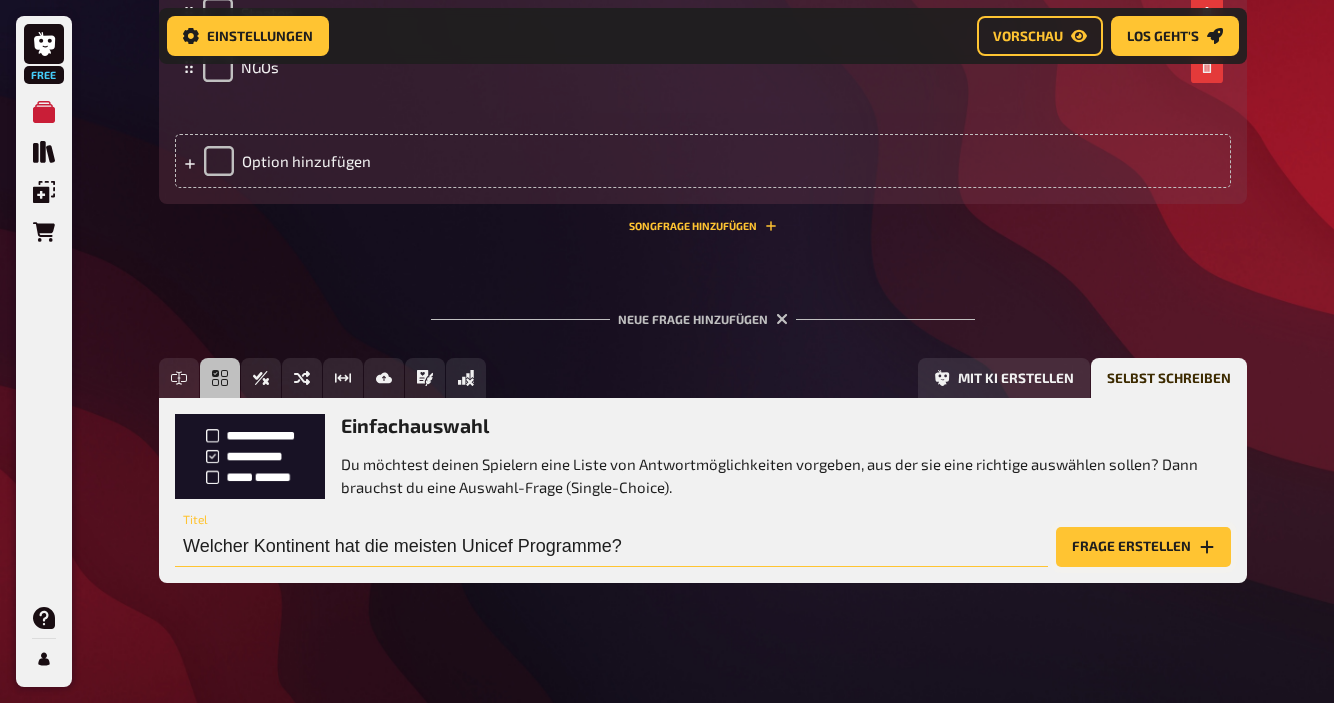 type on "Welcher Kontinent hat die meisten Unicef Programme?" 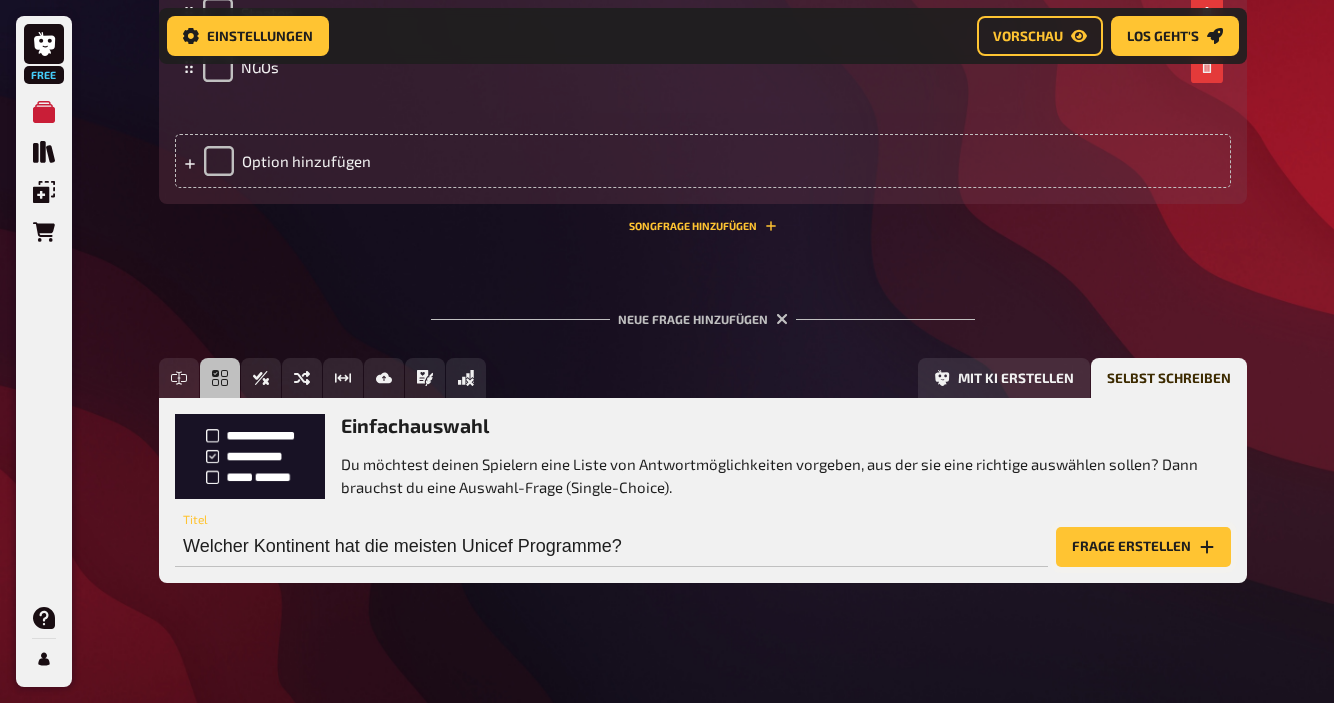 click on "Frage erstellen" at bounding box center [1143, 547] 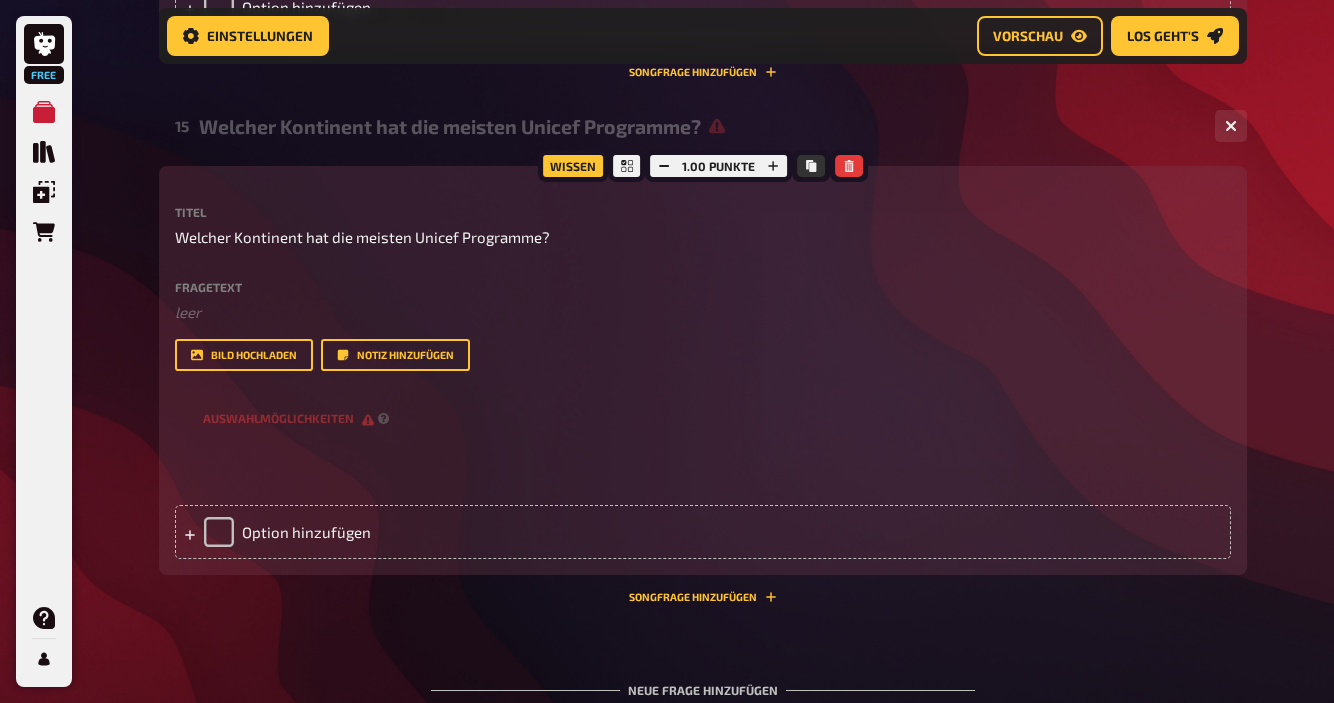 scroll, scrollTop: 6008, scrollLeft: 0, axis: vertical 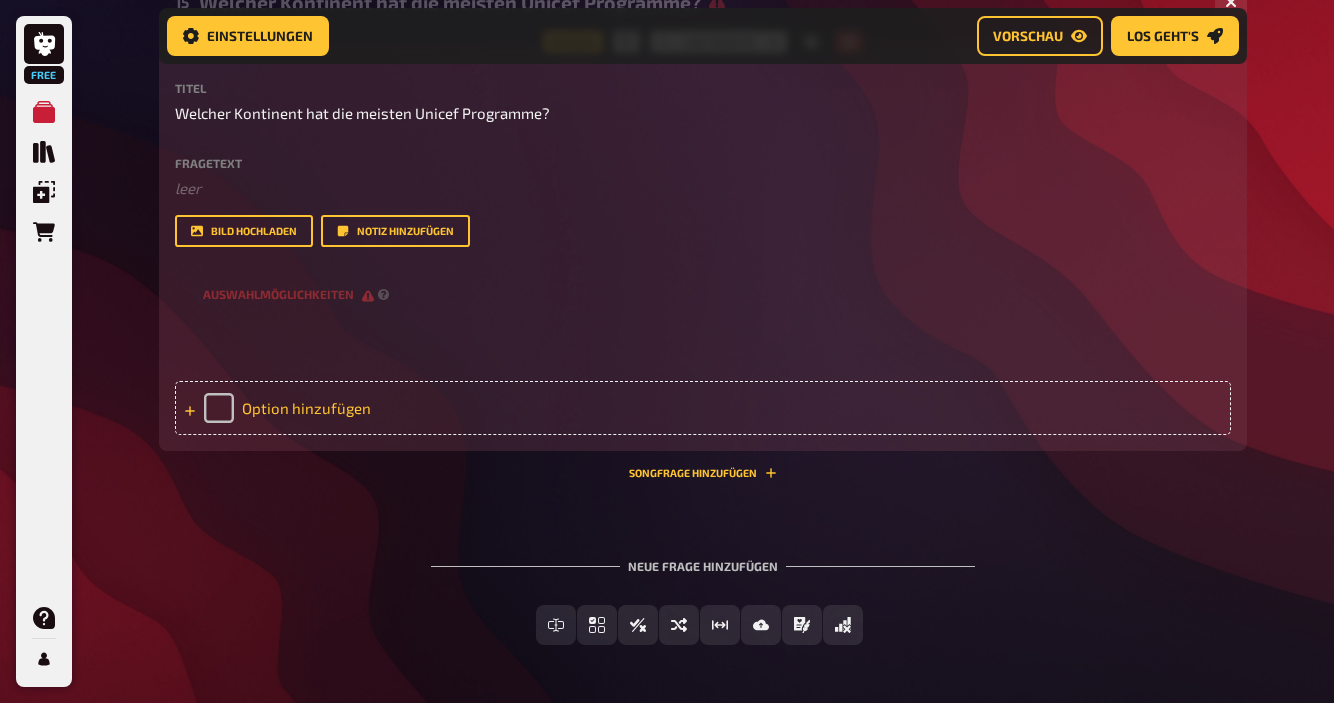 click on "Option hinzufügen" at bounding box center [703, 408] 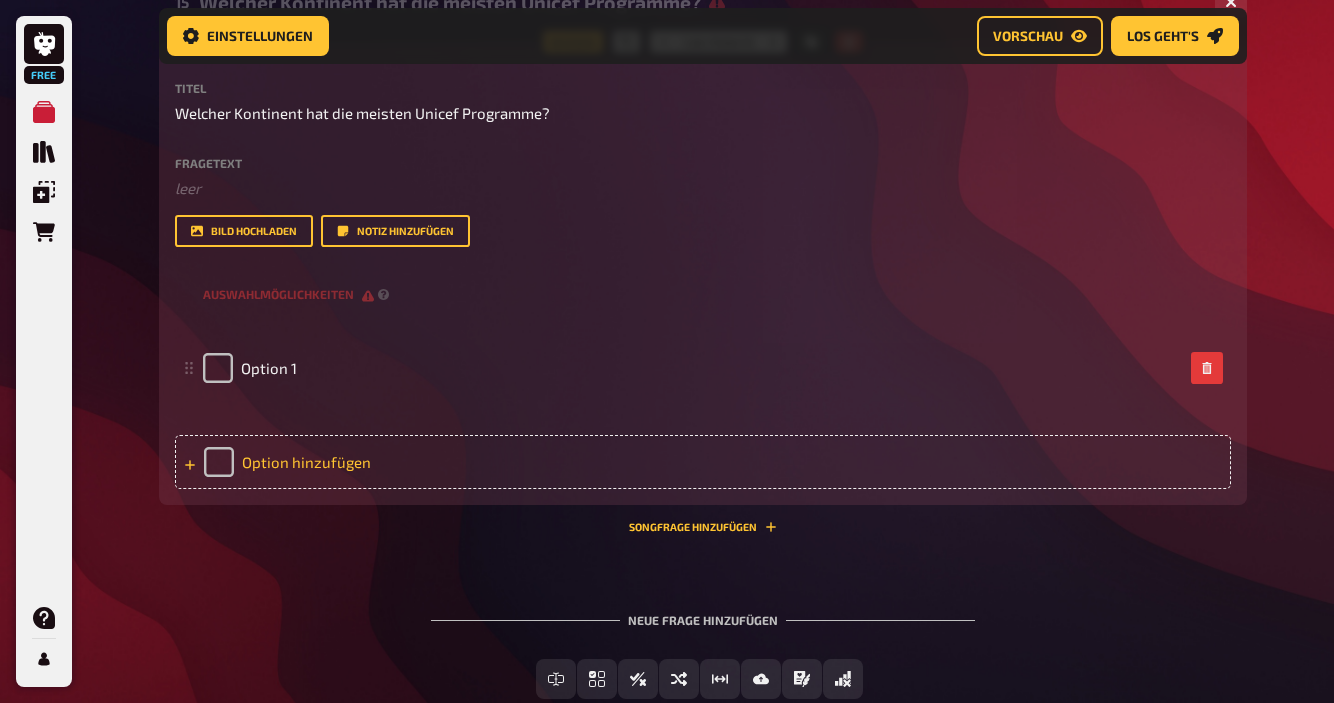 type 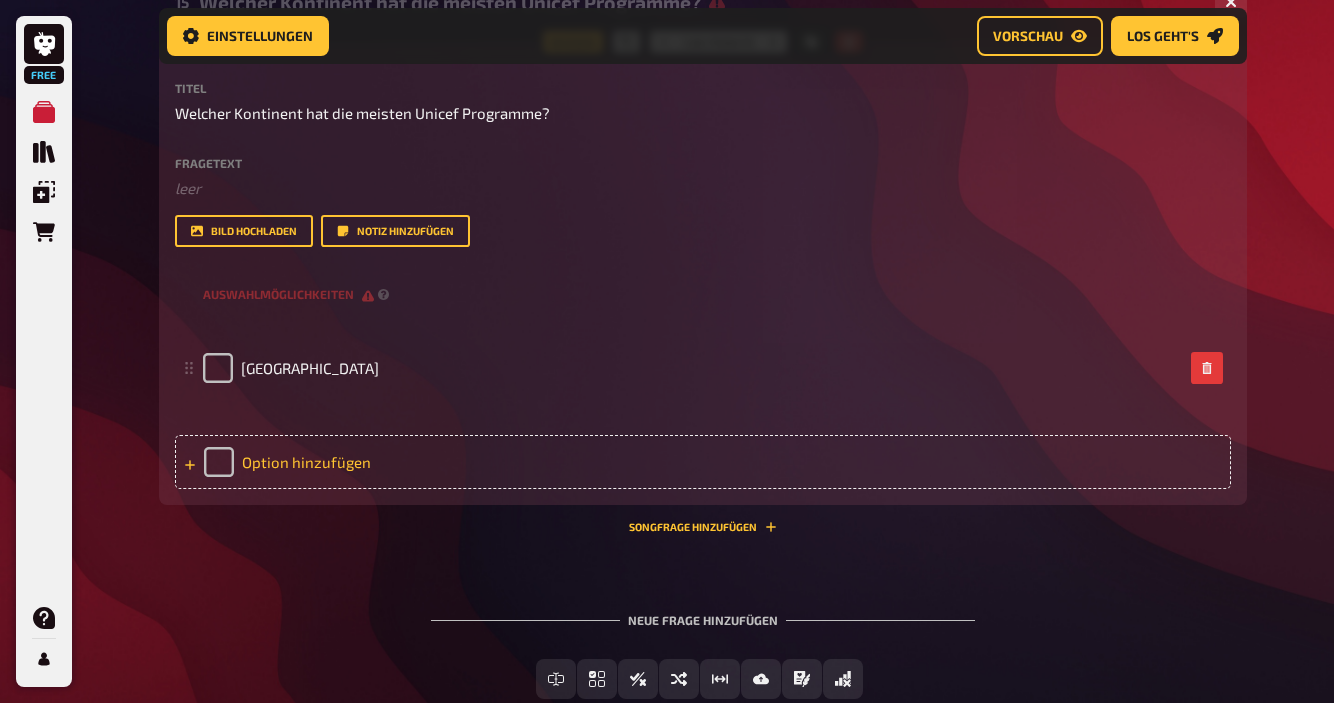click on "Option hinzufügen" at bounding box center [703, 462] 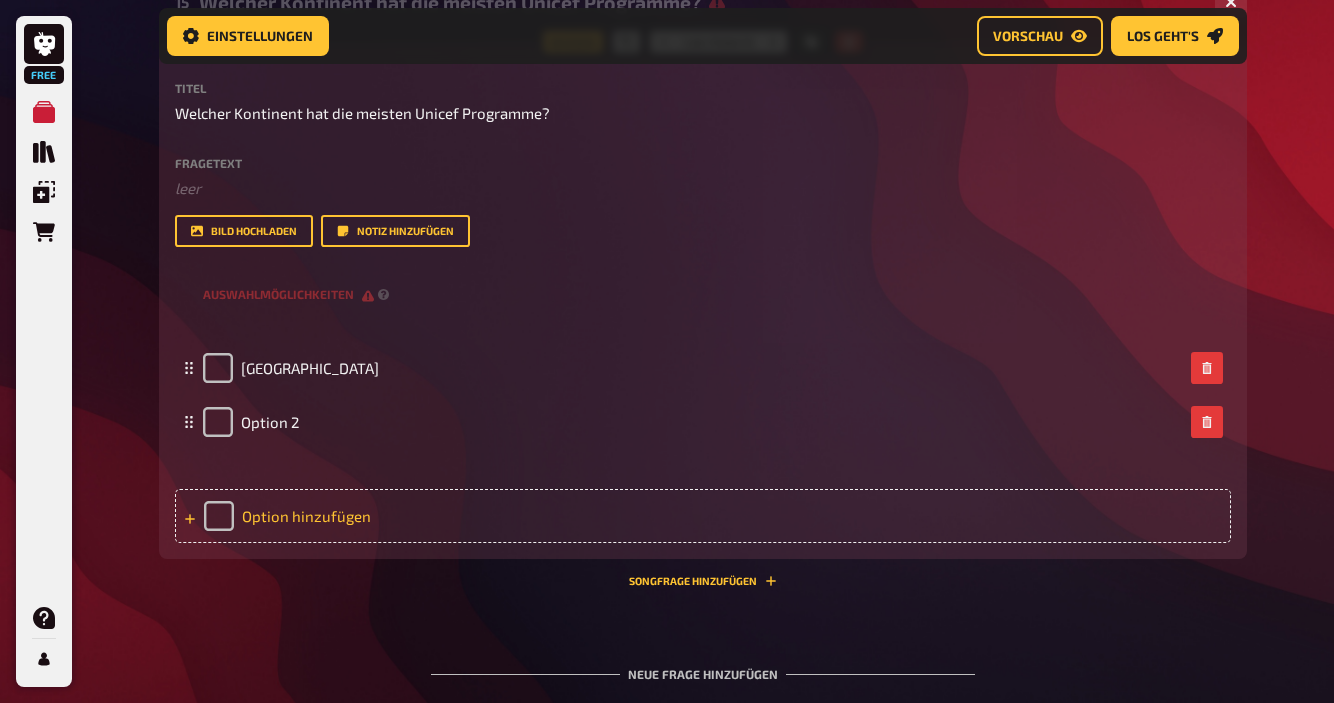 type 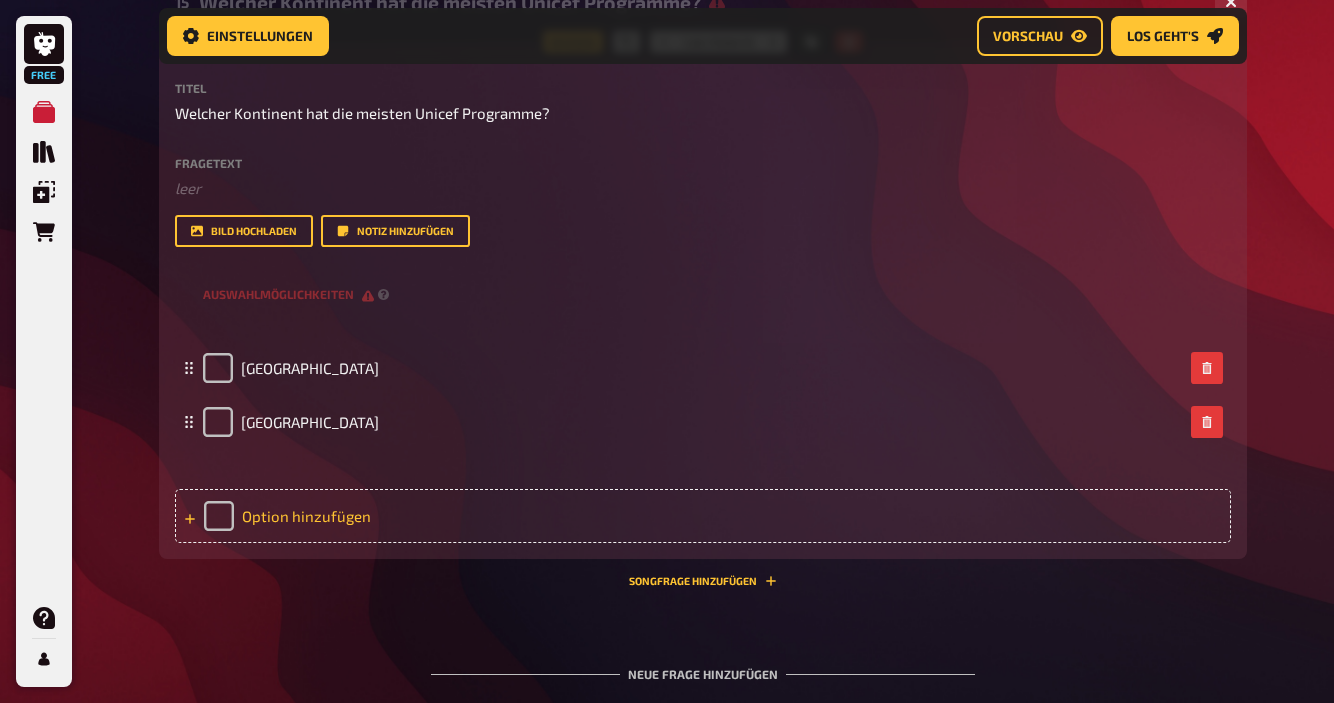 click on "Option hinzufügen" at bounding box center (703, 516) 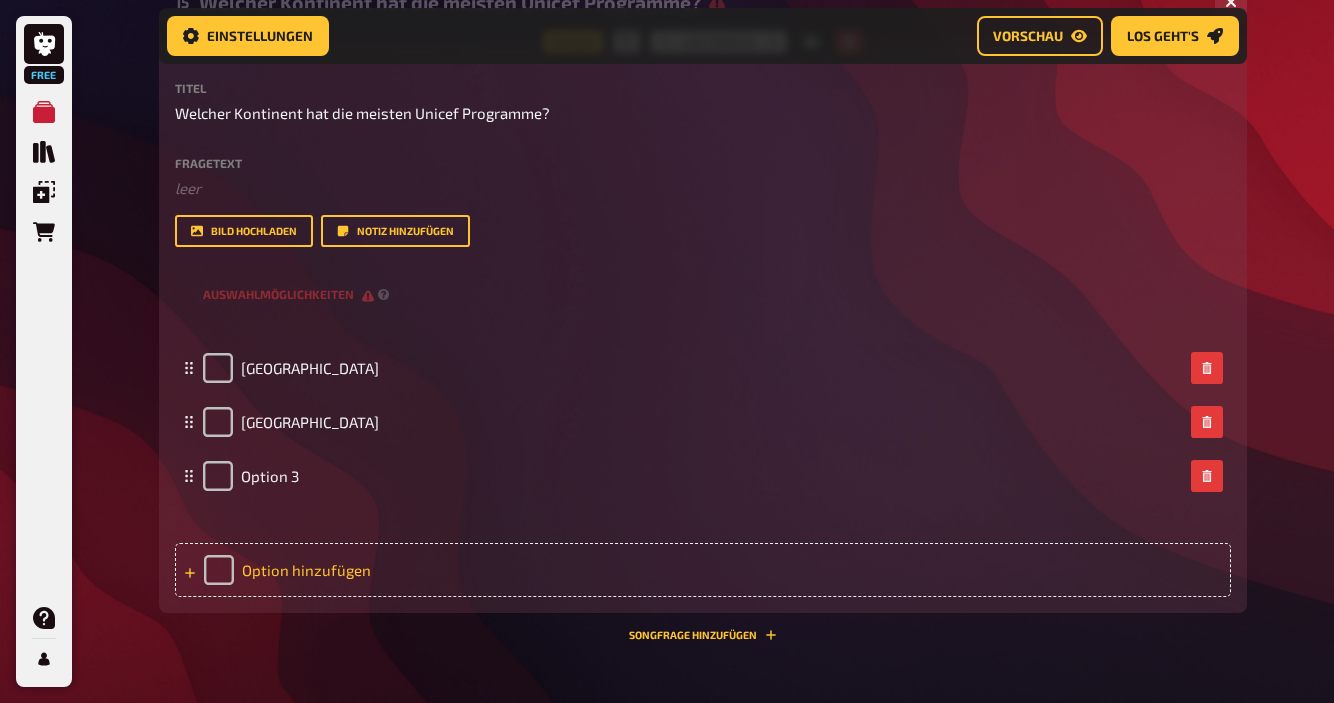 type 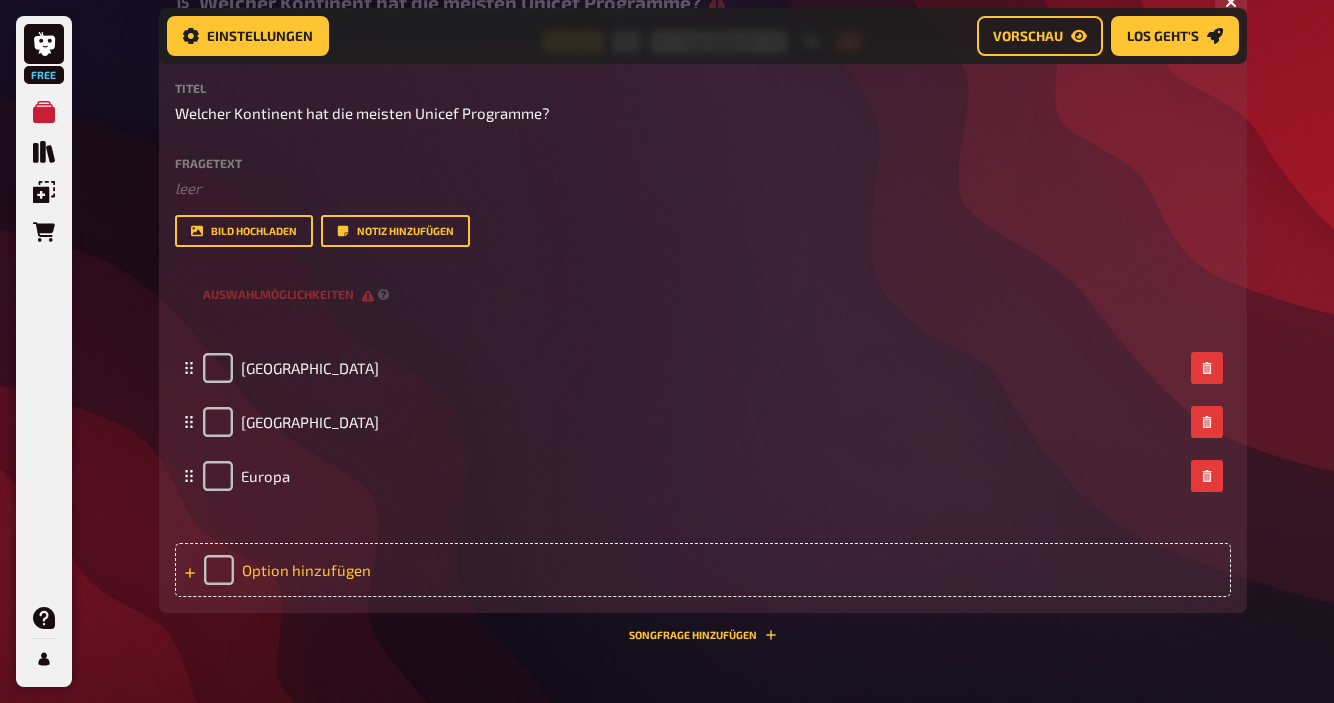click on "Option hinzufügen" at bounding box center [703, 570] 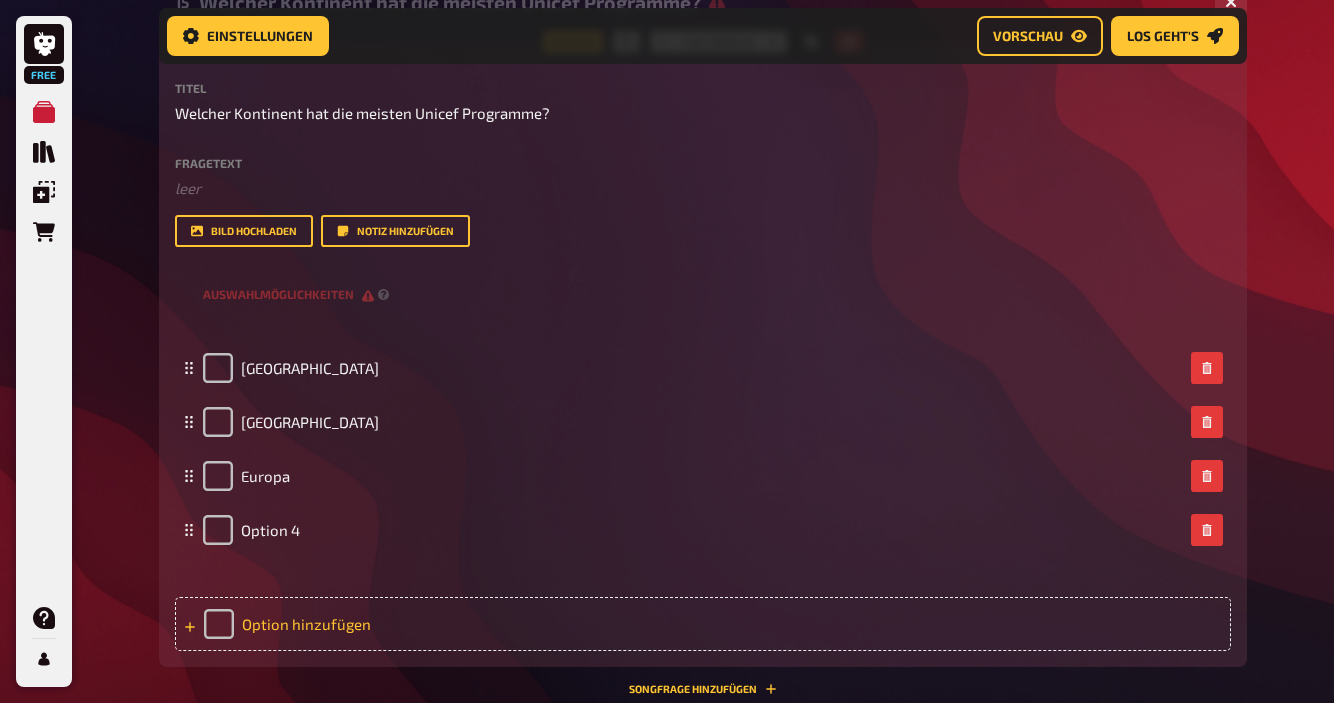 type 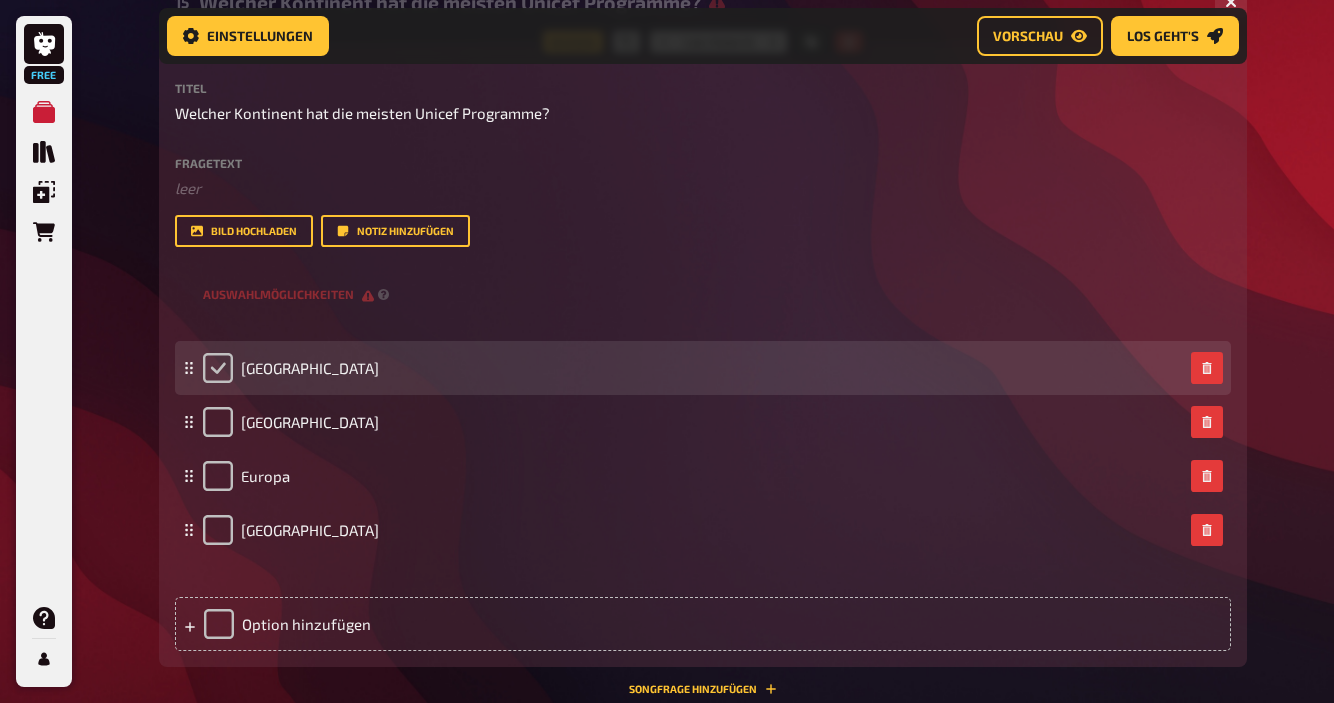 click at bounding box center (218, 368) 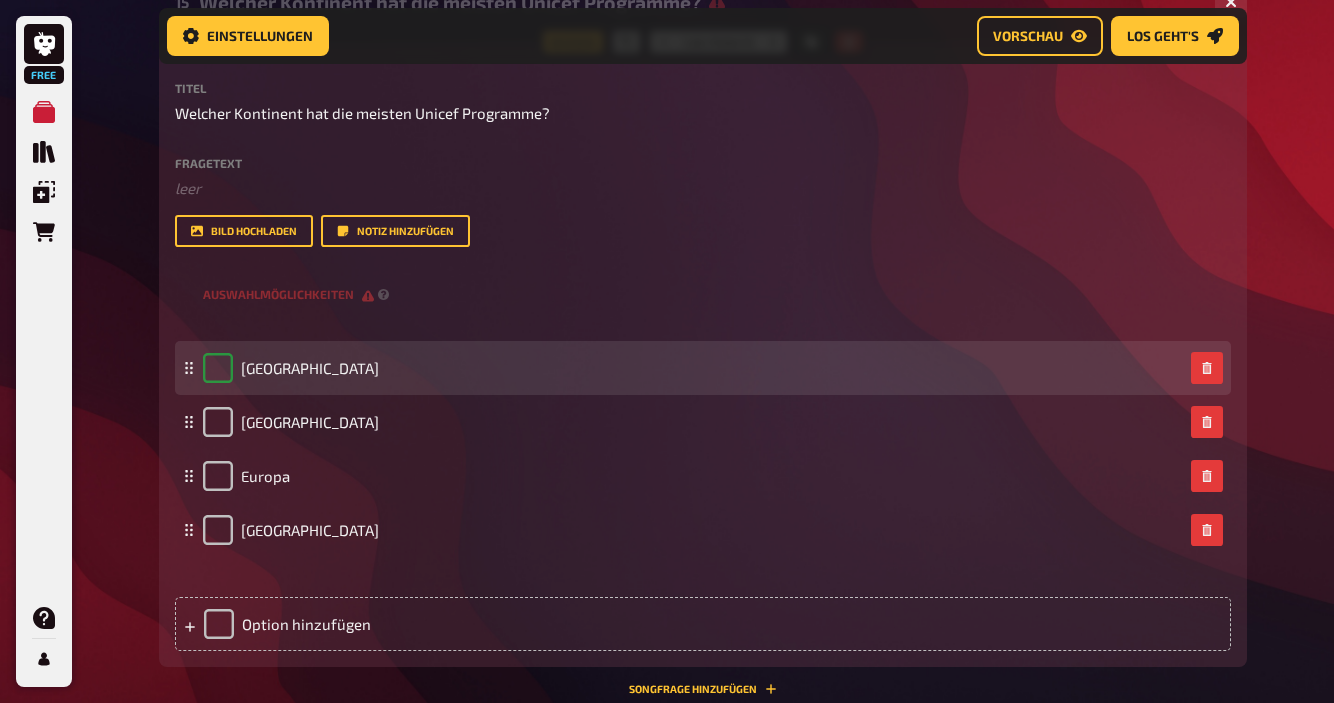 checkbox on "true" 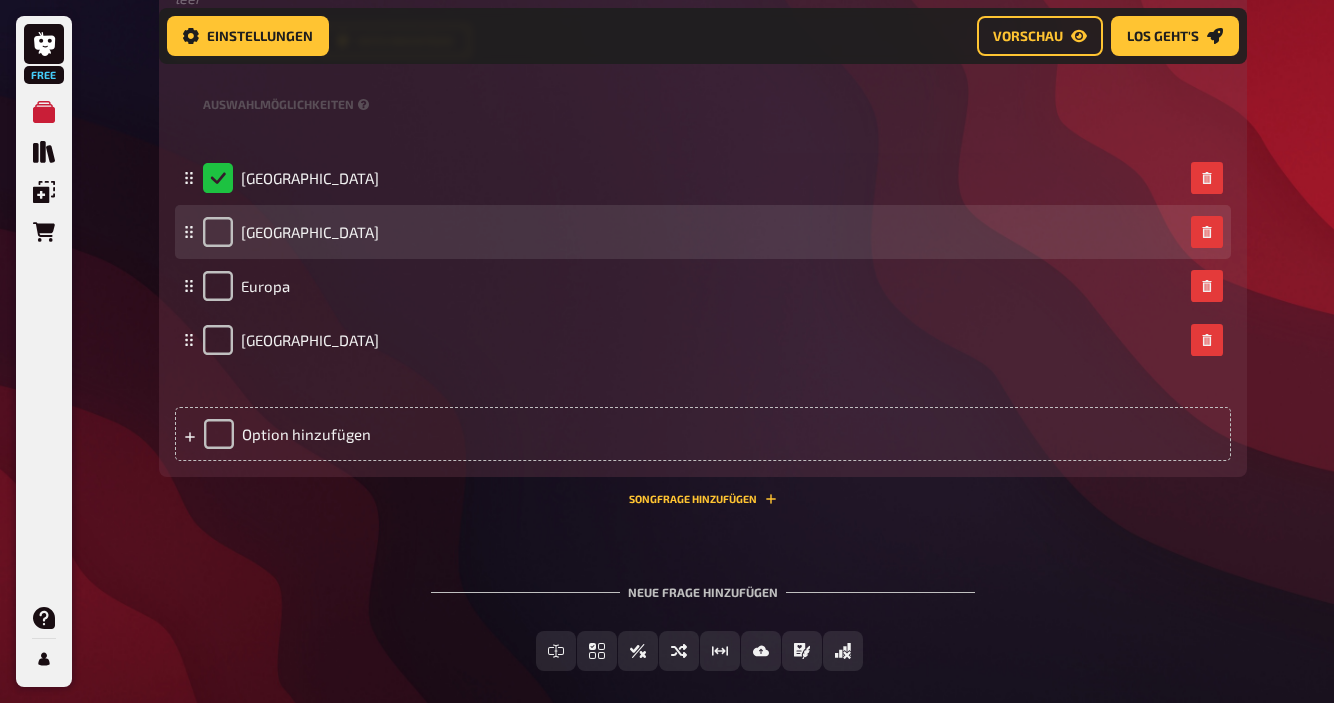scroll, scrollTop: 6286, scrollLeft: 0, axis: vertical 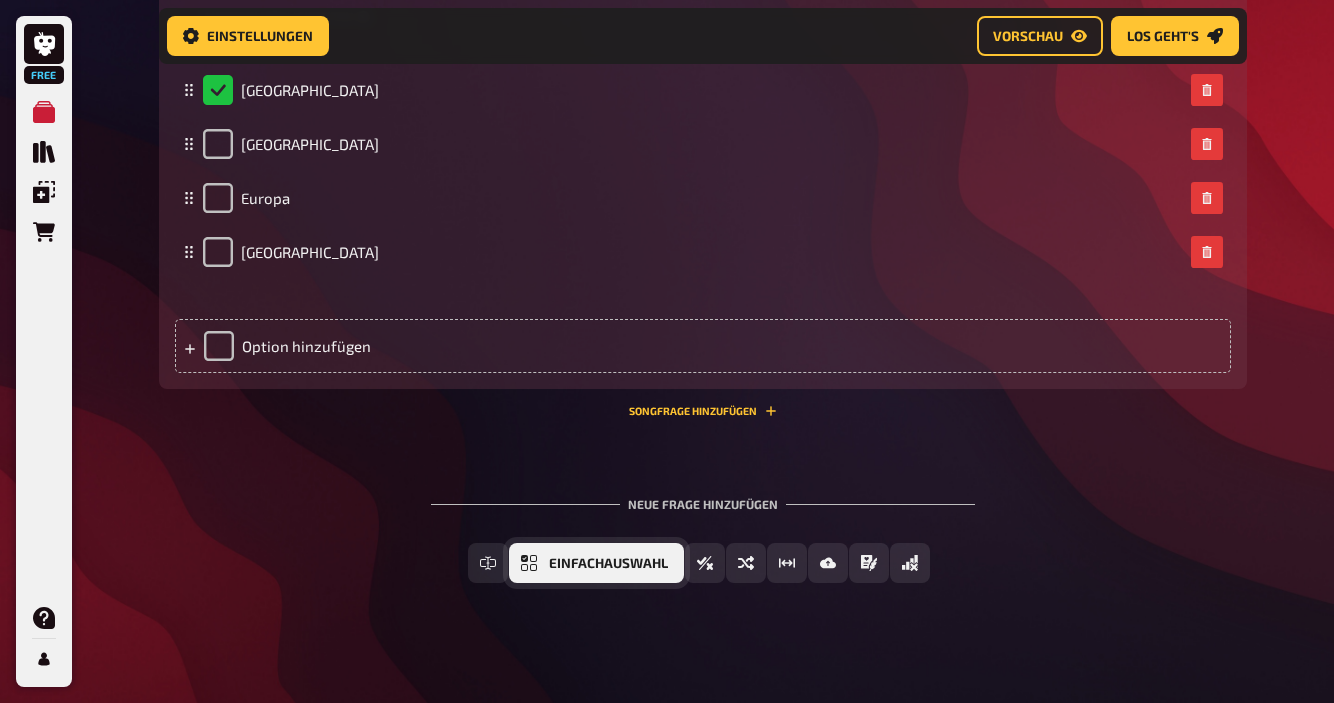 click on "Einfachauswahl" at bounding box center [596, 563] 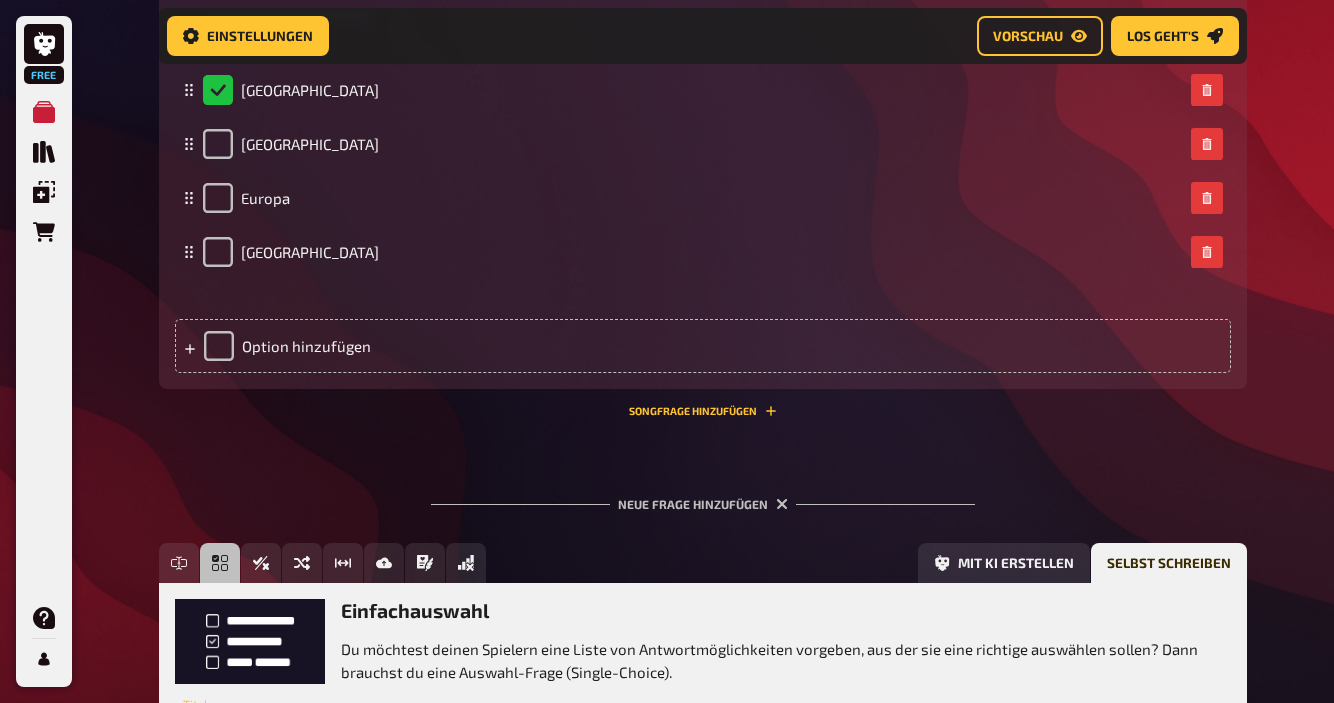 scroll, scrollTop: 6470, scrollLeft: 0, axis: vertical 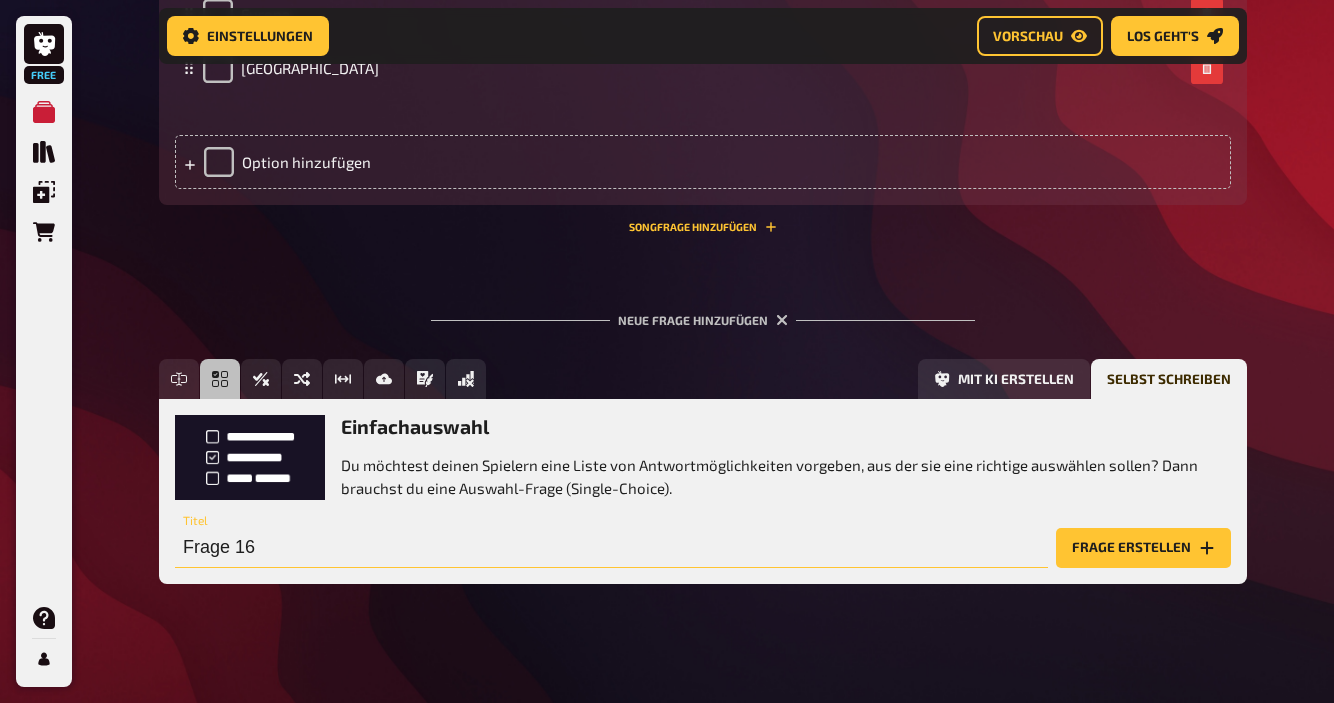 click on "Frage 16" at bounding box center [611, 548] 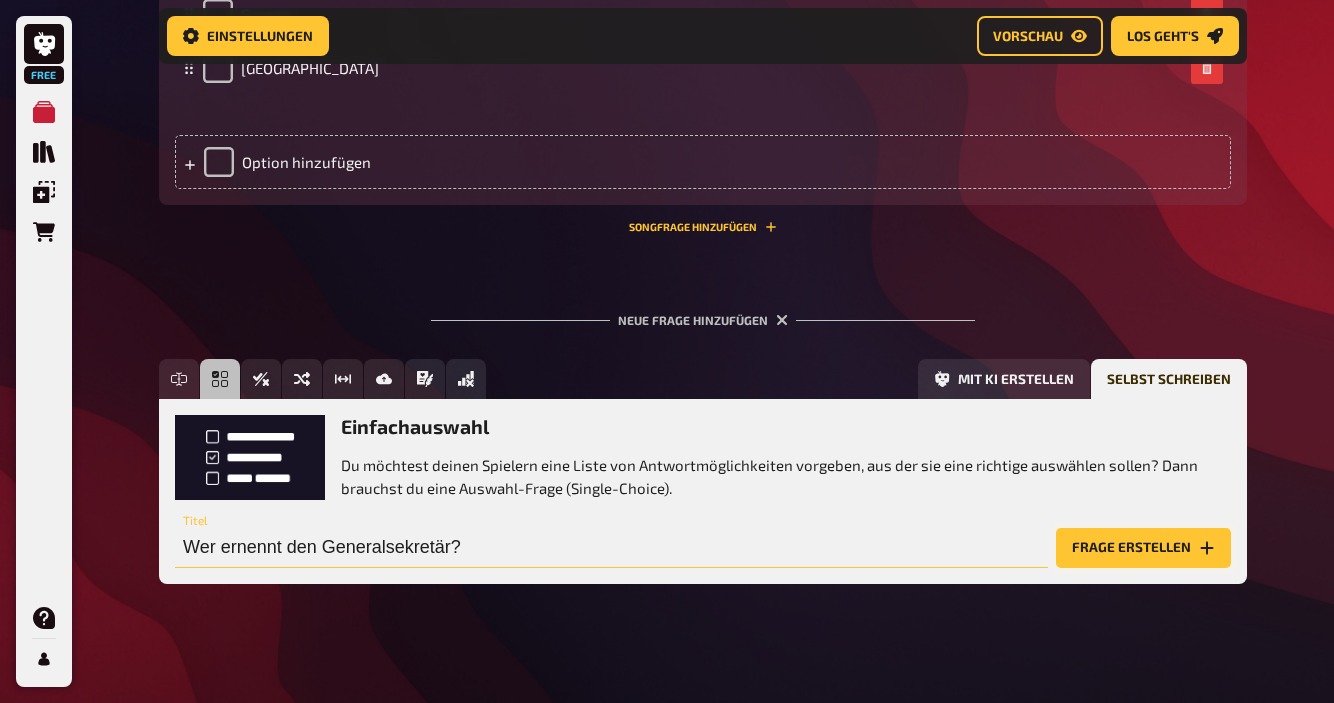 type on "Wer ernennt den Generalsekretär?" 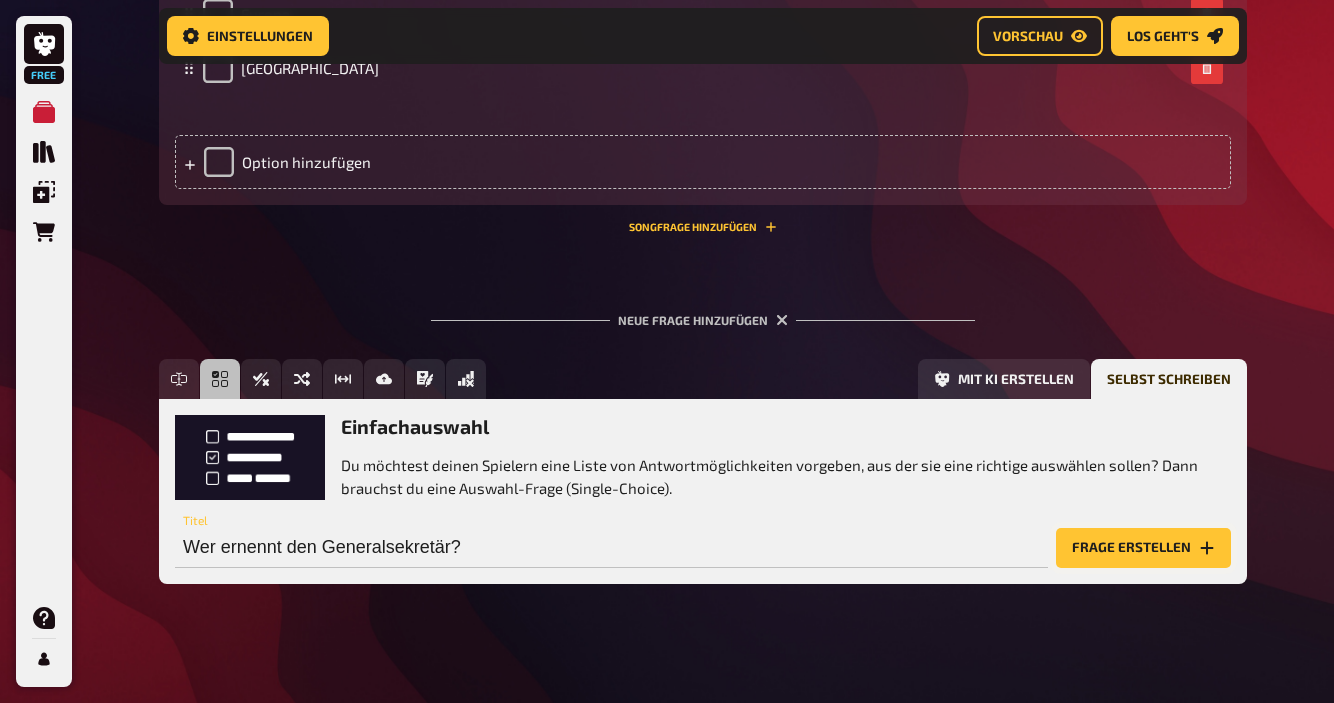 click on "Frage erstellen" at bounding box center (1143, 548) 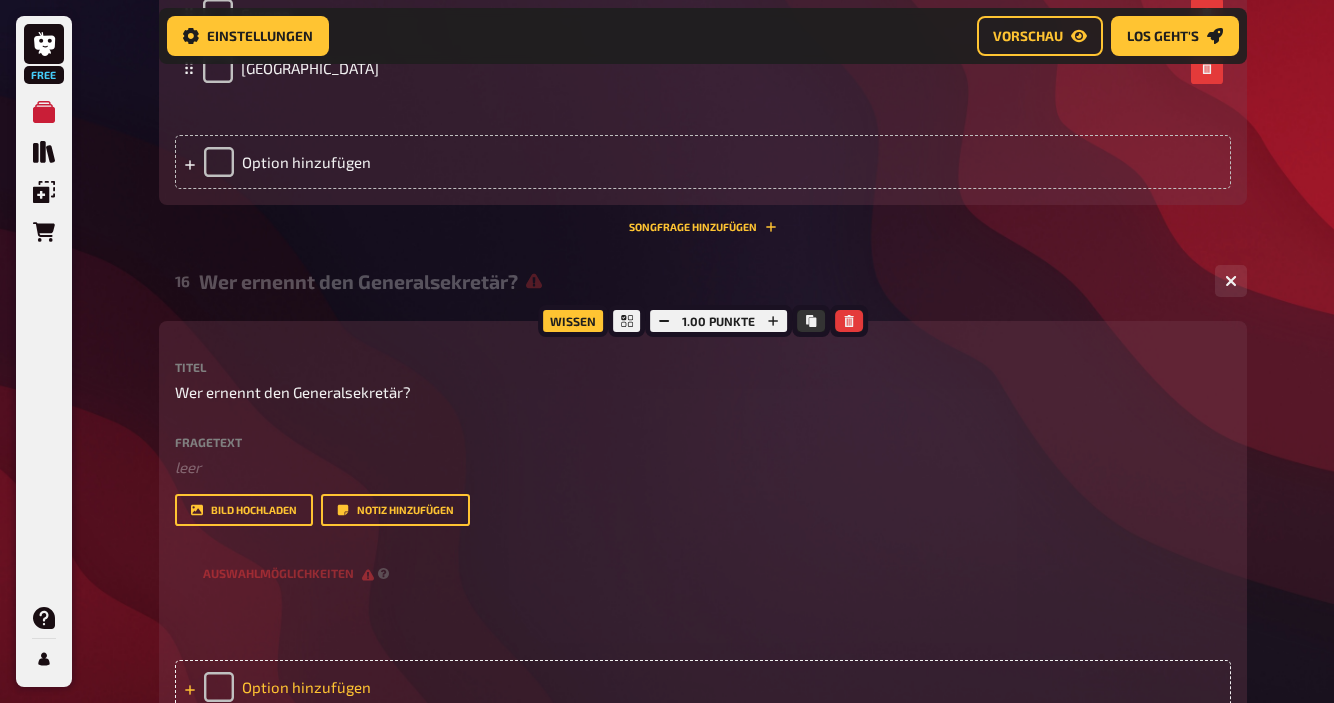 scroll, scrollTop: 6531, scrollLeft: 0, axis: vertical 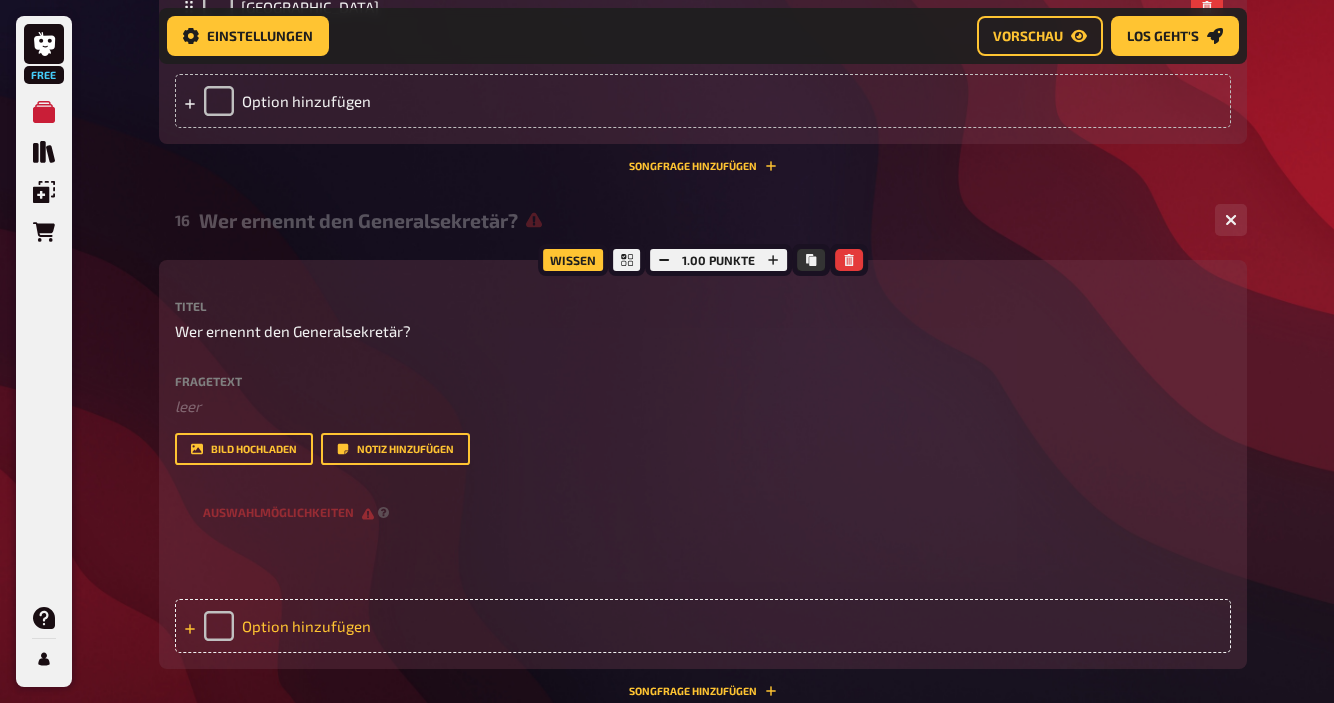 click on "Option hinzufügen" at bounding box center (703, 626) 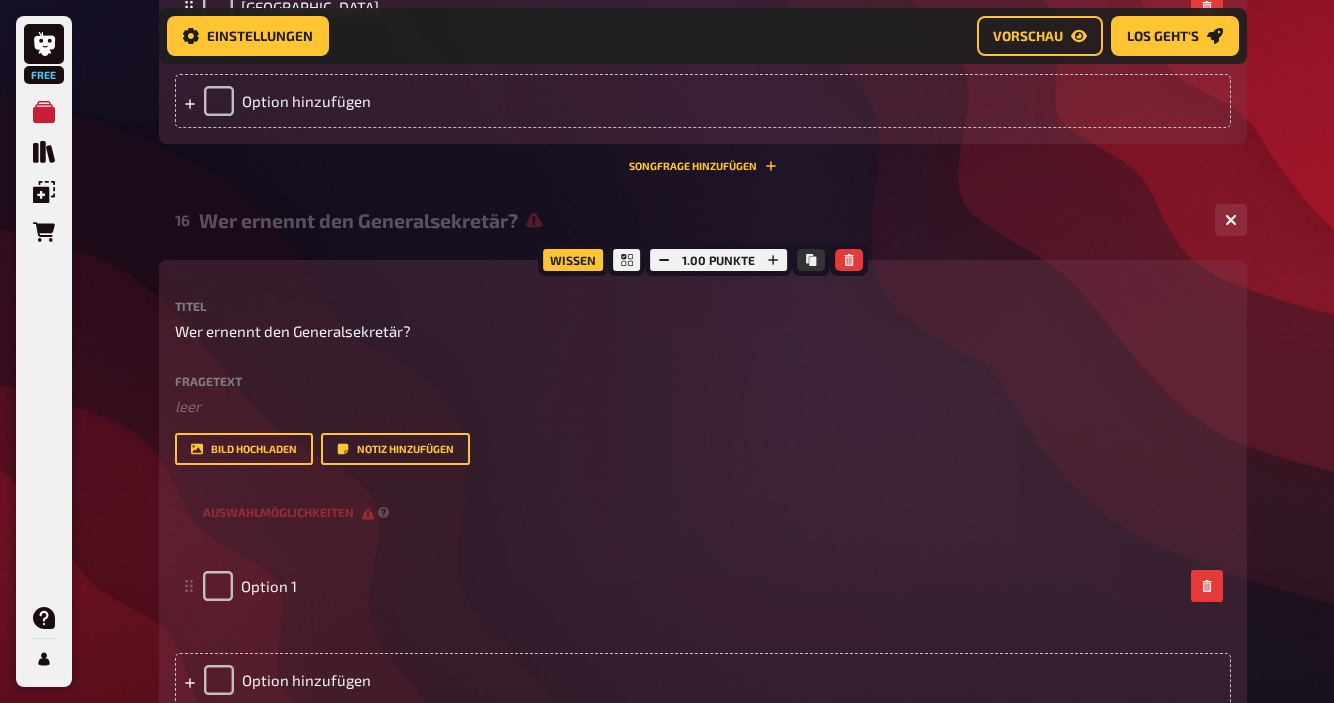 type 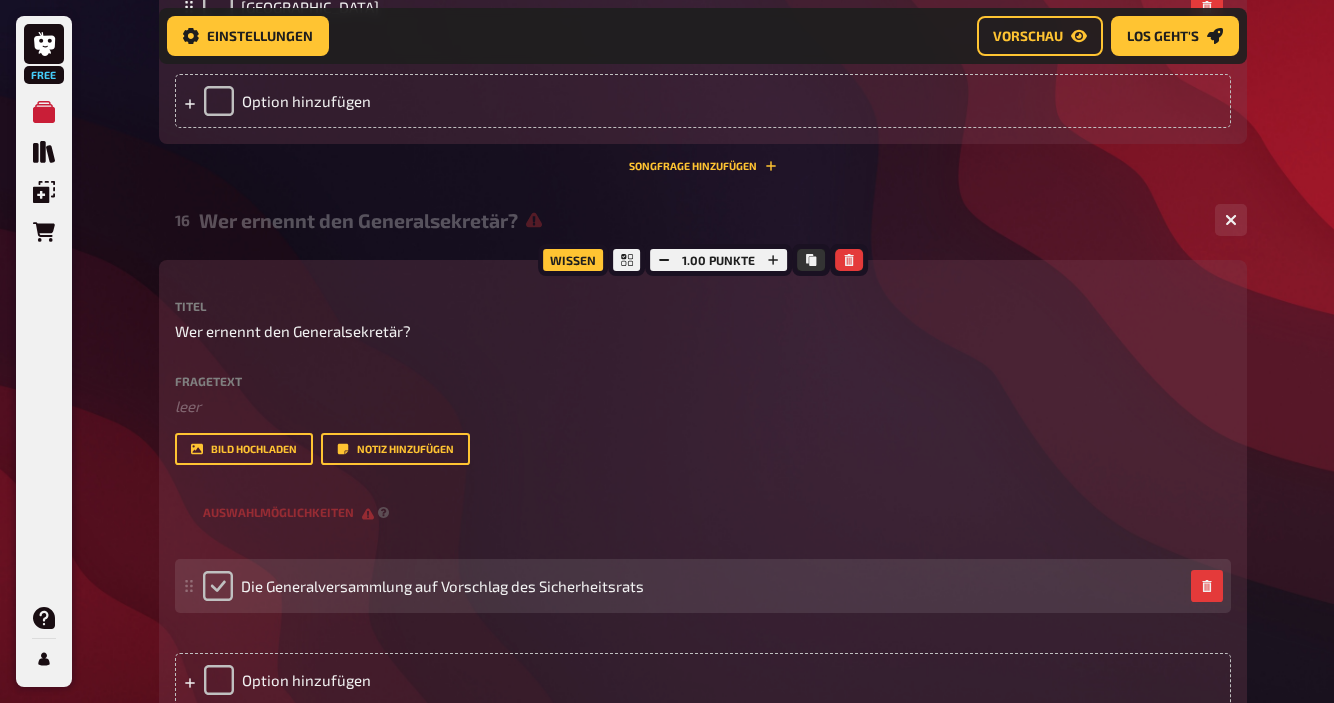 click at bounding box center (218, 586) 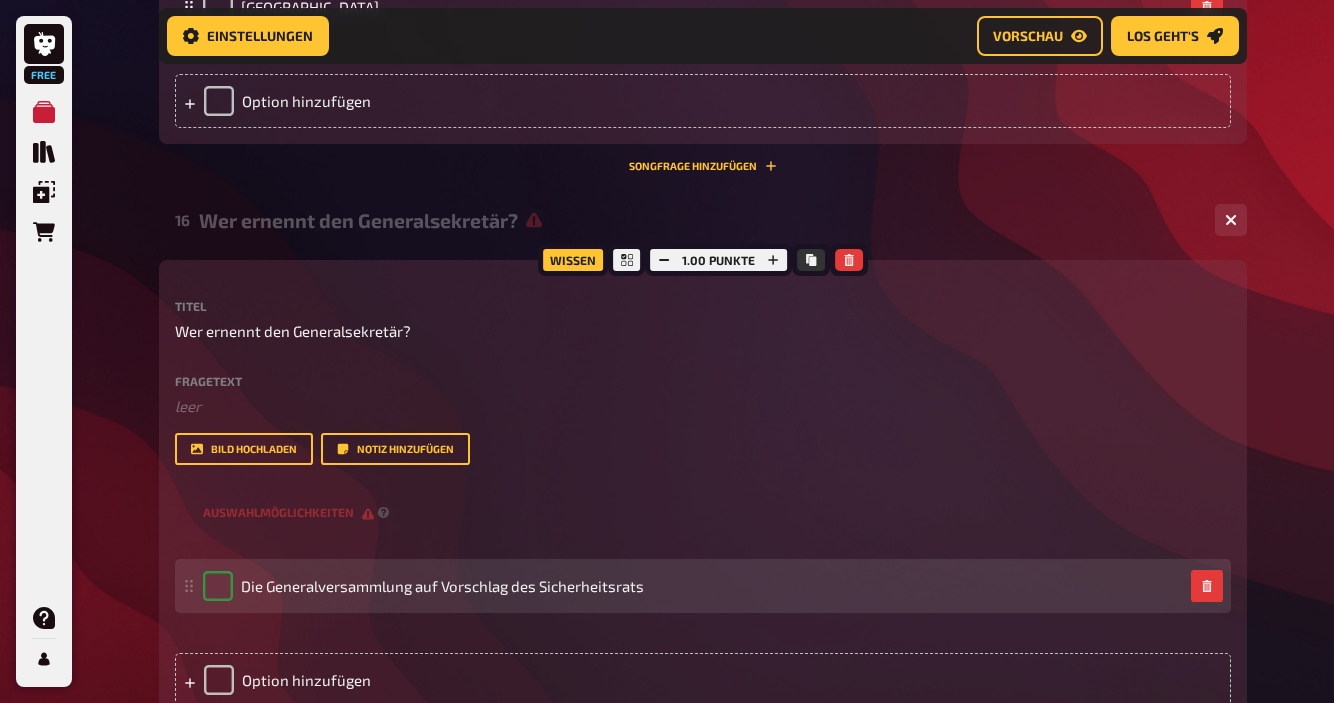 checkbox on "true" 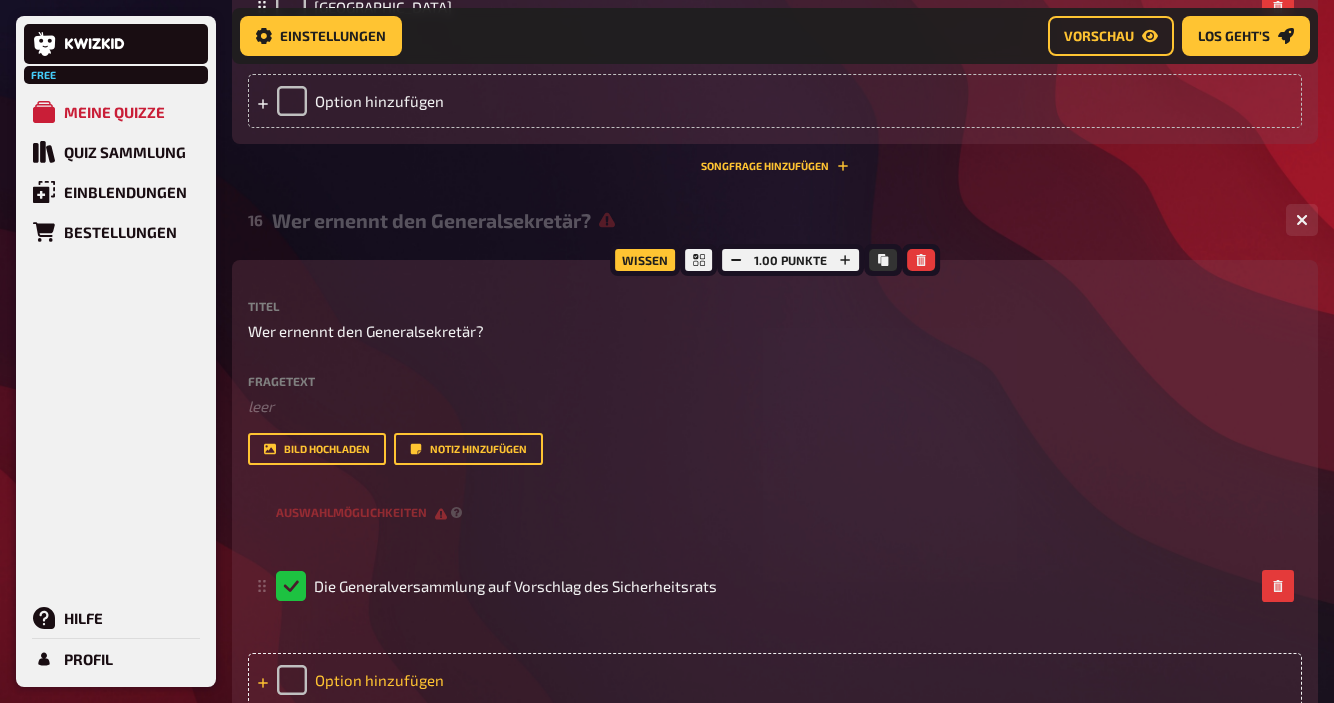 click on "Option hinzufügen" at bounding box center [775, 680] 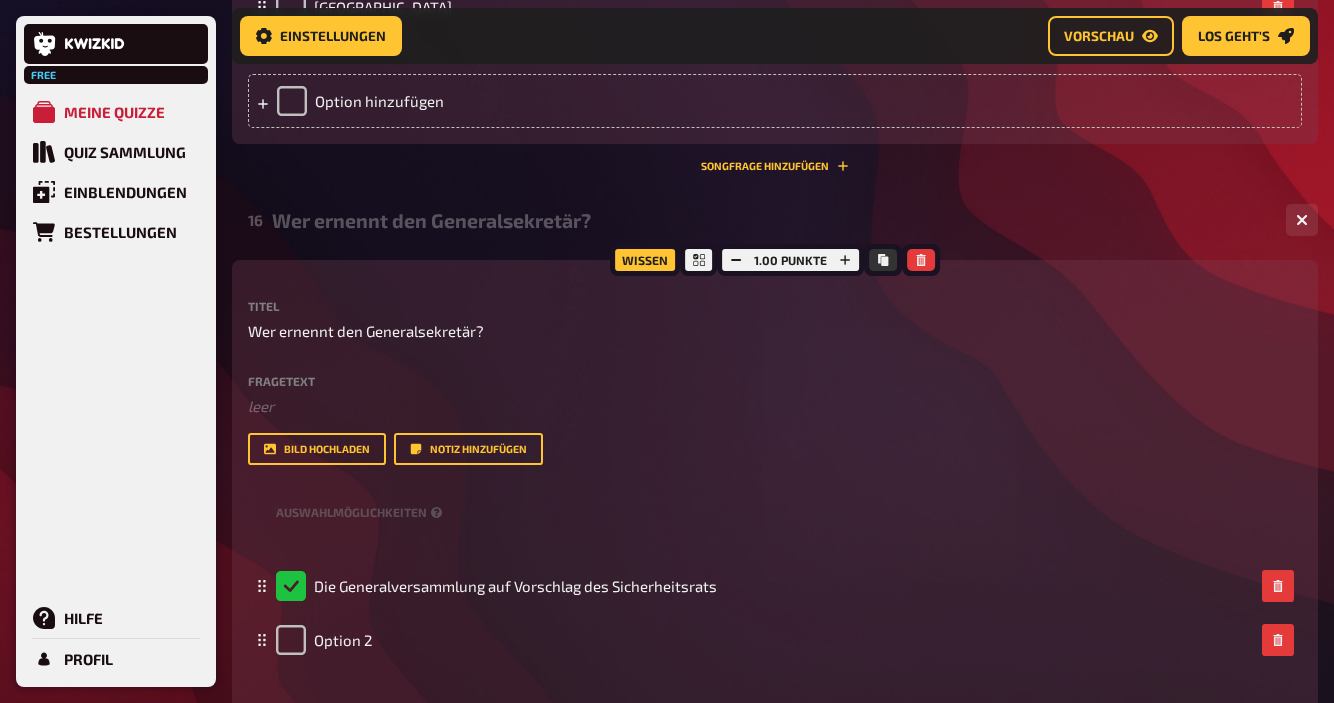 type 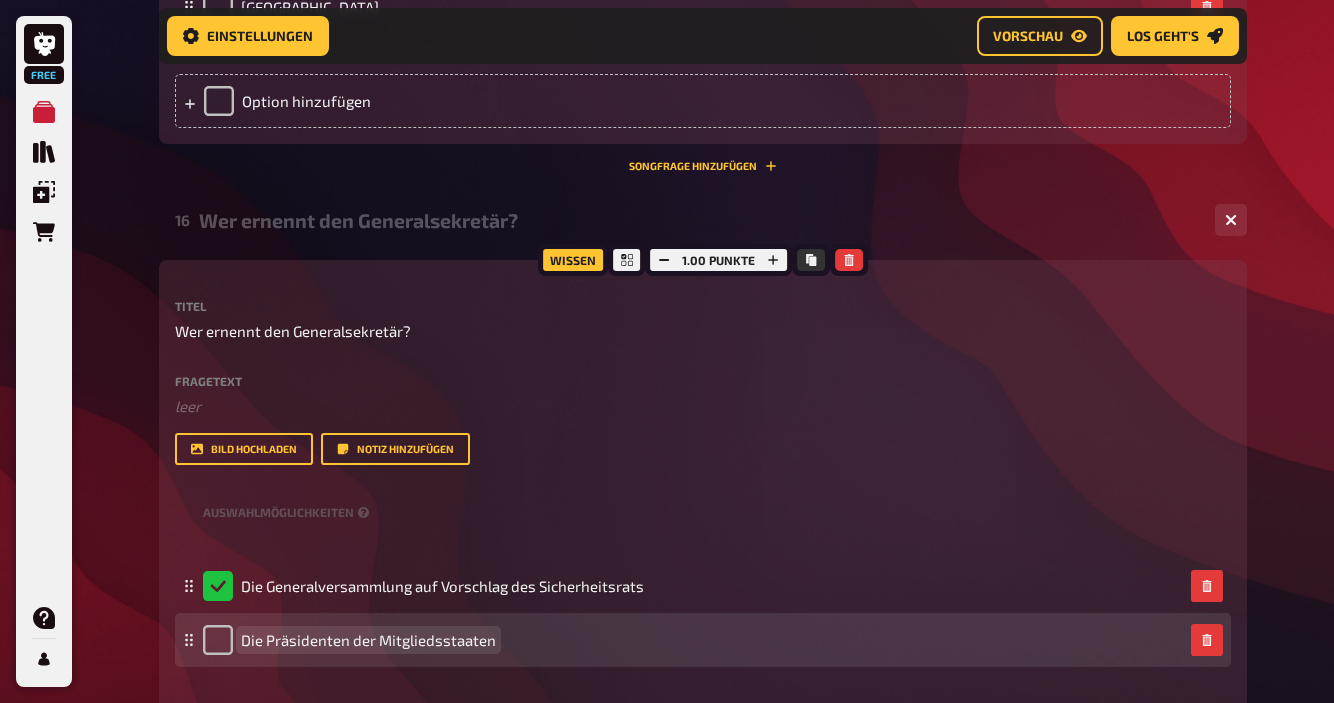 scroll, scrollTop: 6689, scrollLeft: 0, axis: vertical 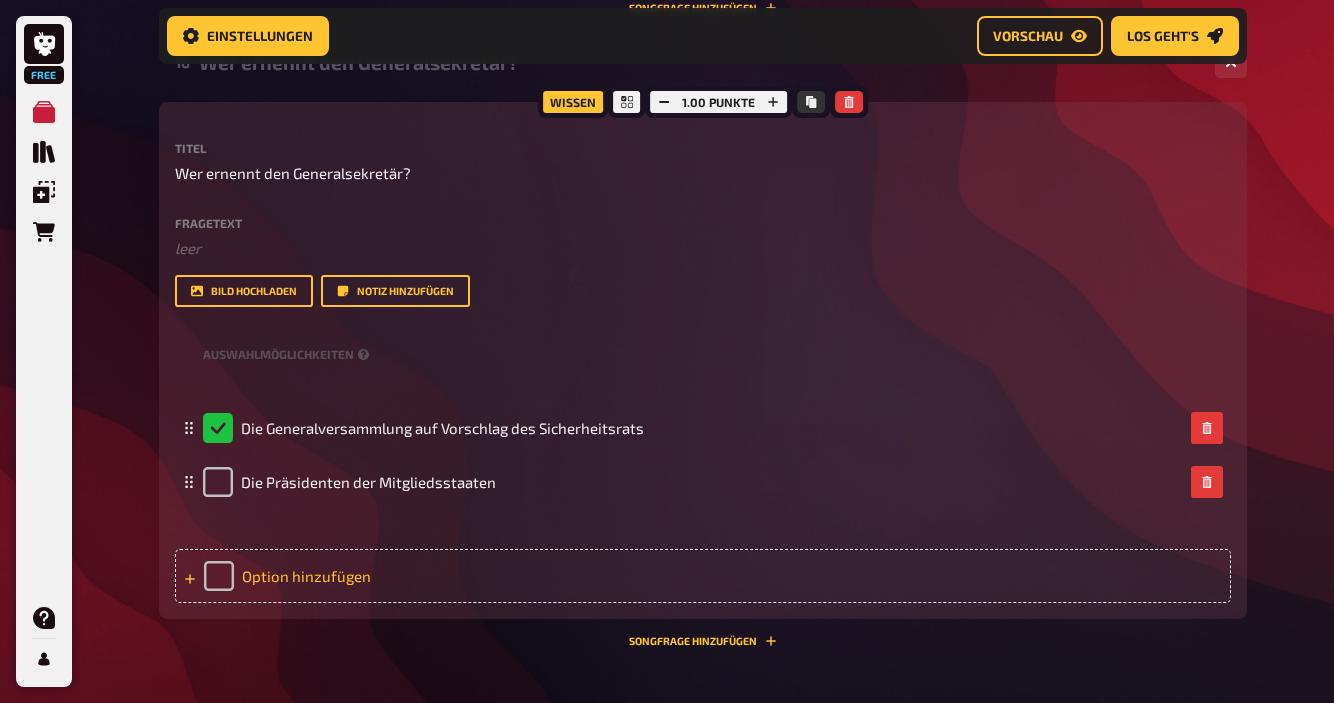click on "Option hinzufügen" at bounding box center (703, 576) 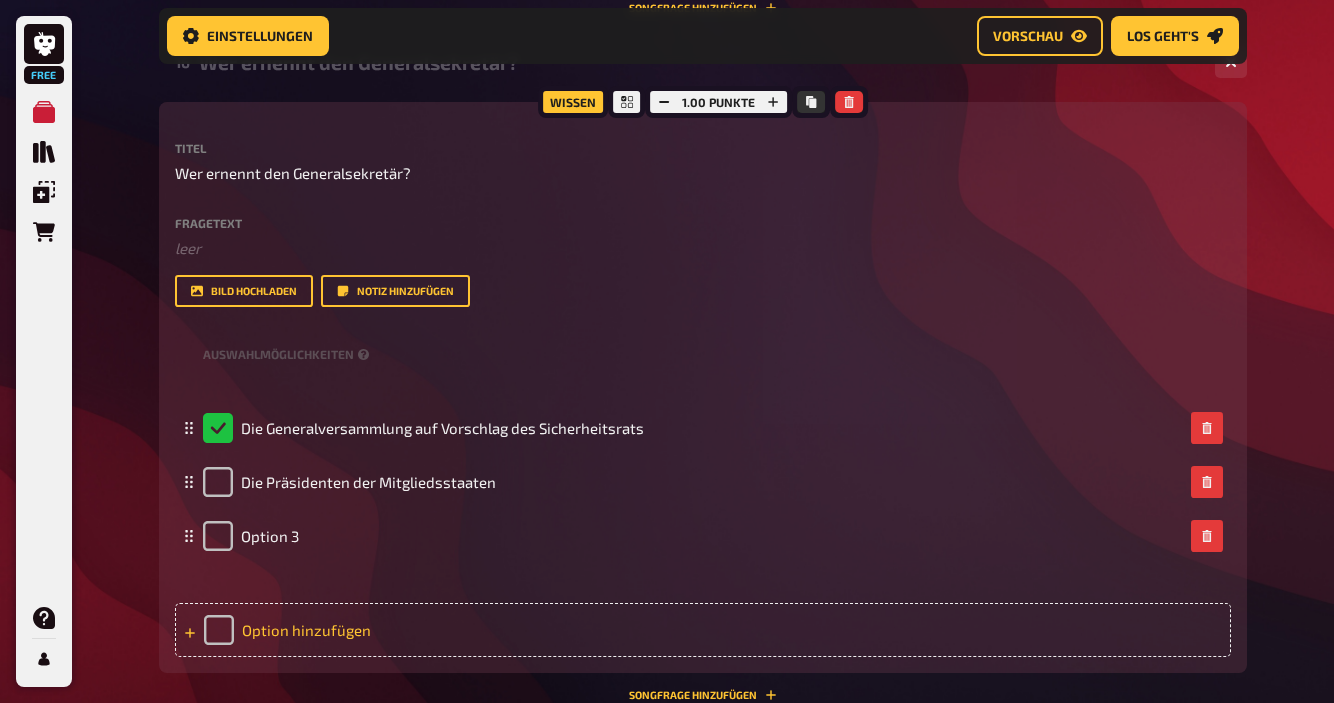 type 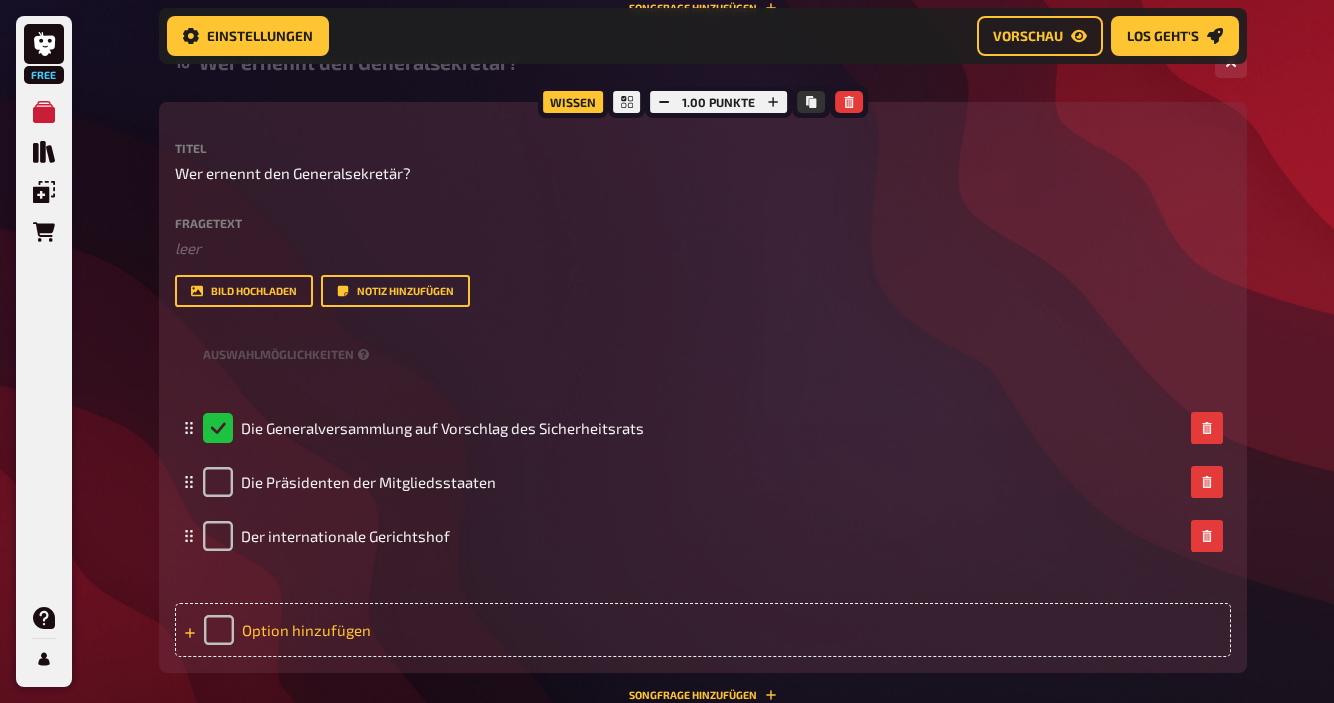 click on "Option hinzufügen" at bounding box center [703, 630] 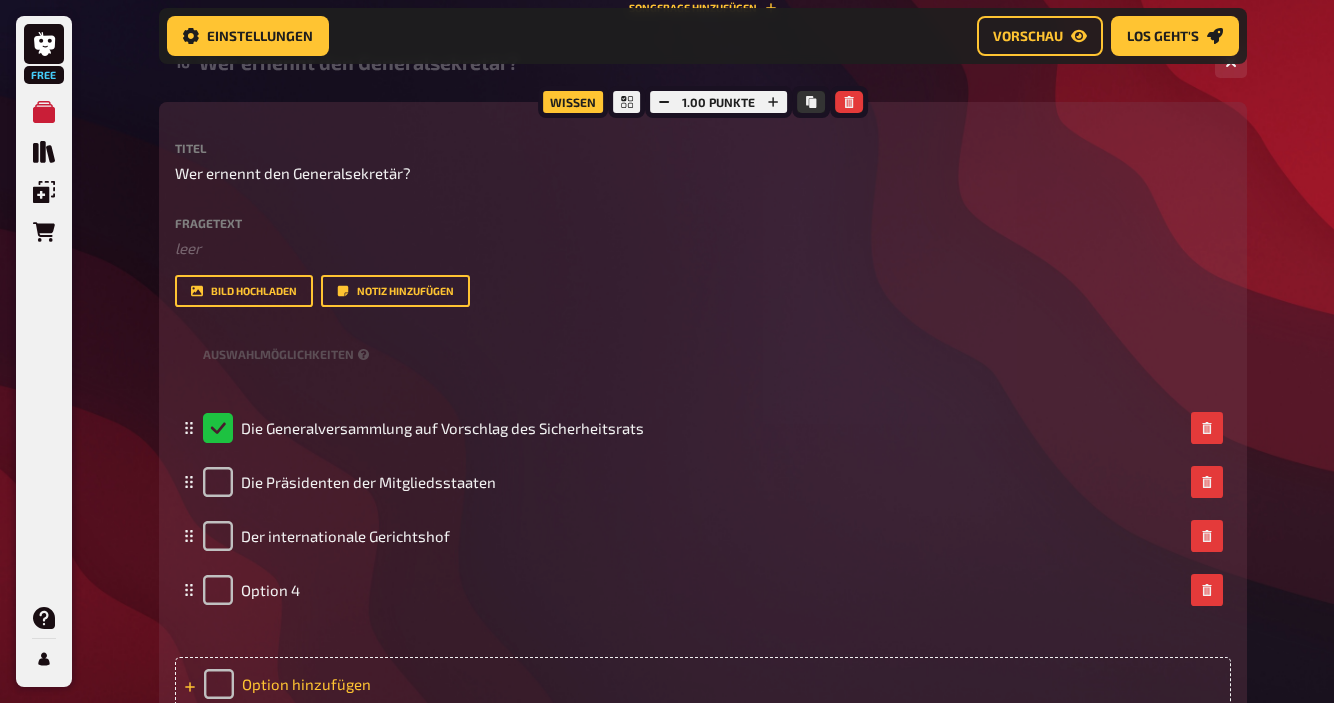 type 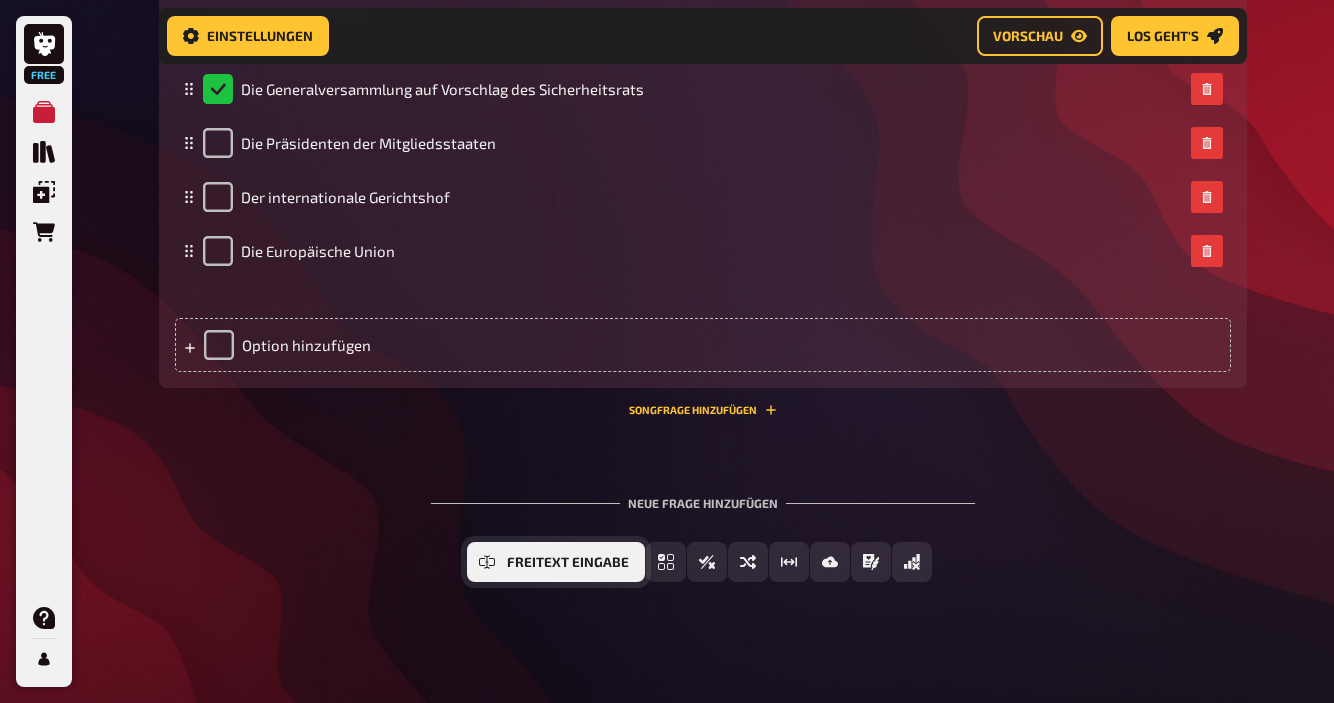 scroll, scrollTop: 7026, scrollLeft: 0, axis: vertical 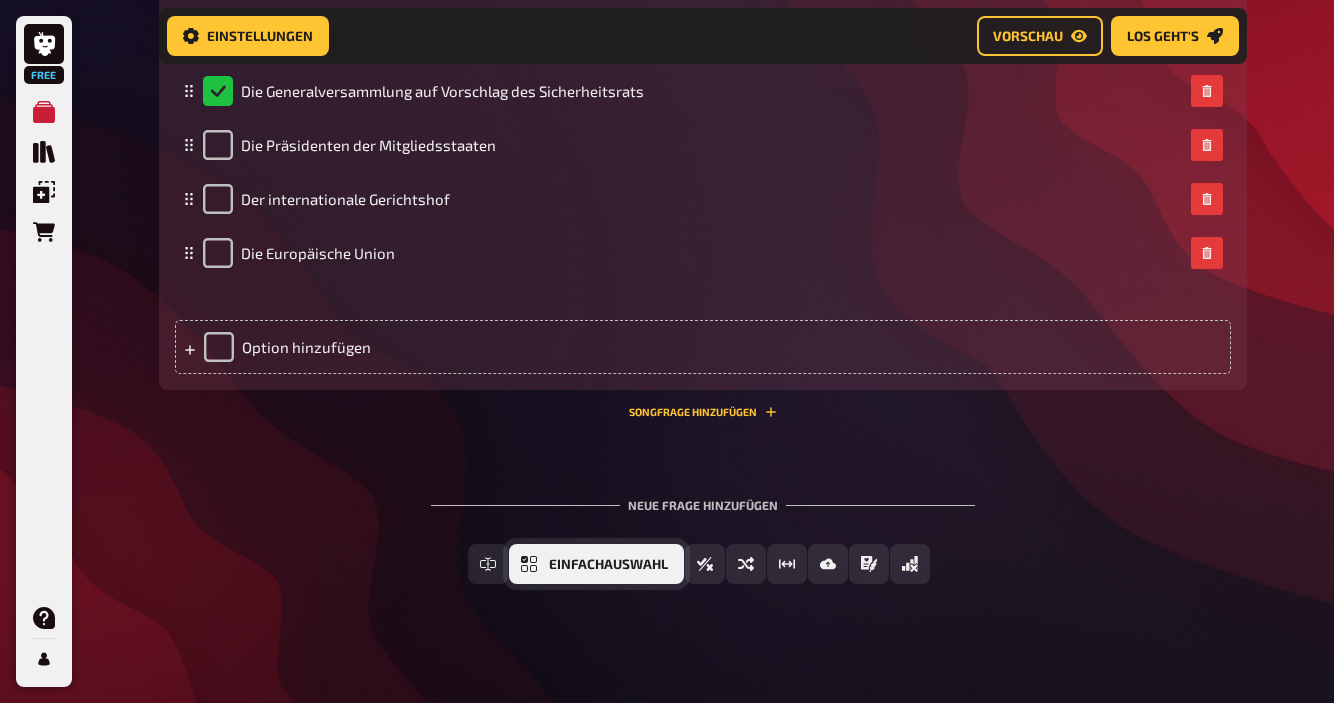 click on "Einfachauswahl" at bounding box center (608, 565) 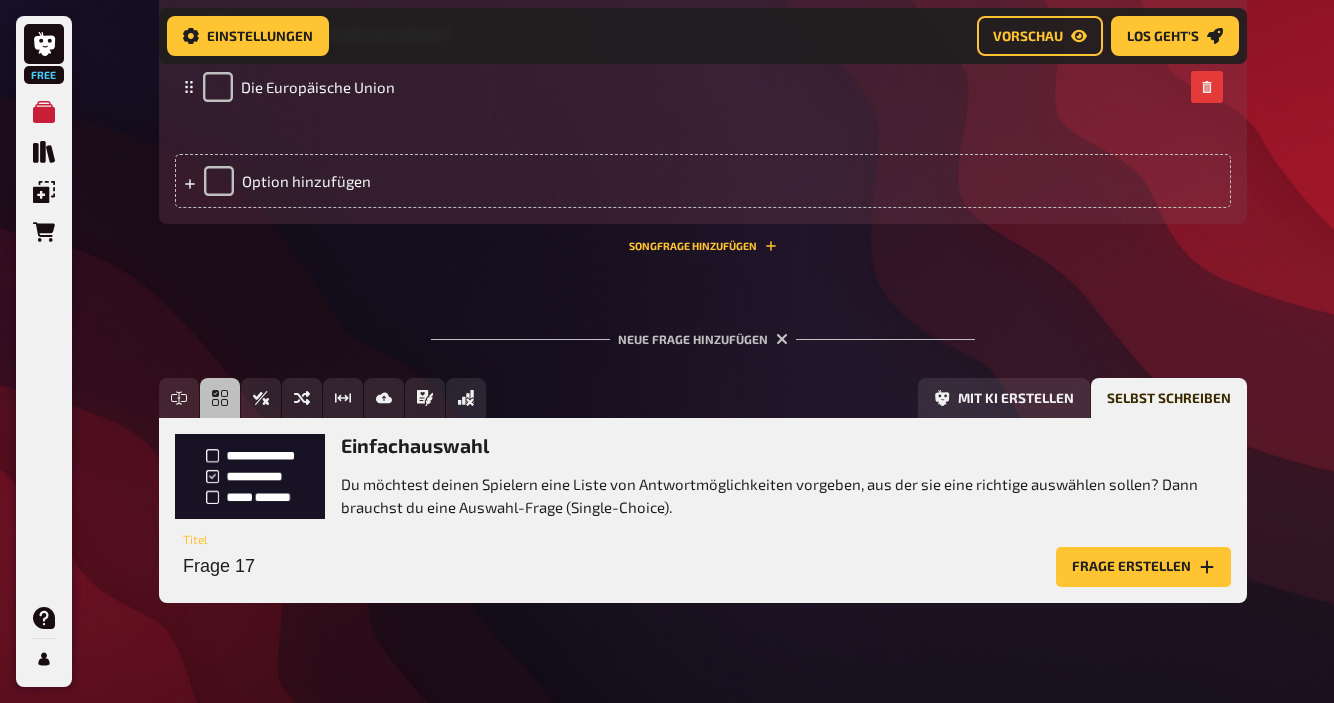 scroll, scrollTop: 7210, scrollLeft: 0, axis: vertical 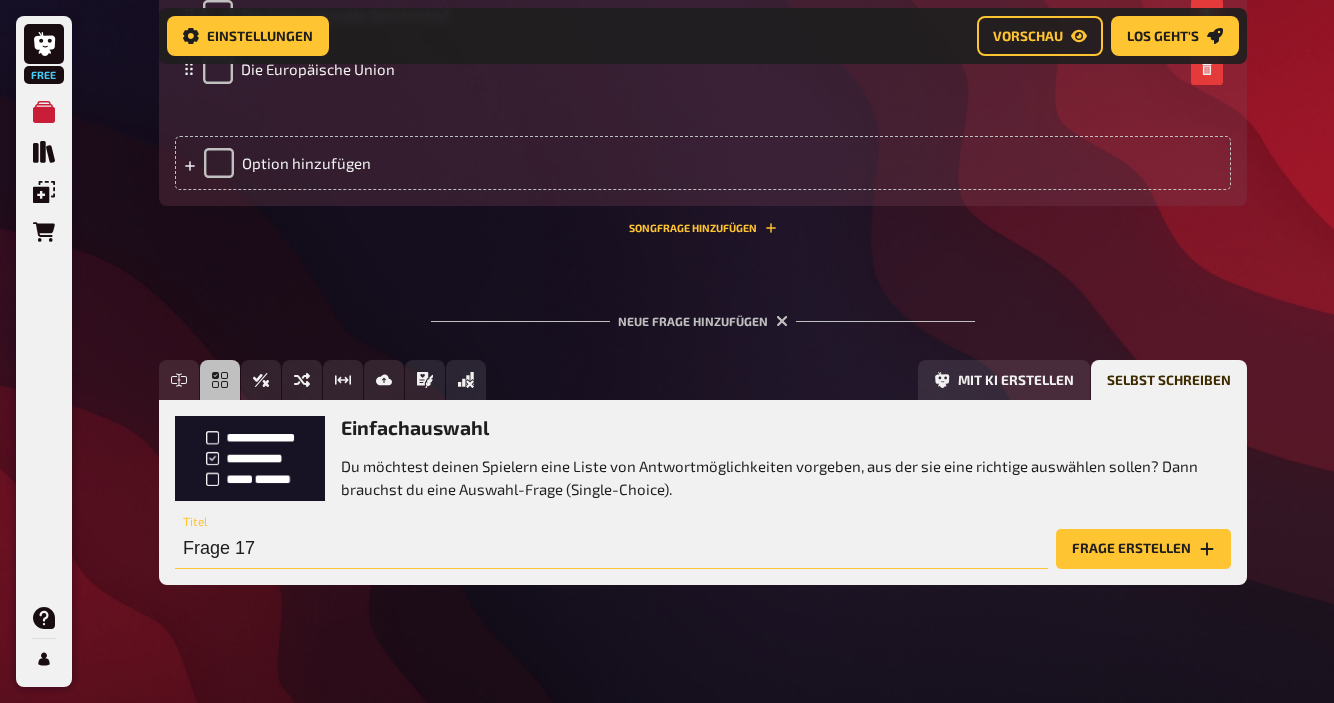 click on "Frage 17" at bounding box center [611, 549] 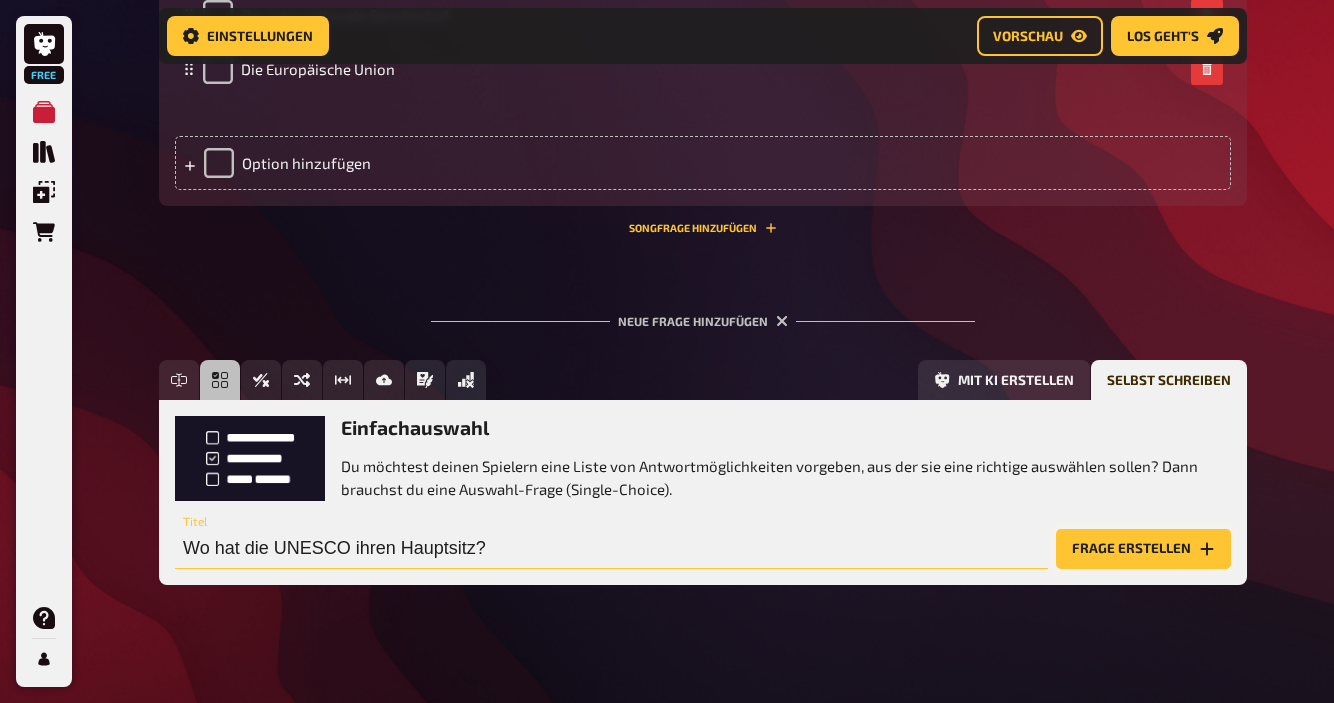 type on "Wo hat die UNESCO ihren Hauptsitz?" 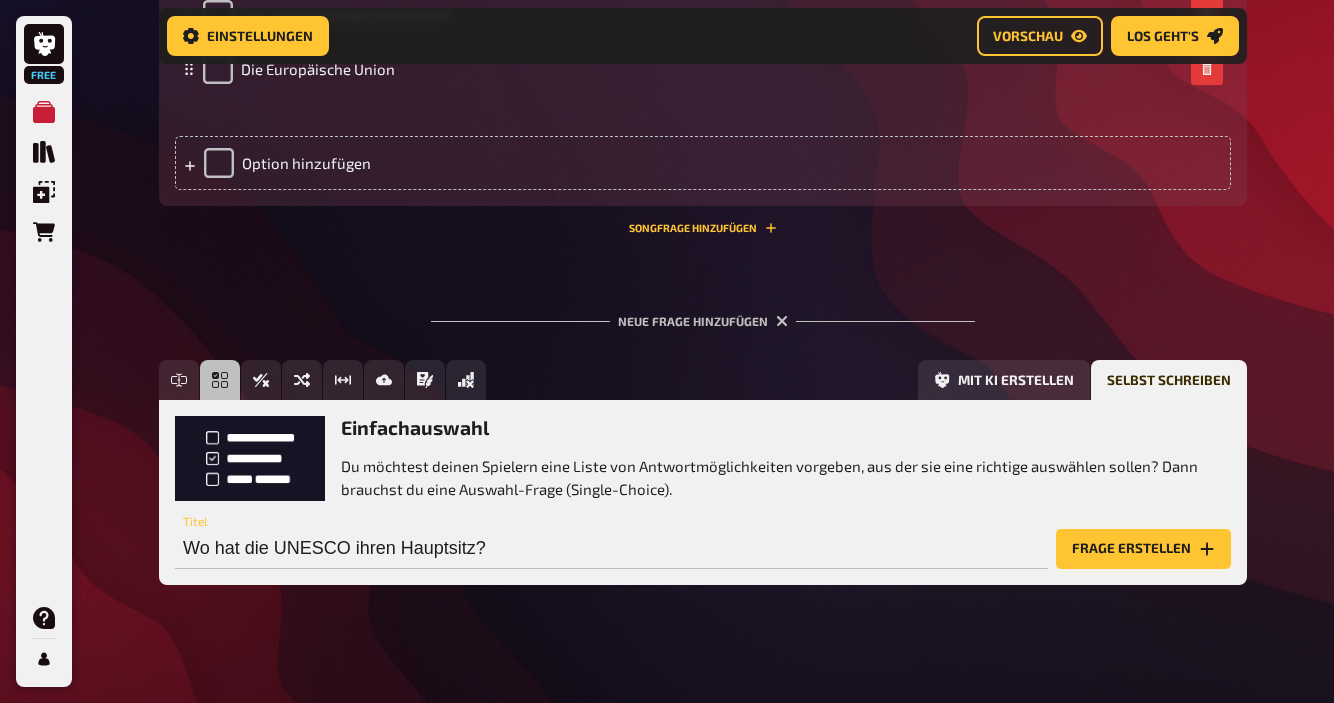 click on "Frage erstellen" at bounding box center (1143, 549) 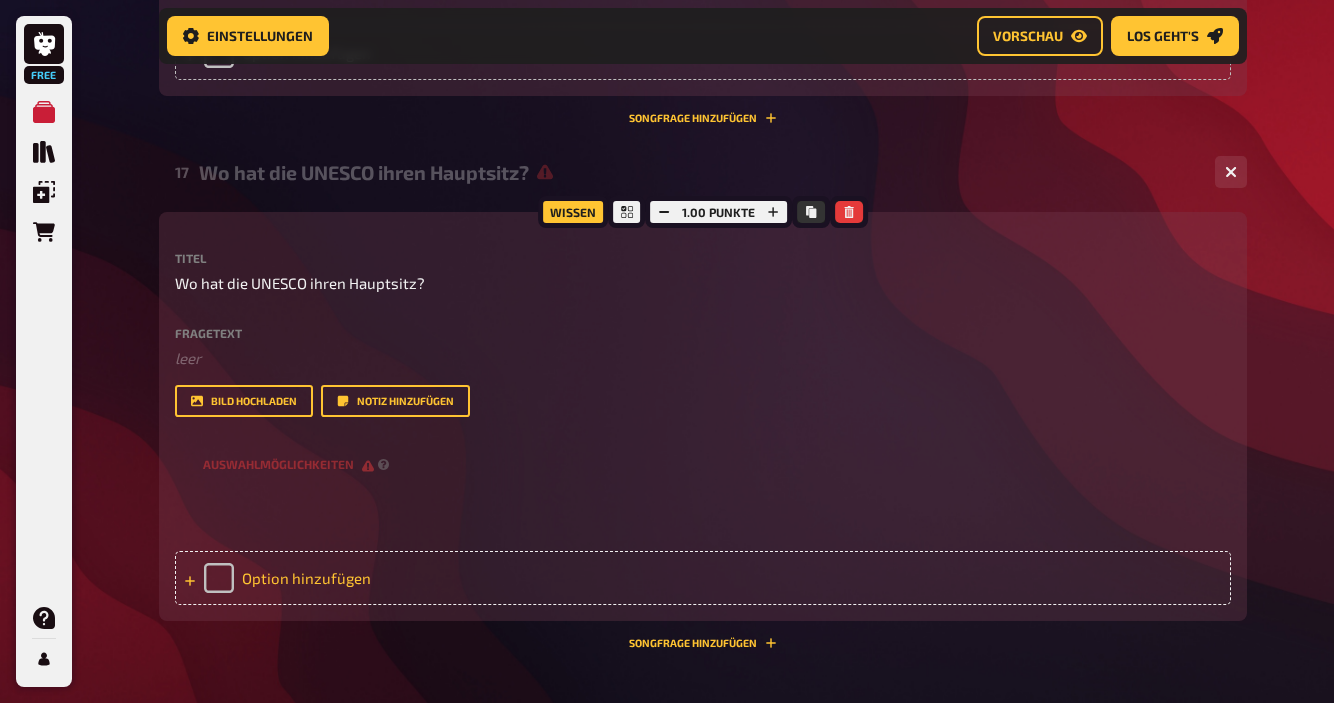 scroll, scrollTop: 7405, scrollLeft: 0, axis: vertical 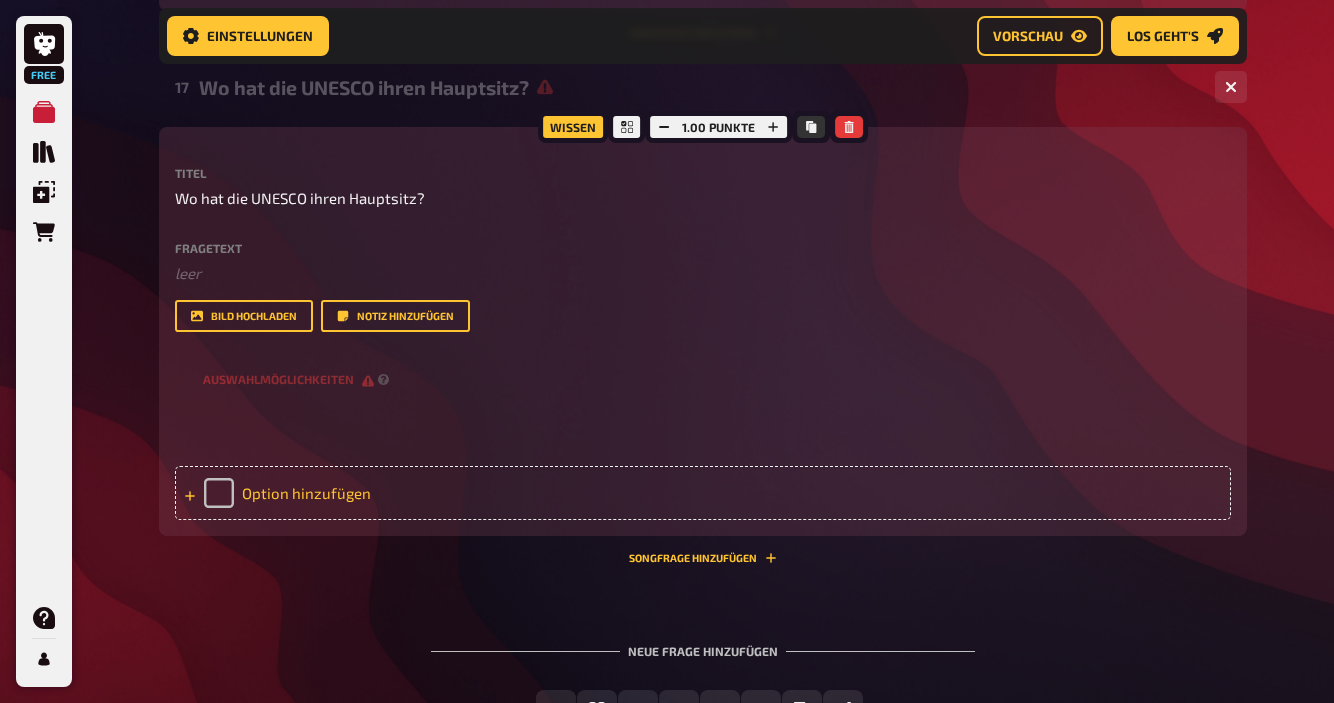 click on "Option hinzufügen" at bounding box center [703, 493] 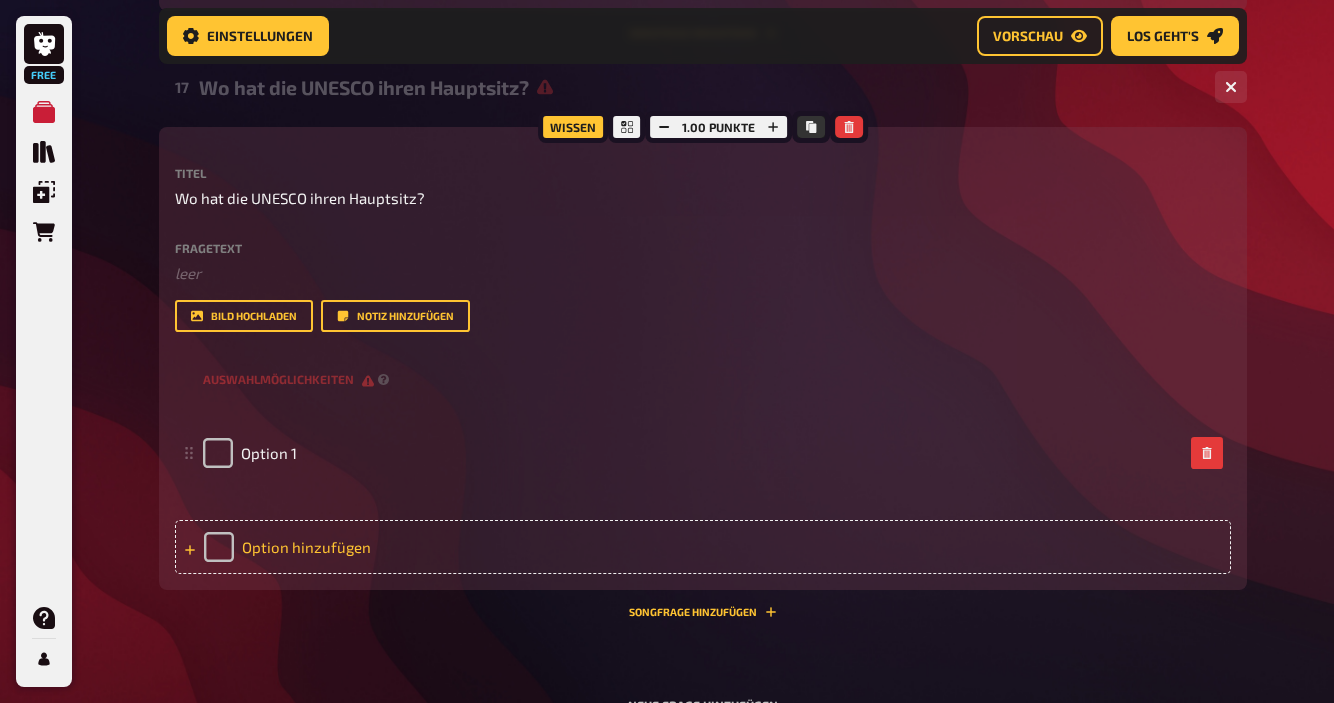 type 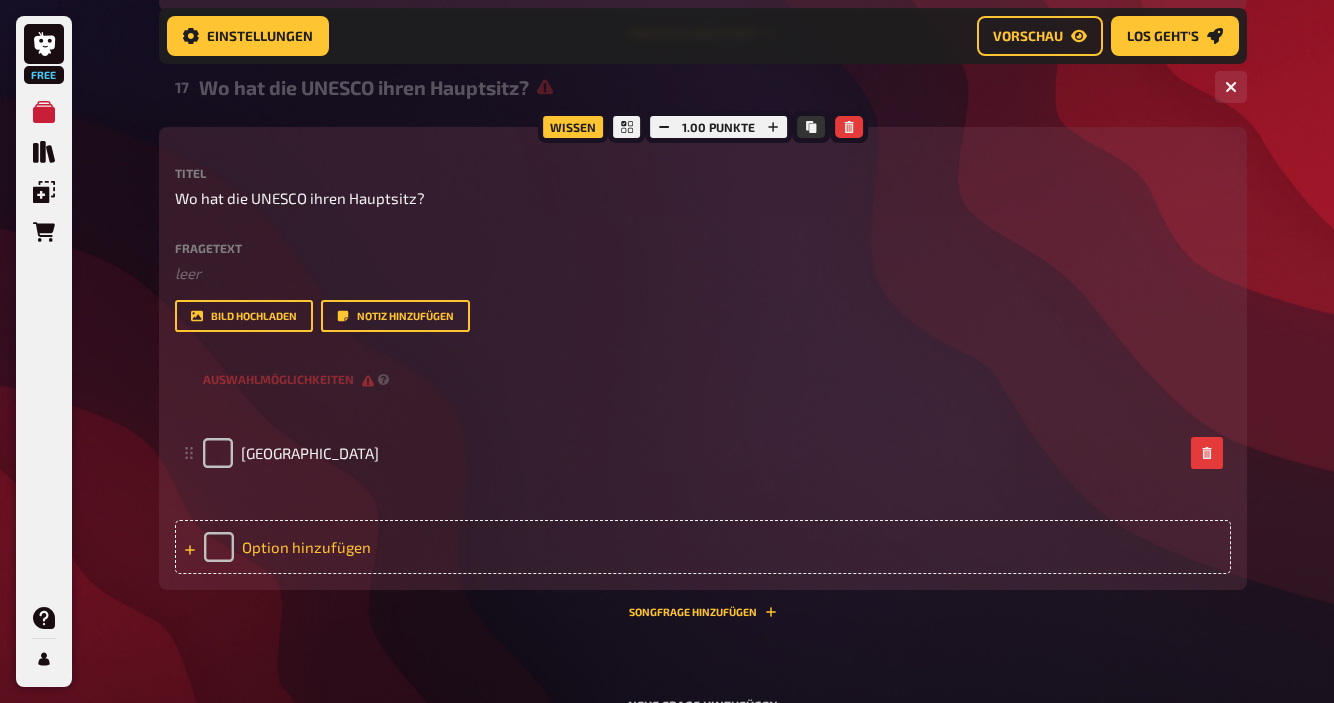 click on "Option hinzufügen" at bounding box center (703, 547) 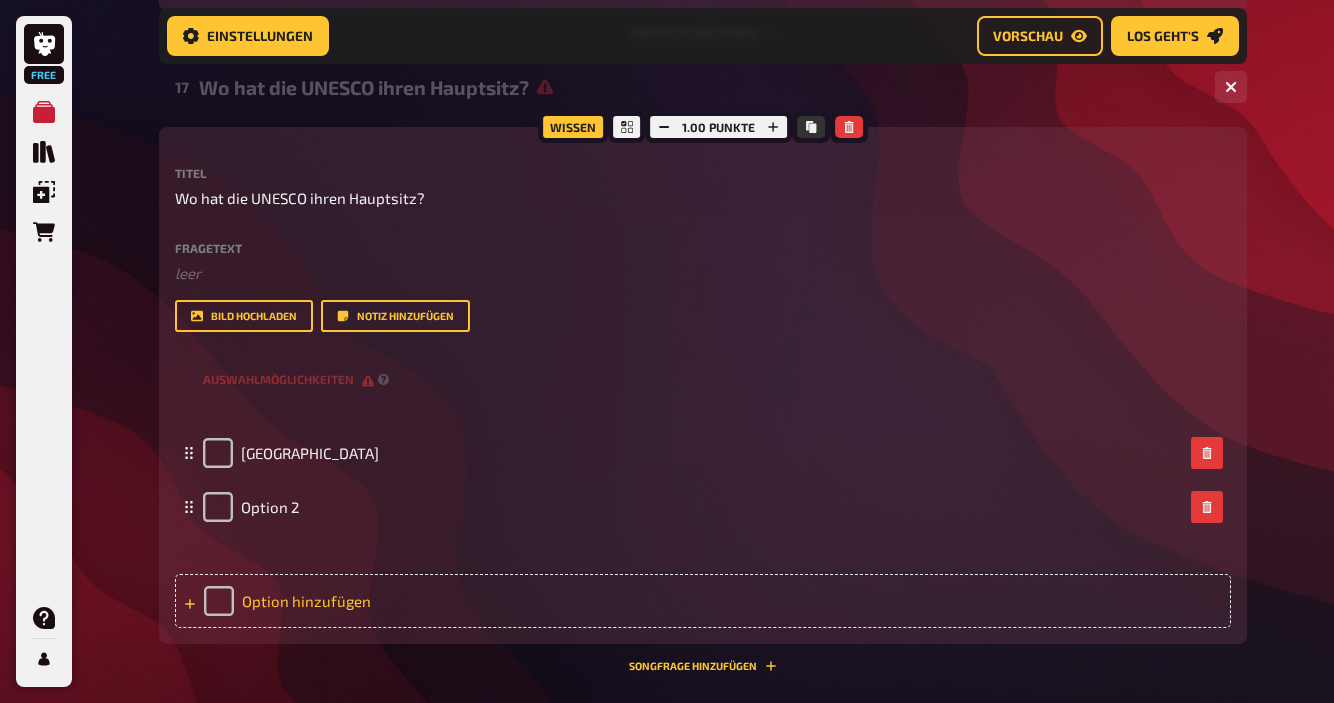 type 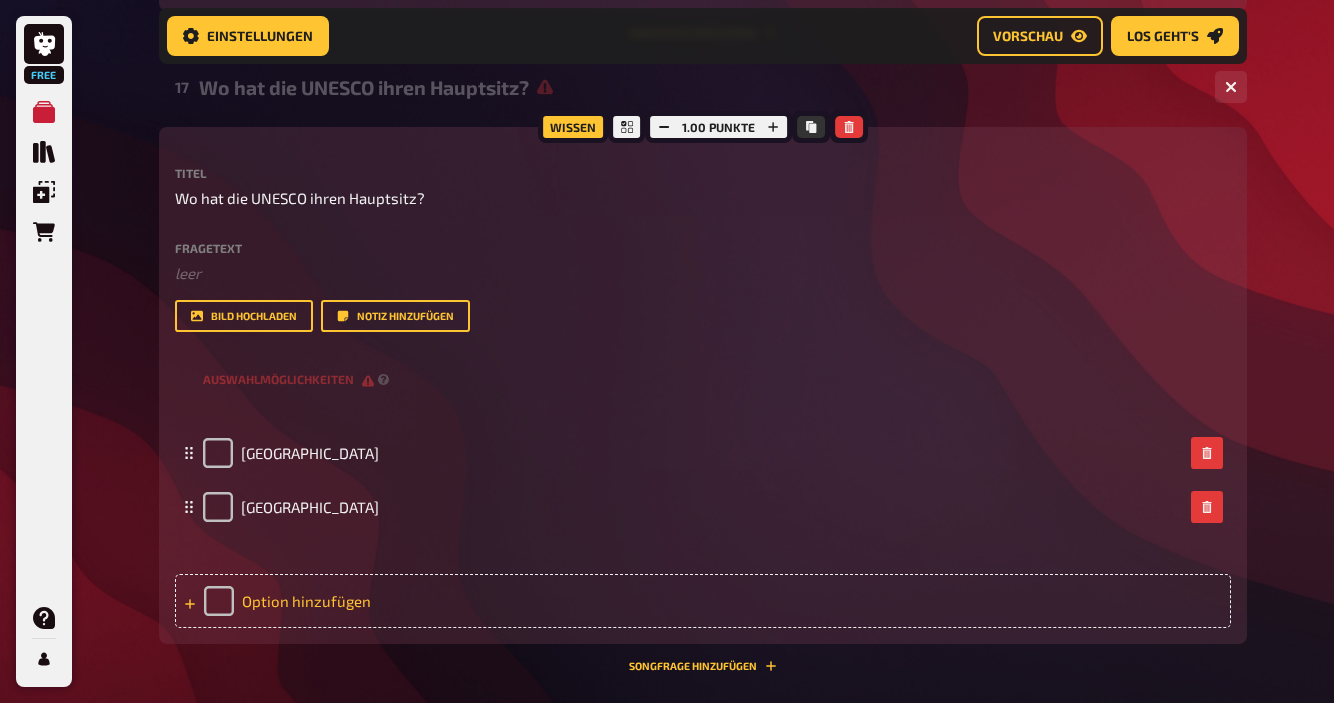 click on "Option hinzufügen" at bounding box center [703, 601] 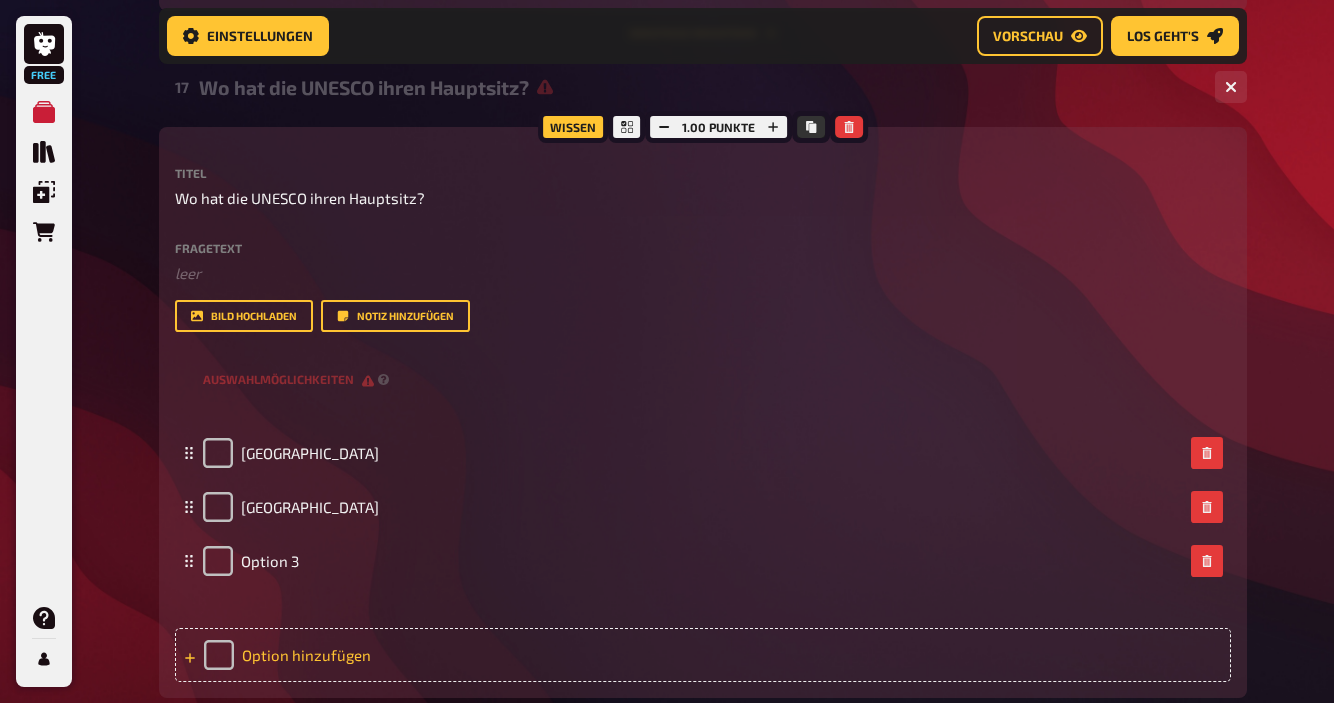 type 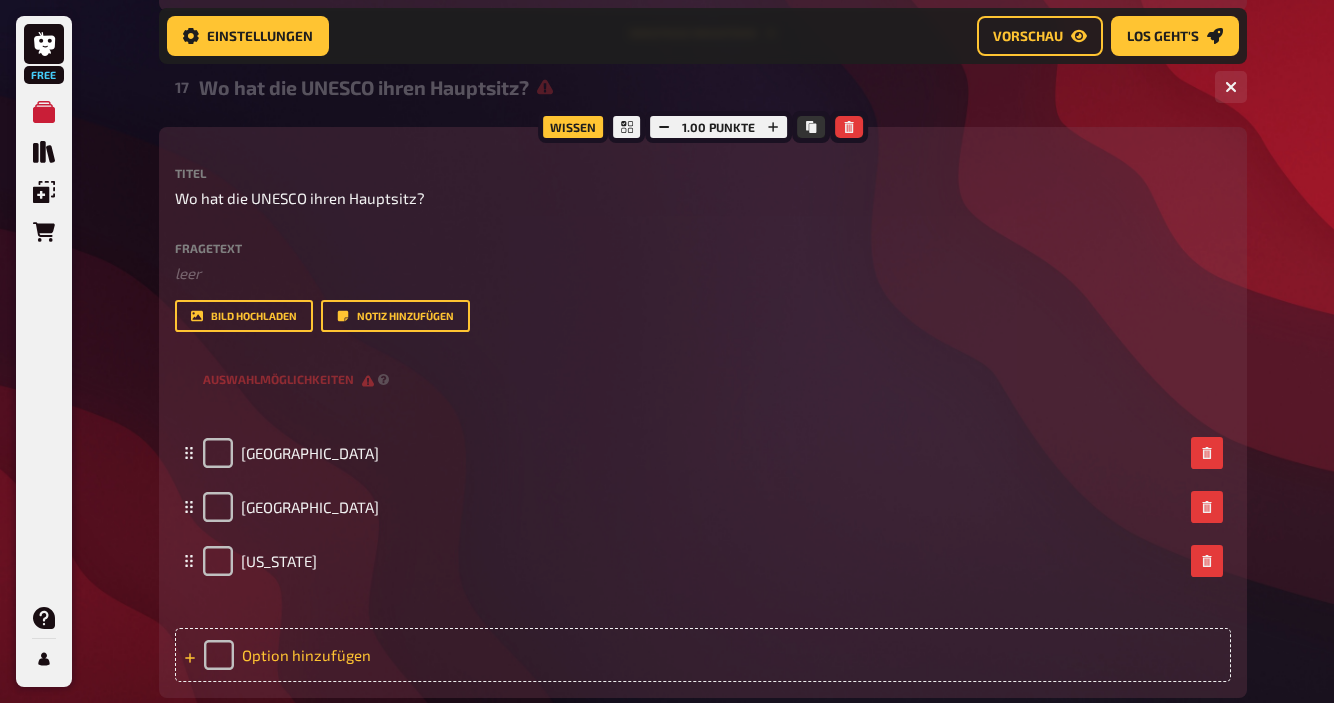 click on "Option hinzufügen" at bounding box center (703, 655) 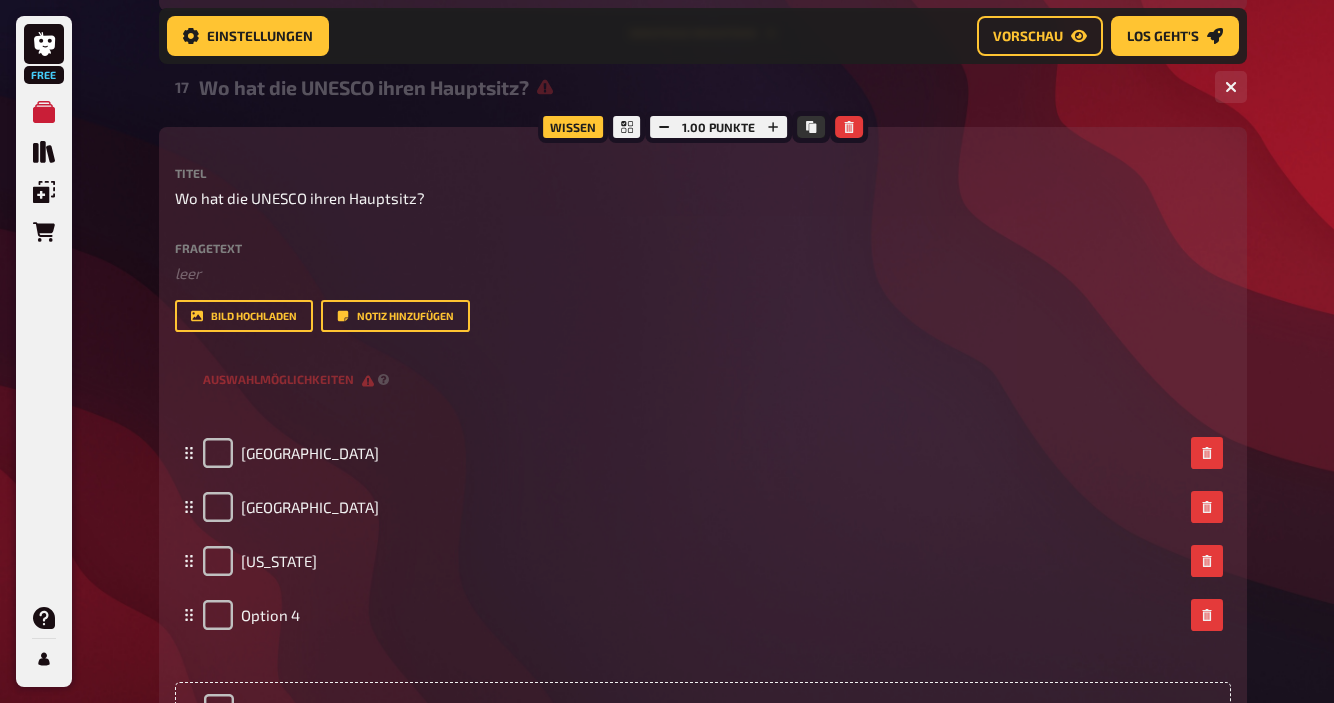 type 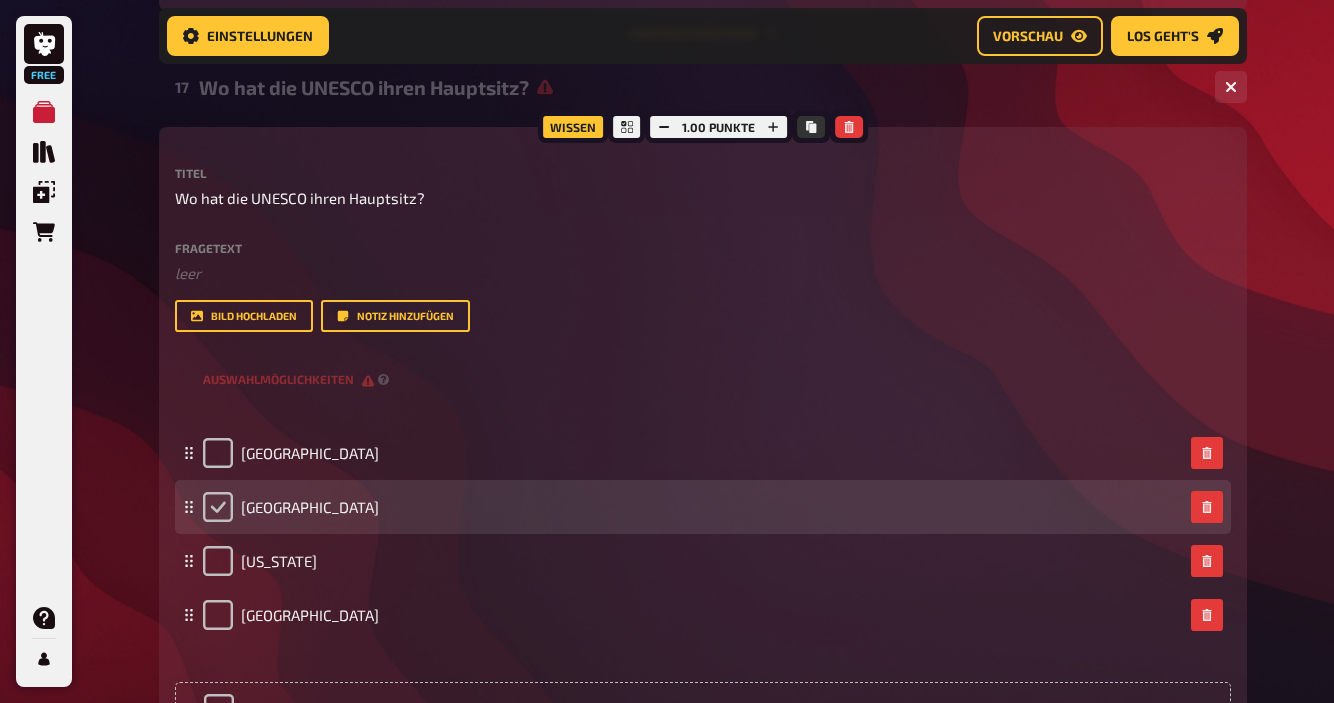 click at bounding box center [218, 507] 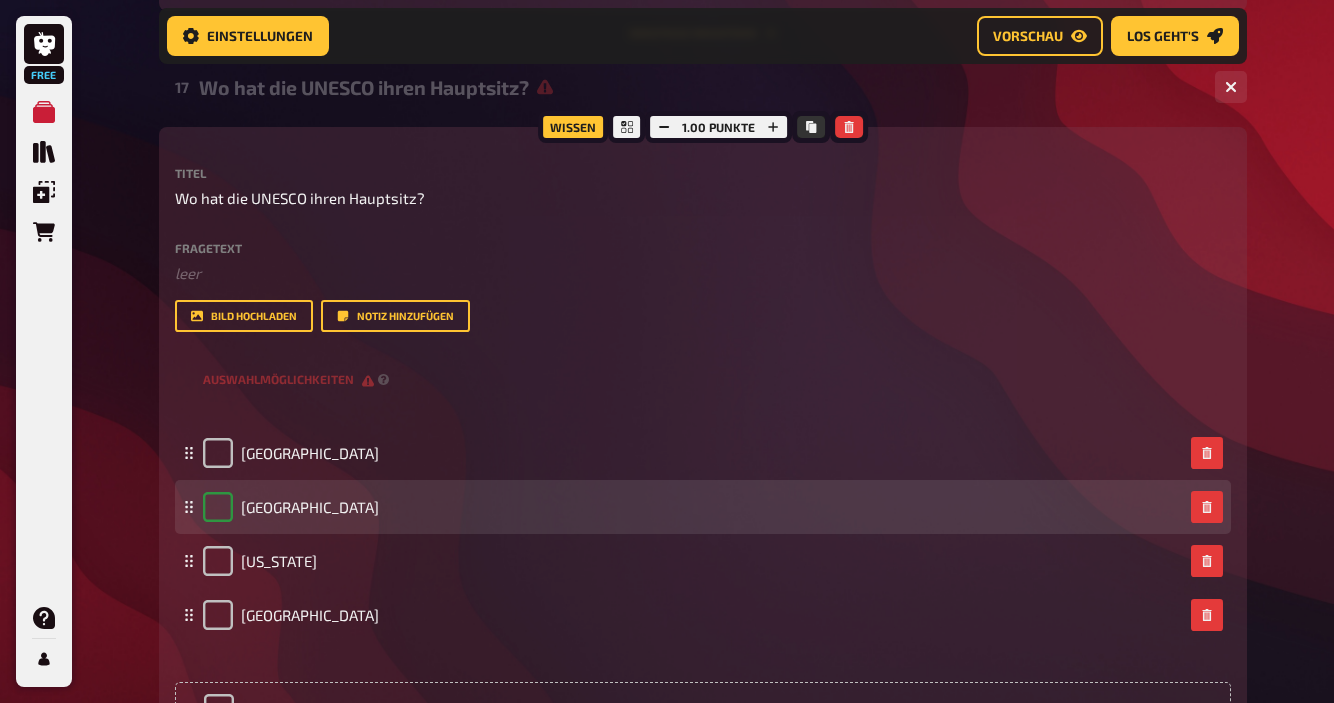 checkbox on "true" 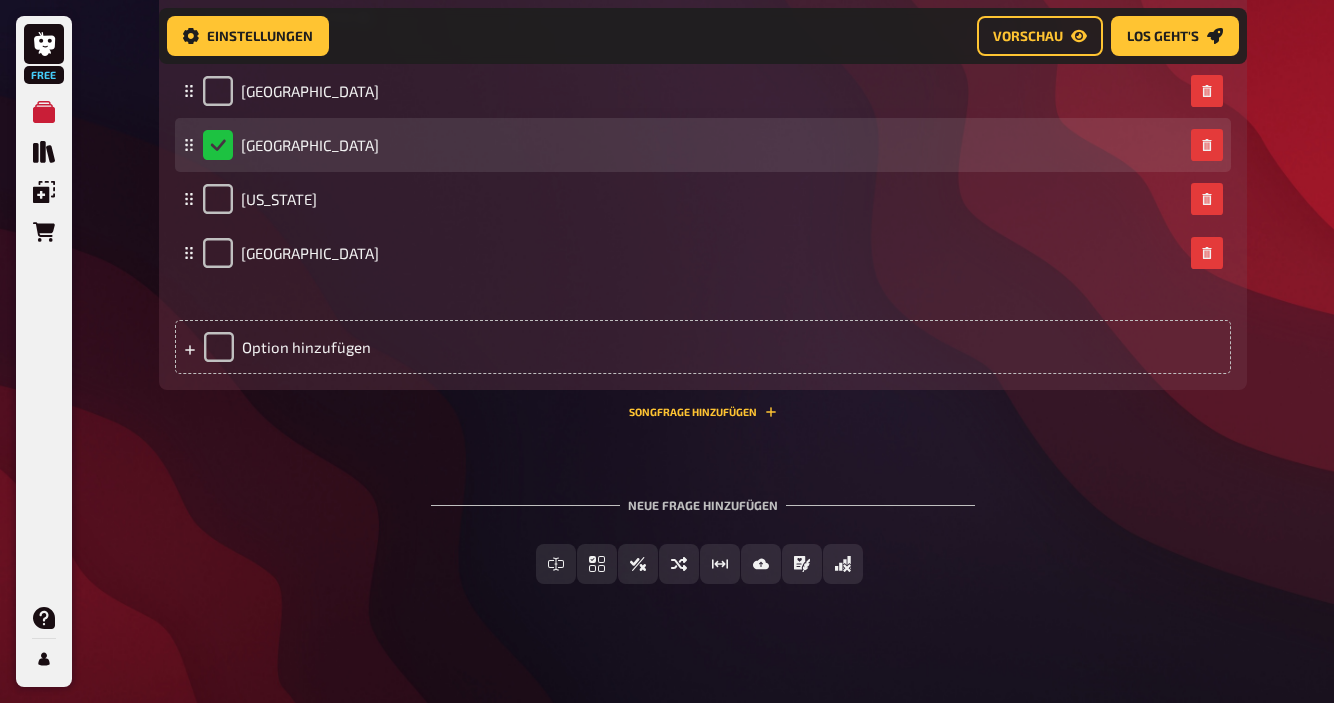scroll, scrollTop: 7766, scrollLeft: 0, axis: vertical 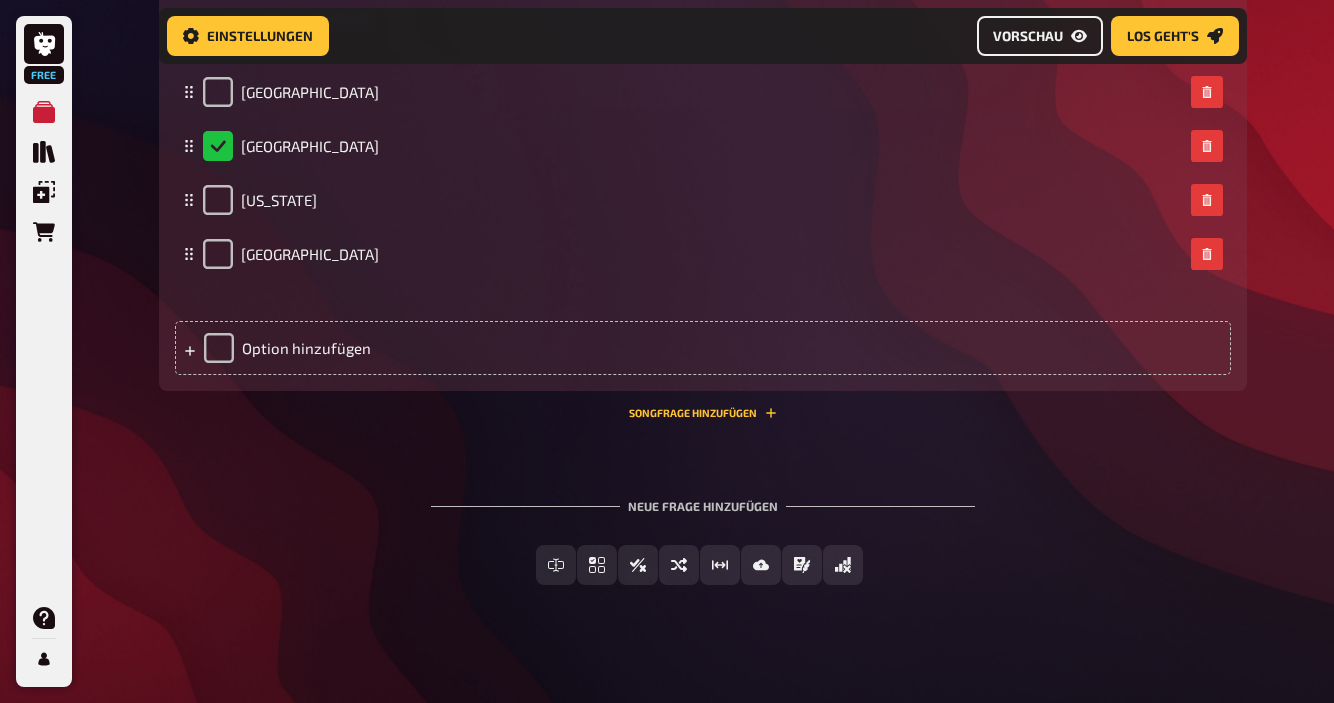 click on "Vorschau" at bounding box center (1028, 36) 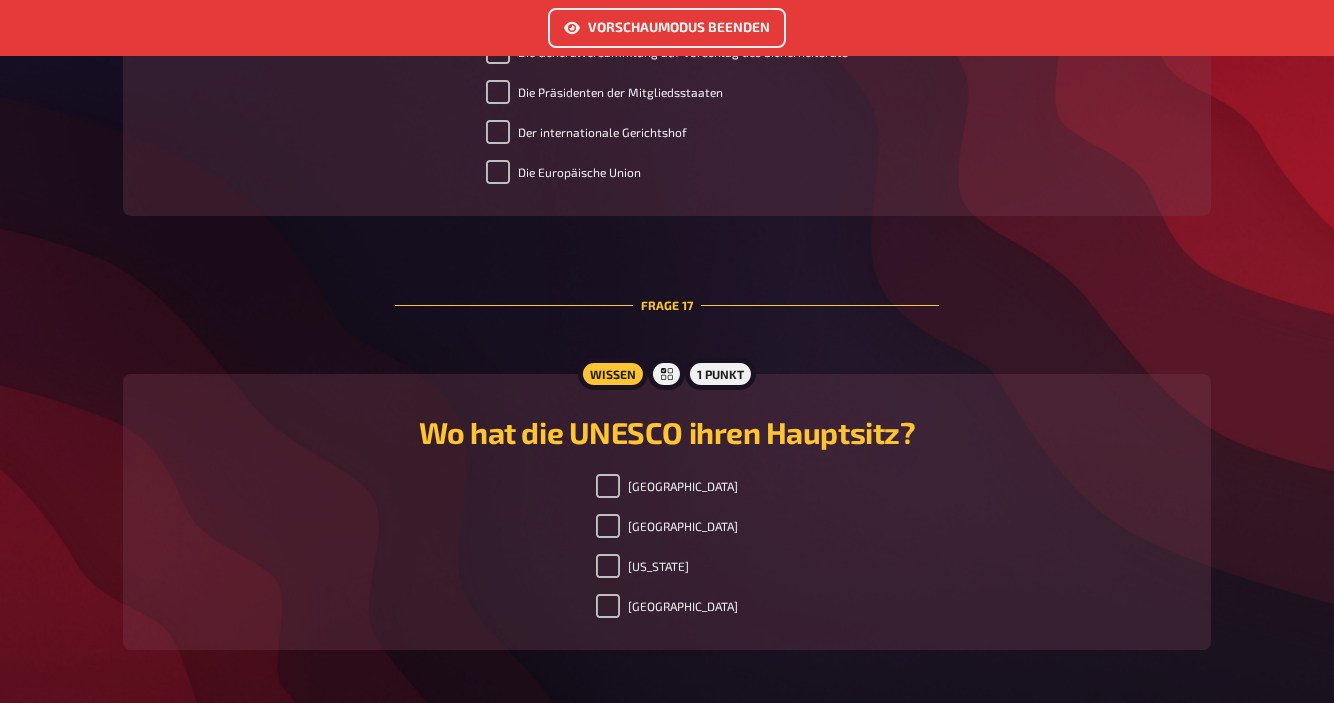 scroll, scrollTop: 7172, scrollLeft: 0, axis: vertical 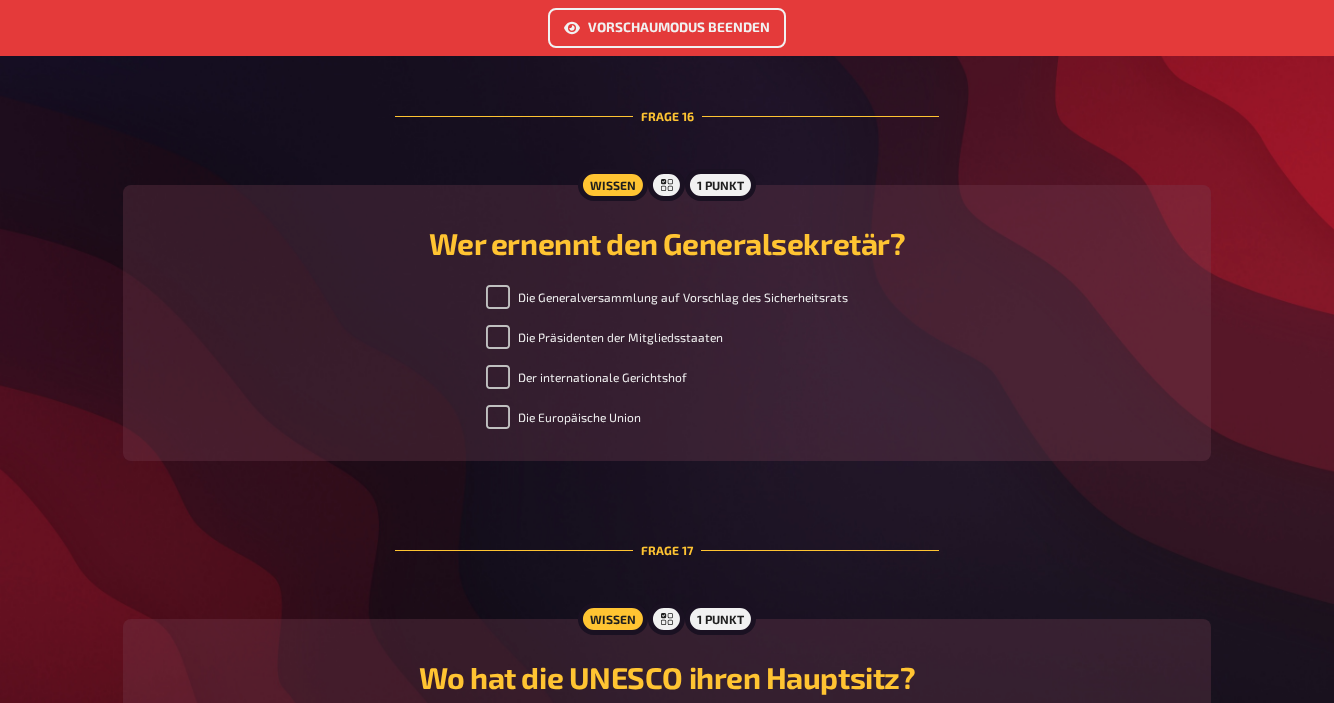 click on "Vorschaumodus beenden" at bounding box center [667, 28] 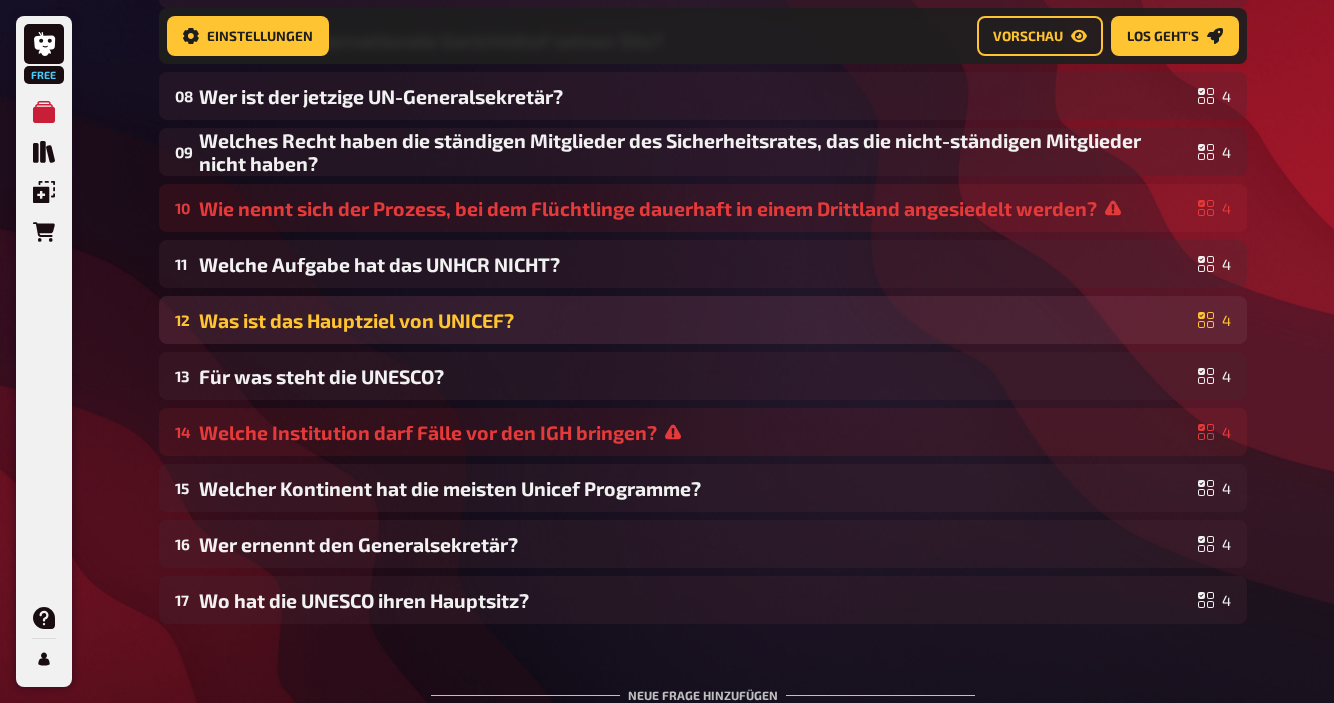 scroll, scrollTop: 726, scrollLeft: 0, axis: vertical 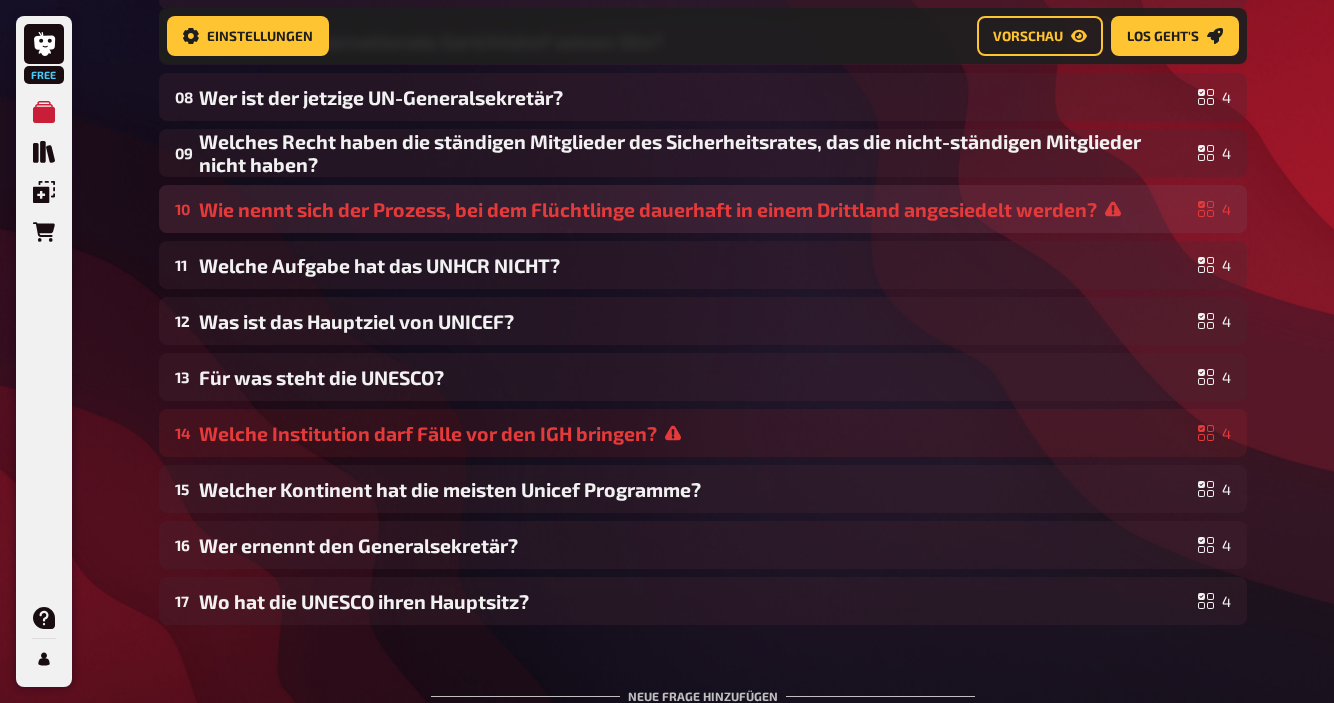 click on "Wie nennt sich der Prozess, bei dem Flüchtlinge dauerhaft in einem Drittland angesiedelt werden?" at bounding box center (694, 209) 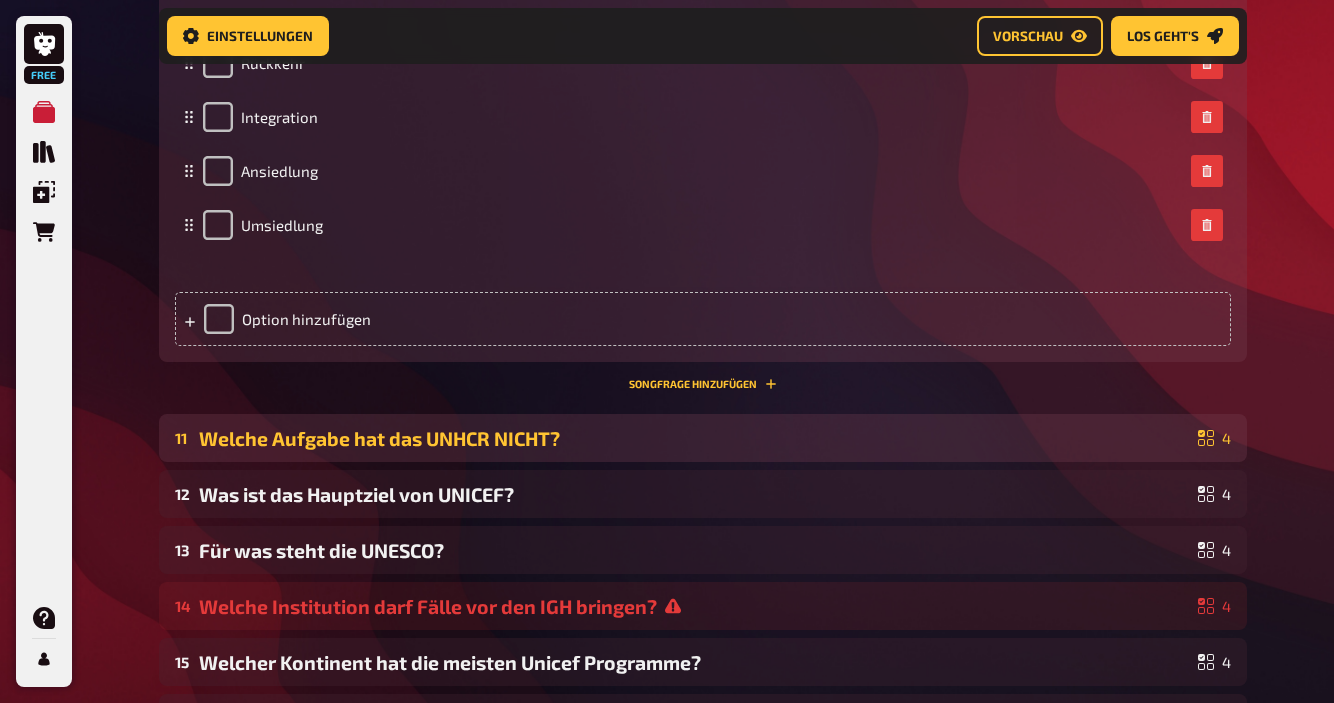 scroll, scrollTop: 1284, scrollLeft: 0, axis: vertical 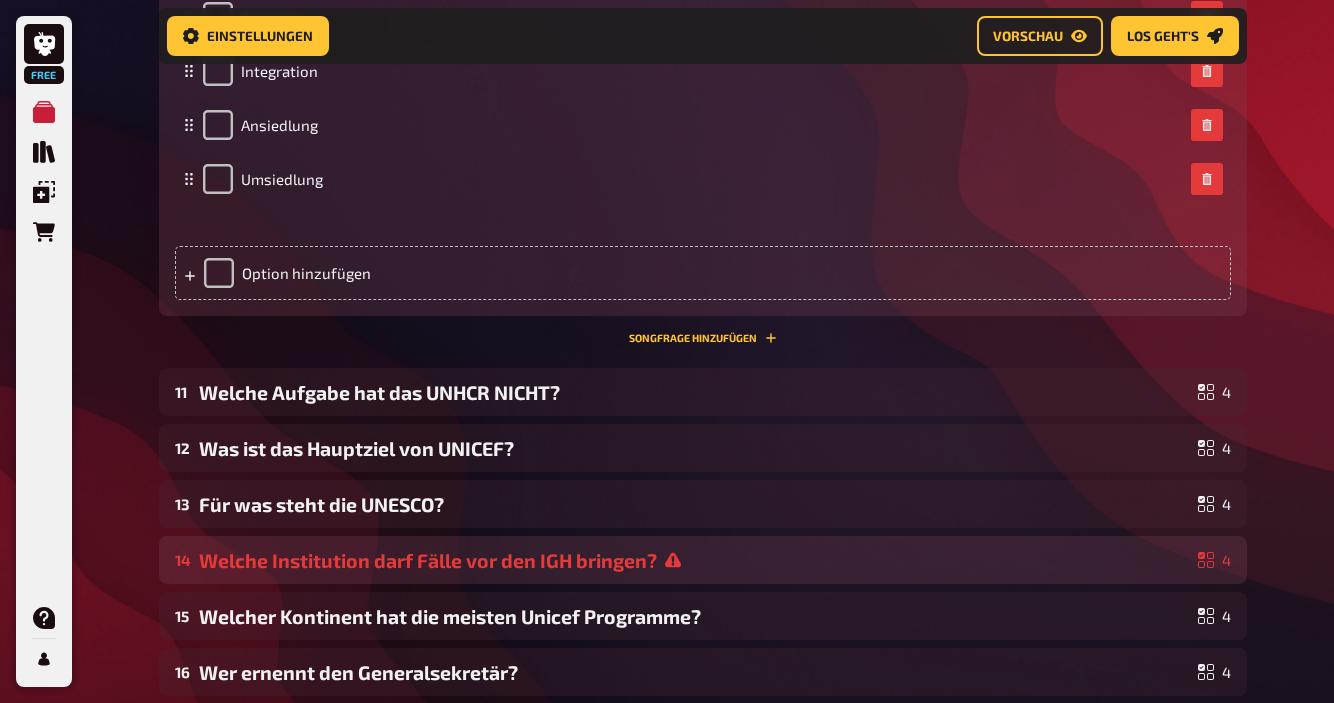 click on "Welche Institution darf Fälle vor den IGH bringen?" at bounding box center (694, 560) 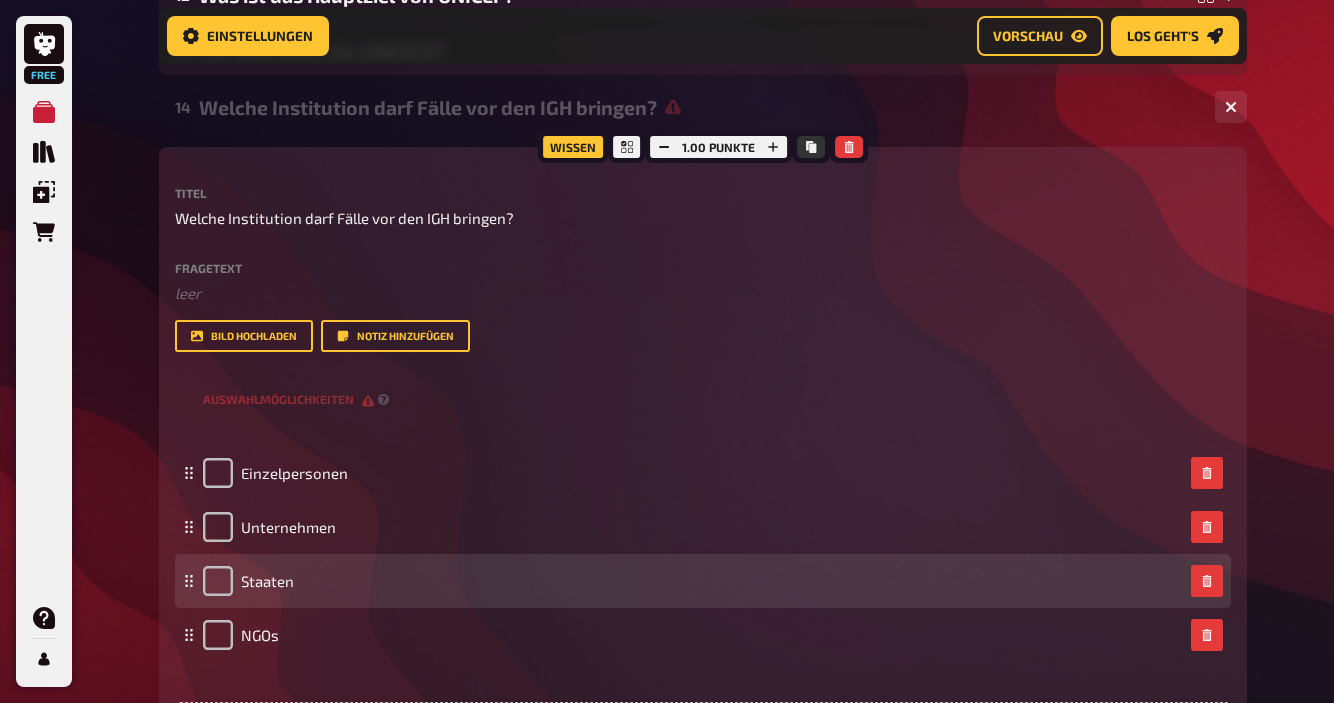scroll, scrollTop: 1741, scrollLeft: 0, axis: vertical 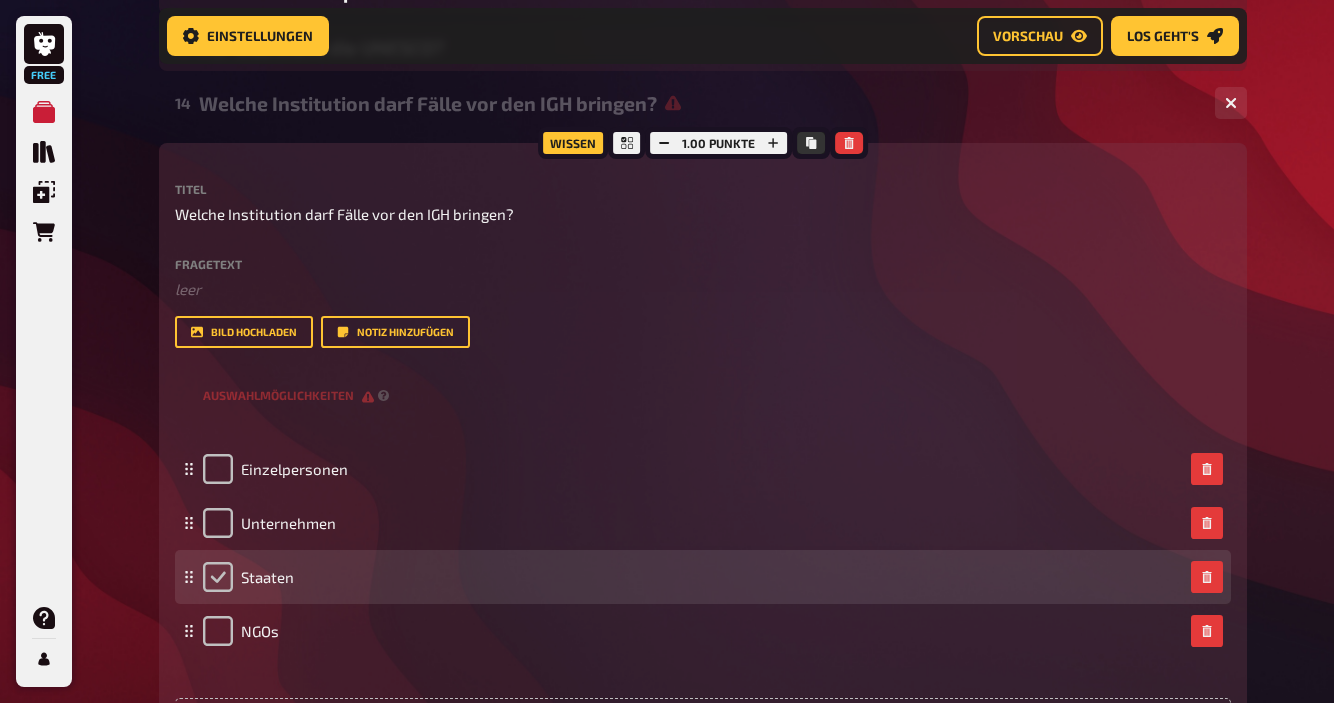 click at bounding box center [218, 577] 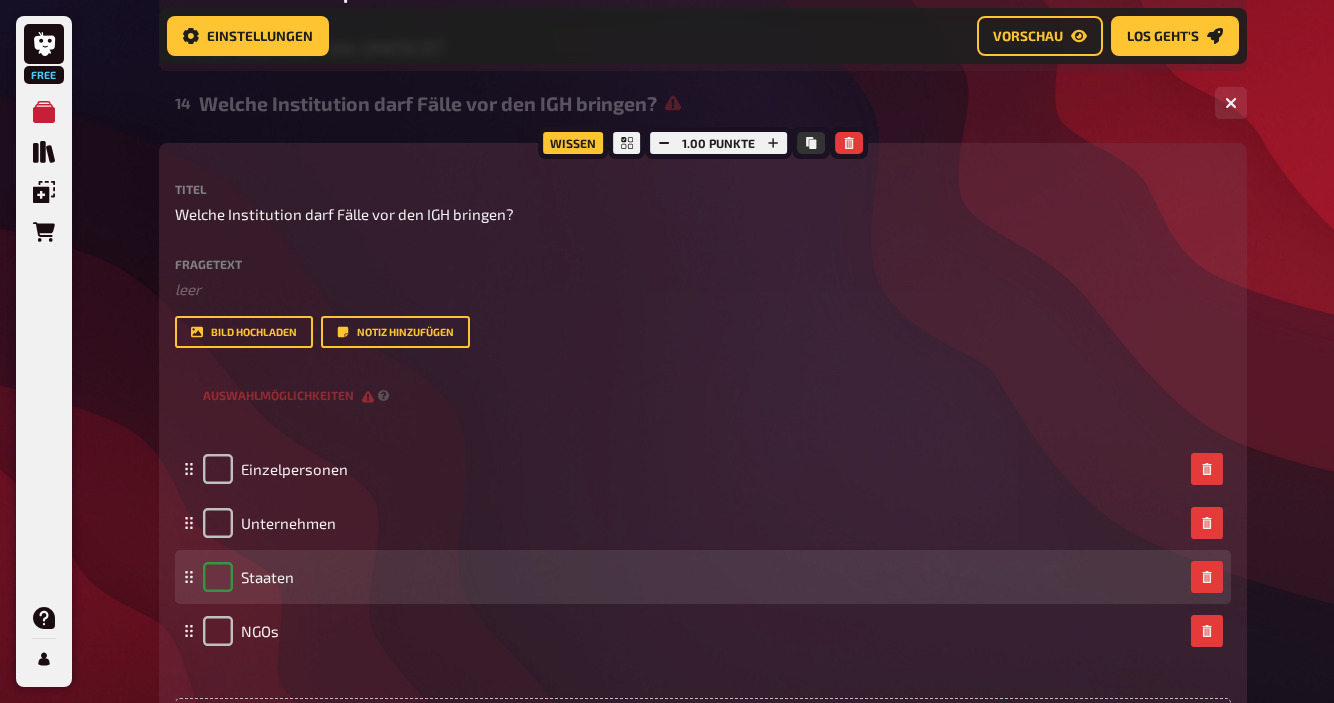 checkbox on "true" 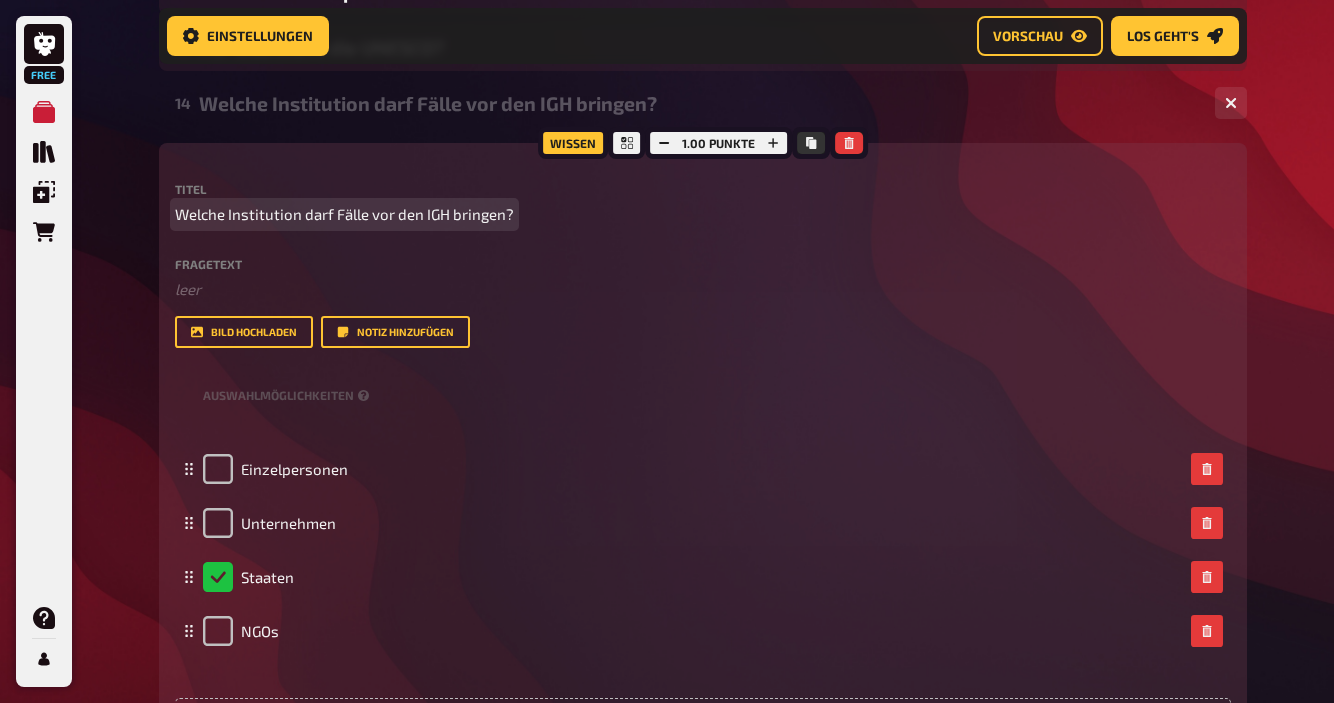 click on "Welche Institution darf Fälle vor den IGH bringen?" at bounding box center [344, 214] 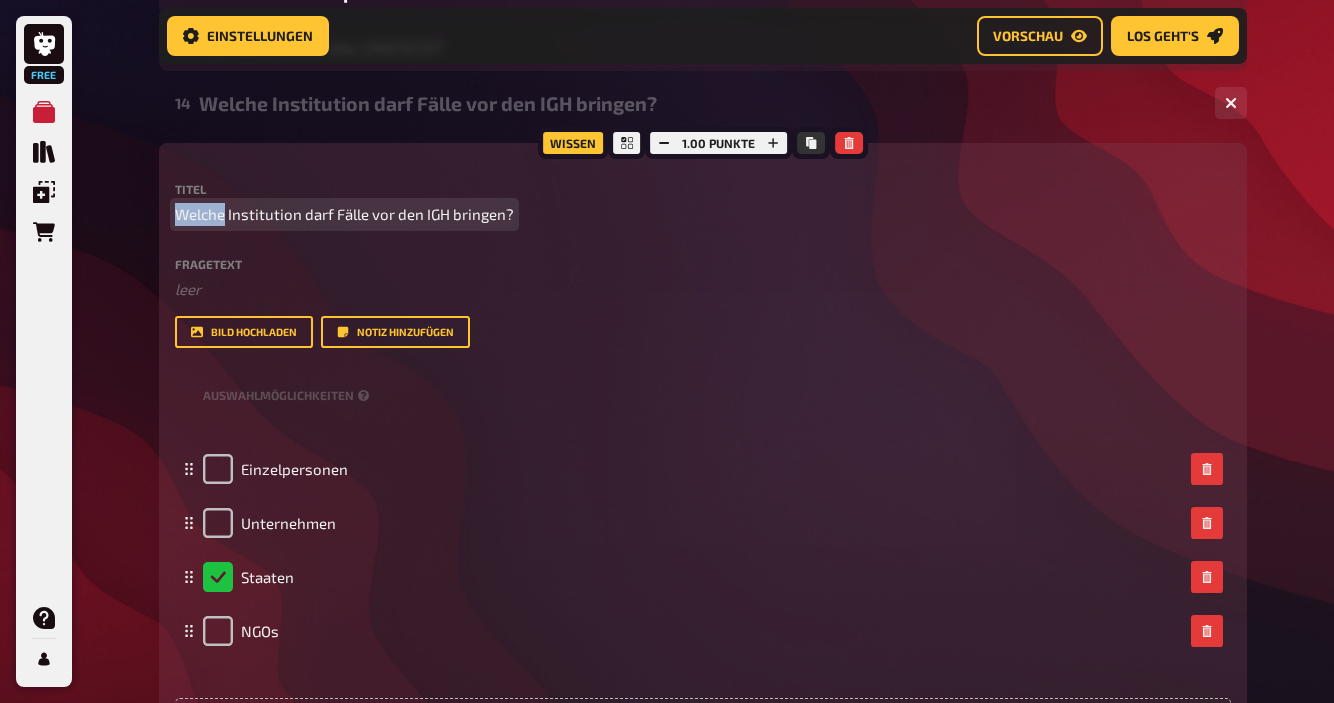 click on "Welche Institution darf Fälle vor den IGH bringen?" at bounding box center (344, 214) 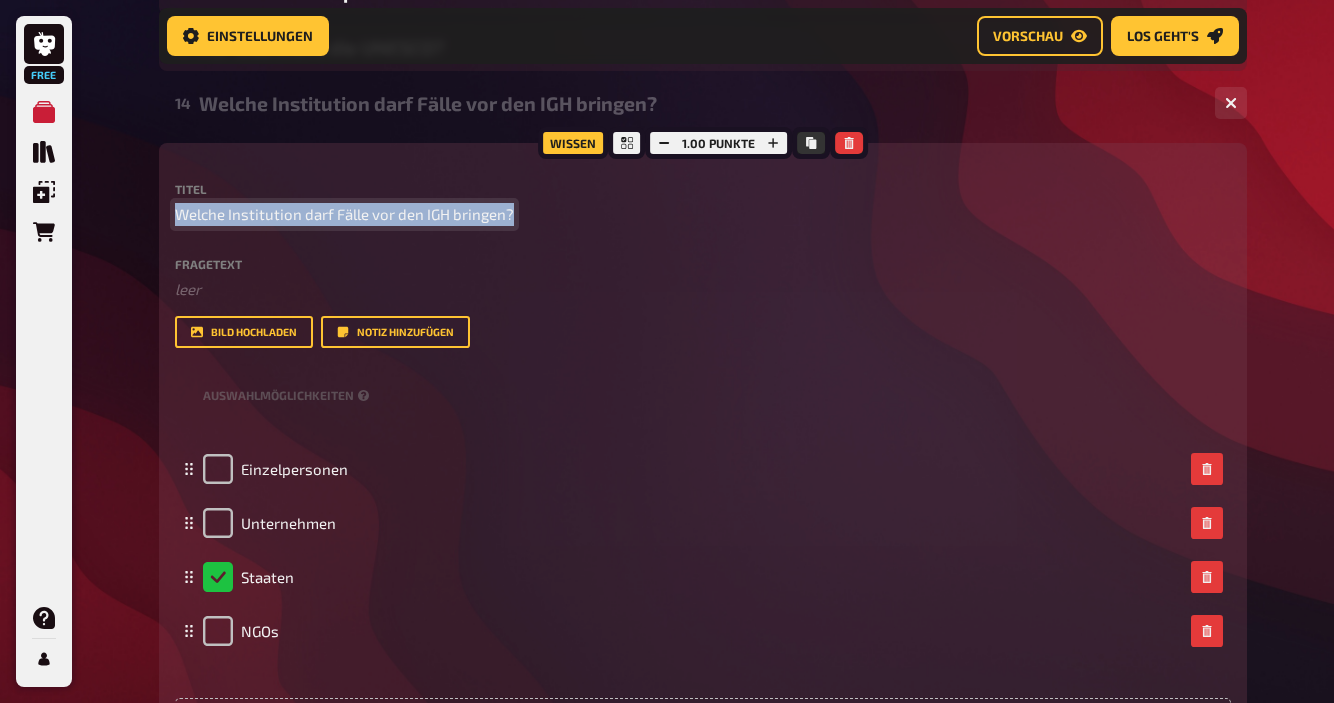 click on "Welche Institution darf Fälle vor den IGH bringen?" at bounding box center (344, 214) 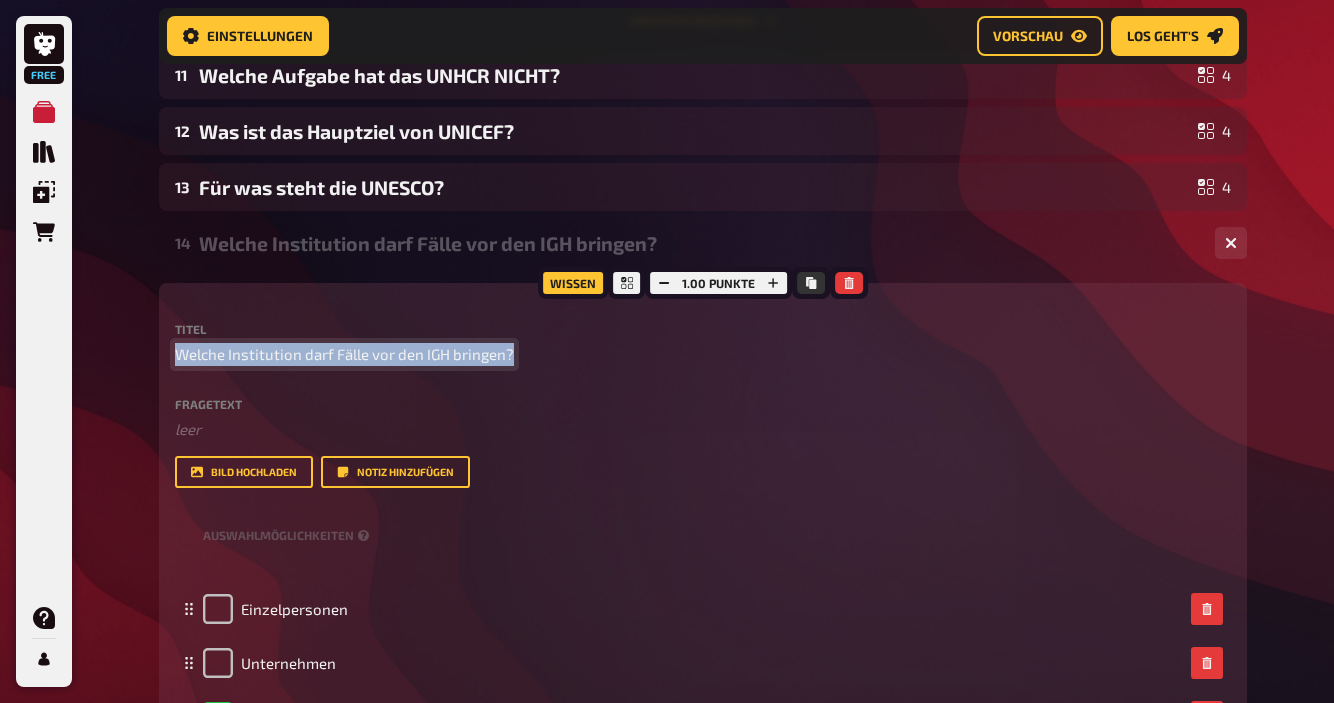 scroll, scrollTop: 1287, scrollLeft: 0, axis: vertical 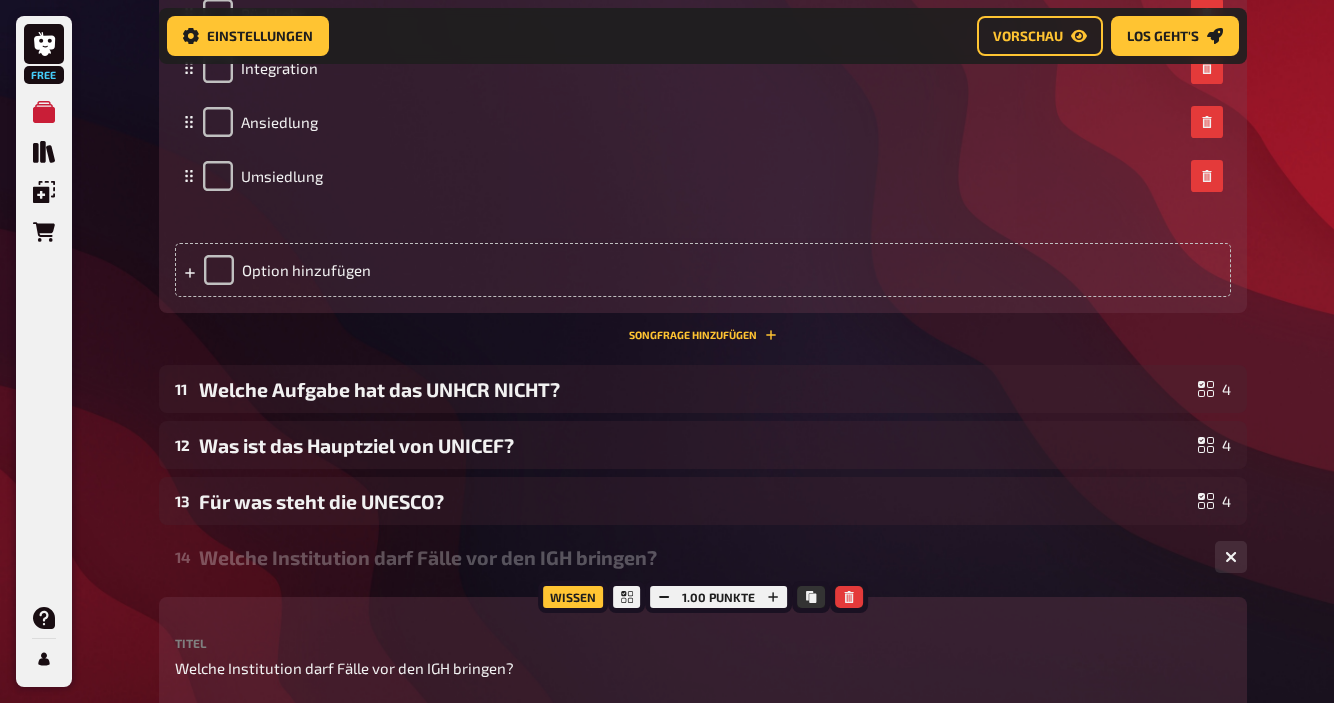 click on "Welche Institution darf Fälle vor den IGH bringen?" at bounding box center [699, 557] 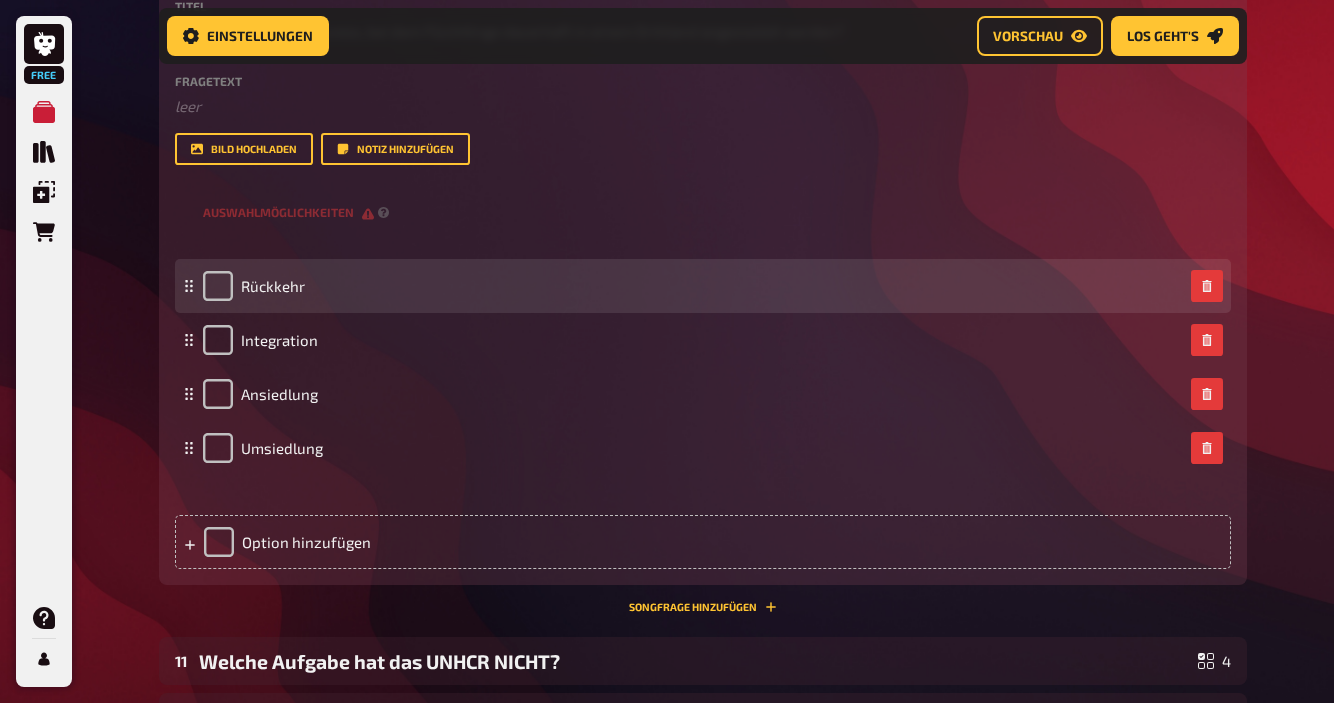 scroll, scrollTop: 1126, scrollLeft: 0, axis: vertical 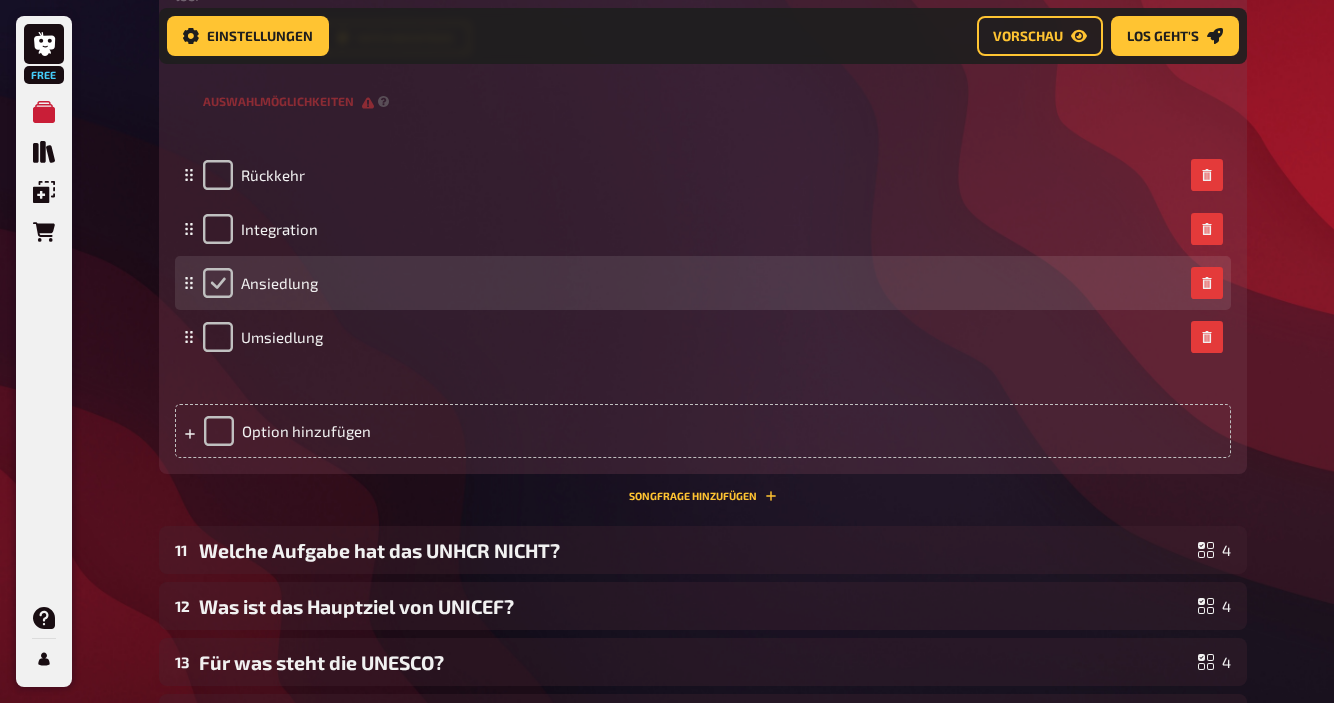 click at bounding box center [218, 283] 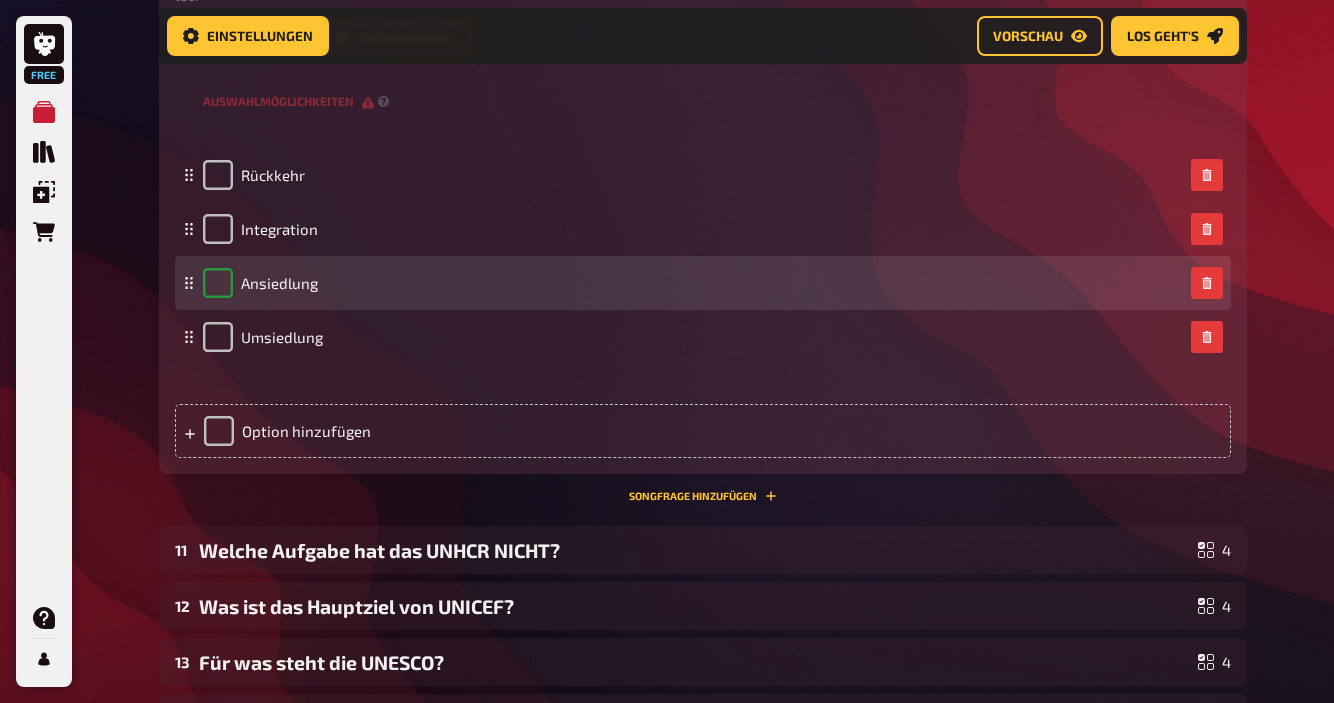 checkbox on "true" 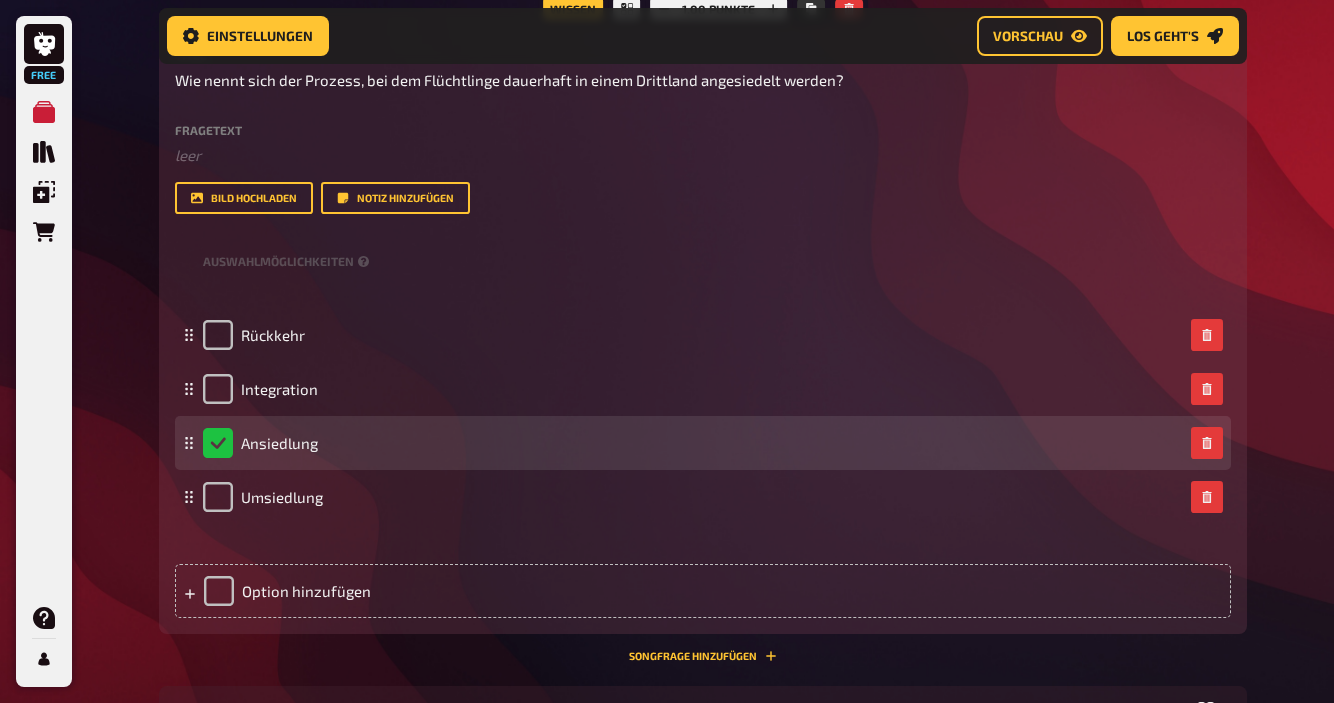 scroll, scrollTop: 759, scrollLeft: 0, axis: vertical 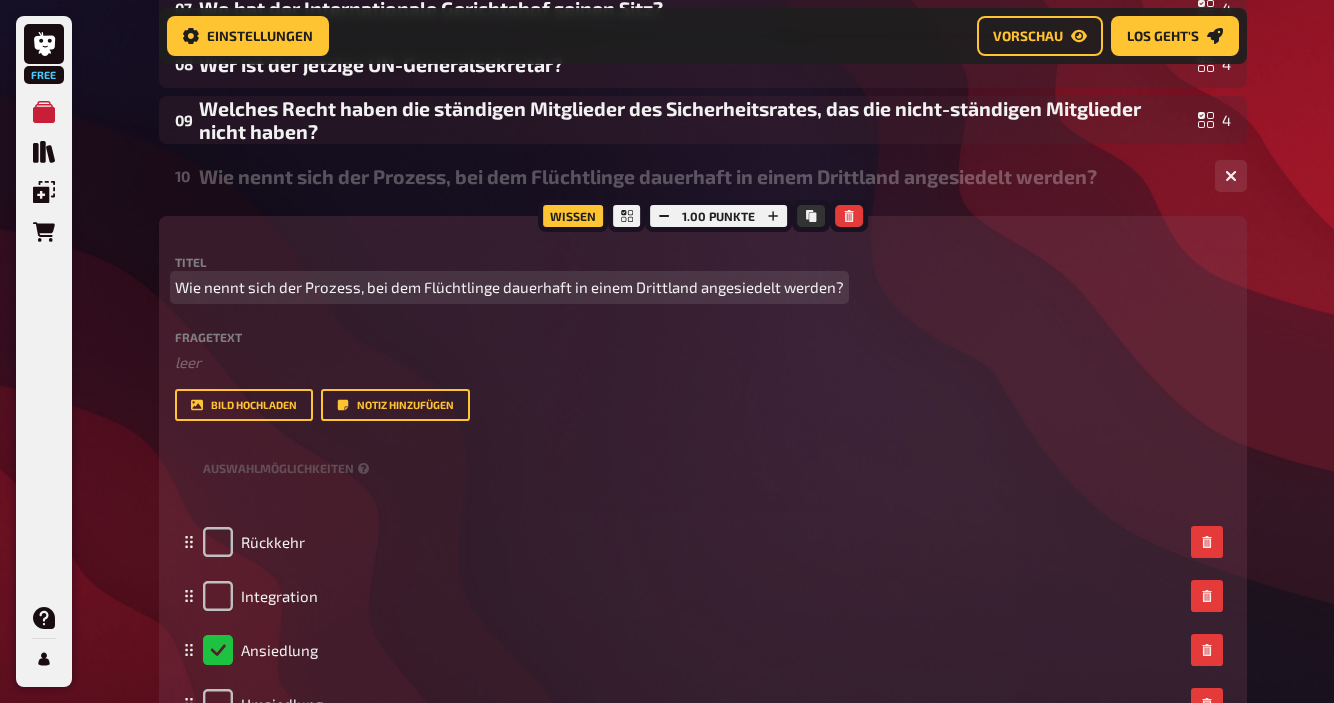 click on "Wie nennt sich der Prozess, bei dem Flüchtlinge dauerhaft in einem Drittland angesiedelt werden?" at bounding box center [509, 287] 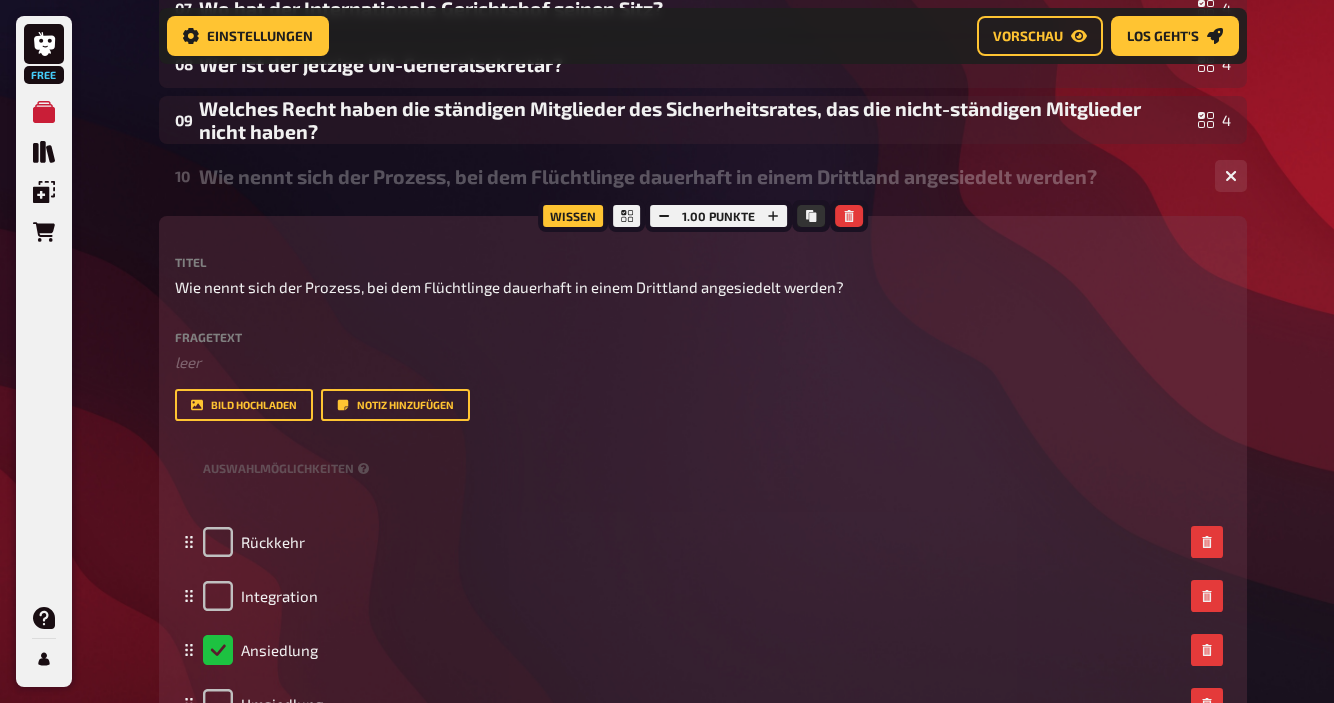 click on "Wissen 1.00 Punkte Titel Wie nennt sich der Prozess, bei dem Flüchtlinge dauerhaft in einem Drittland angesiedelt werden? Fragetext ﻿ leer Hier hinziehen für Dateiupload Bild hochladen   Notiz hinzufügen Auswahlmöglichkeiten Rückkehr Integration Ansiedlung Umsiedlung
To pick up a draggable item, press the space bar.
While dragging, use the arrow keys to move the item.
Press space again to drop the item in its new position, or press escape to cancel.
Option hinzufügen" at bounding box center (703, 528) 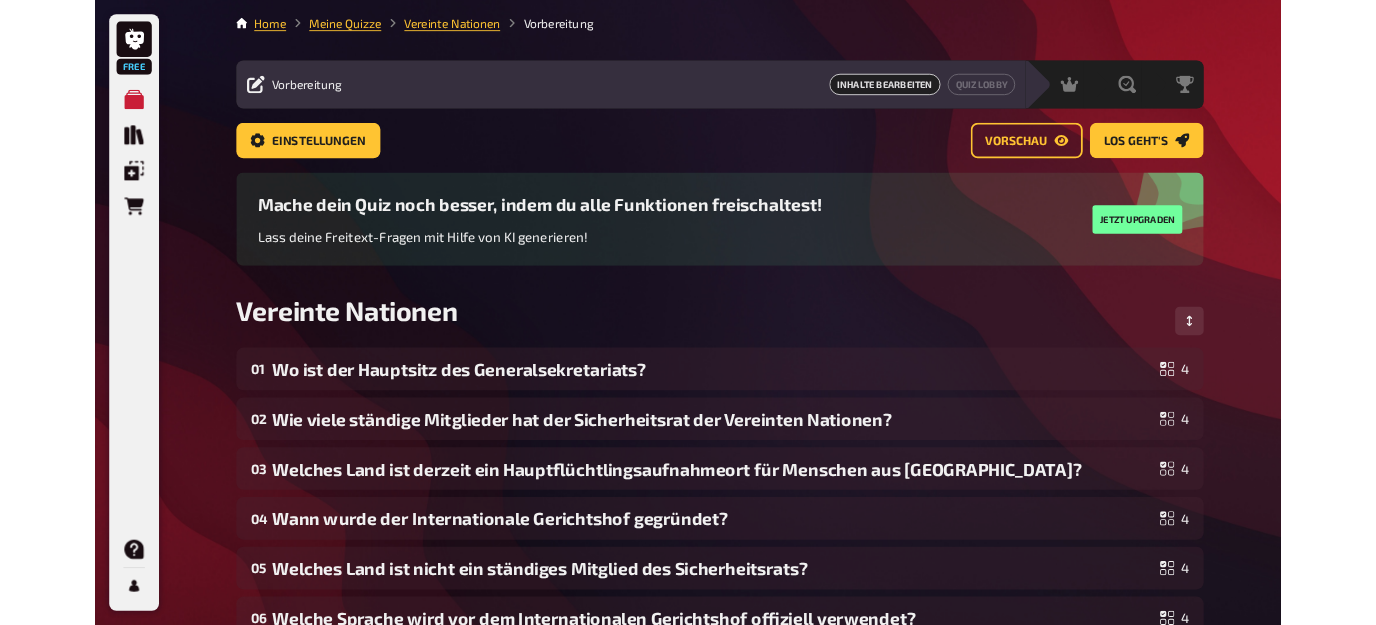 scroll, scrollTop: 0, scrollLeft: 0, axis: both 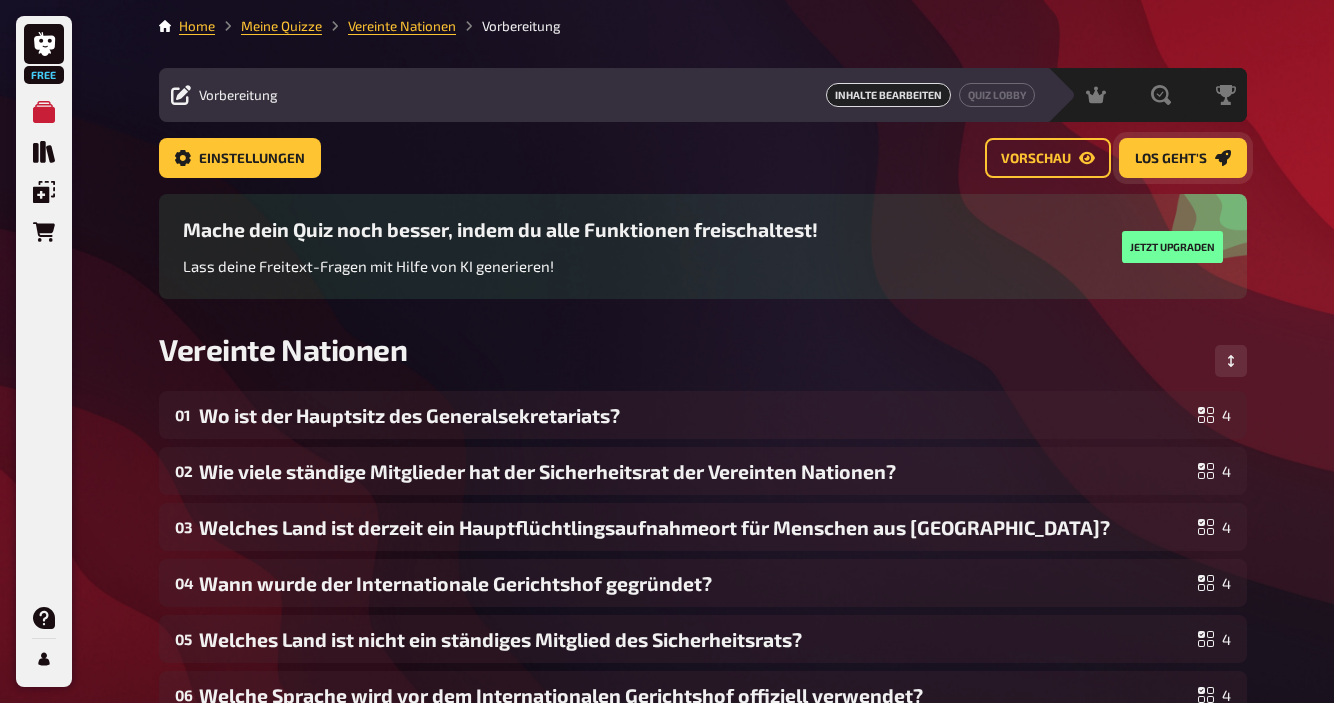 click on "Los geht's" at bounding box center (1171, 159) 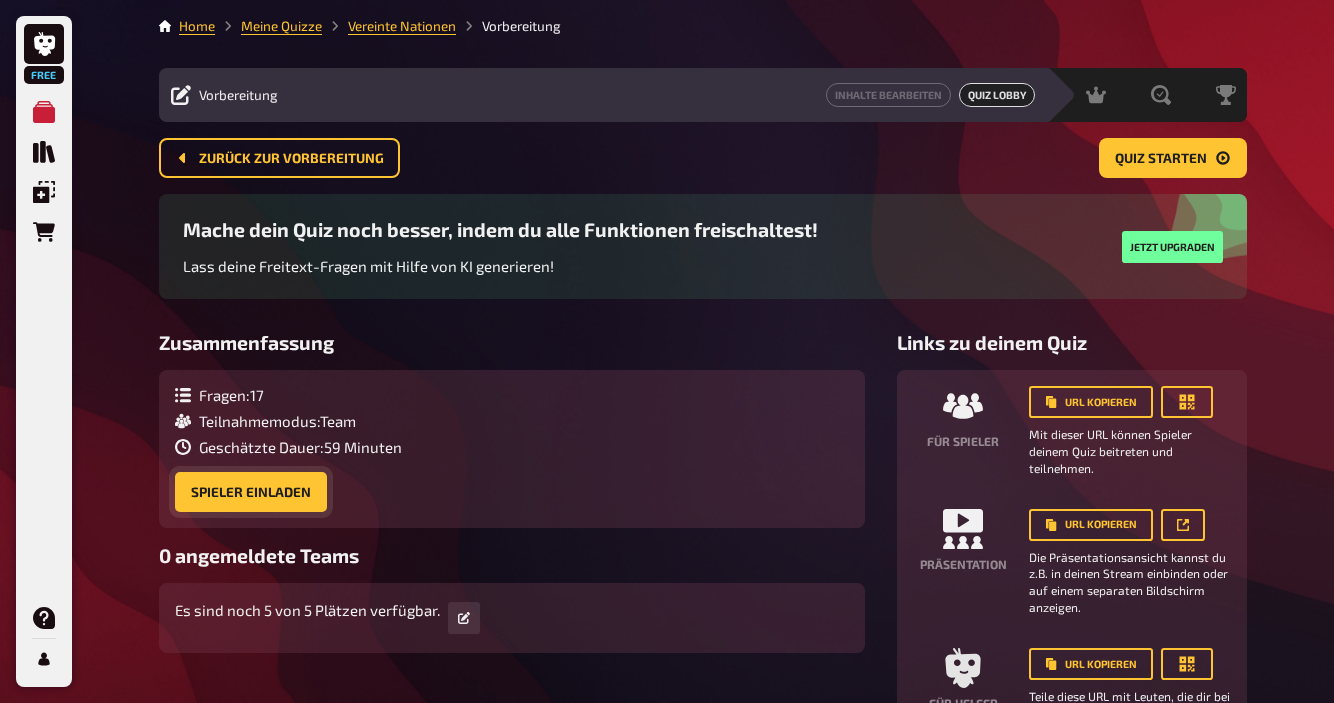 click on "Spieler einladen" at bounding box center [251, 492] 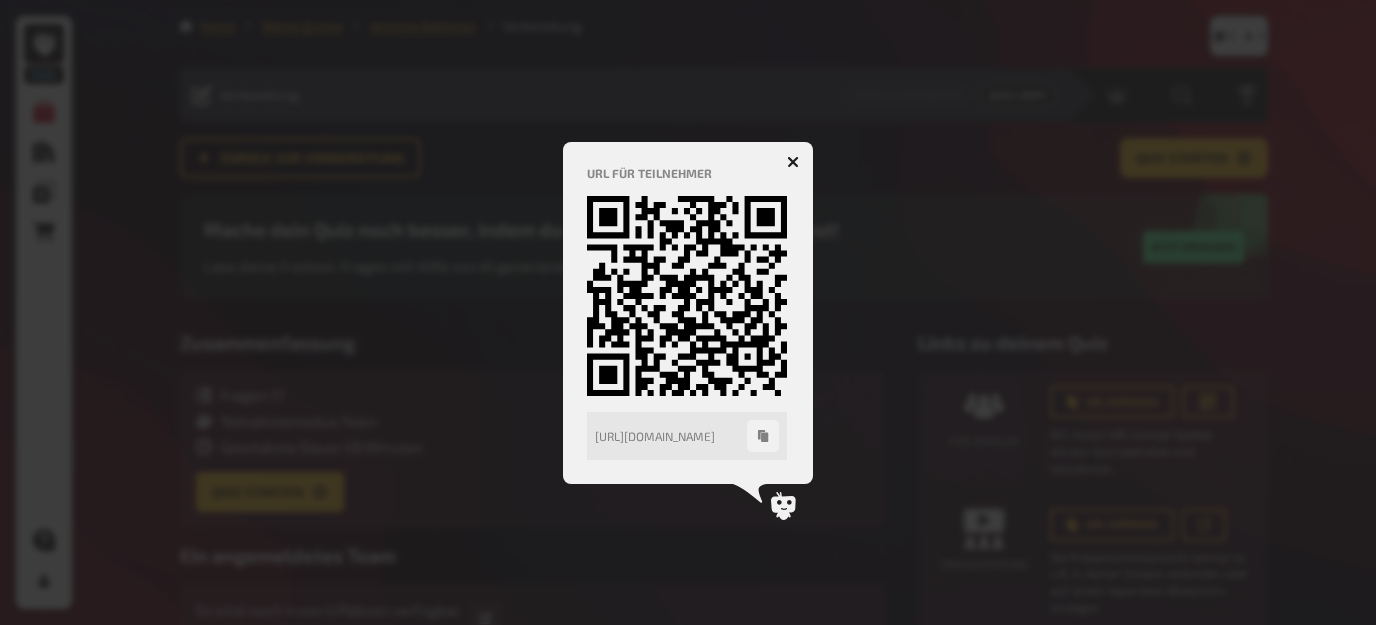 click 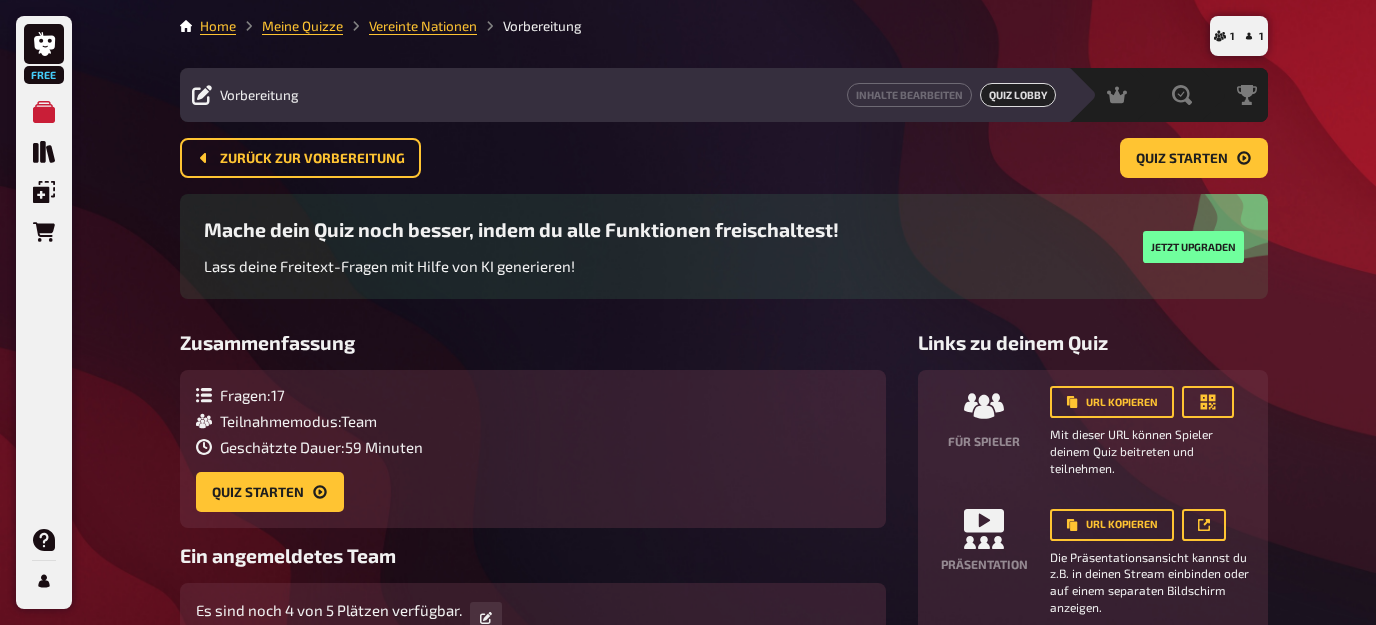 scroll, scrollTop: 0, scrollLeft: 0, axis: both 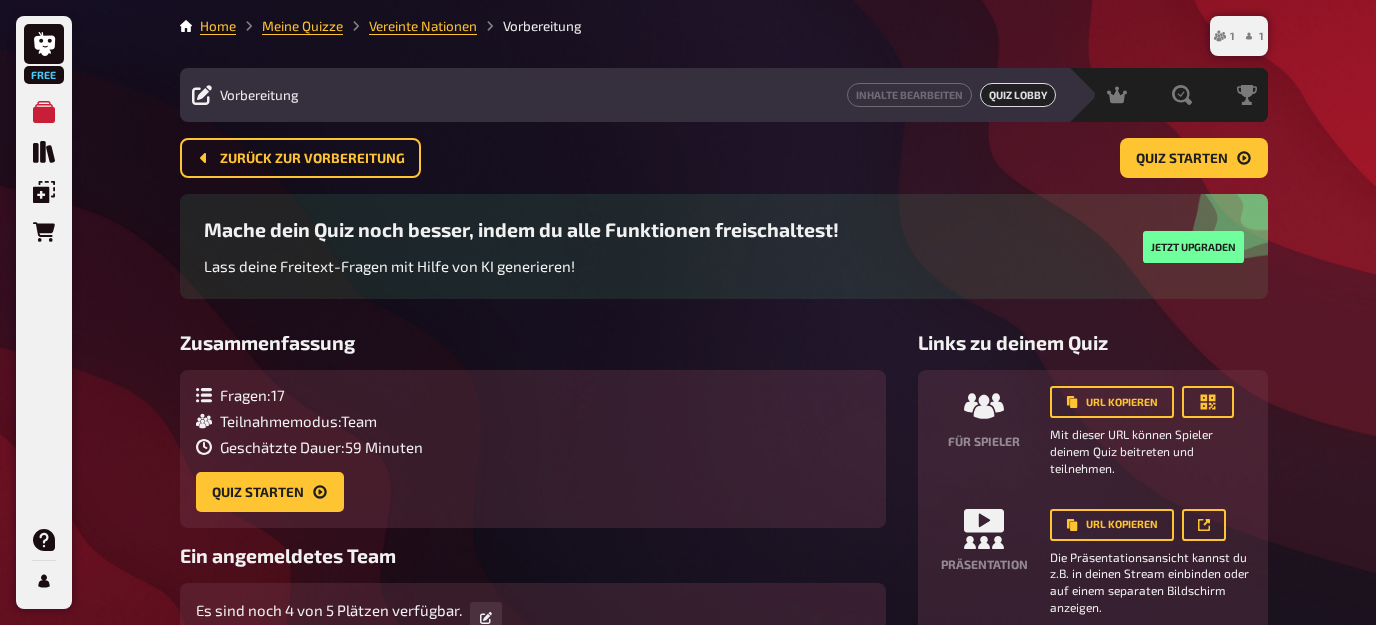 click on "1" at bounding box center [1253, 36] 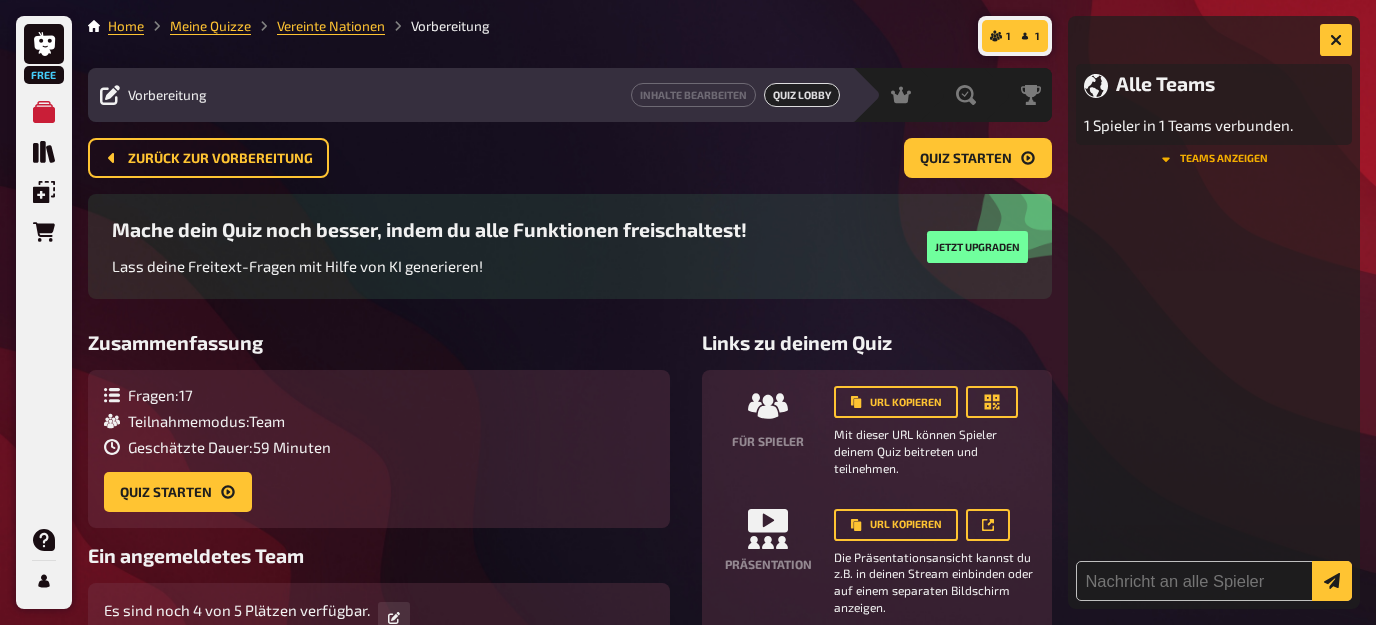 click on "Teams anzeigen" at bounding box center [1214, 159] 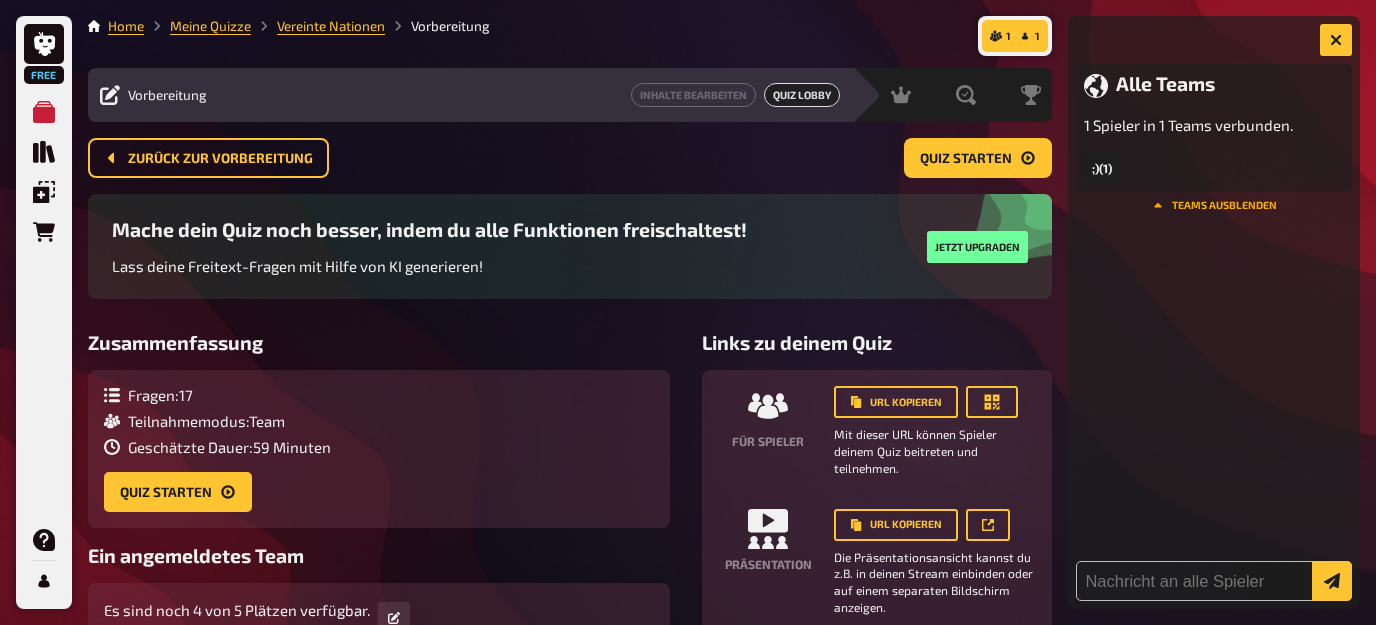 click on "Teams ausblenden" at bounding box center (1214, 206) 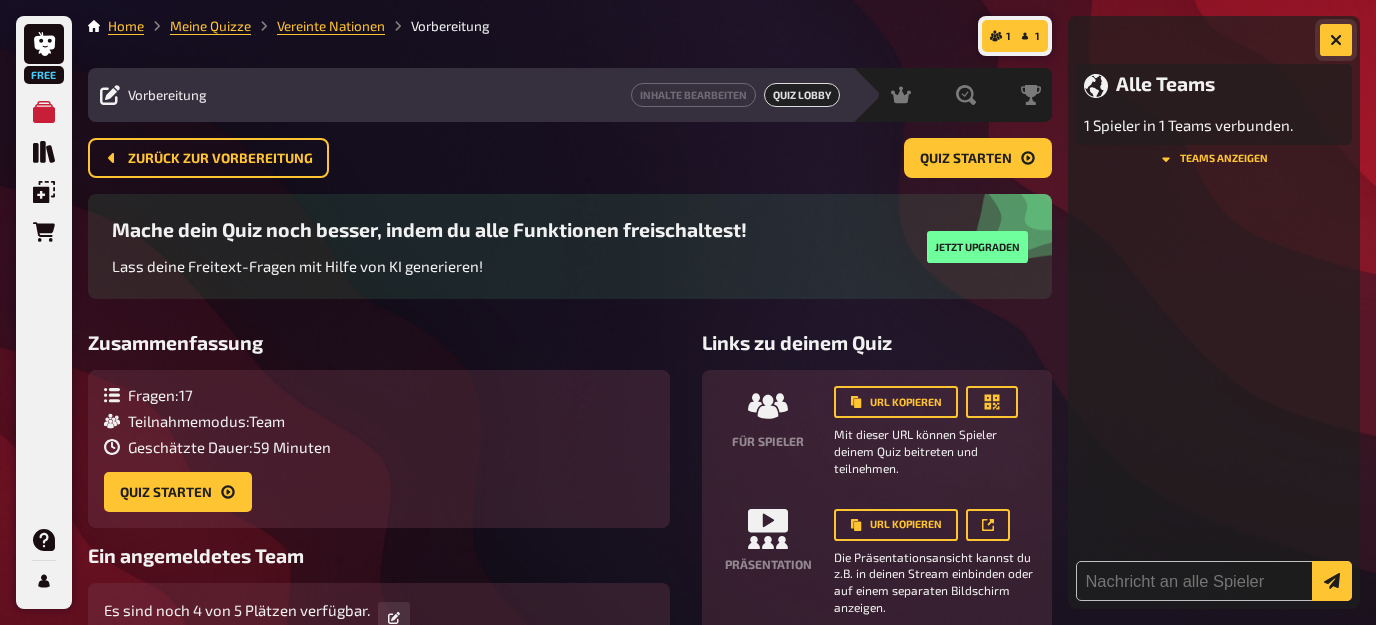 click at bounding box center [1336, 40] 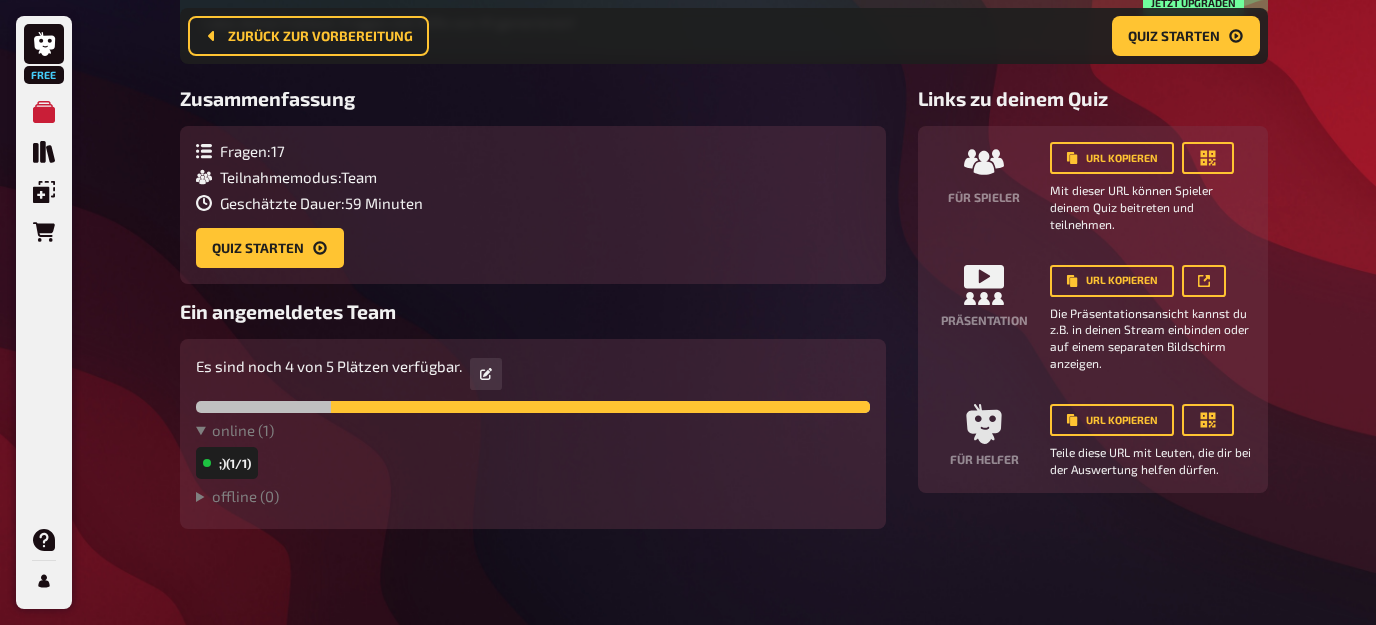scroll, scrollTop: 259, scrollLeft: 0, axis: vertical 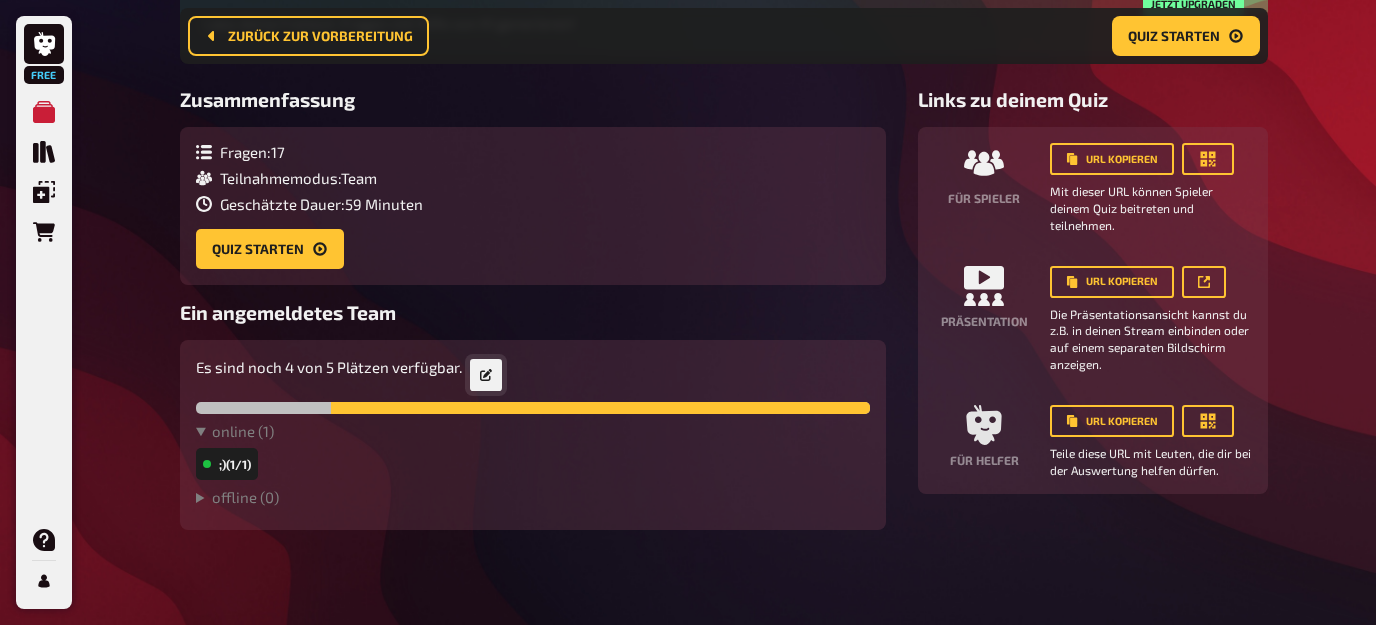 click 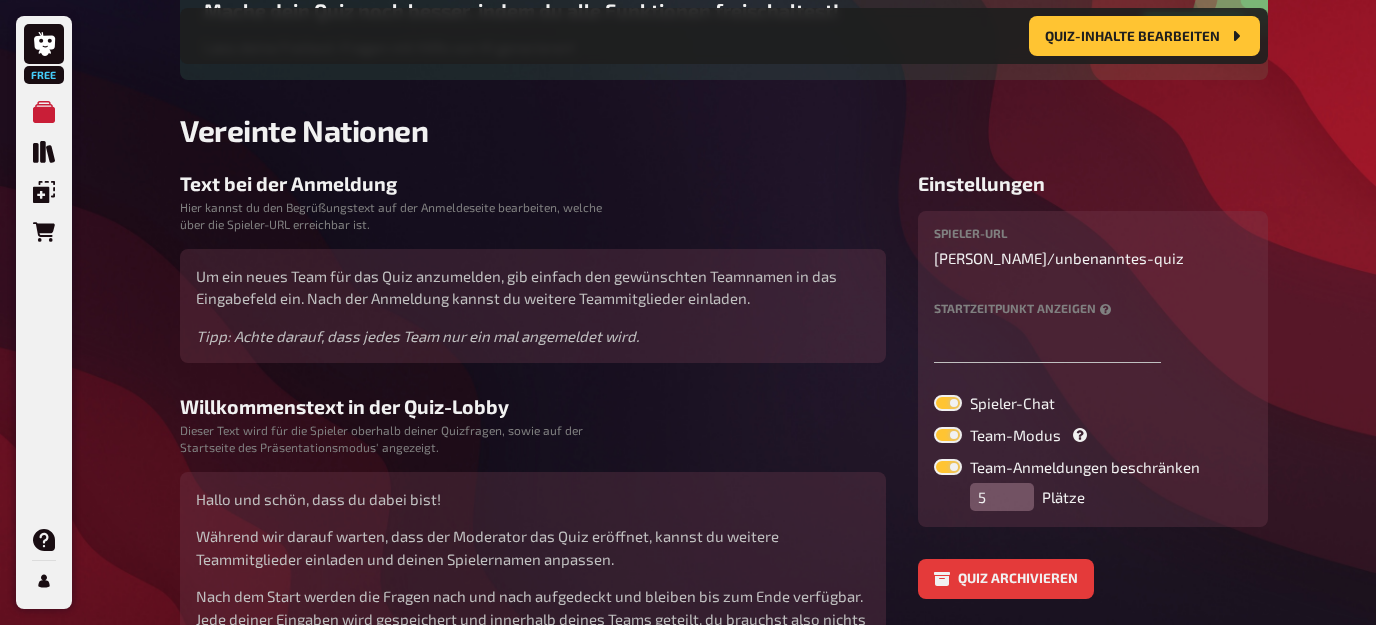 scroll, scrollTop: 236, scrollLeft: 0, axis: vertical 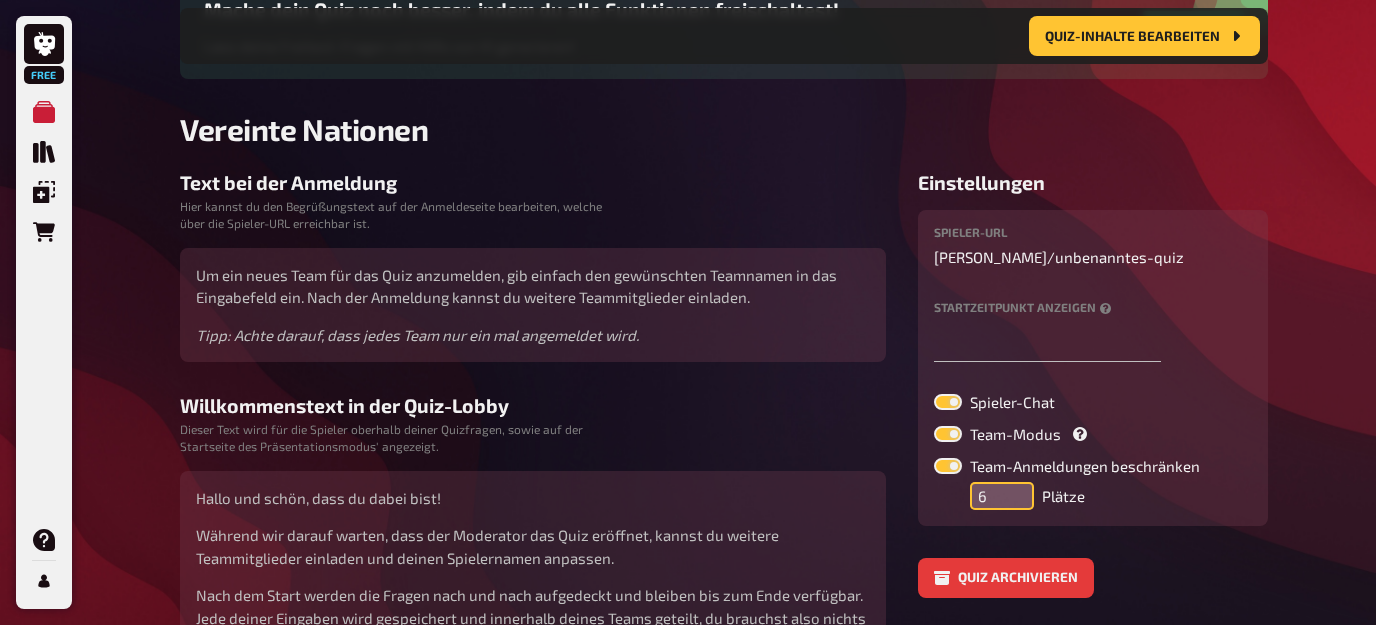 click on "6" at bounding box center (1002, 496) 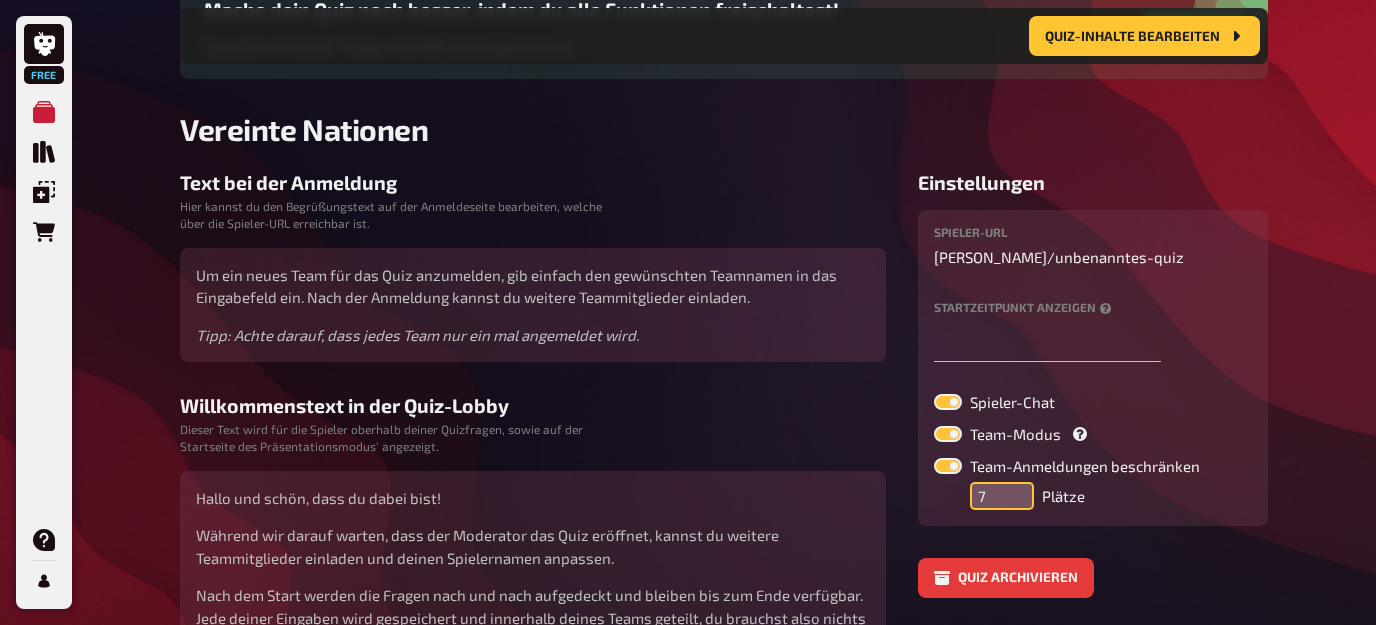 click on "7" at bounding box center [1002, 496] 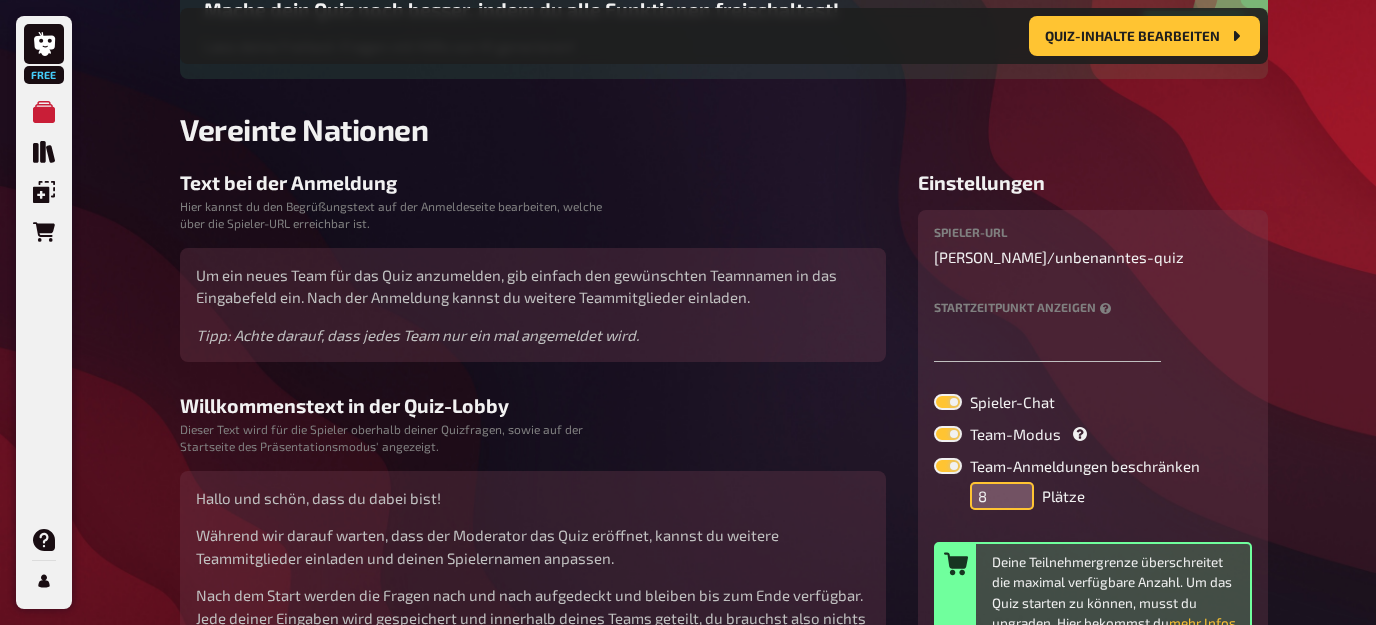 click on "8" at bounding box center (1002, 496) 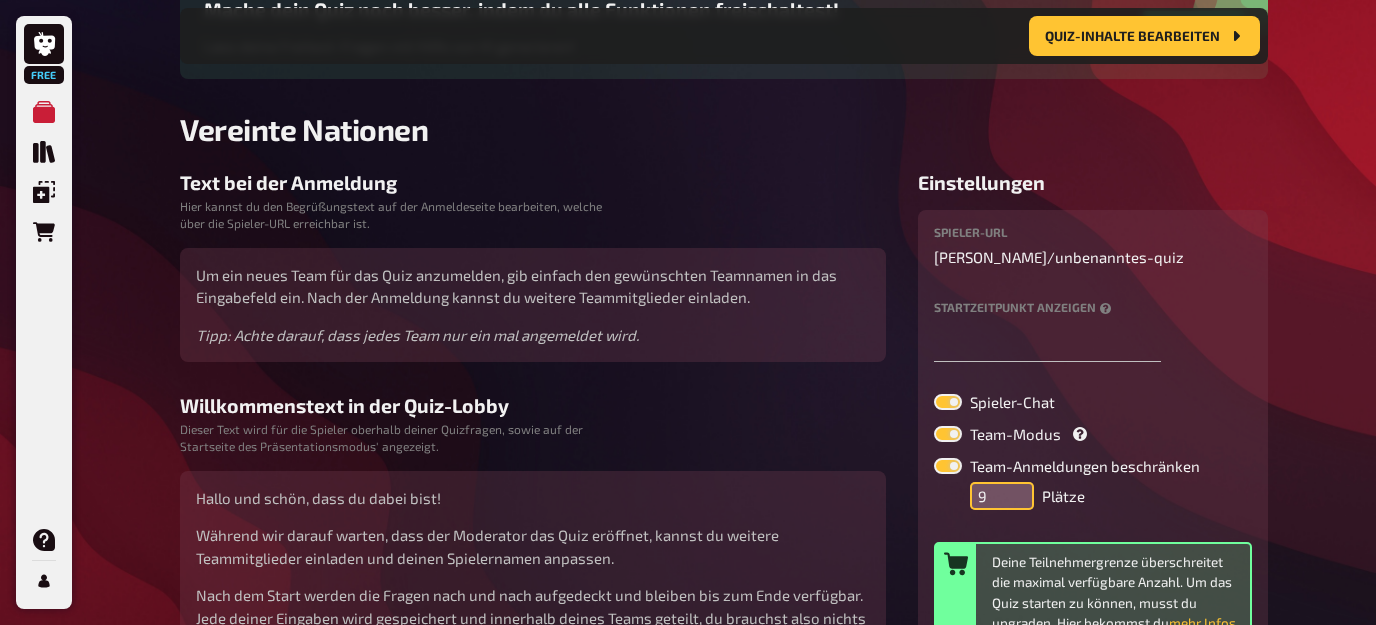 click on "9" at bounding box center [1002, 496] 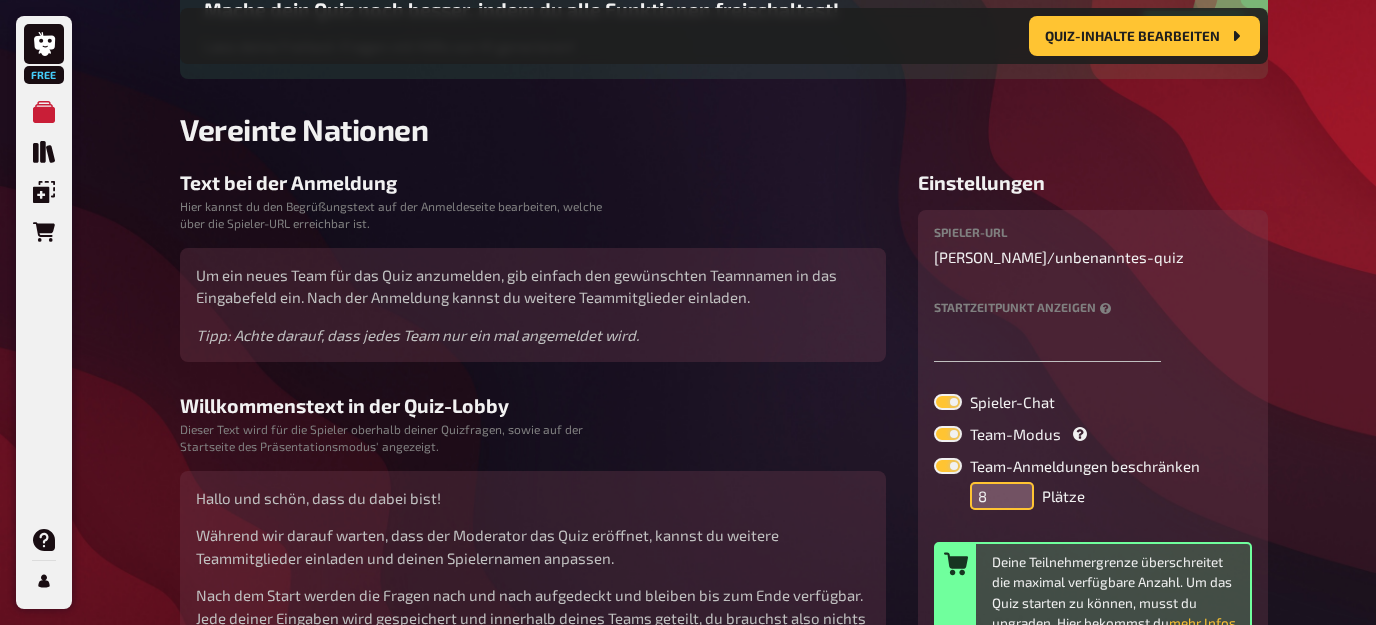 click on "8" at bounding box center [1002, 496] 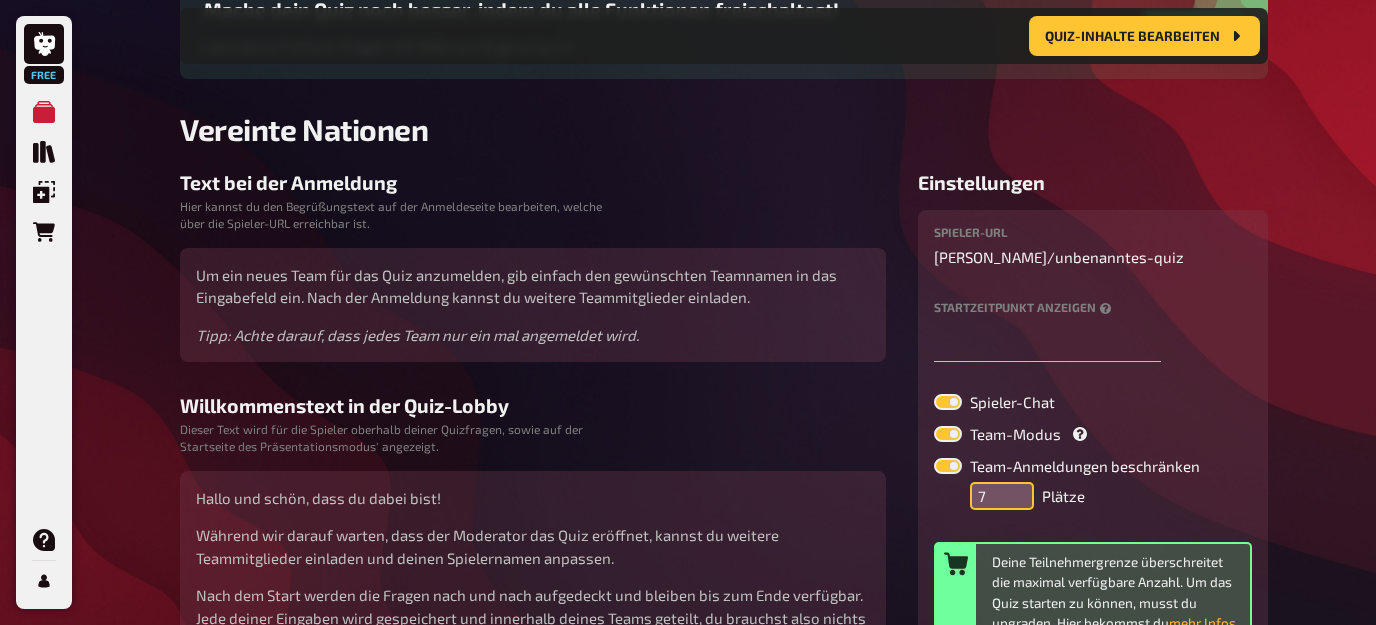 click on "7" at bounding box center (1002, 496) 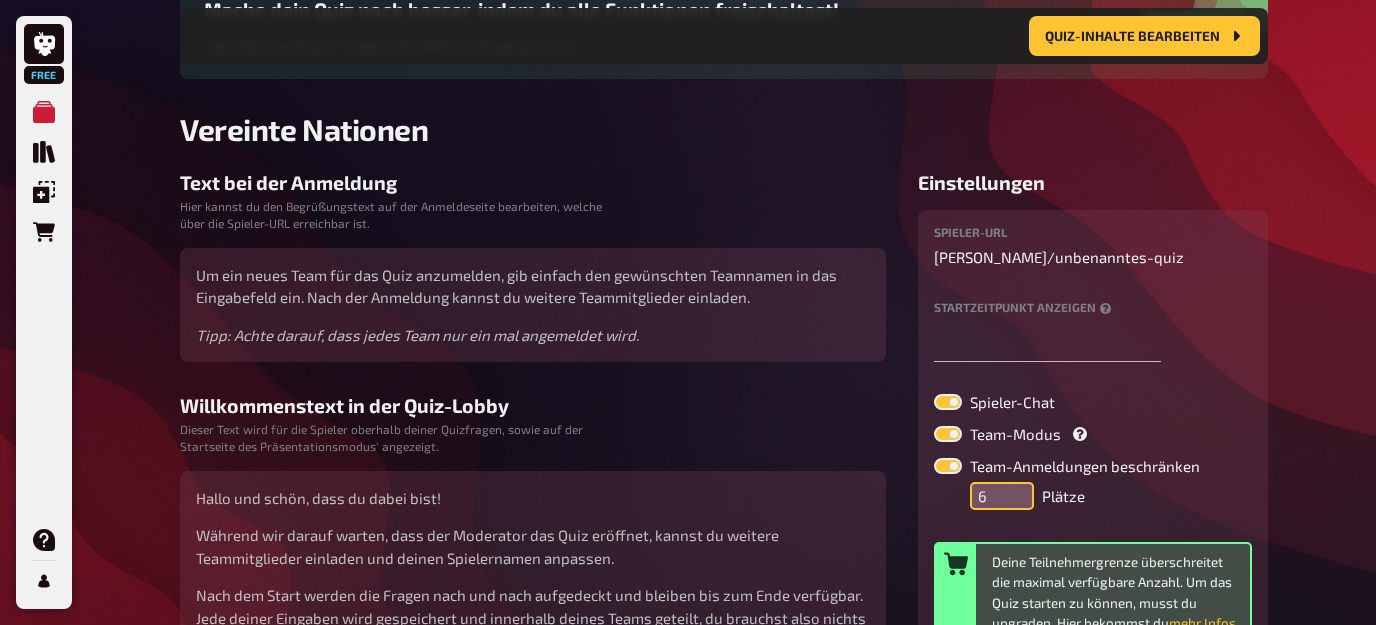 click on "6" at bounding box center [1002, 496] 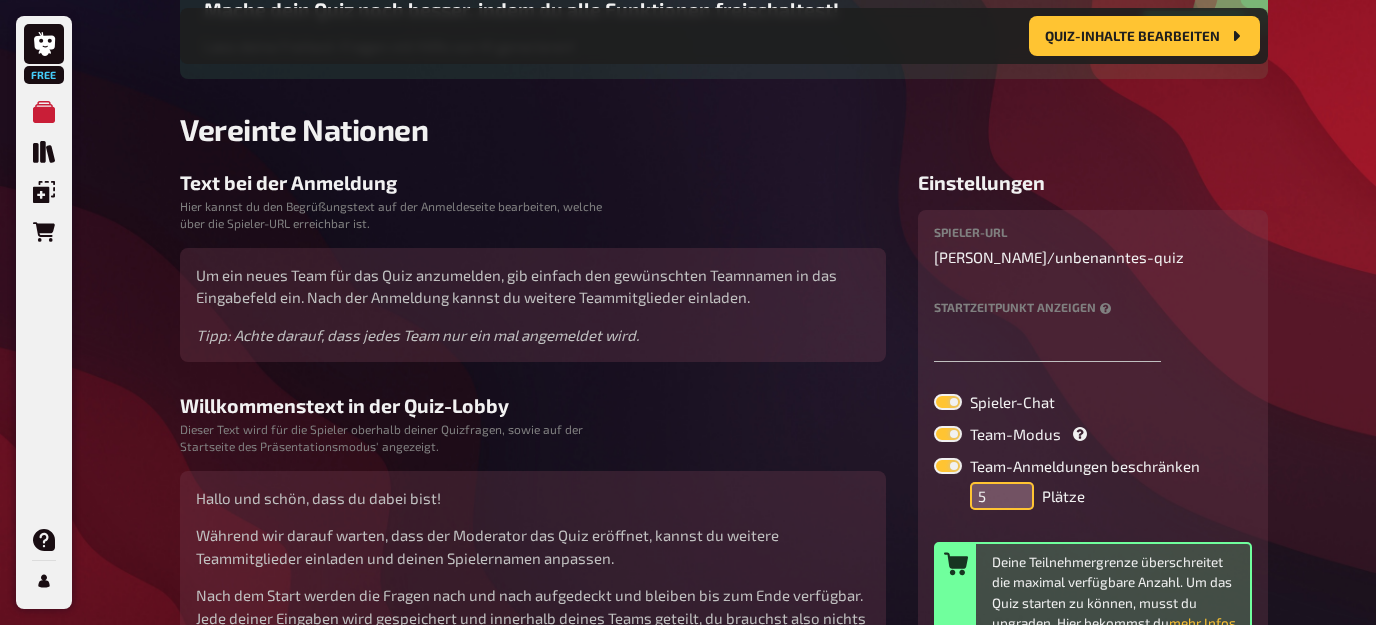 click on "5" at bounding box center [1002, 496] 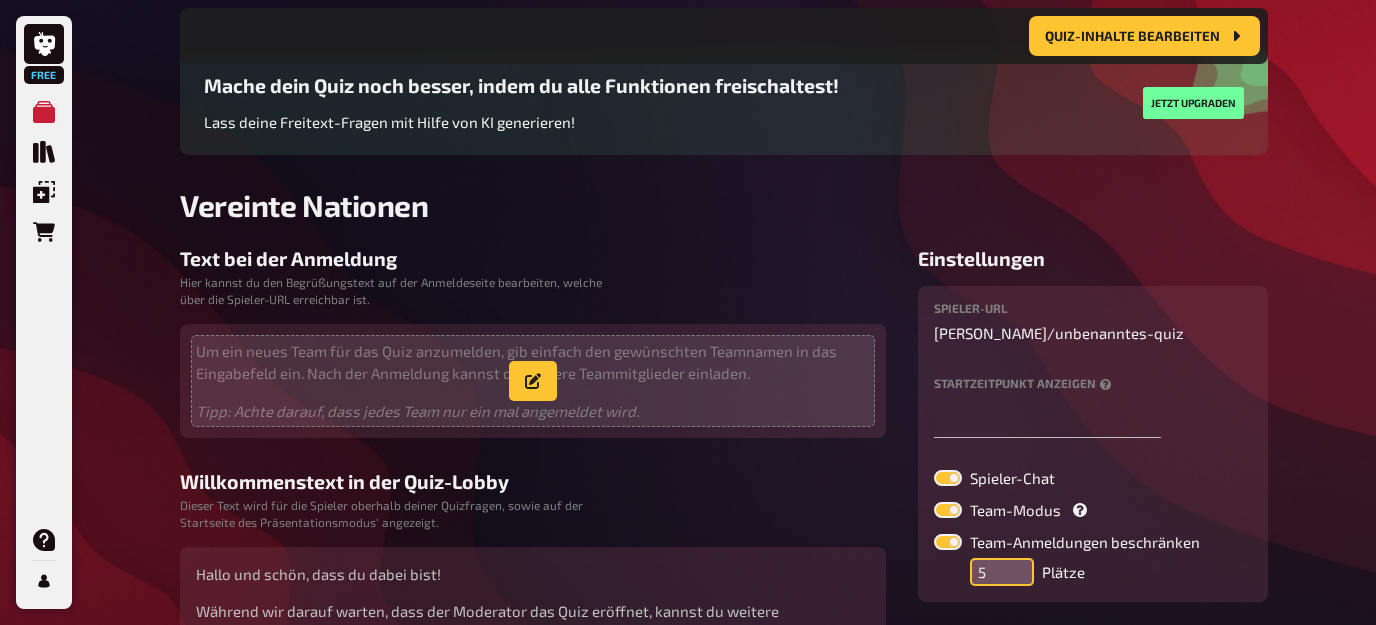 scroll, scrollTop: 159, scrollLeft: 0, axis: vertical 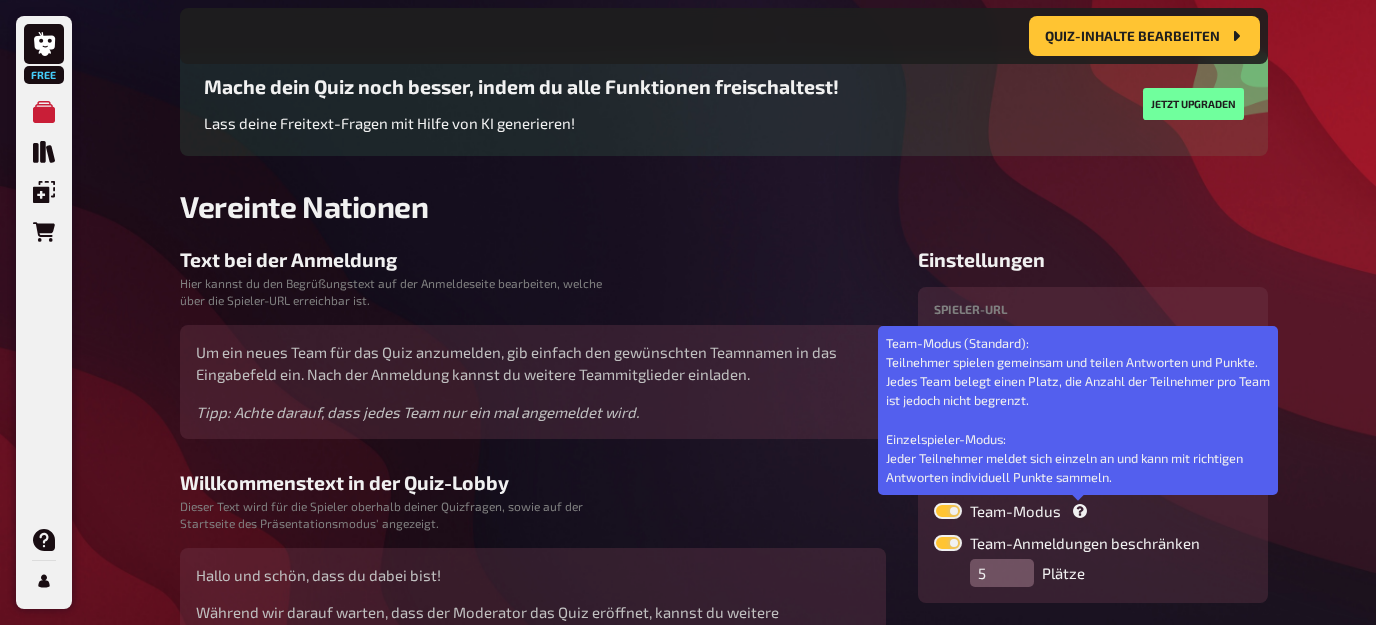 click 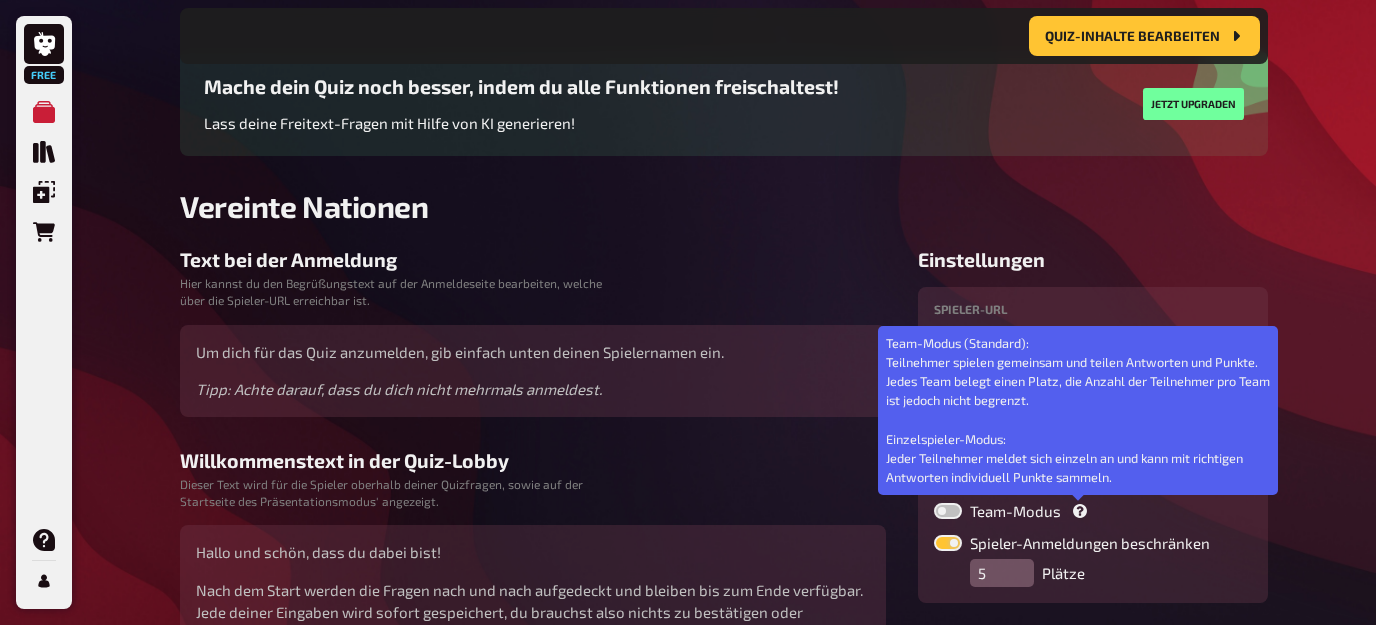 click 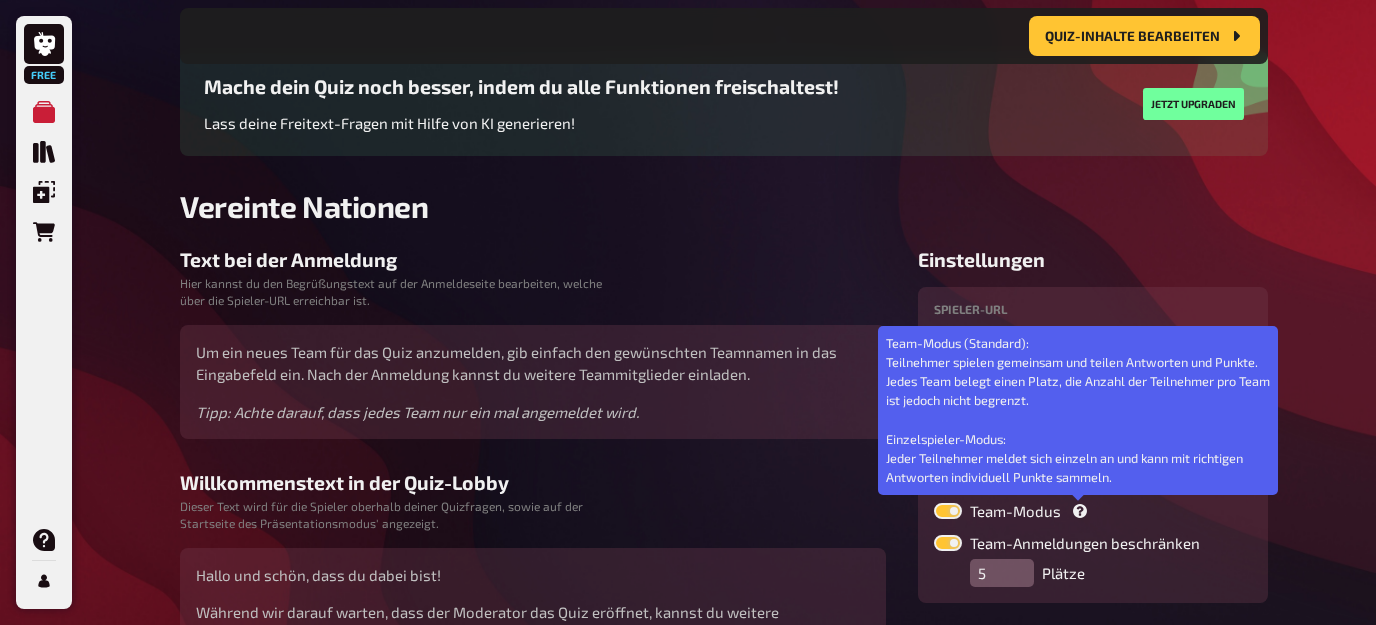 click 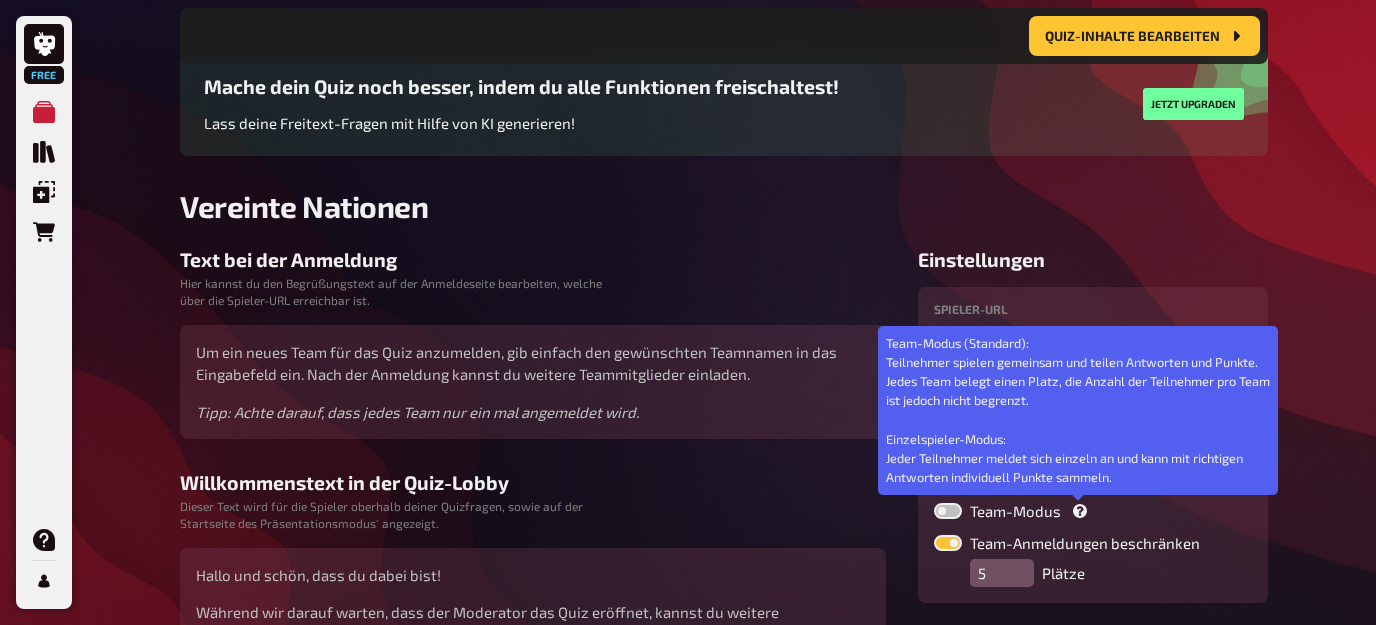 checkbox on "false" 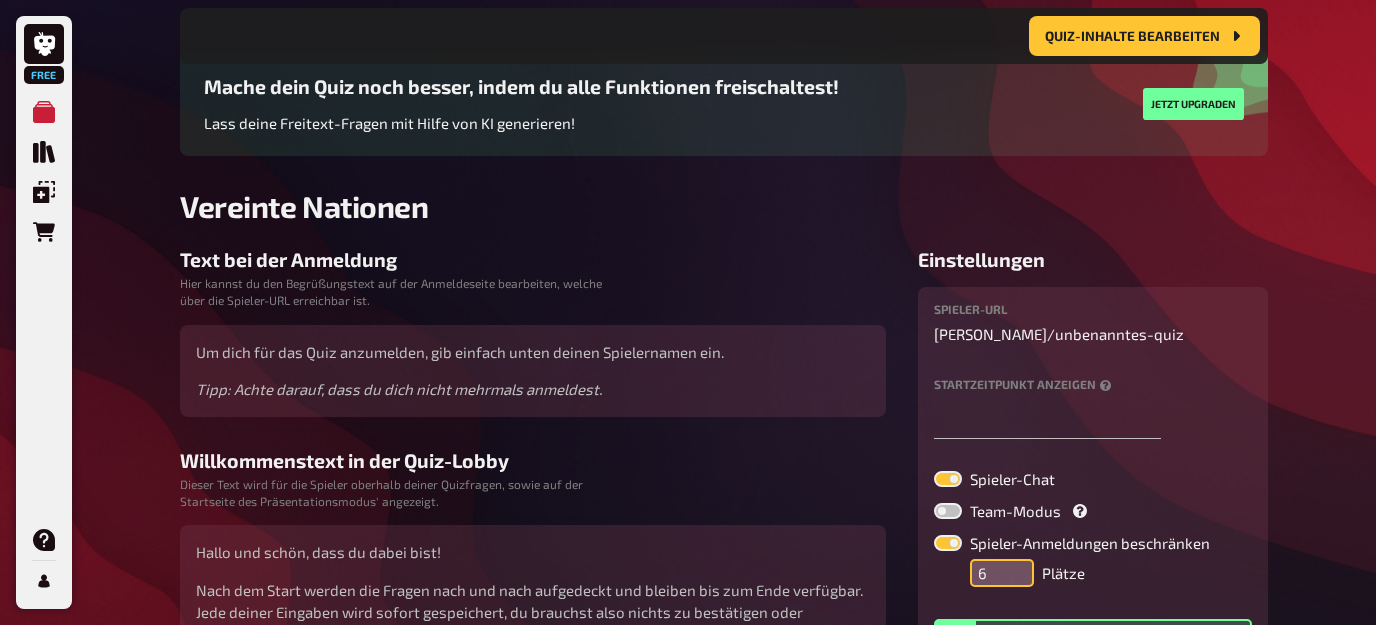 click on "6" at bounding box center [1002, 573] 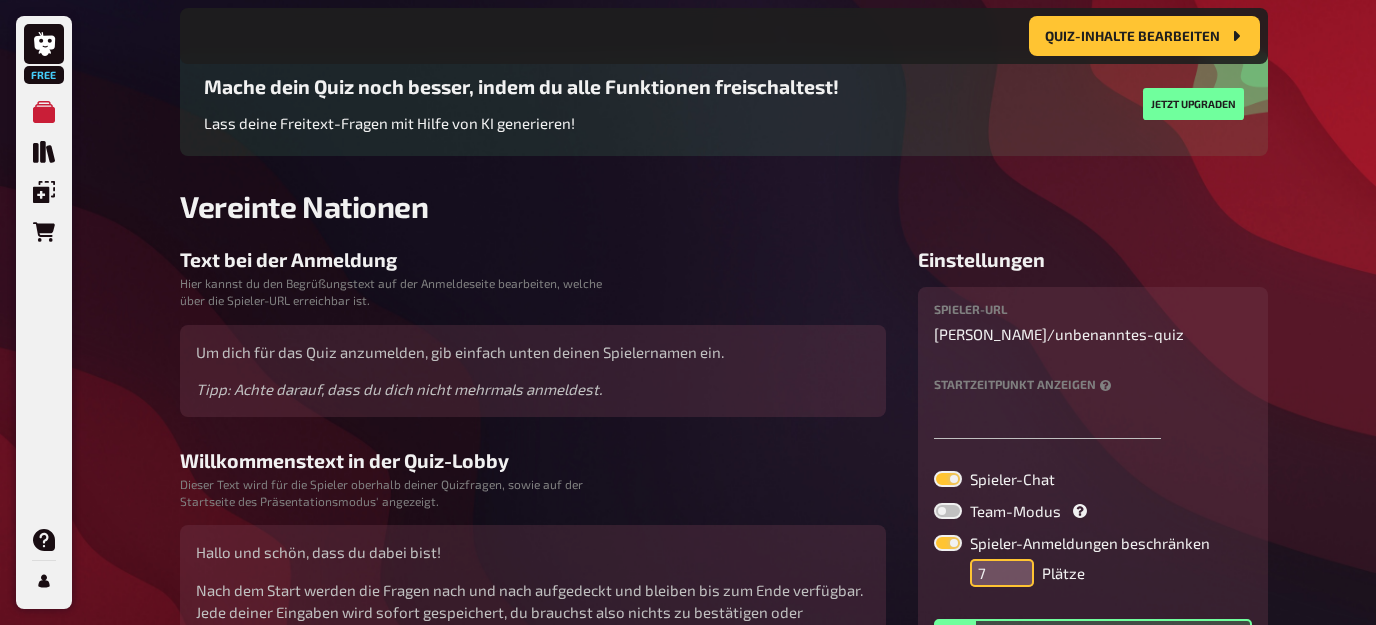 click on "7" at bounding box center (1002, 573) 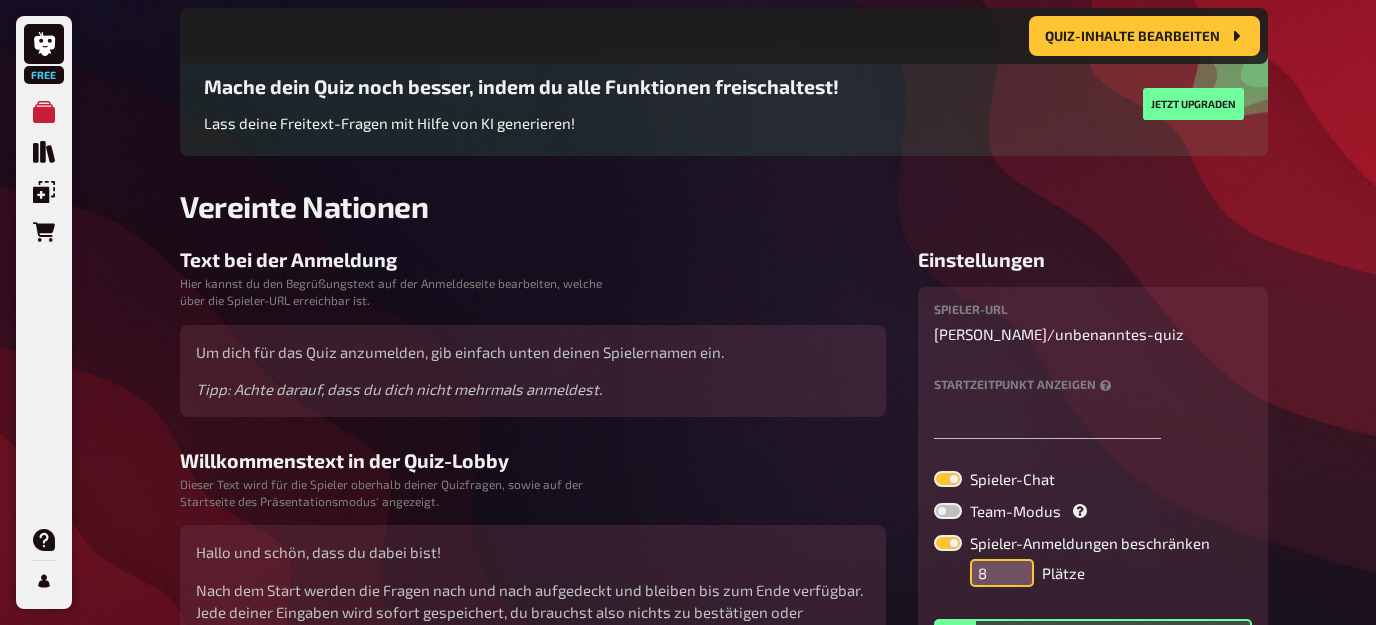 click on "8" at bounding box center [1002, 573] 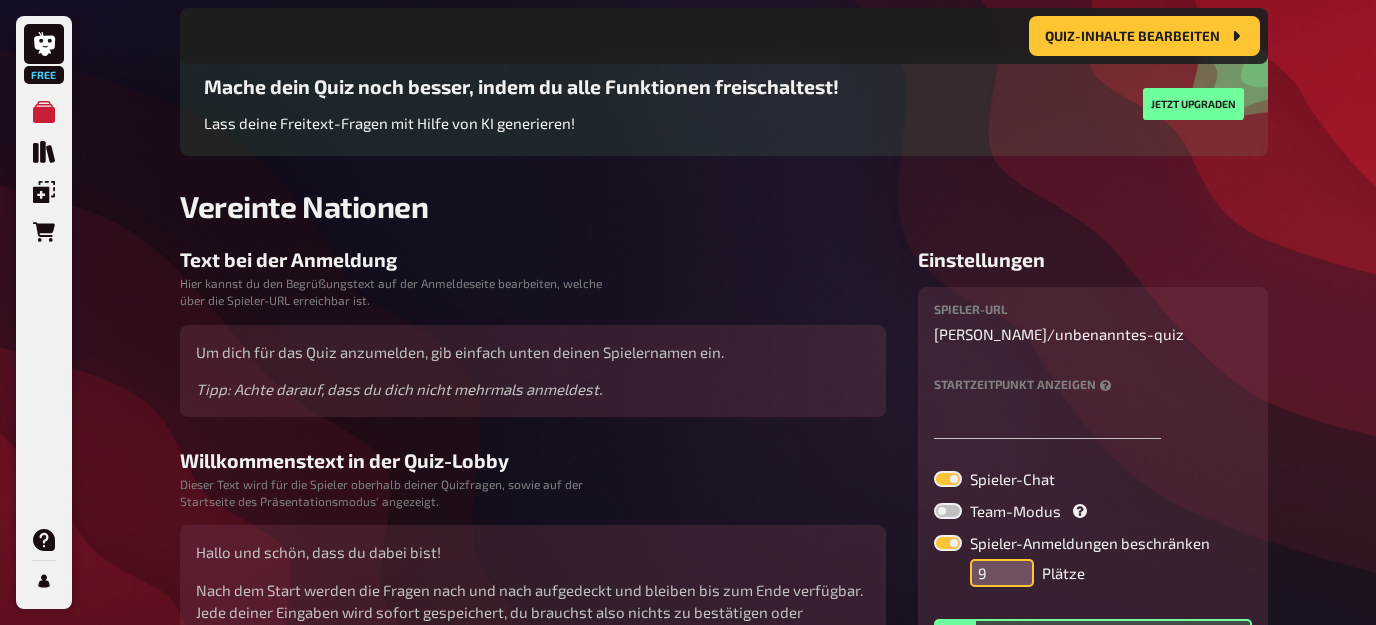 click on "9" at bounding box center (1002, 573) 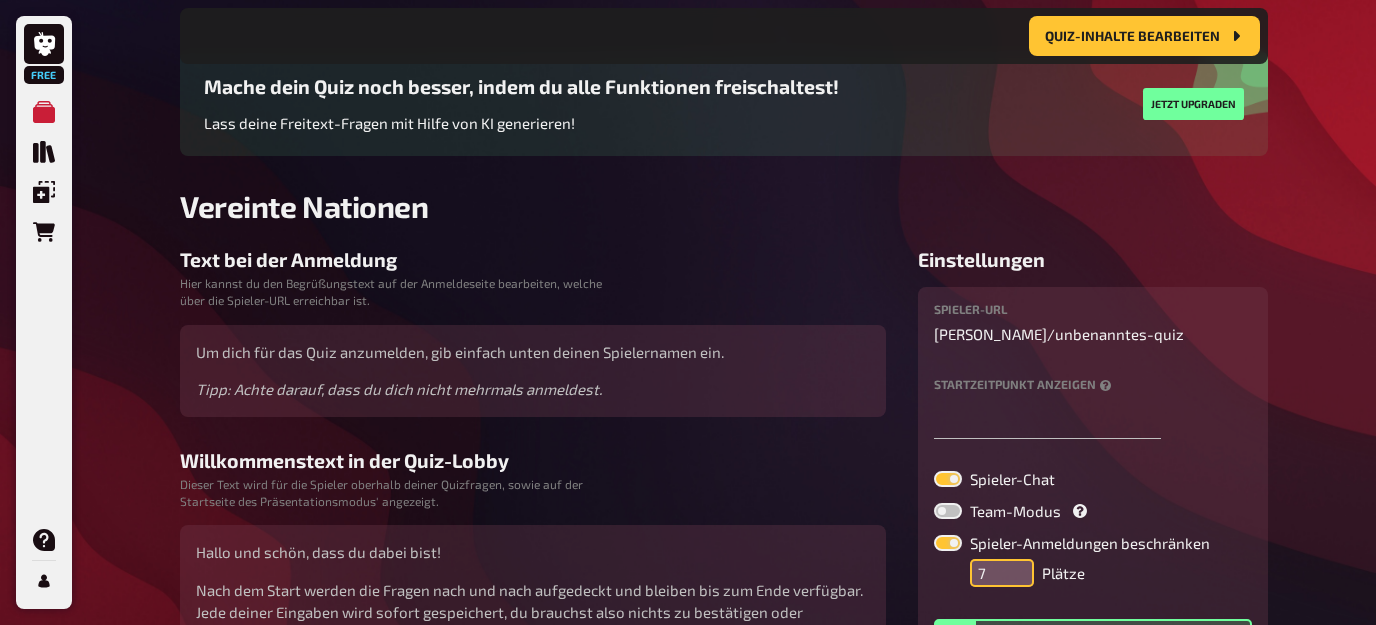 scroll, scrollTop: 257, scrollLeft: 0, axis: vertical 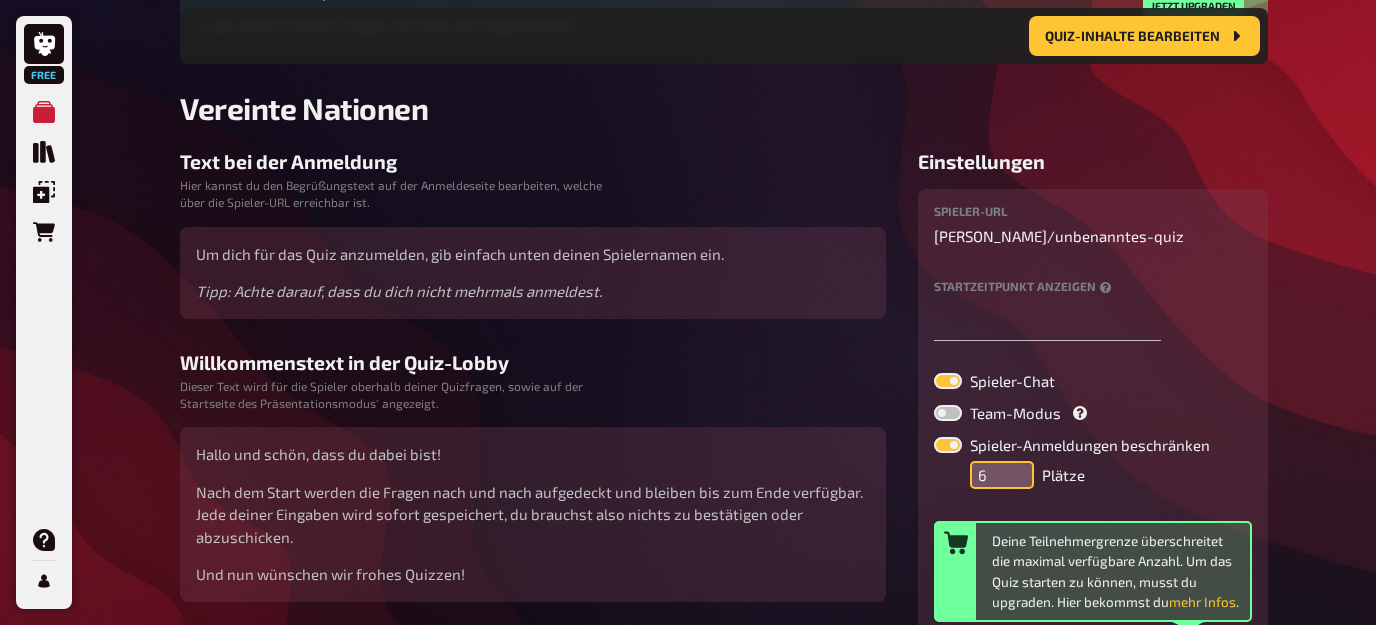 click on "6" at bounding box center (1002, 475) 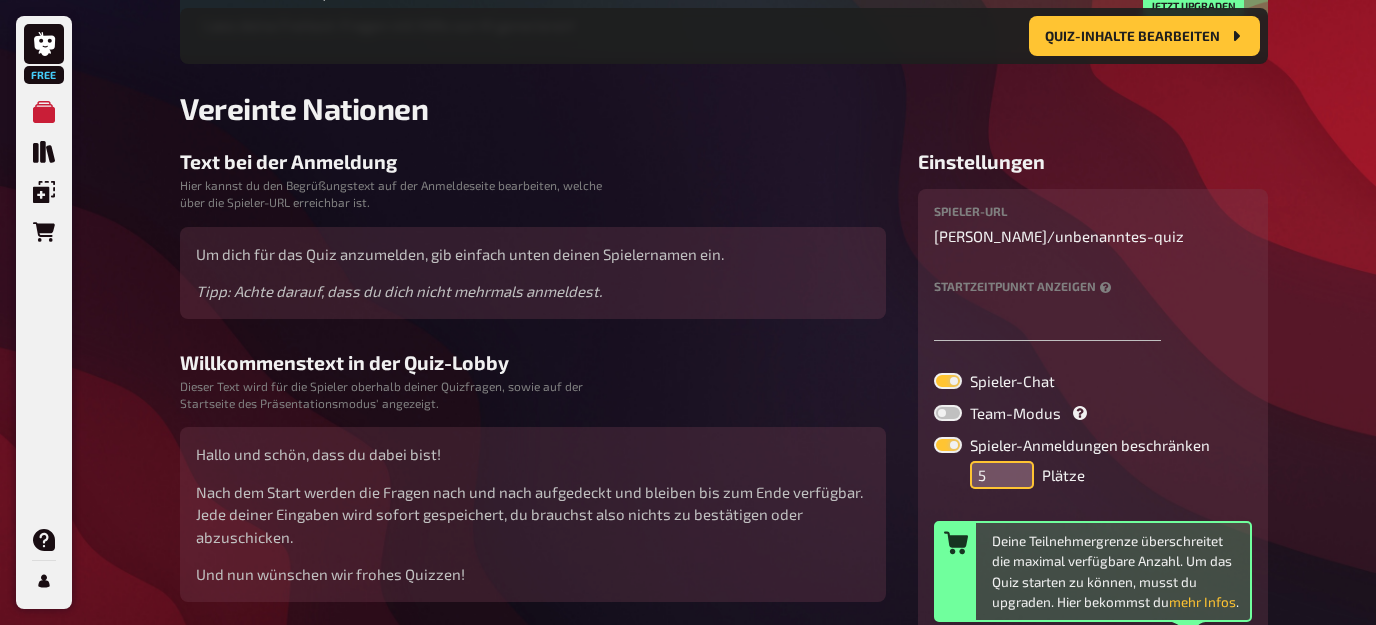 click on "5" at bounding box center (1002, 475) 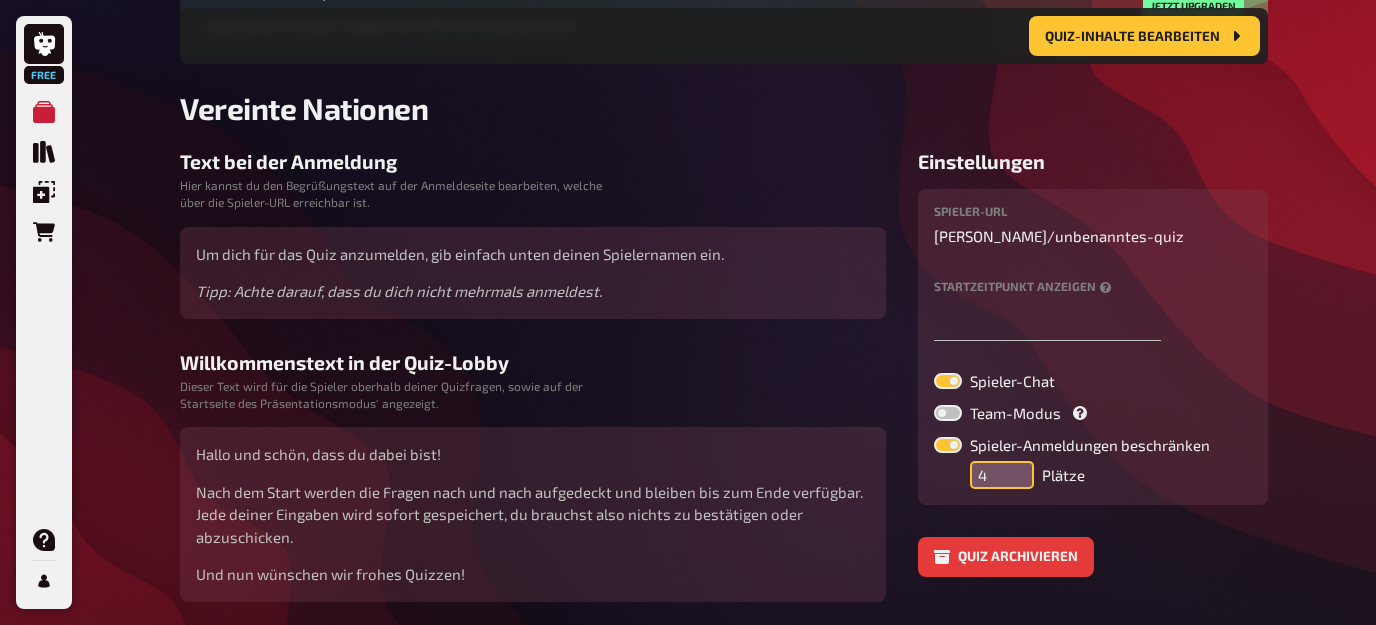 click on "4" at bounding box center (1002, 475) 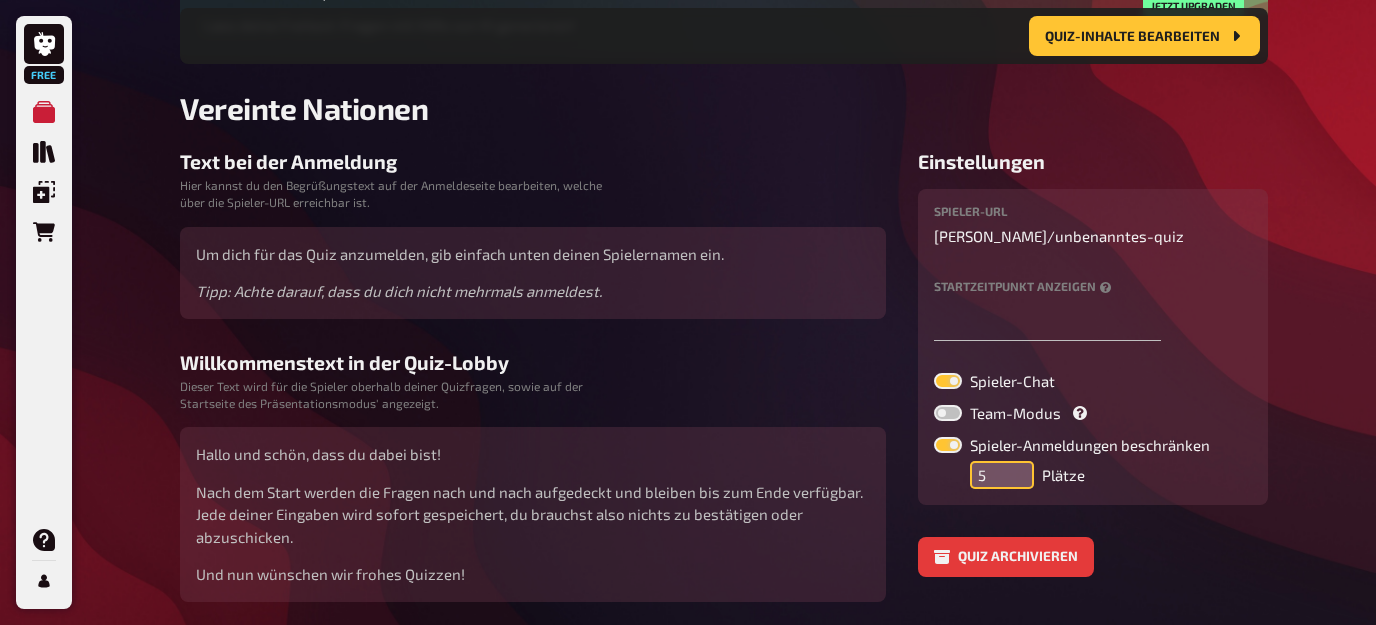 click on "5" at bounding box center (1002, 475) 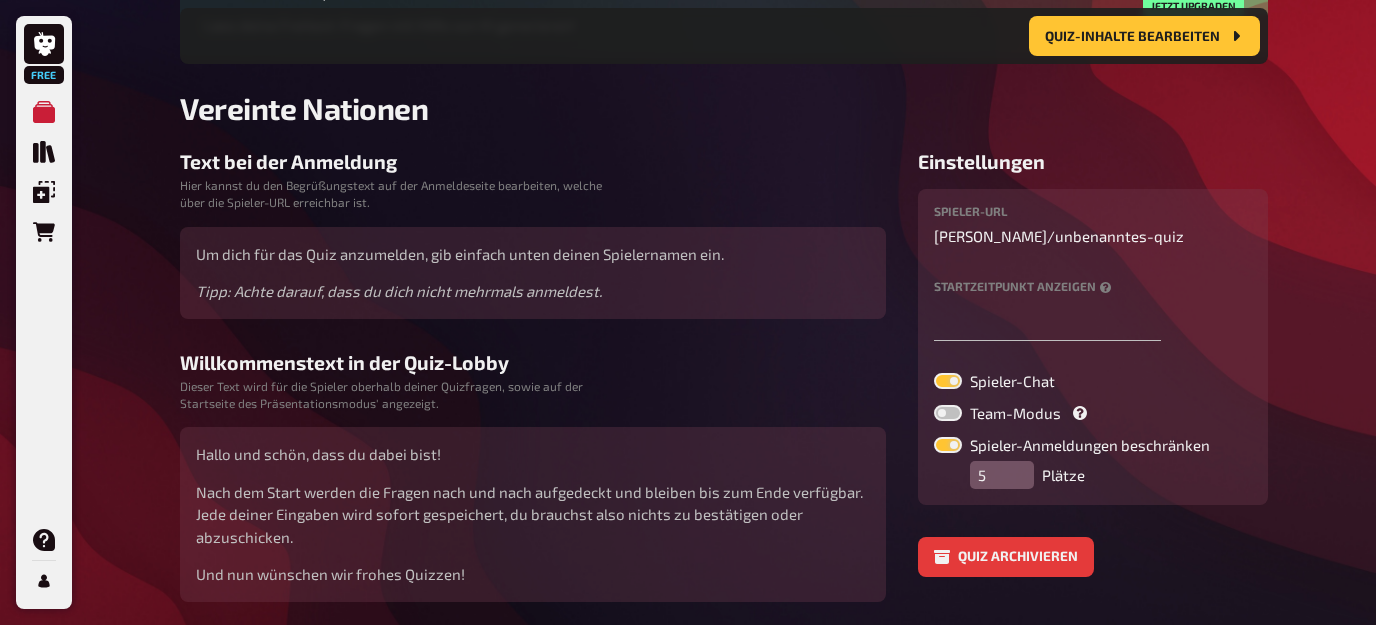 click at bounding box center (948, 413) 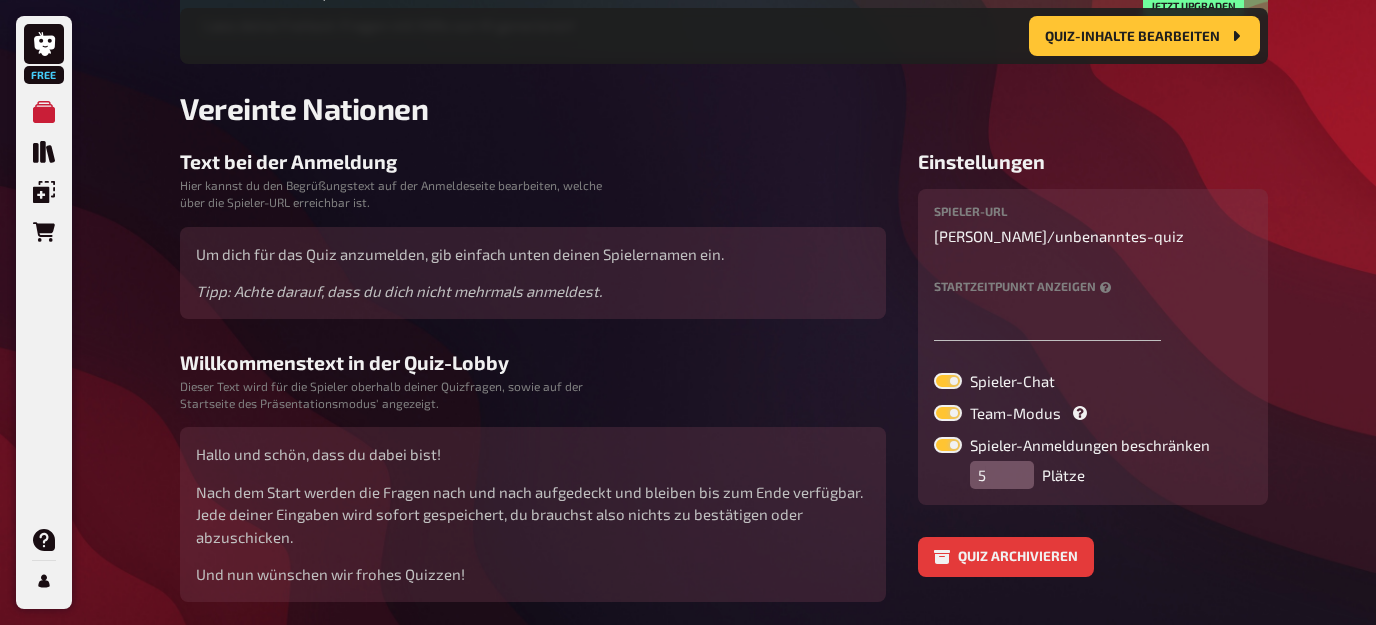 checkbox on "true" 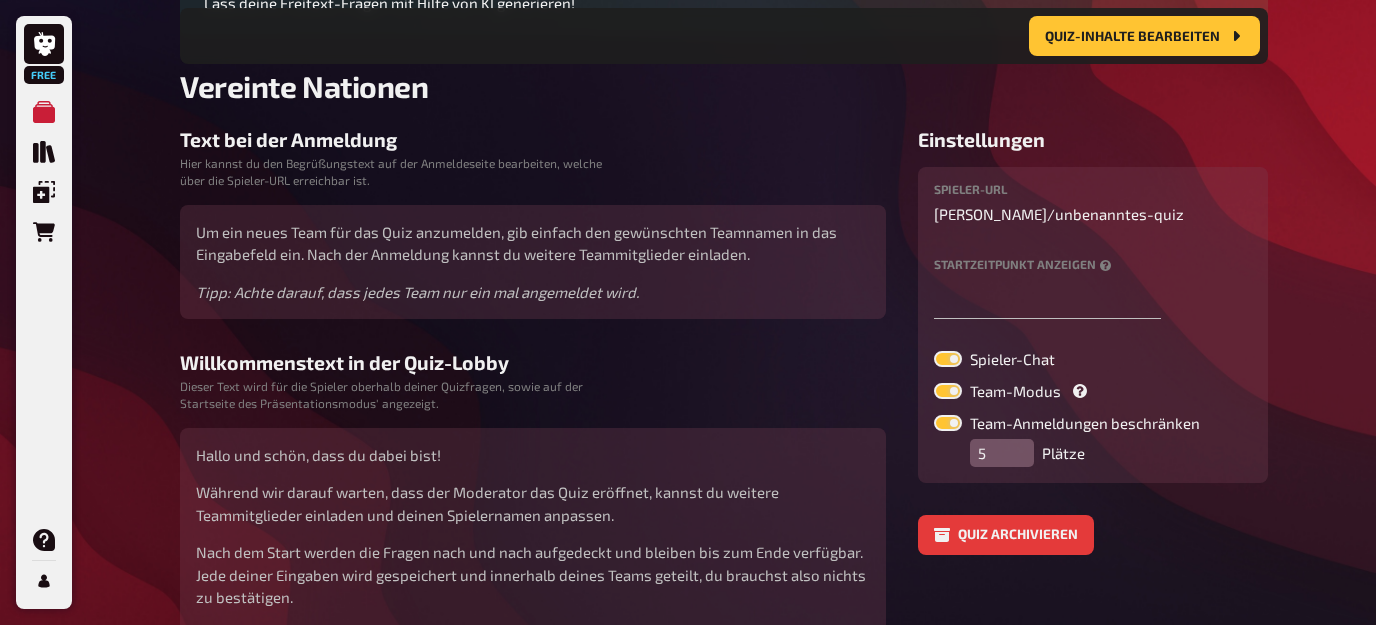 scroll, scrollTop: 226, scrollLeft: 0, axis: vertical 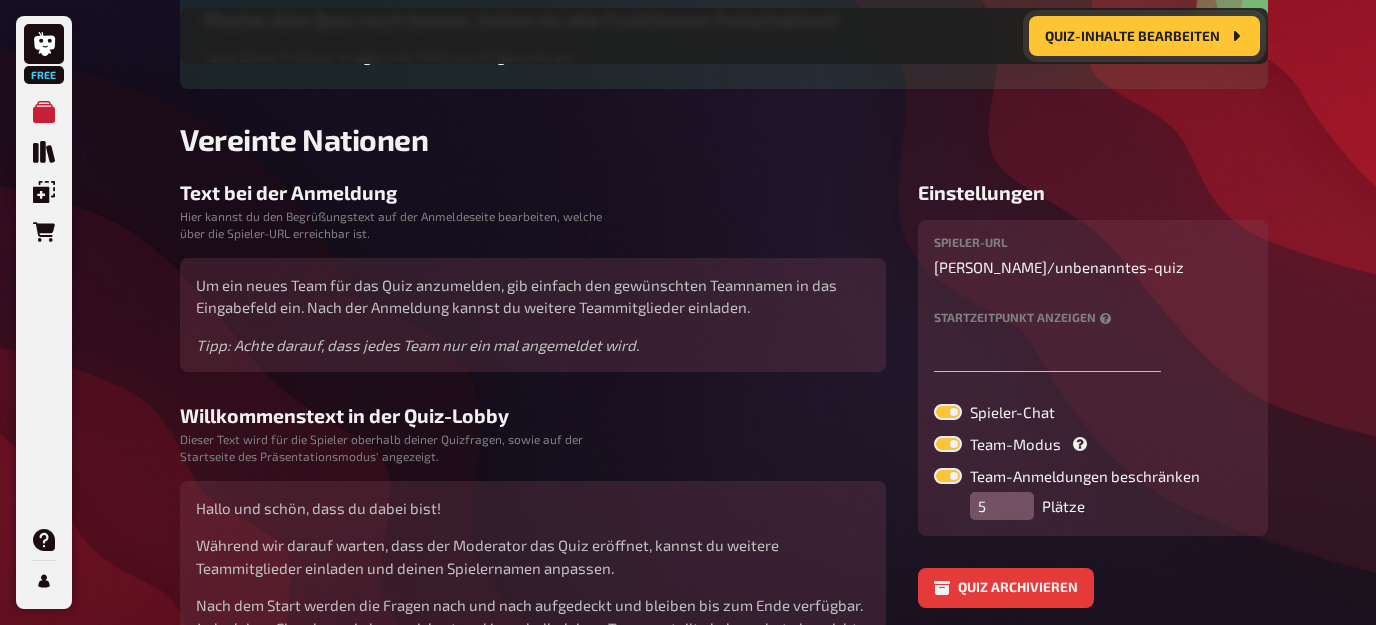 click on "Quiz-Inhalte bearbeiten" at bounding box center (1132, 36) 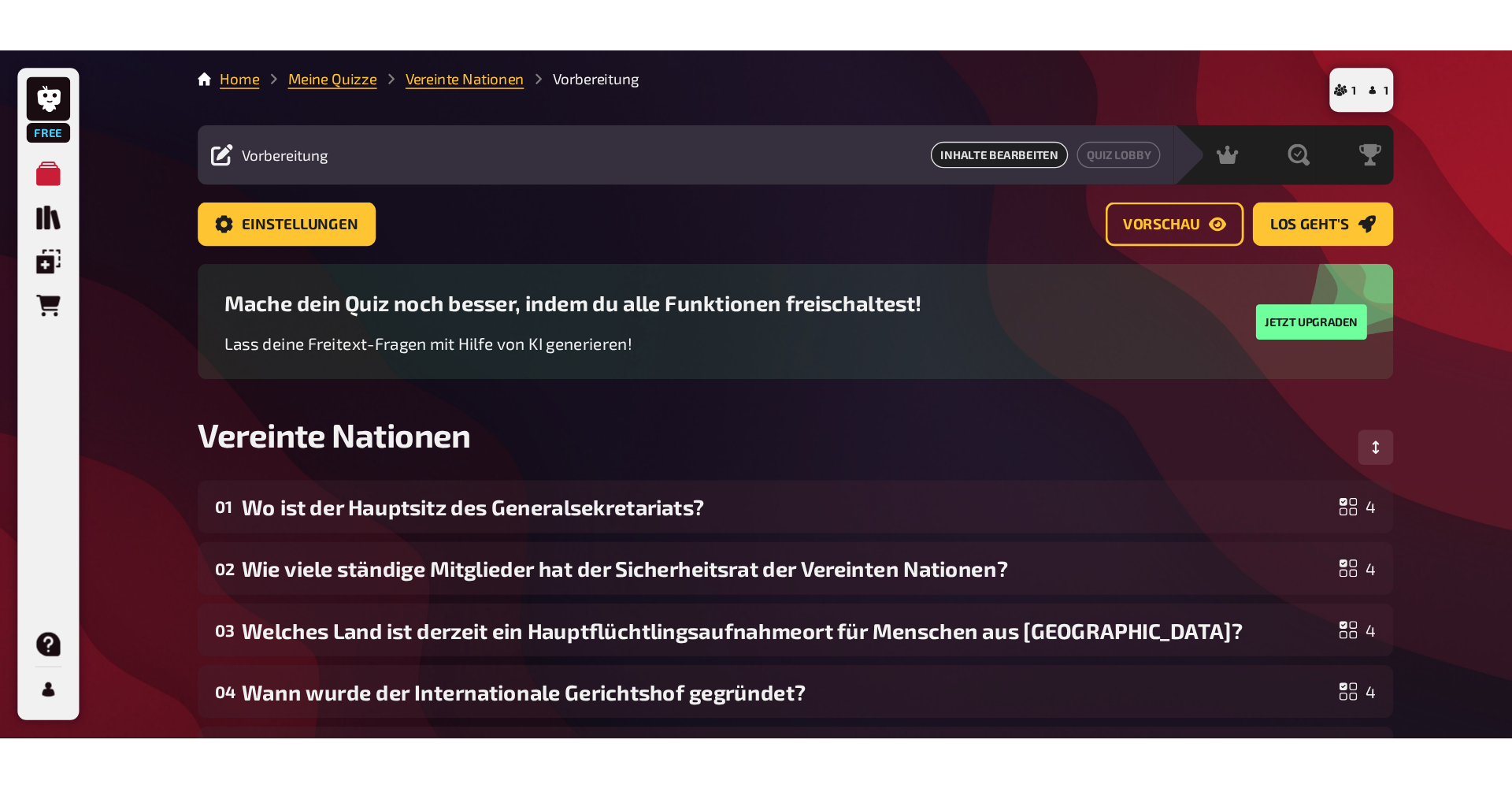 scroll, scrollTop: 0, scrollLeft: 0, axis: both 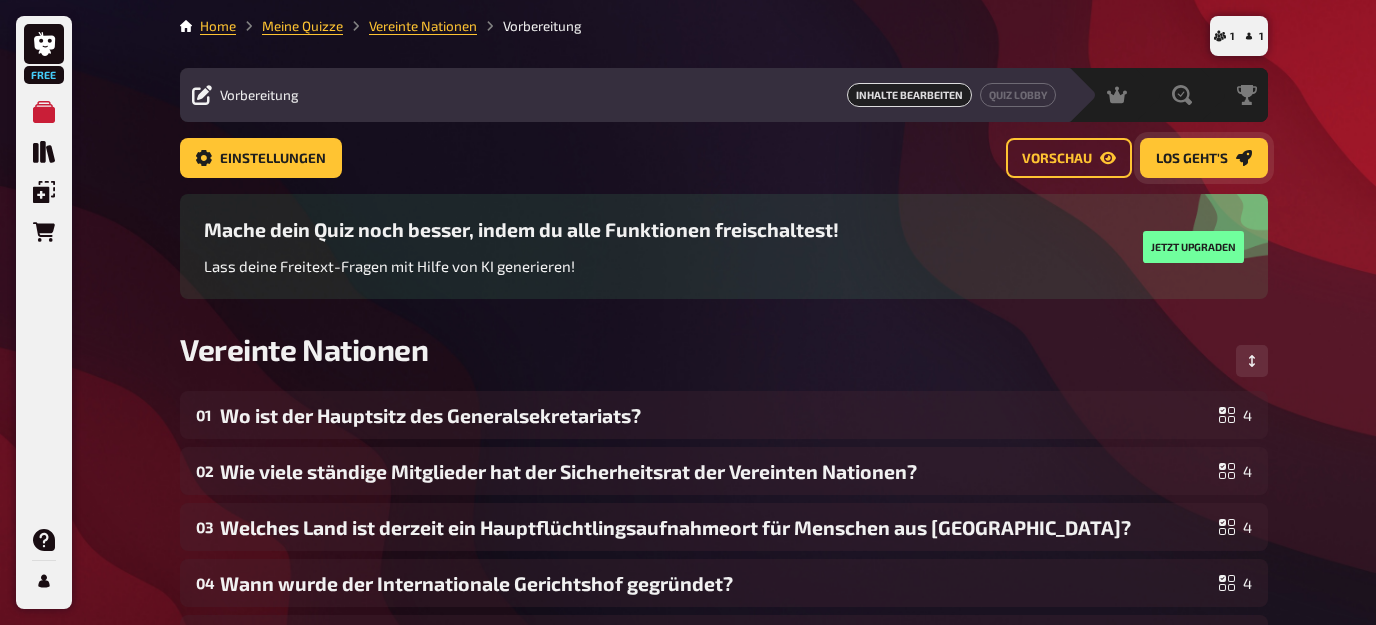 click on "Los geht's" at bounding box center [1204, 158] 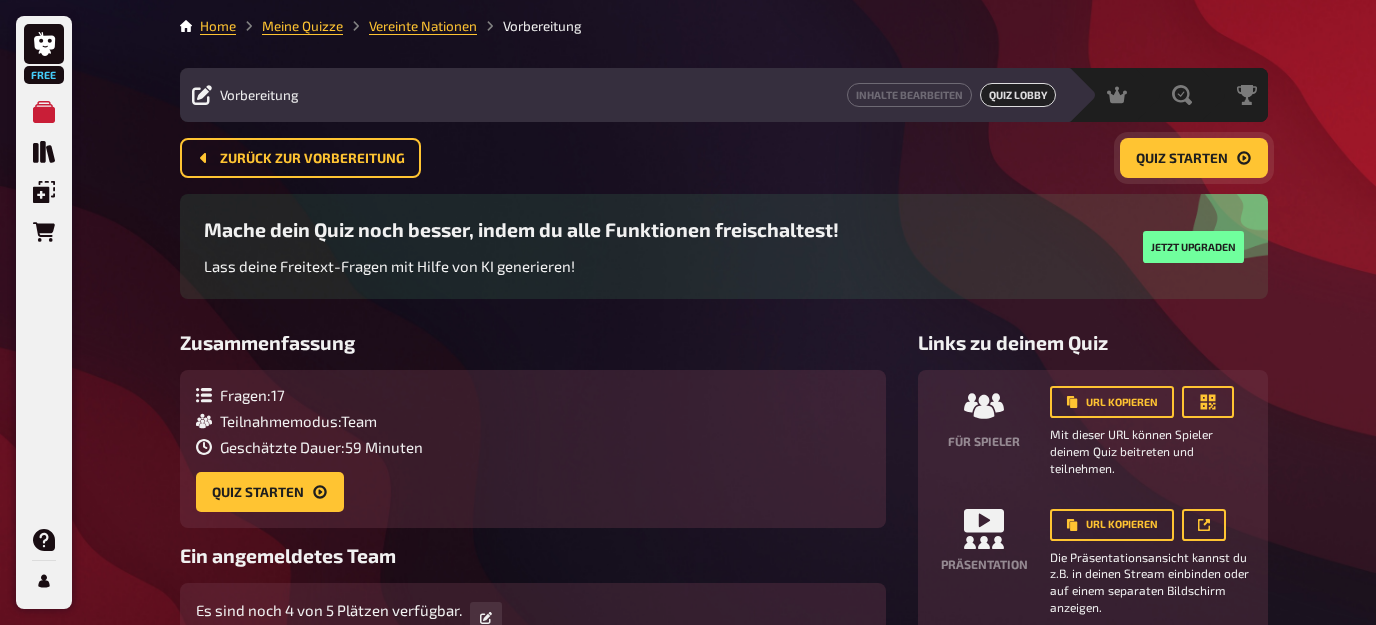 click on "Quiz starten" at bounding box center [1182, 159] 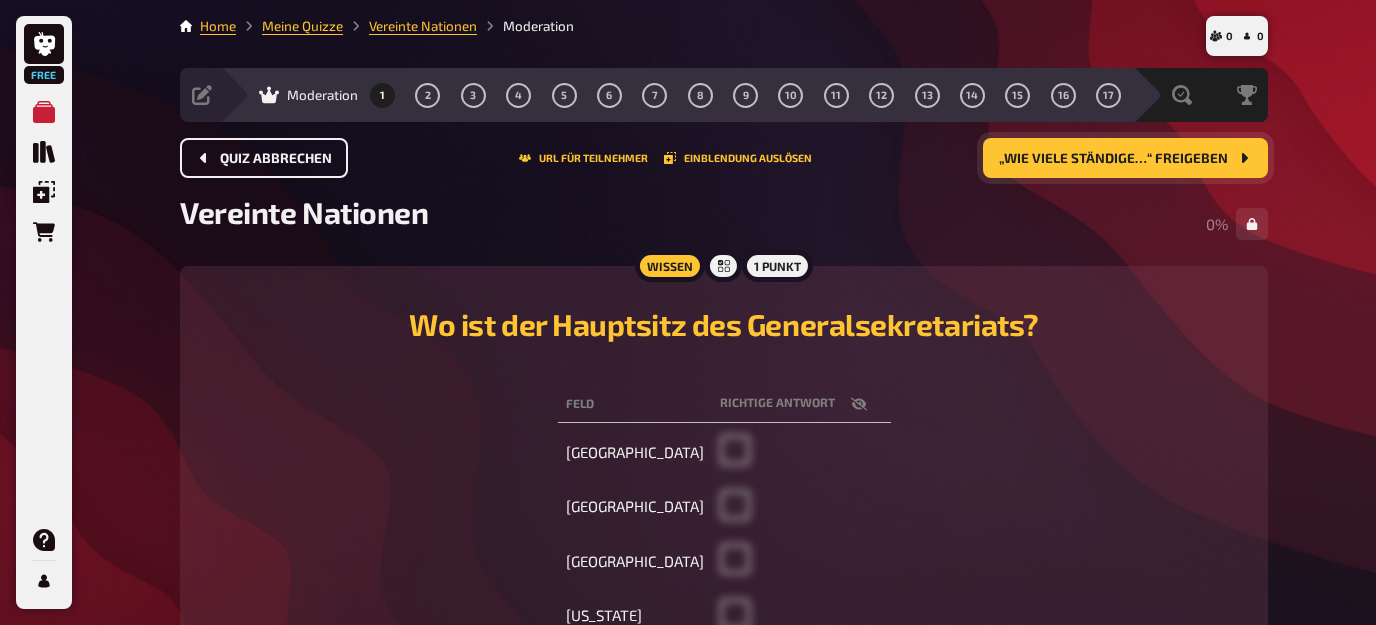 click on "Quiz abbrechen" at bounding box center [276, 159] 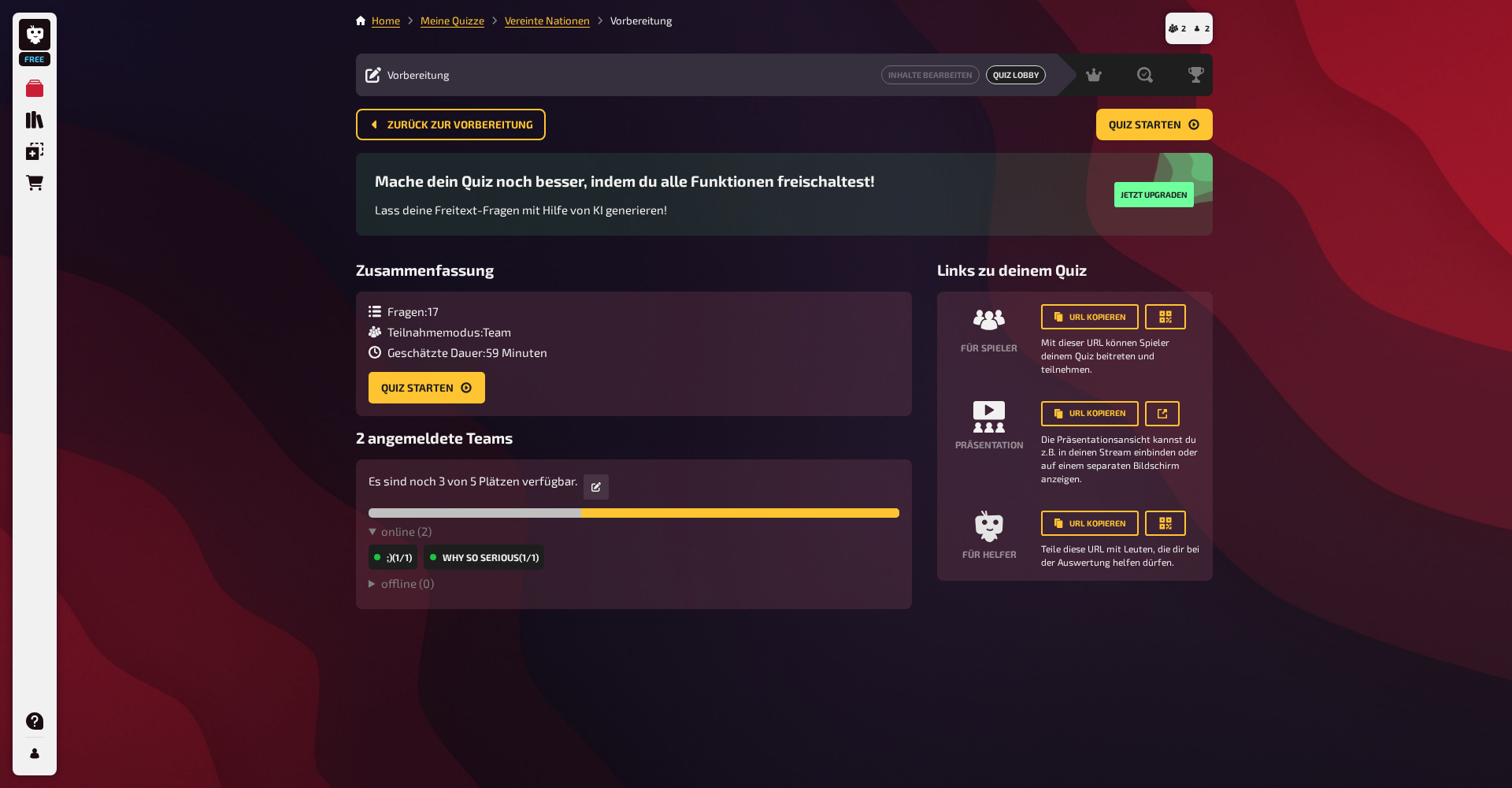 scroll, scrollTop: 0, scrollLeft: 0, axis: both 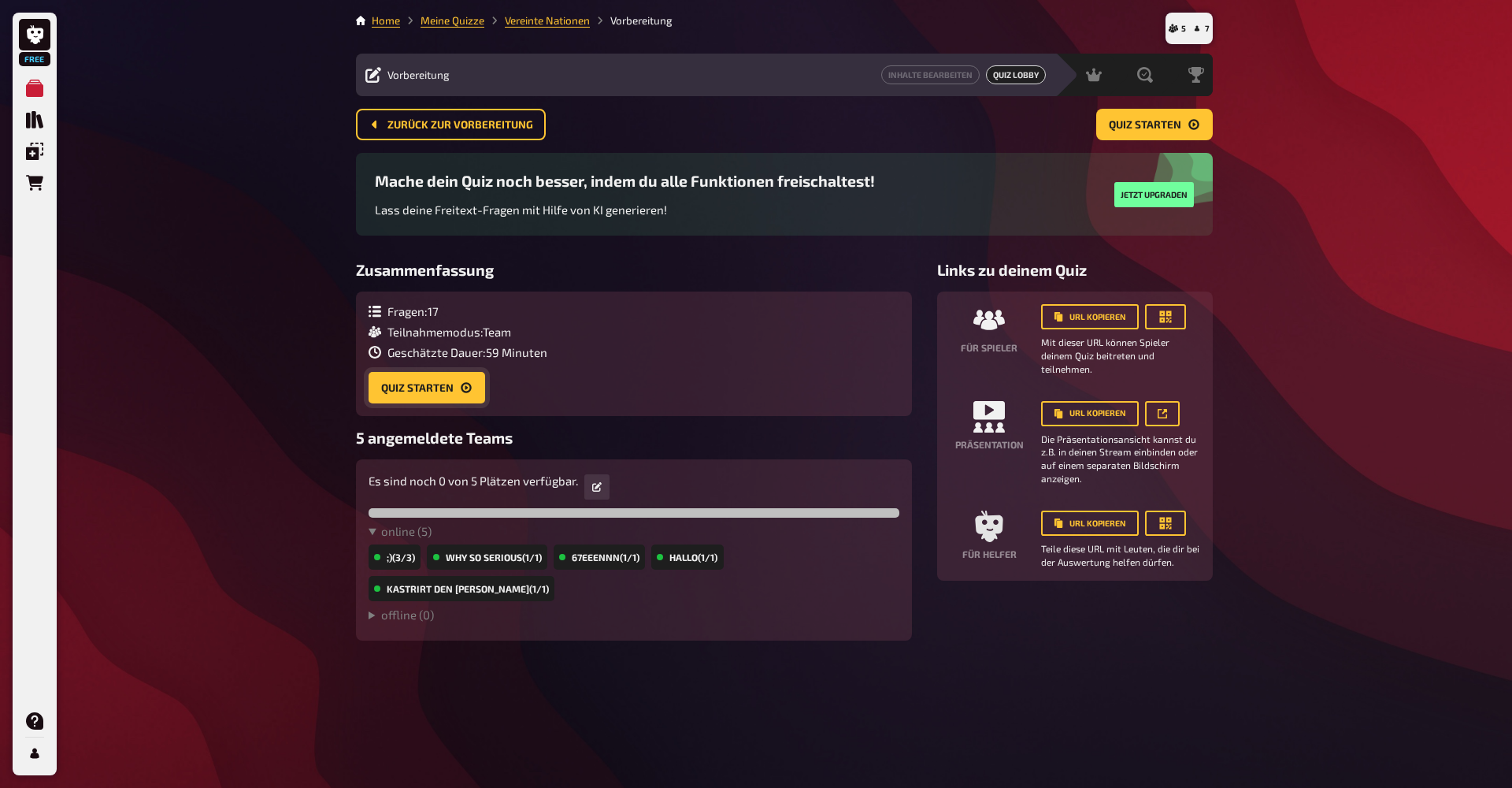click on "Quiz starten" at bounding box center [427, 388] 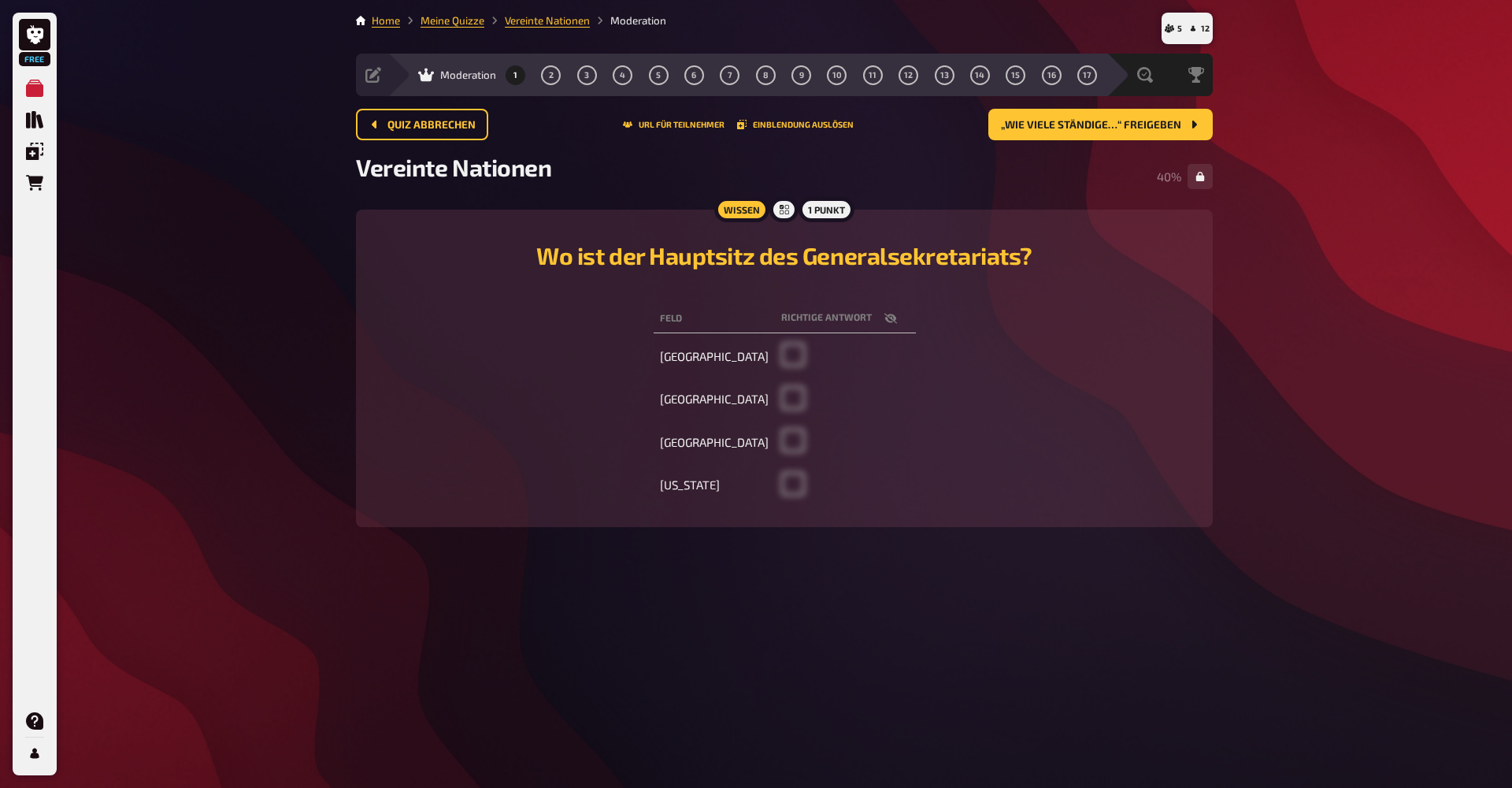 scroll, scrollTop: 0, scrollLeft: 0, axis: both 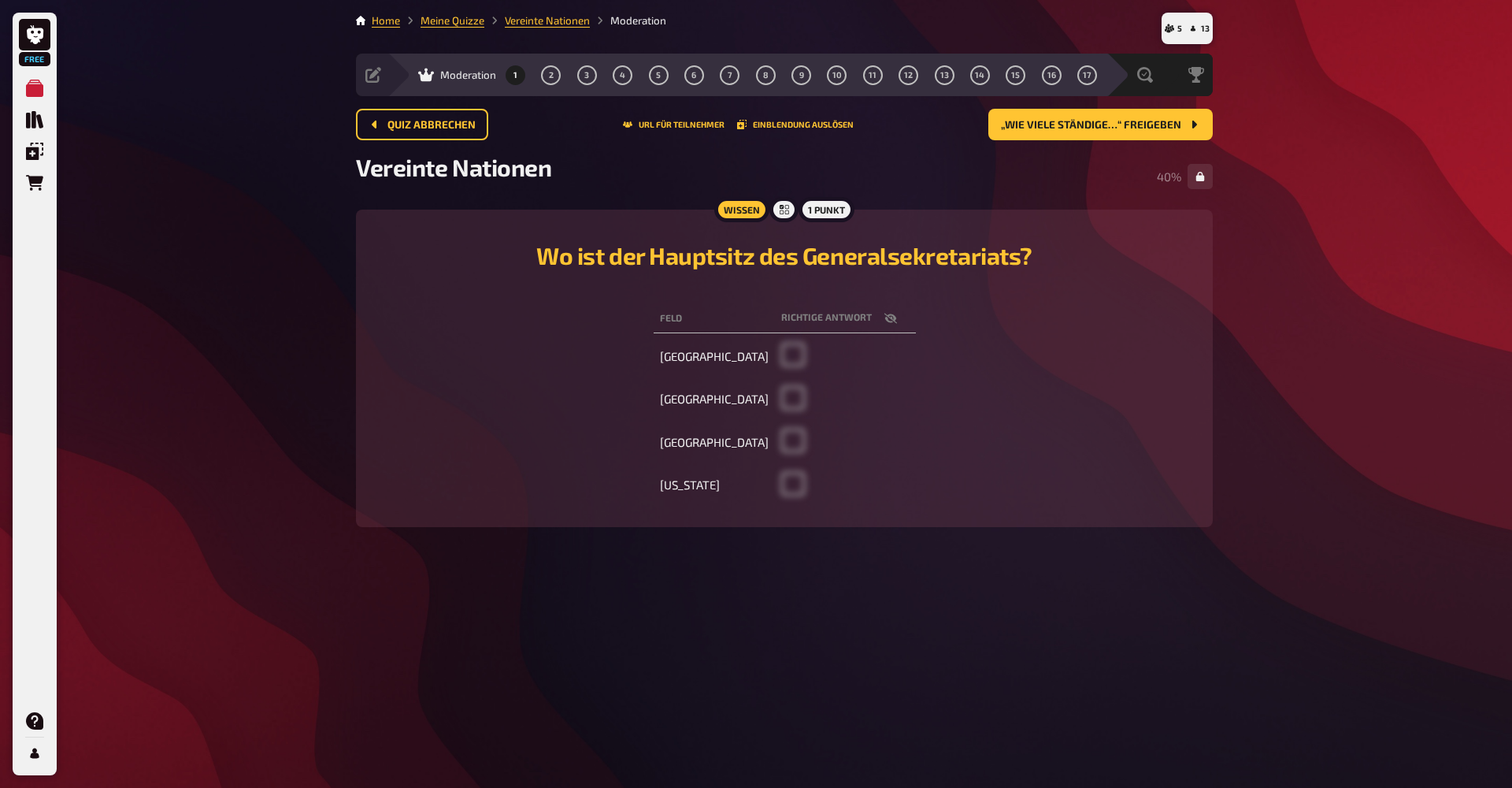 click on "London" at bounding box center [714, 442] 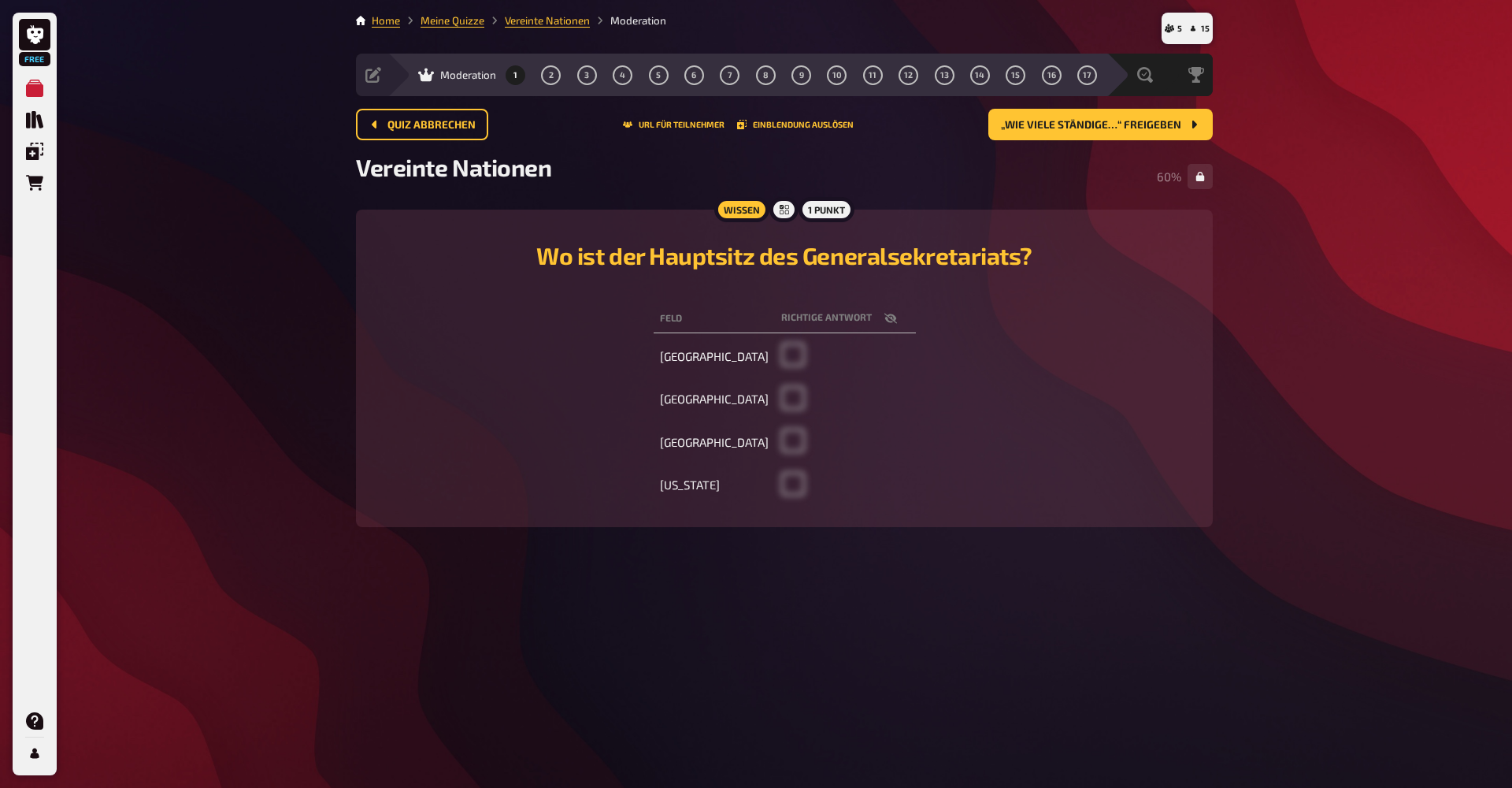 scroll, scrollTop: 0, scrollLeft: 0, axis: both 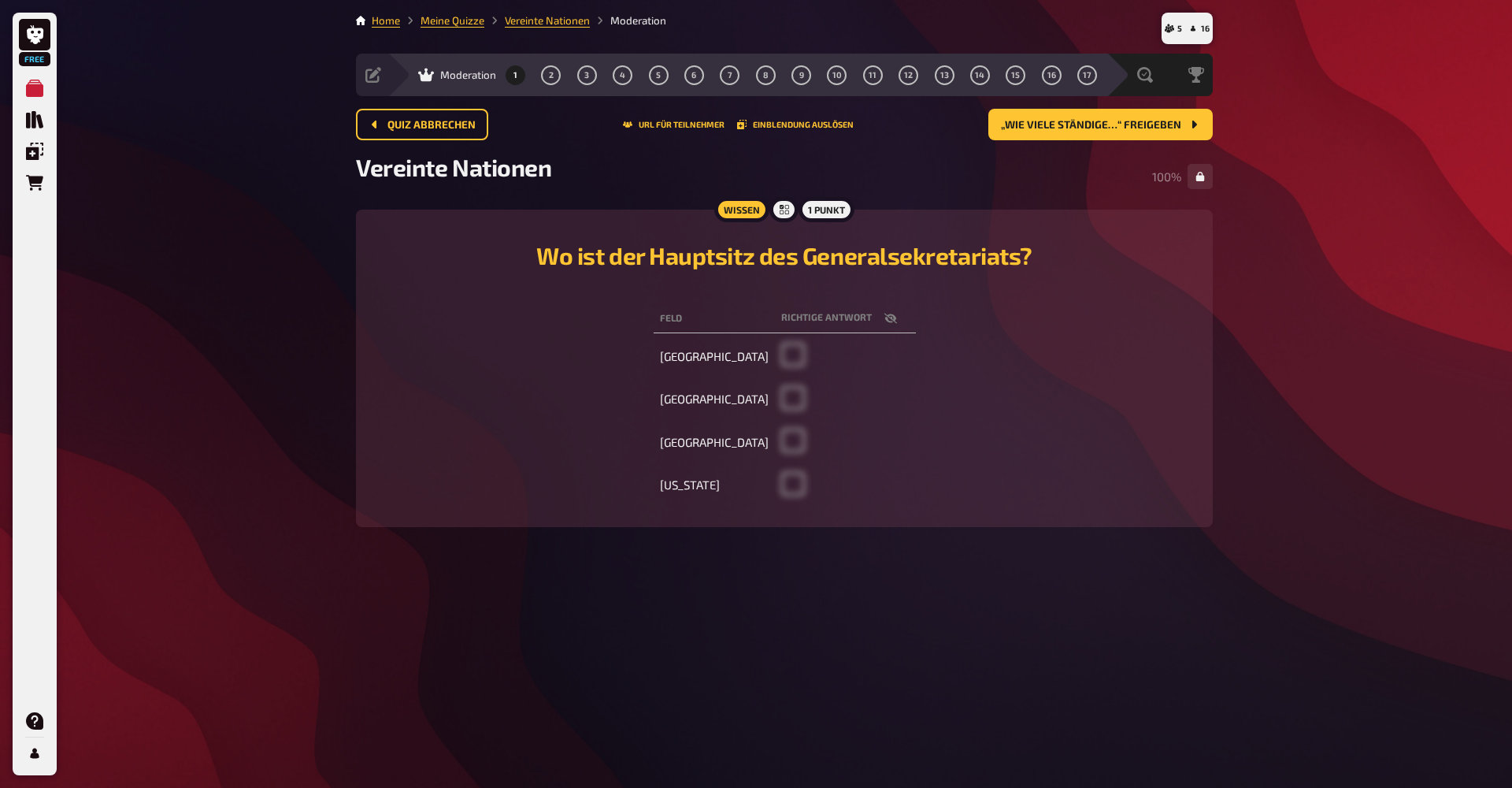 click on "Wo ist der Hauptsitz des Generalsekretariats?" at bounding box center [784, 258] 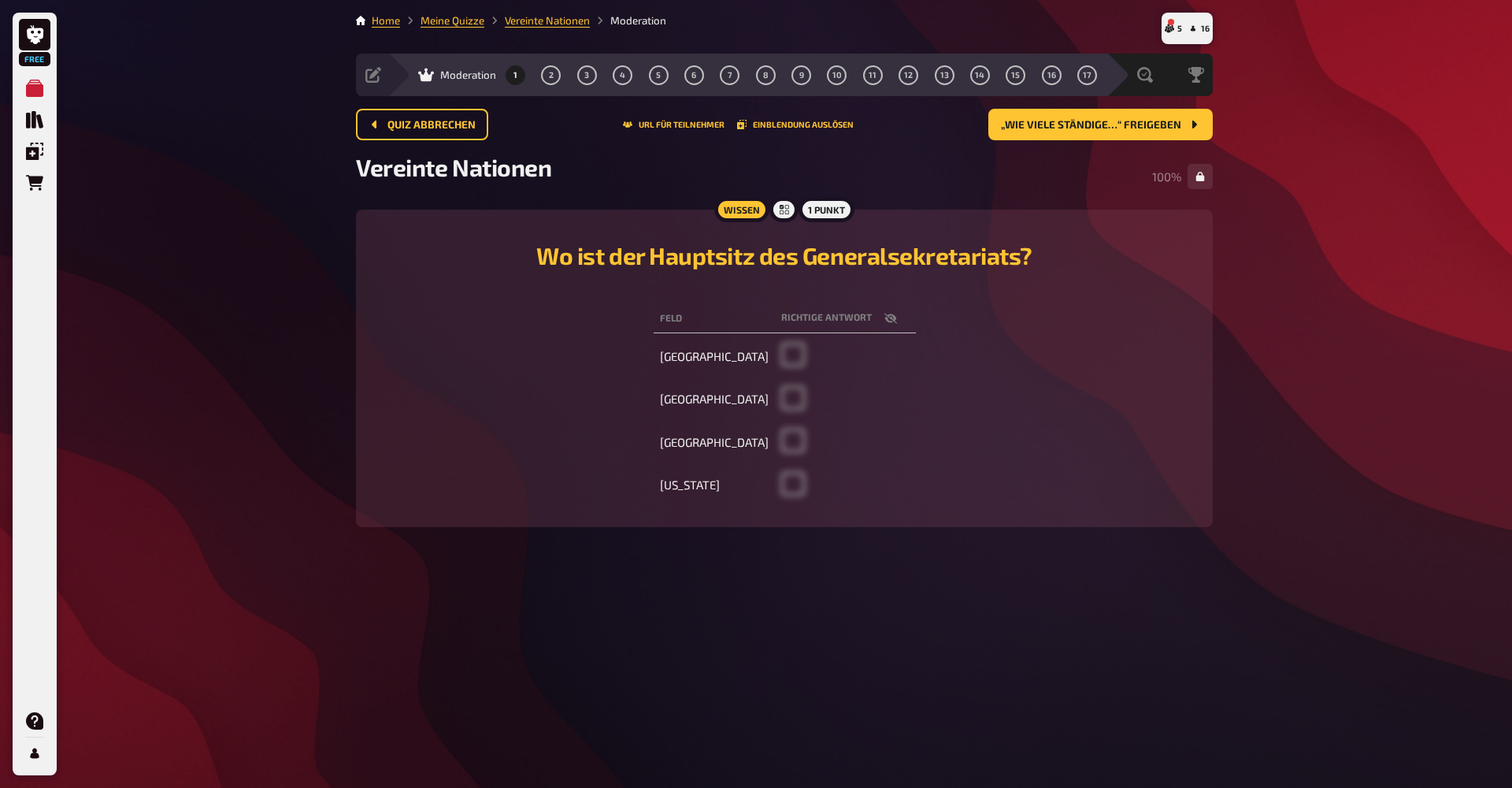 click on "1 Punkt" at bounding box center (826, 210) 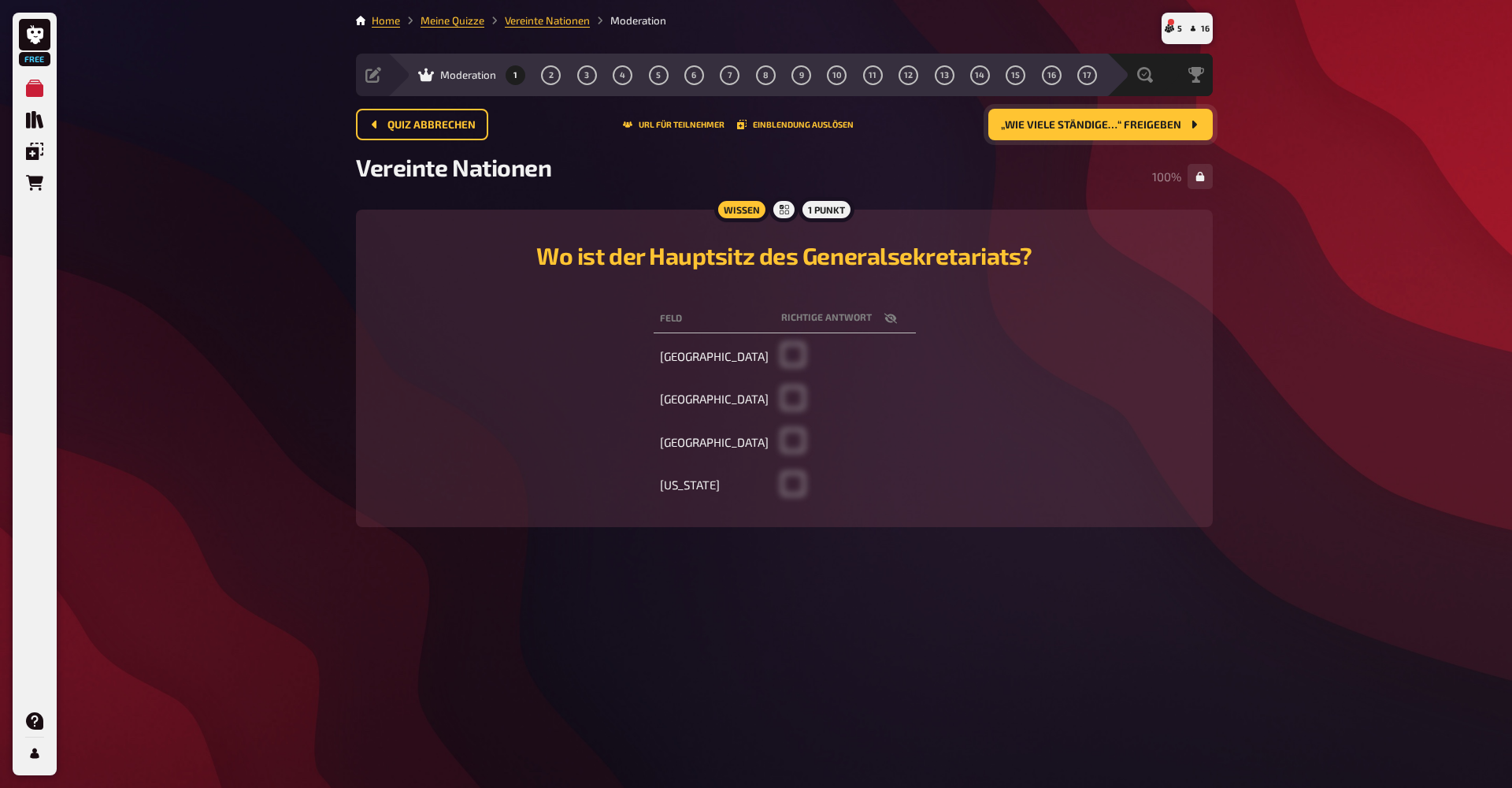 click on "„Wie viele ständige…“ freigeben" at bounding box center (1091, 125) 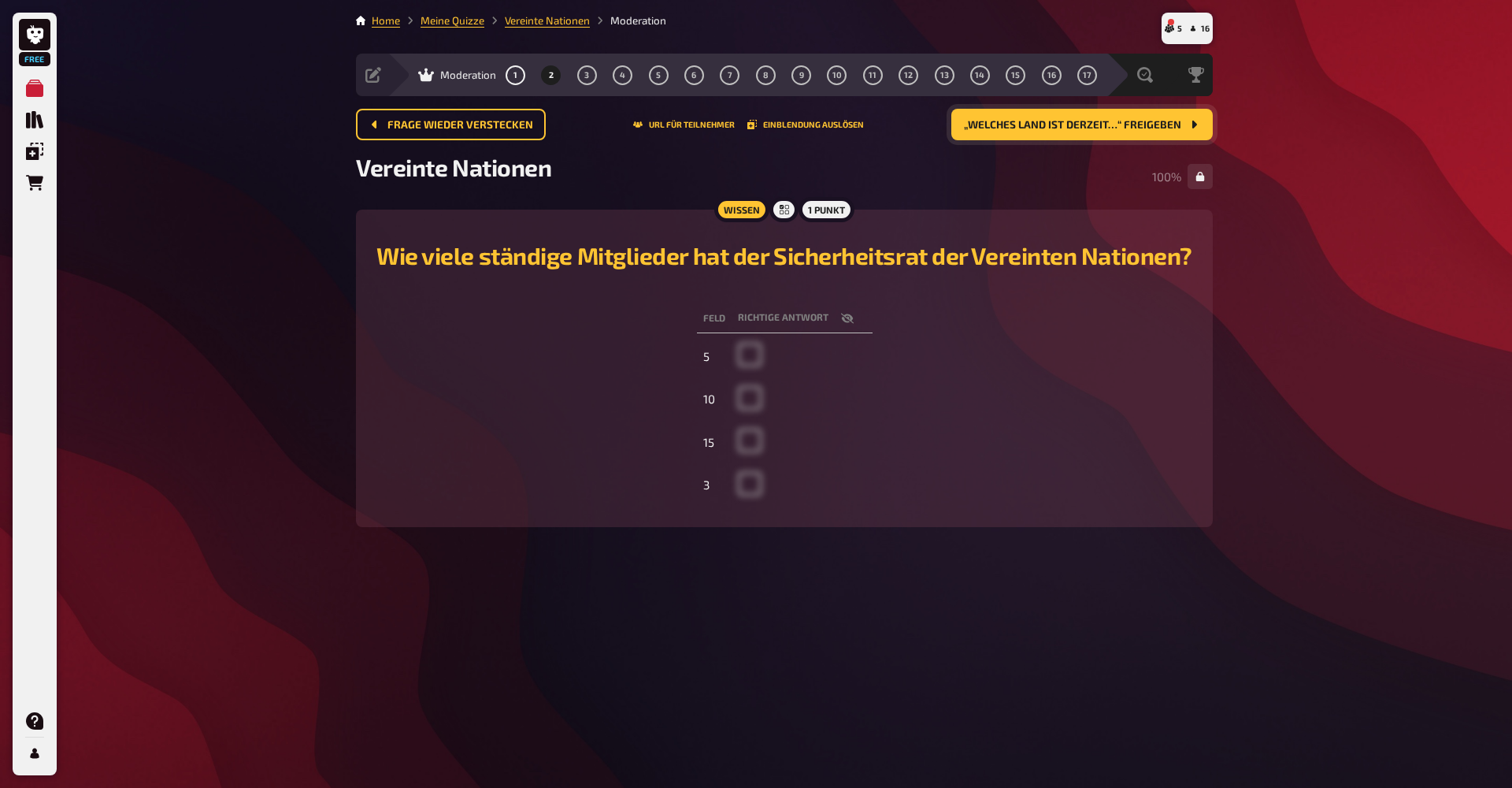 click on "„Welches Land ist derzeit…“ freigeben" at bounding box center (1073, 125) 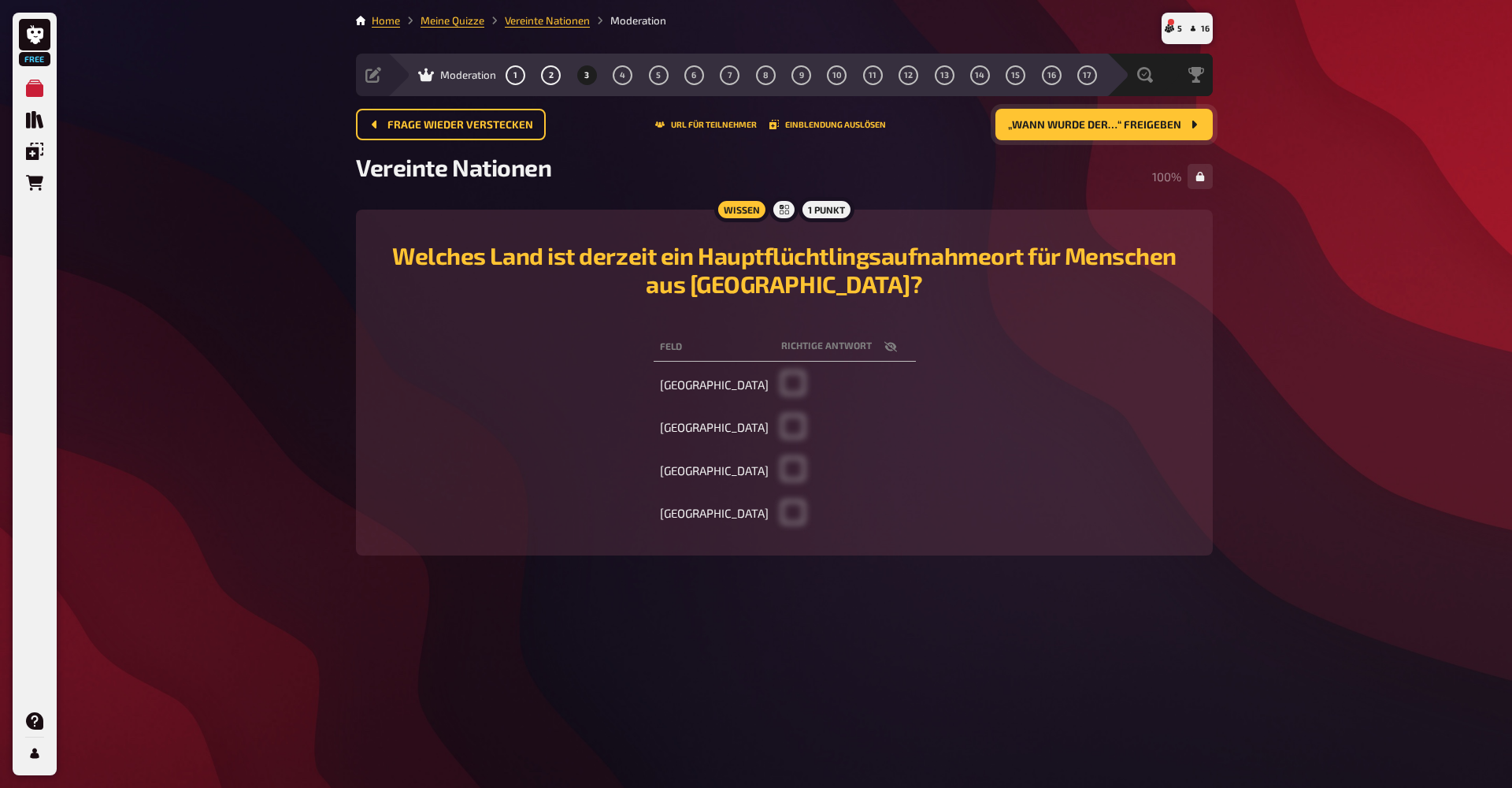 click on "„Wann wurde der…“ freigeben" at bounding box center (1095, 125) 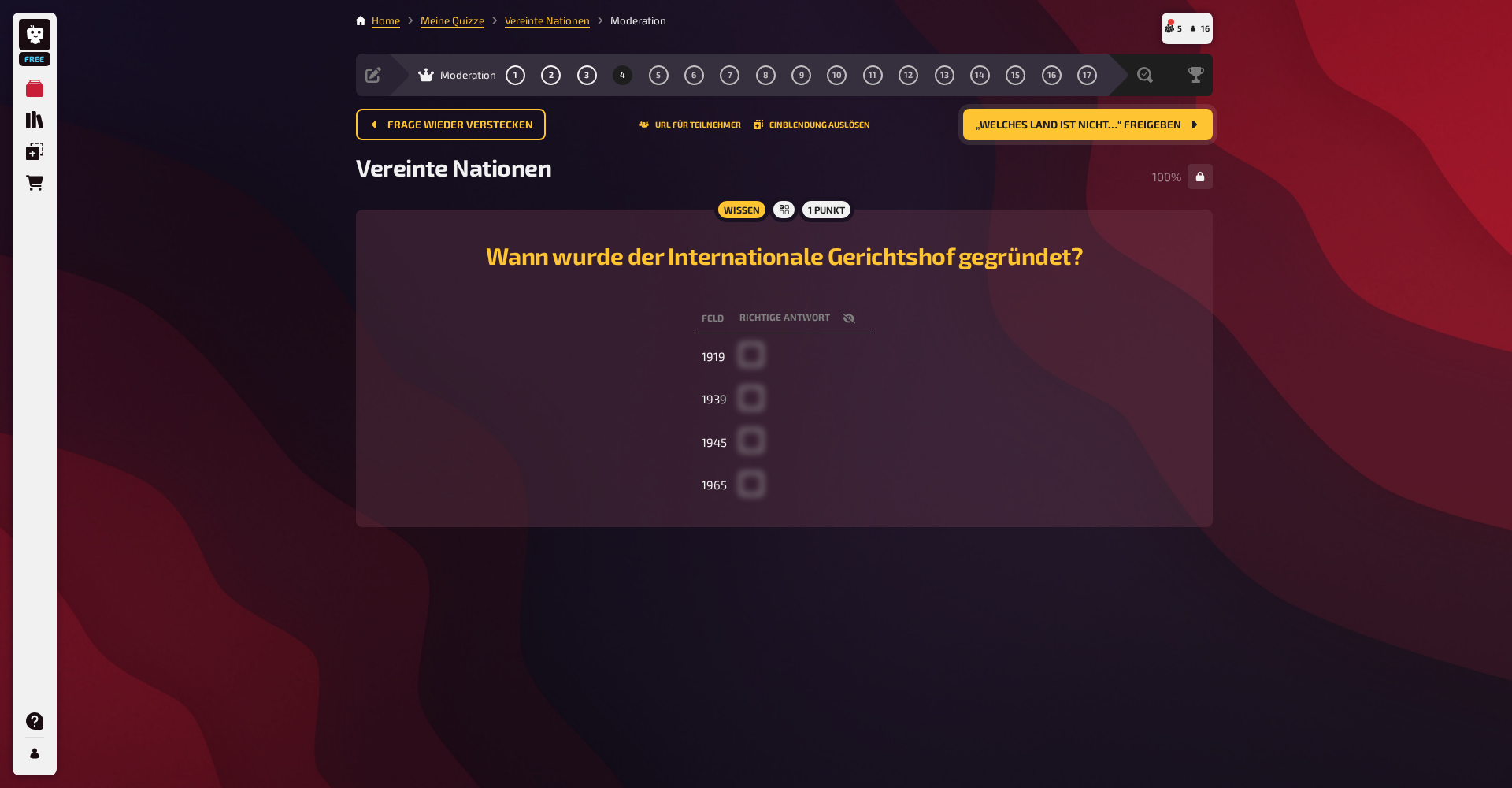 click on "„Welches Land ist nicht…“ freigeben" at bounding box center (1078, 125) 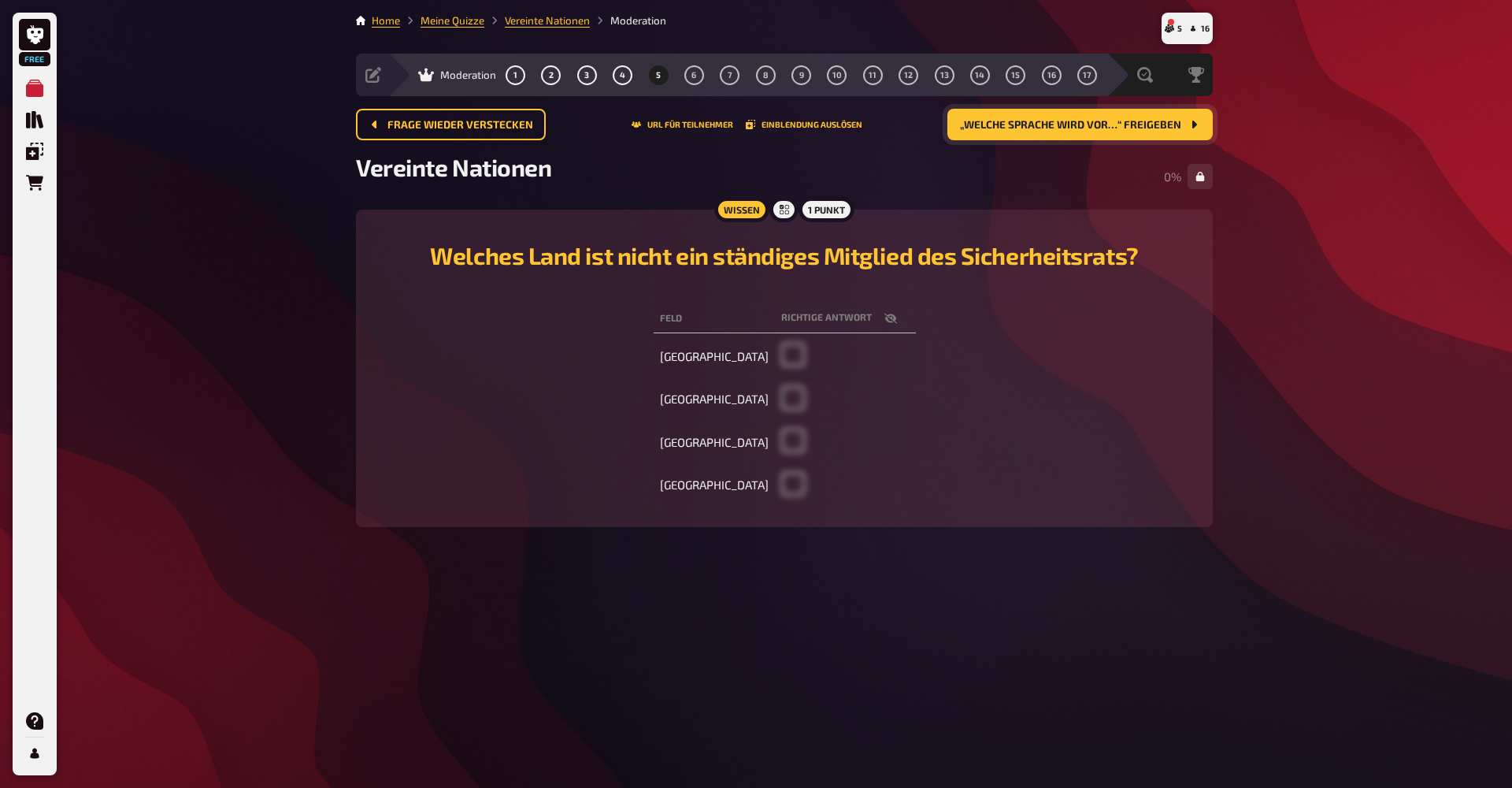 click on "„Welche Sprache wird vor…“ freigeben" at bounding box center [1070, 125] 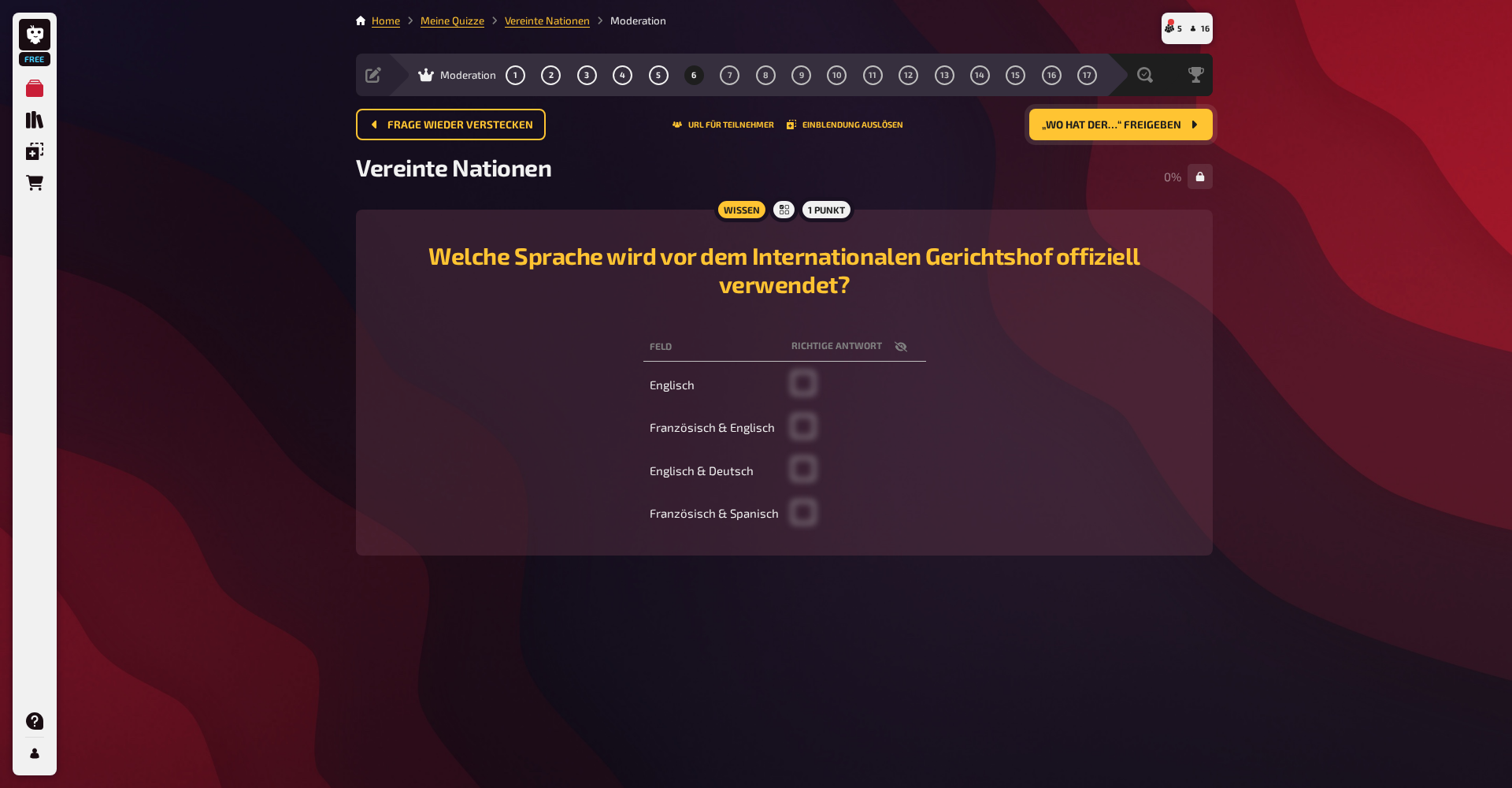 click on "„Wo hat der…“ freigeben" at bounding box center (1111, 125) 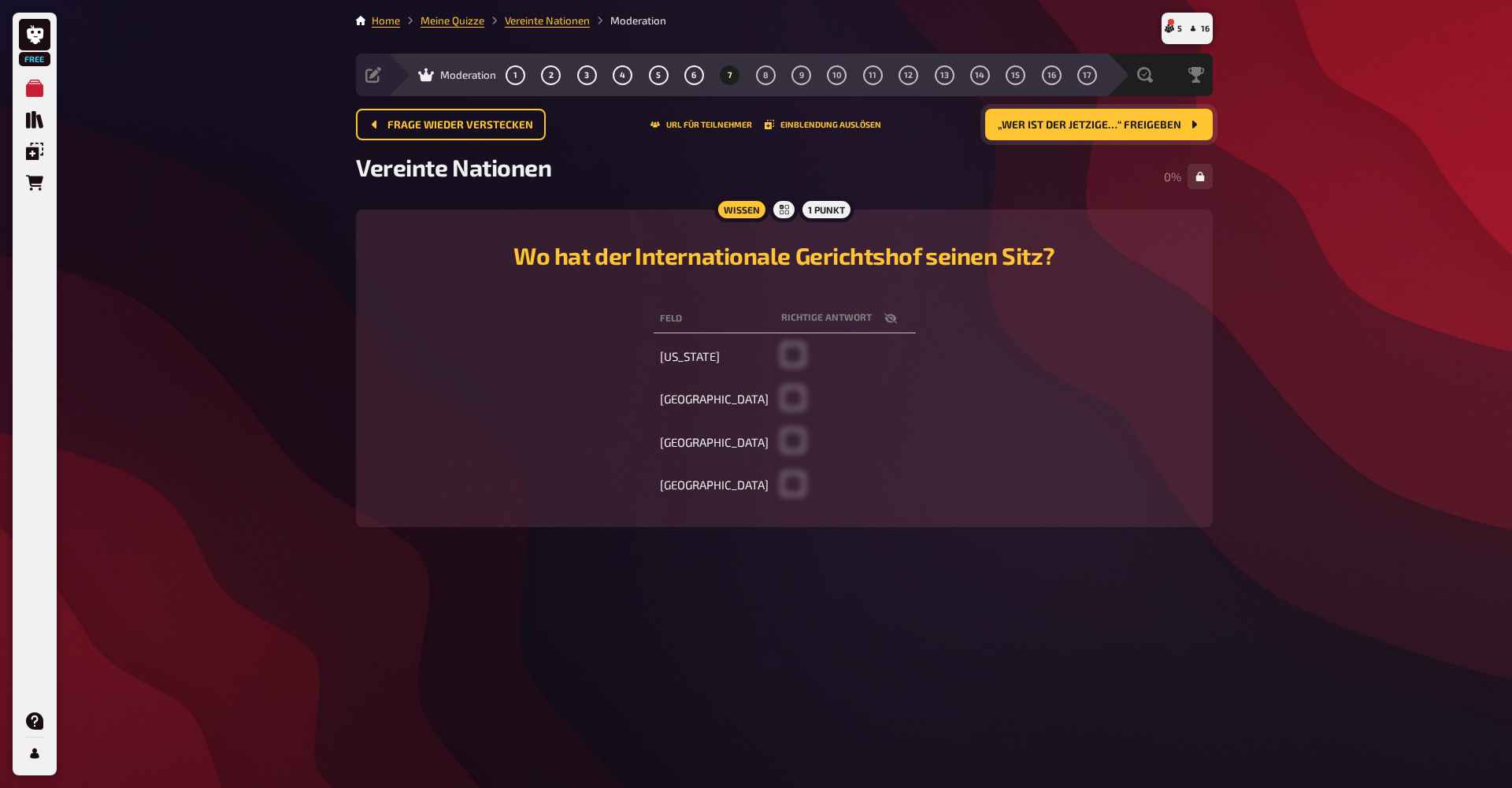 click on "„Wer ist der jetzige…“ freigeben" at bounding box center (1089, 125) 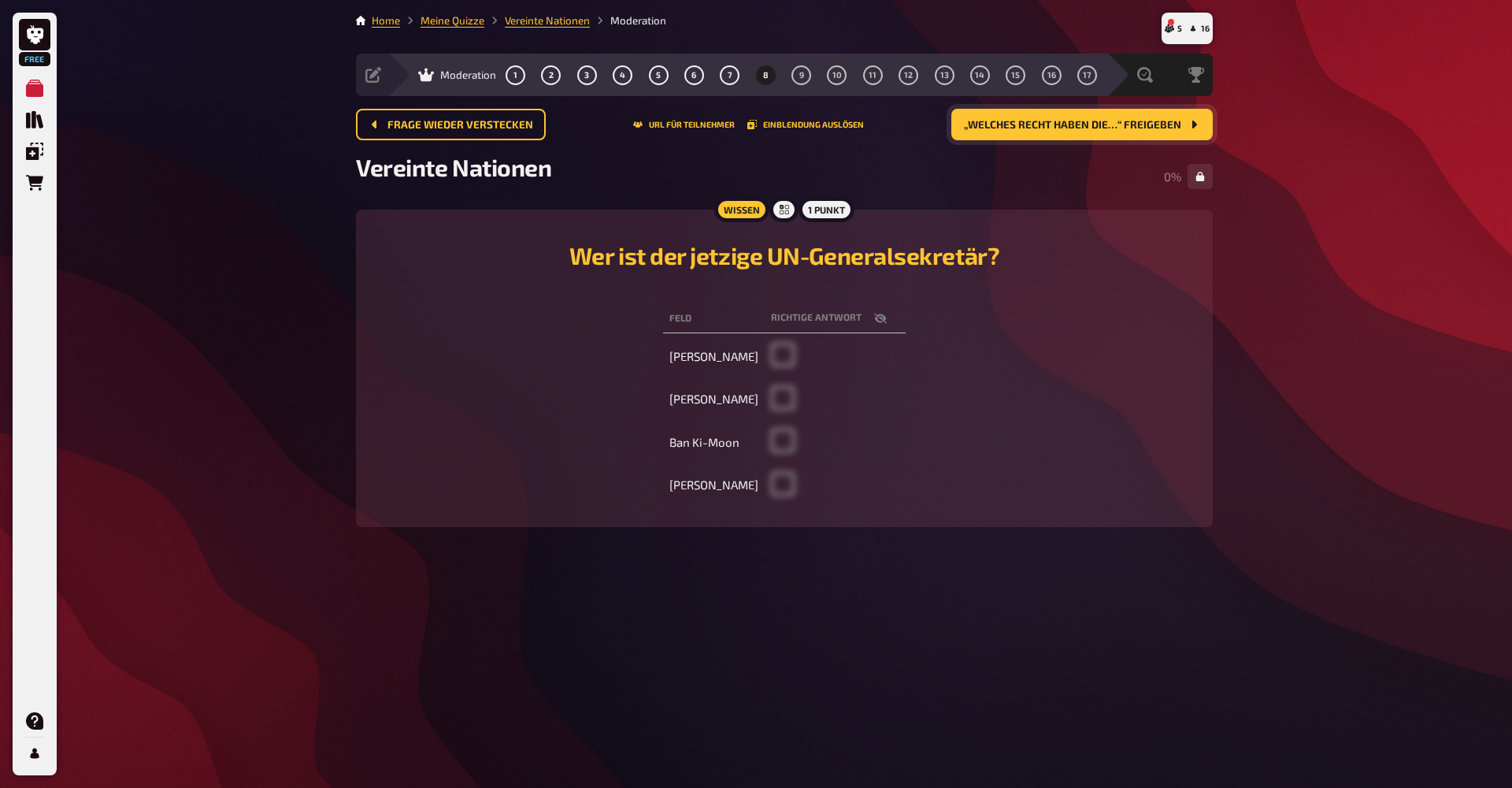 click on "„Welches Recht haben die…“ freigeben" at bounding box center [1073, 125] 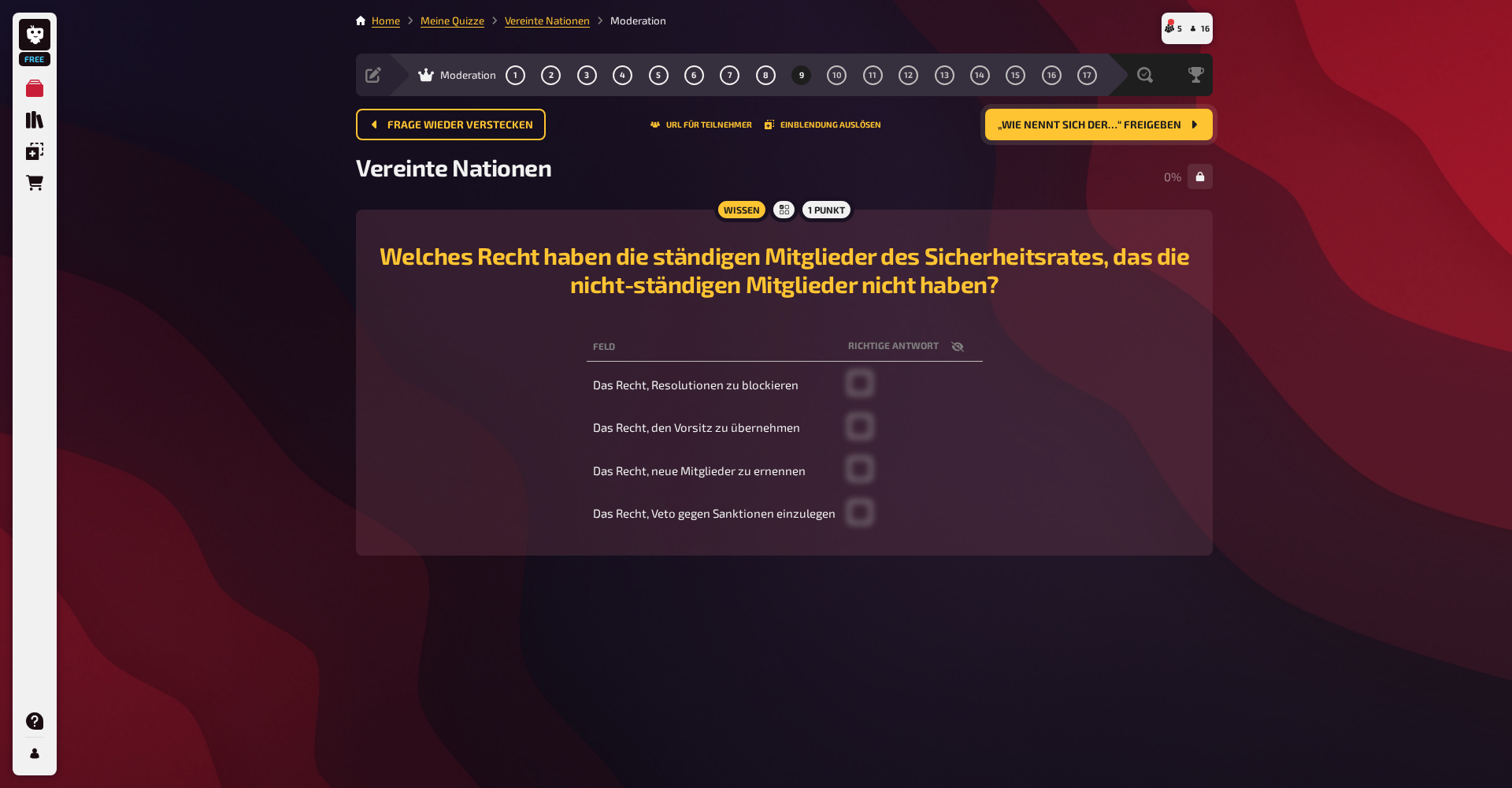 click on "„Wie nennt sich der…“ freigeben" at bounding box center (1089, 125) 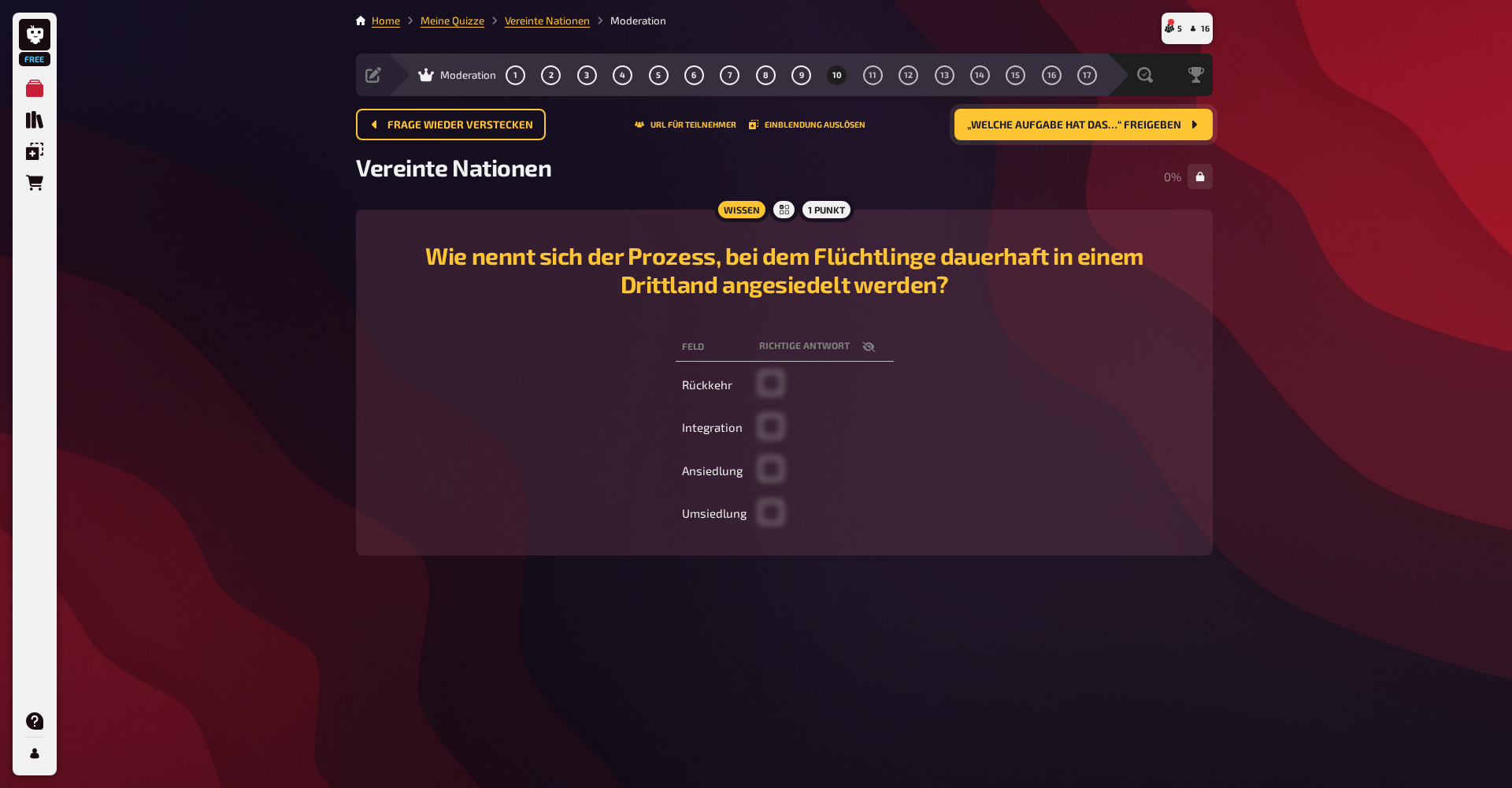 click on "„Welche Aufgabe hat das…“ freigeben" at bounding box center [1074, 125] 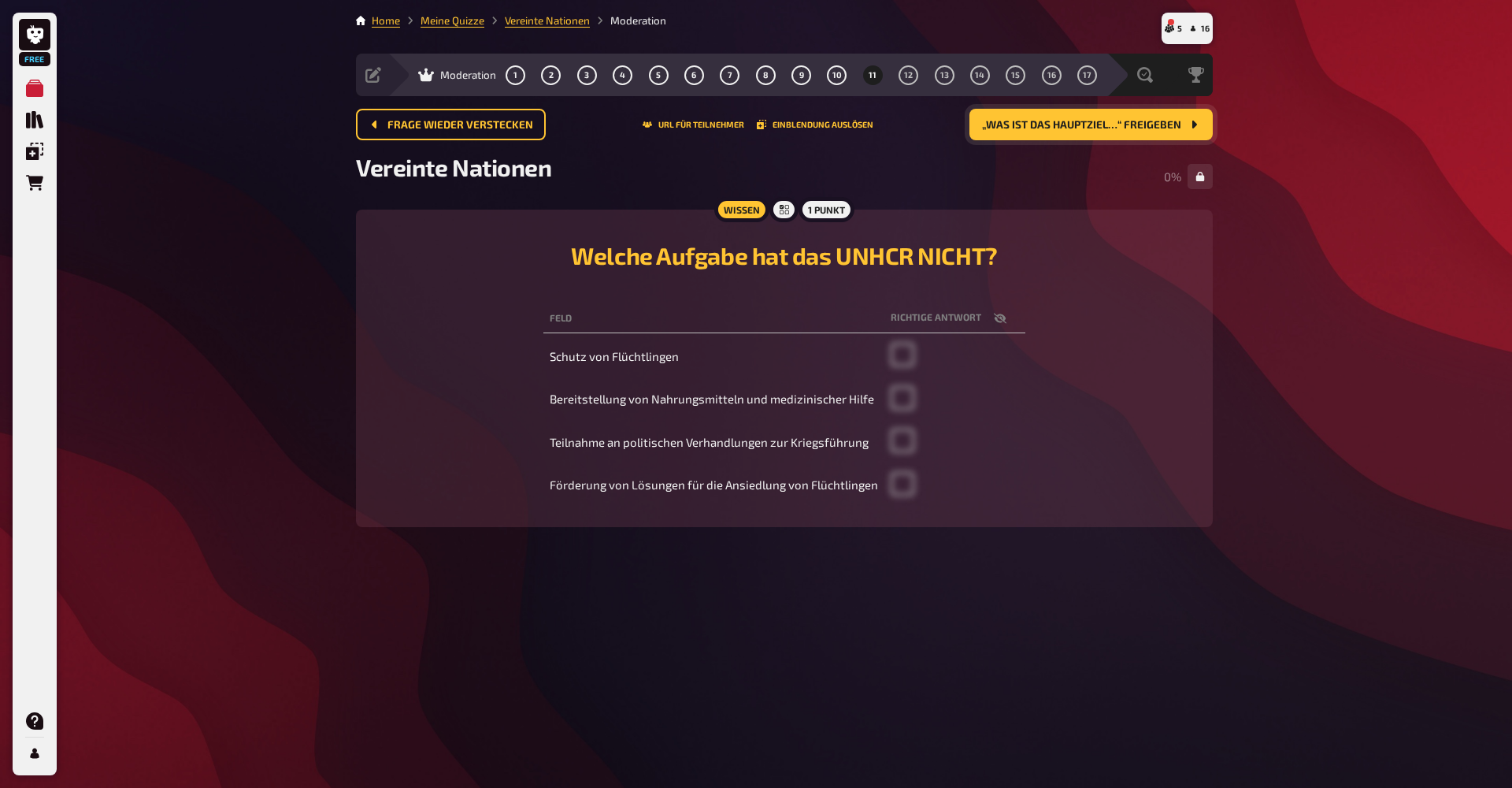 click on "„Was ist das Hauptziel…“ freigeben" at bounding box center [1081, 125] 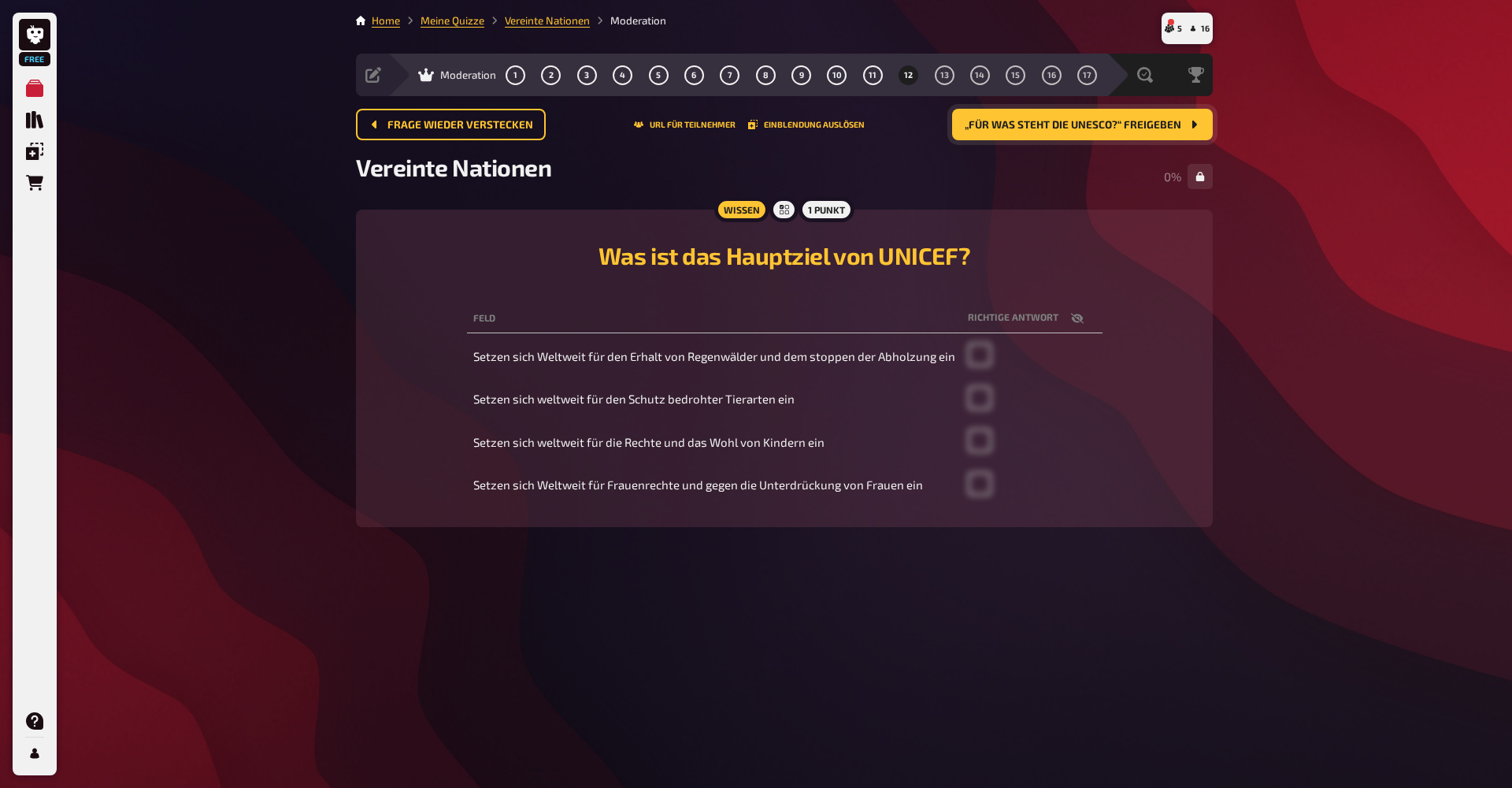 click on "„Für was steht die UNESCO?“ freigeben" at bounding box center (1073, 125) 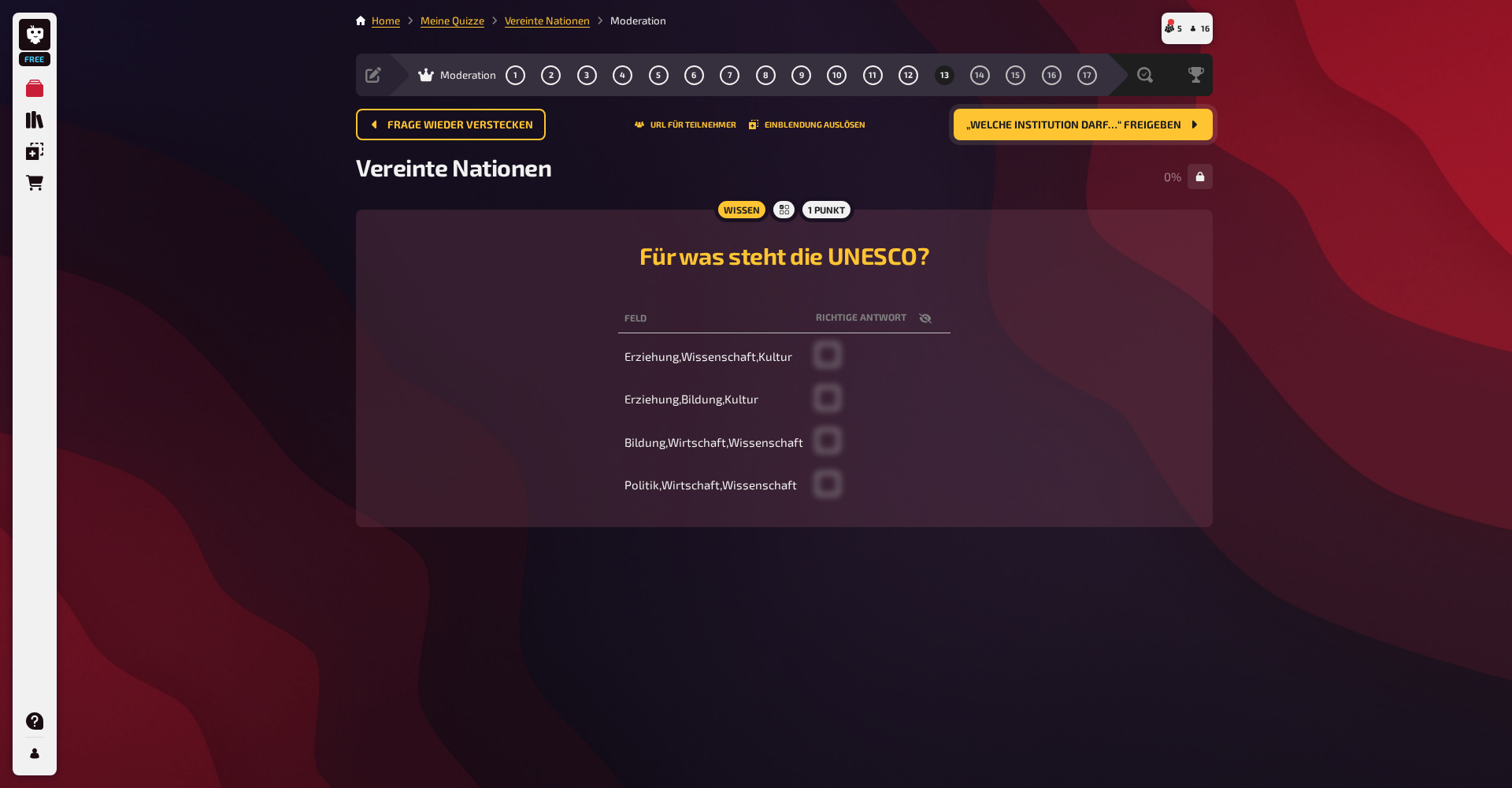 click on "„Welche Institution darf…“ freigeben" at bounding box center [1073, 125] 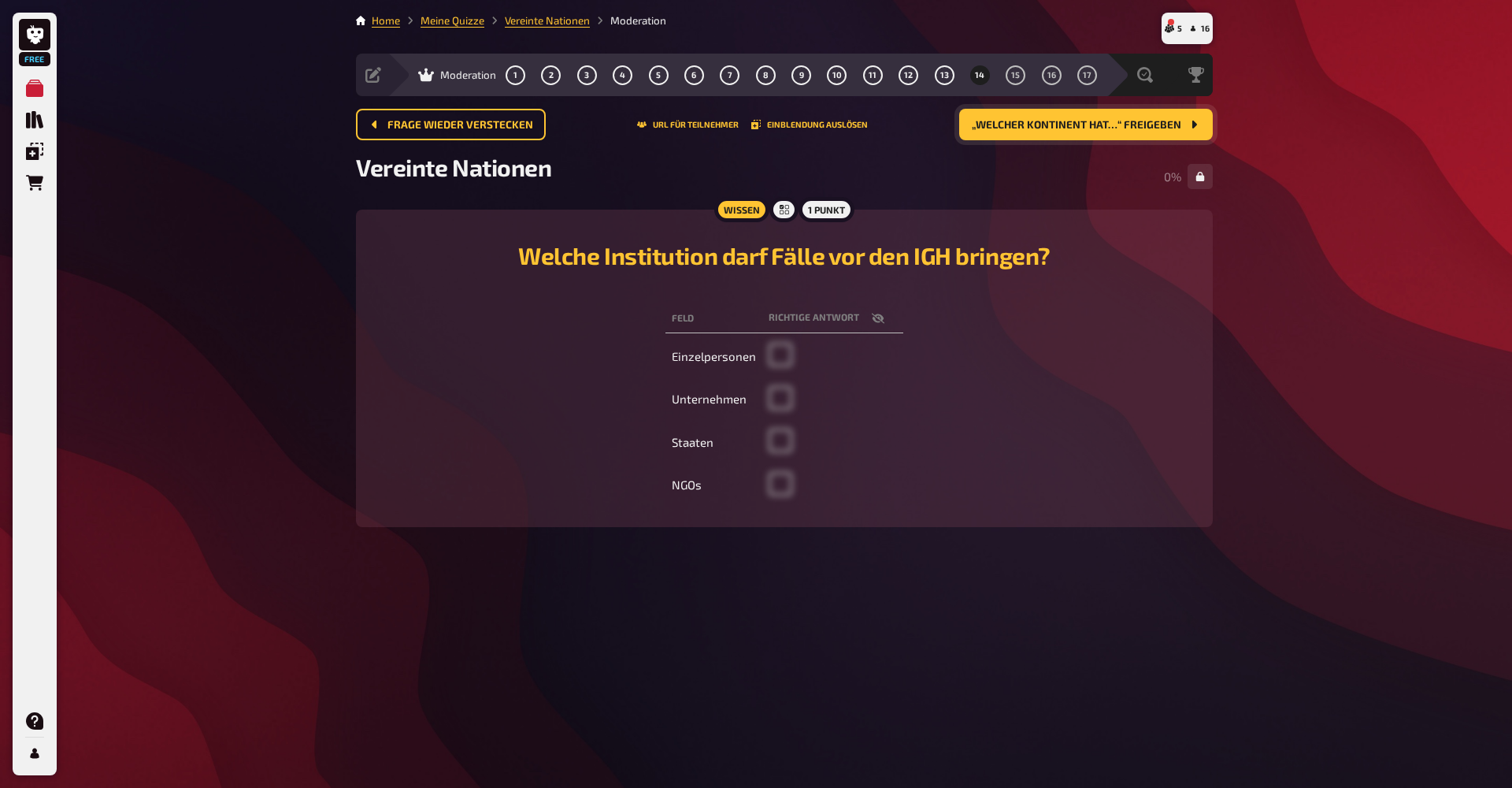 click on "„Welcher Kontinent hat…“ freigeben" at bounding box center (1077, 125) 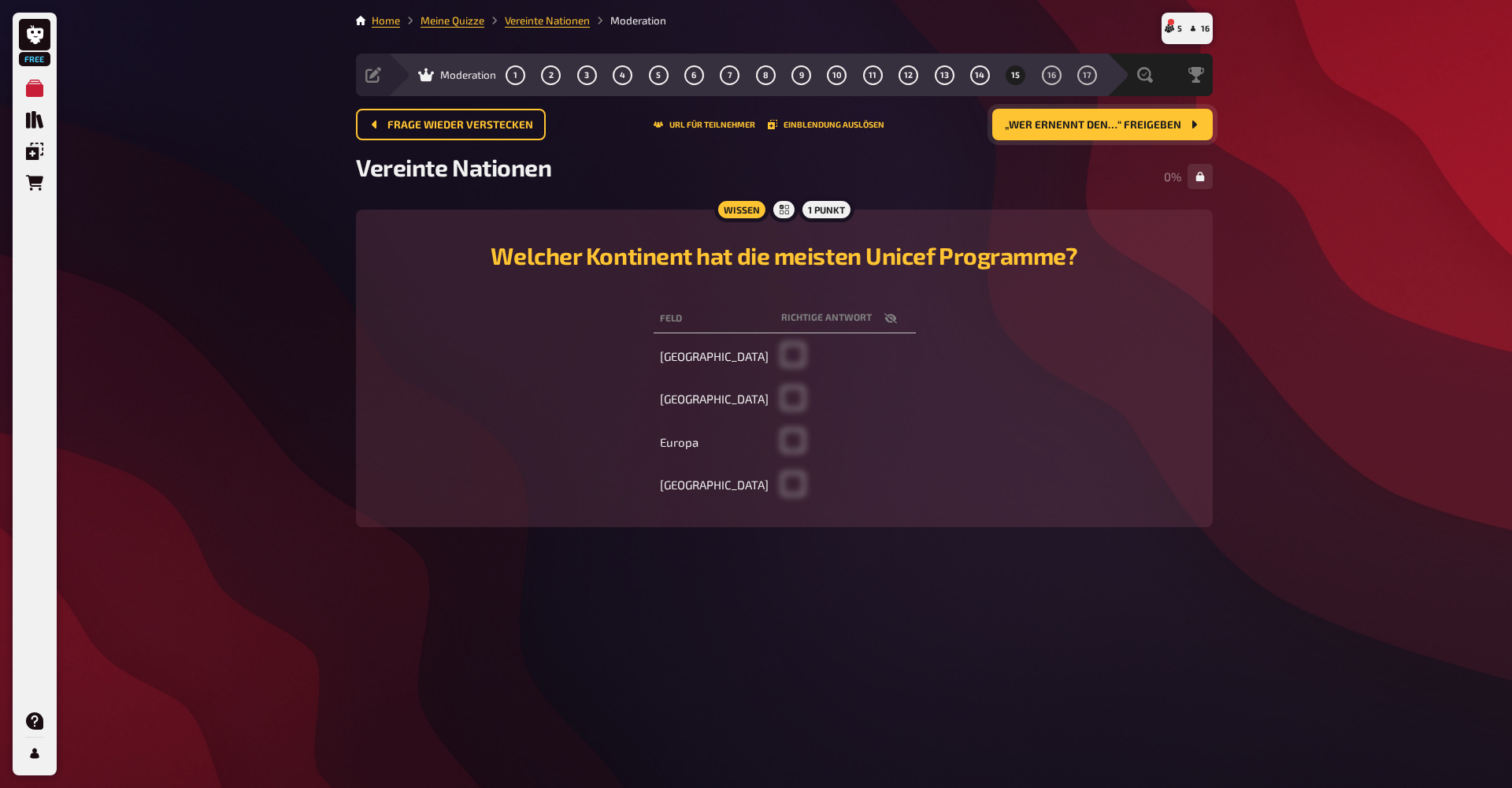 click on "„Wer ernennt den…“ freigeben" at bounding box center (1093, 125) 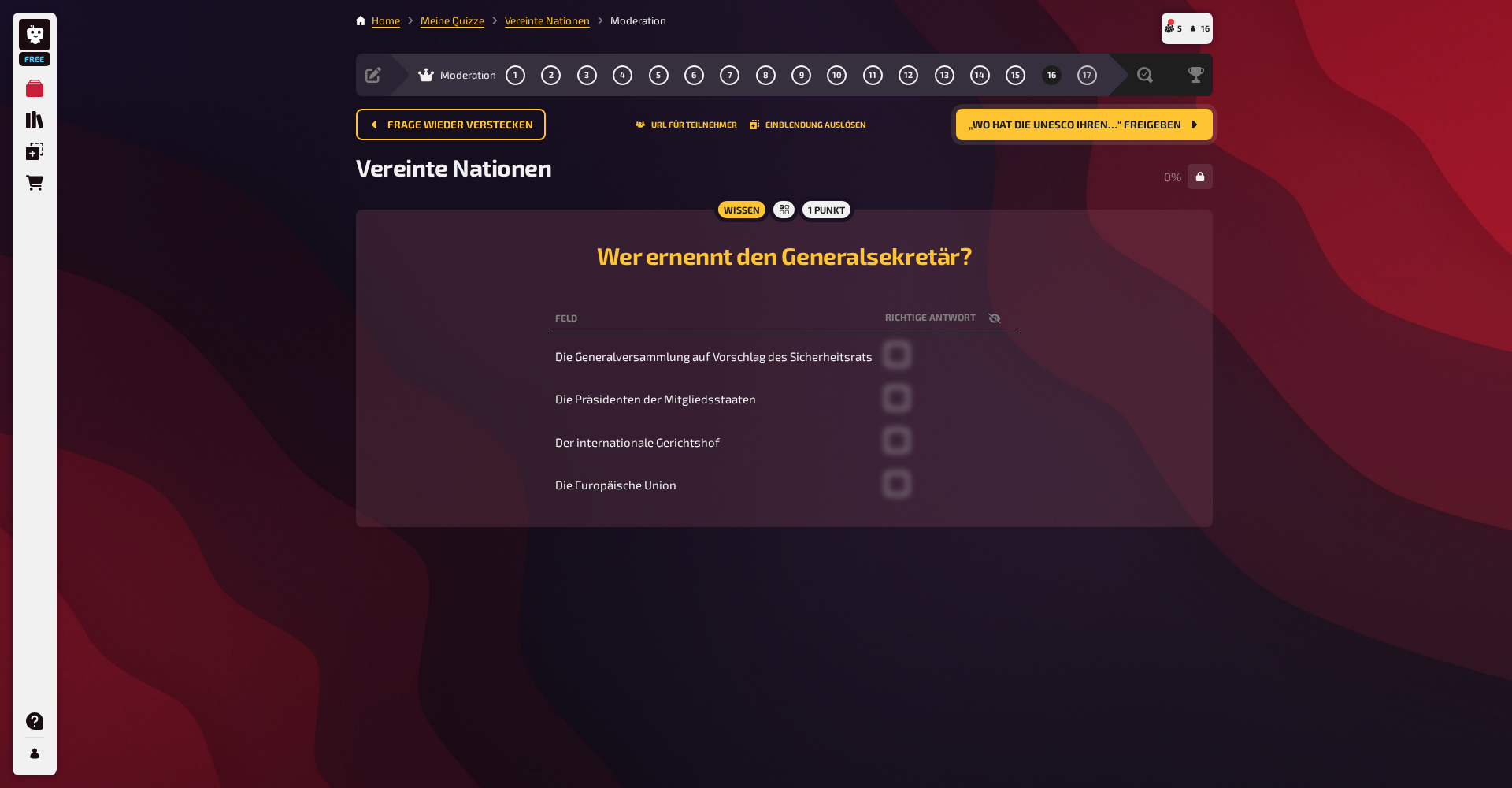 click on "„Wo hat die UNESCO ihren…“ freigeben" at bounding box center (1075, 125) 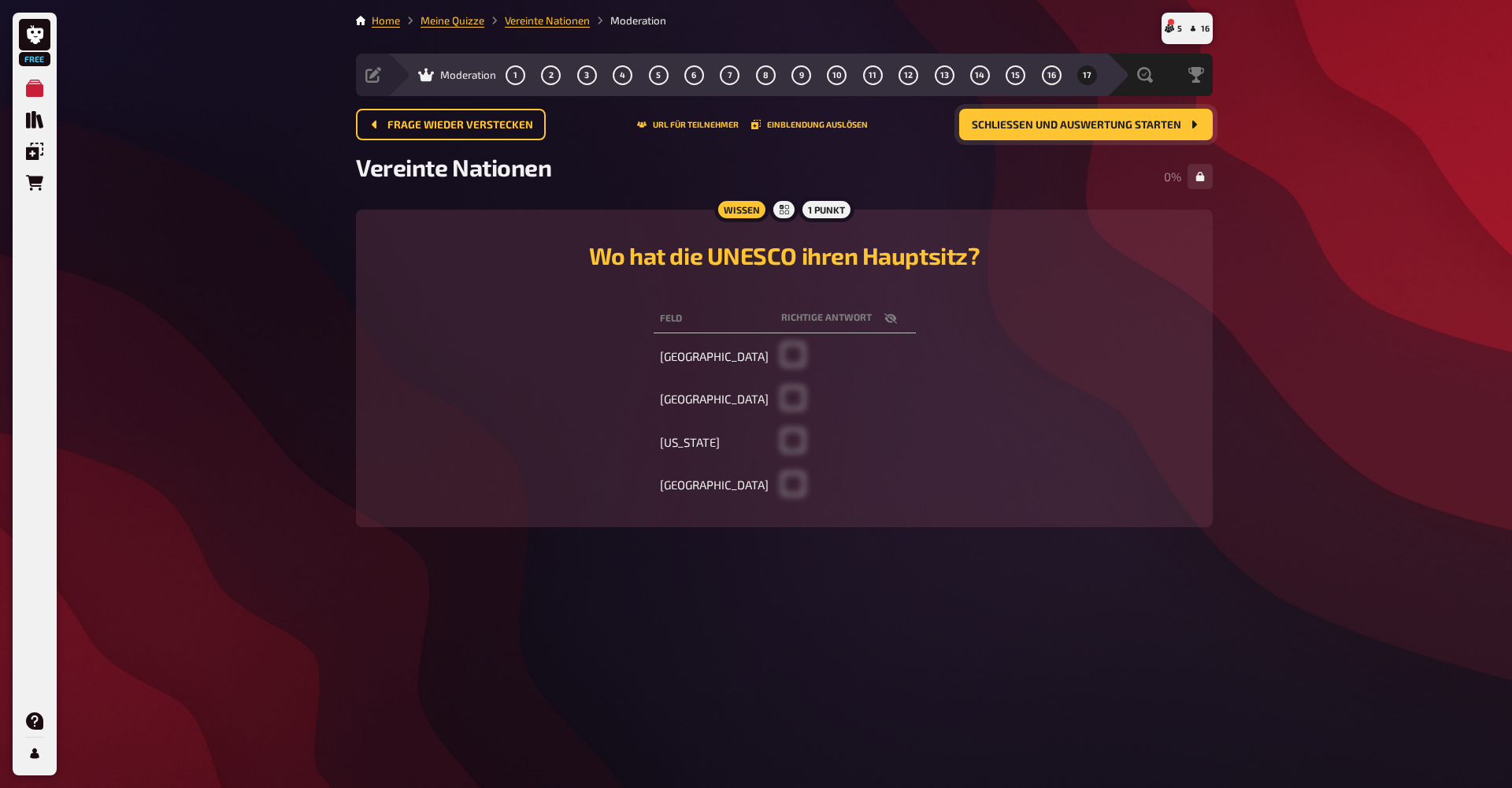 click on "Schließen und Auswertung starten" at bounding box center [1077, 125] 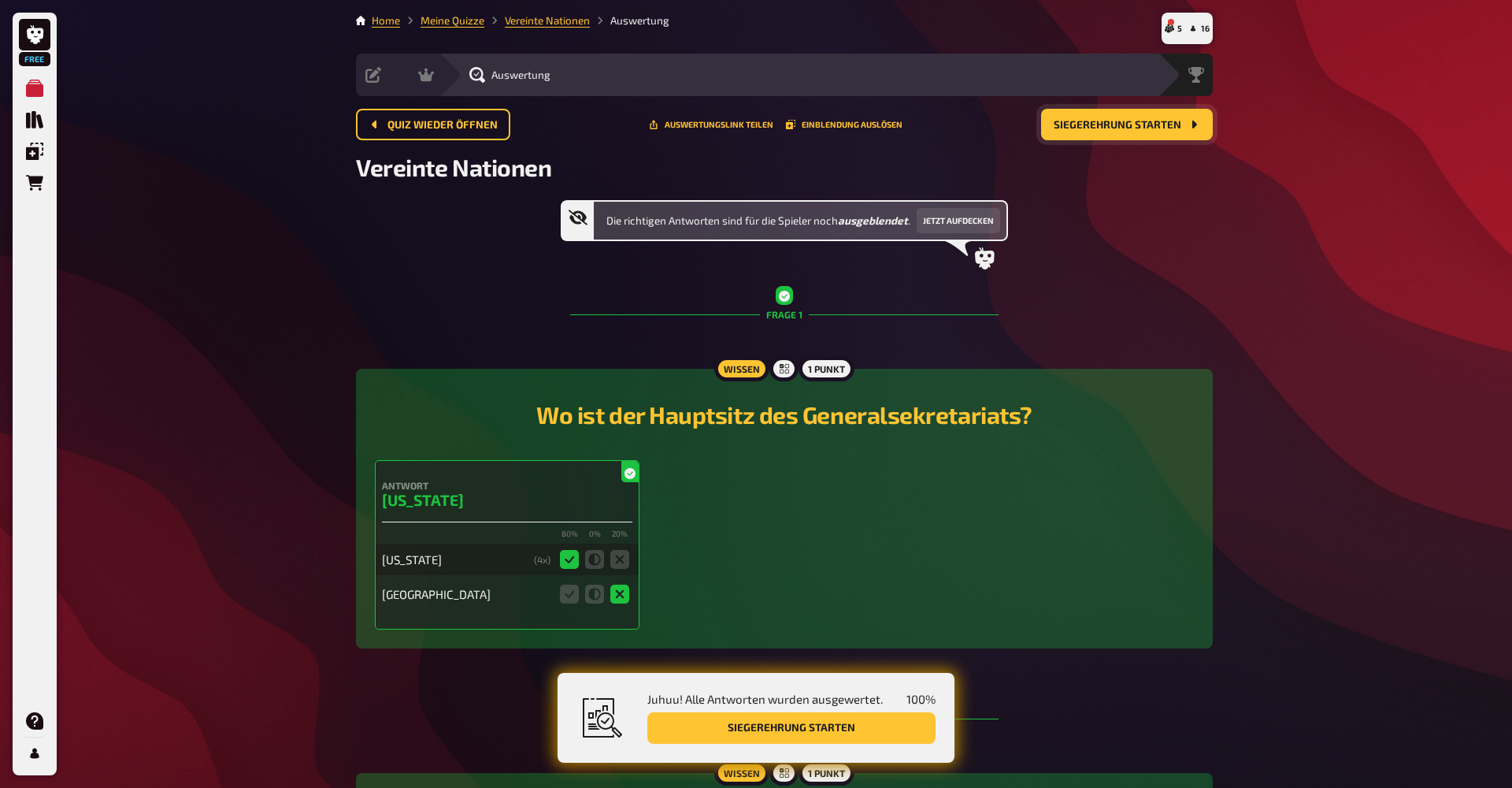 scroll, scrollTop: 0, scrollLeft: 0, axis: both 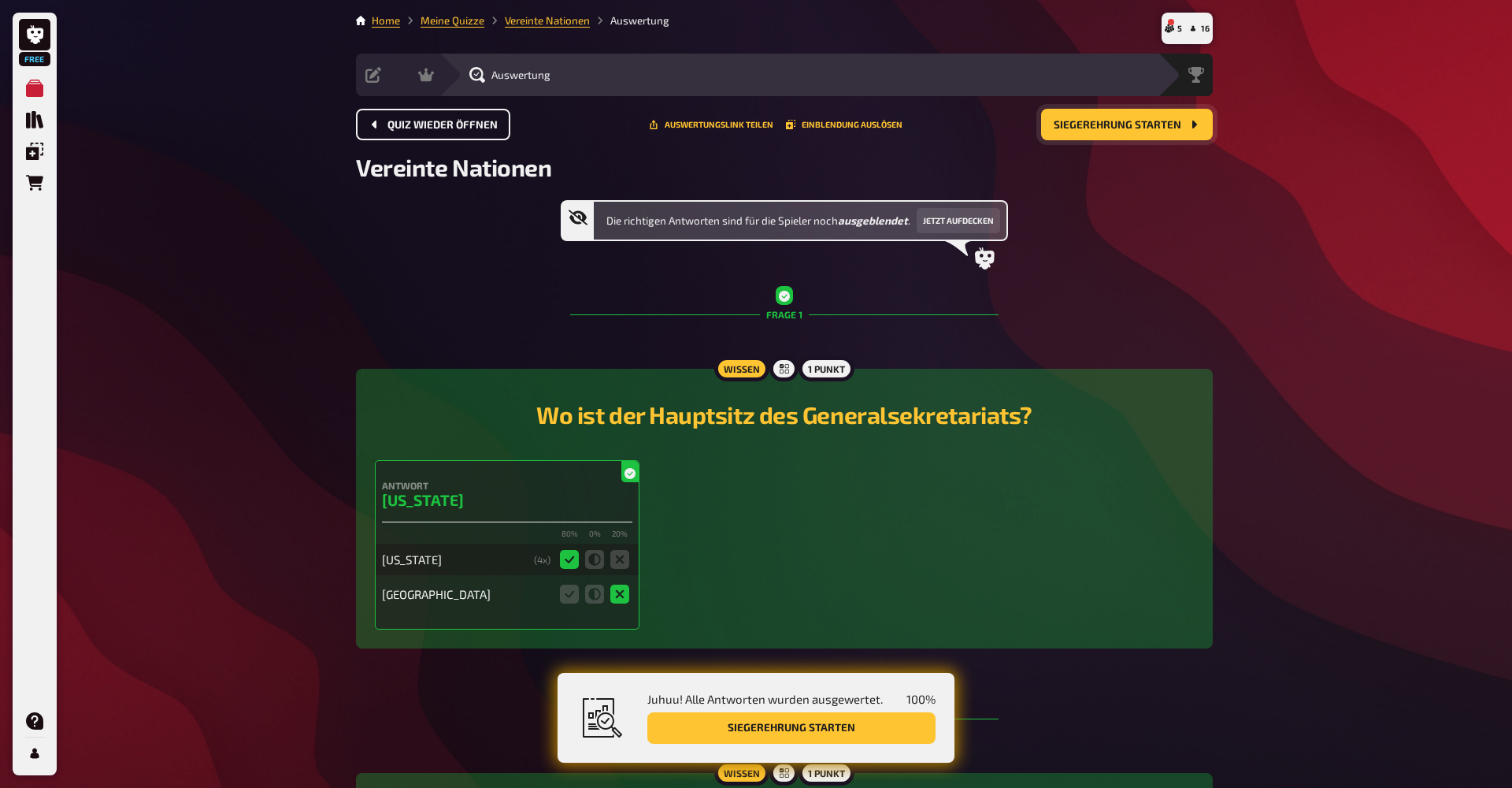 click on "Quiz wieder öffnen" at bounding box center [443, 125] 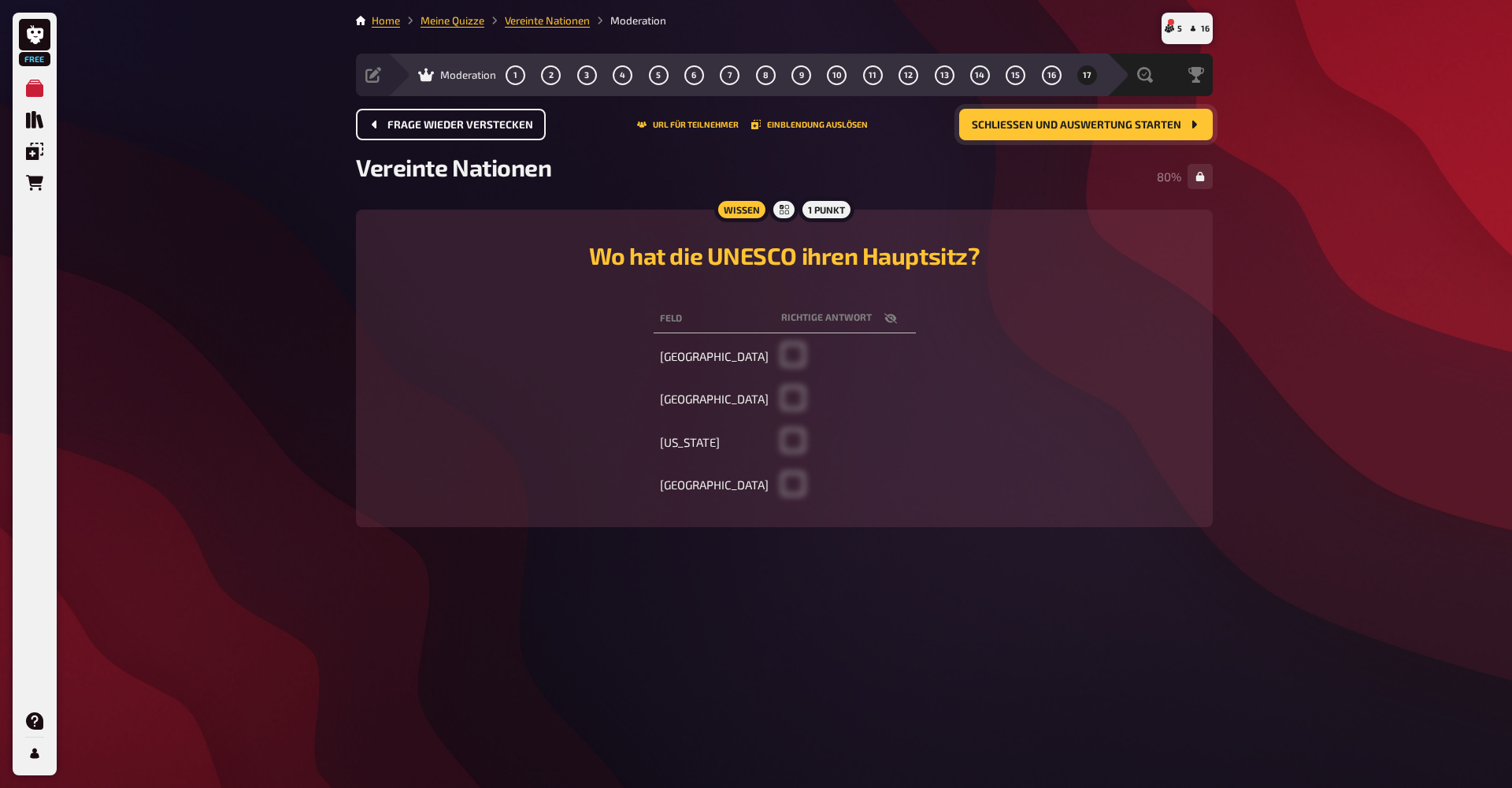 scroll, scrollTop: 0, scrollLeft: 0, axis: both 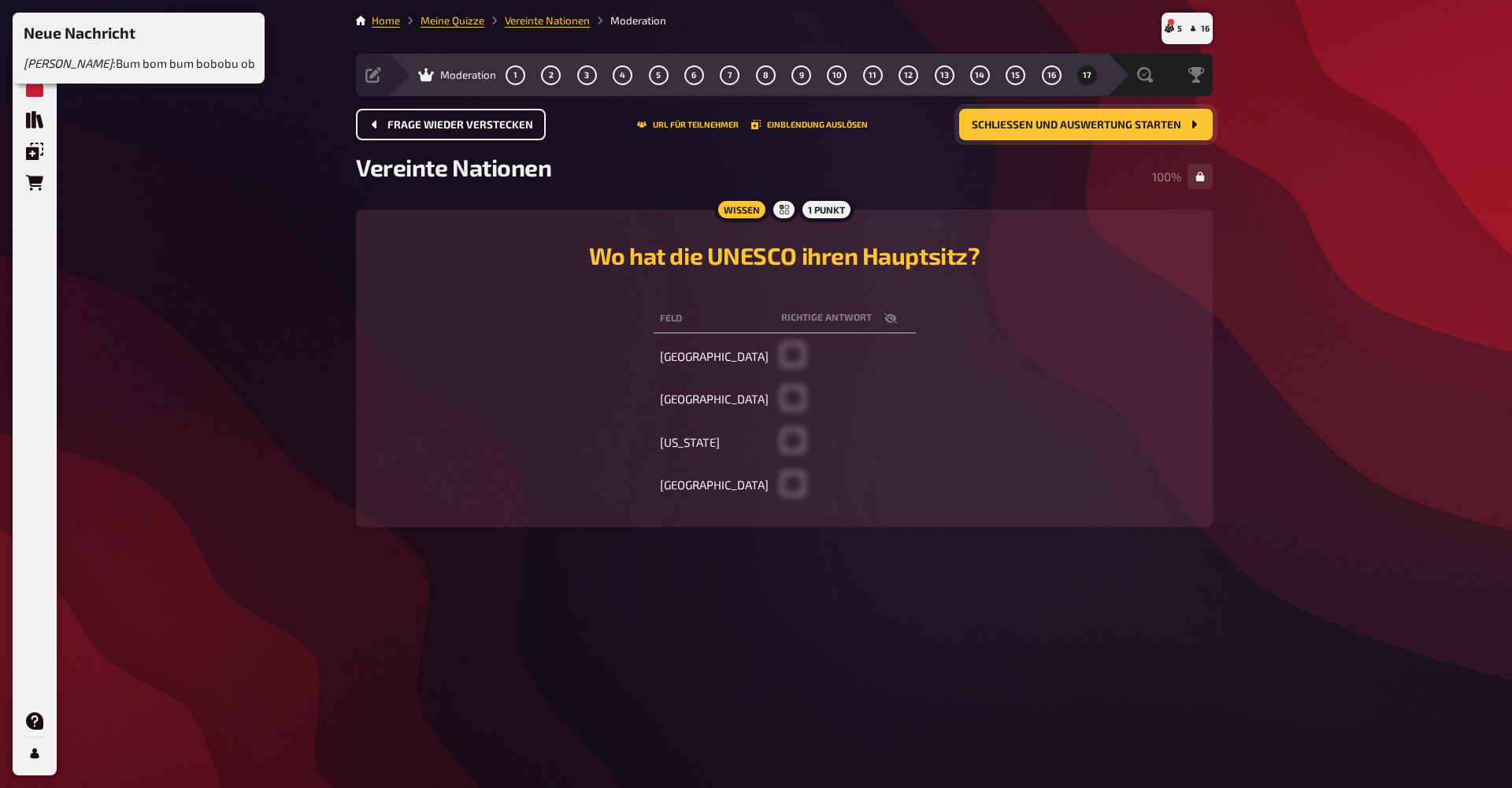 click on "Schließen und Auswertung starten" at bounding box center [1086, 125] 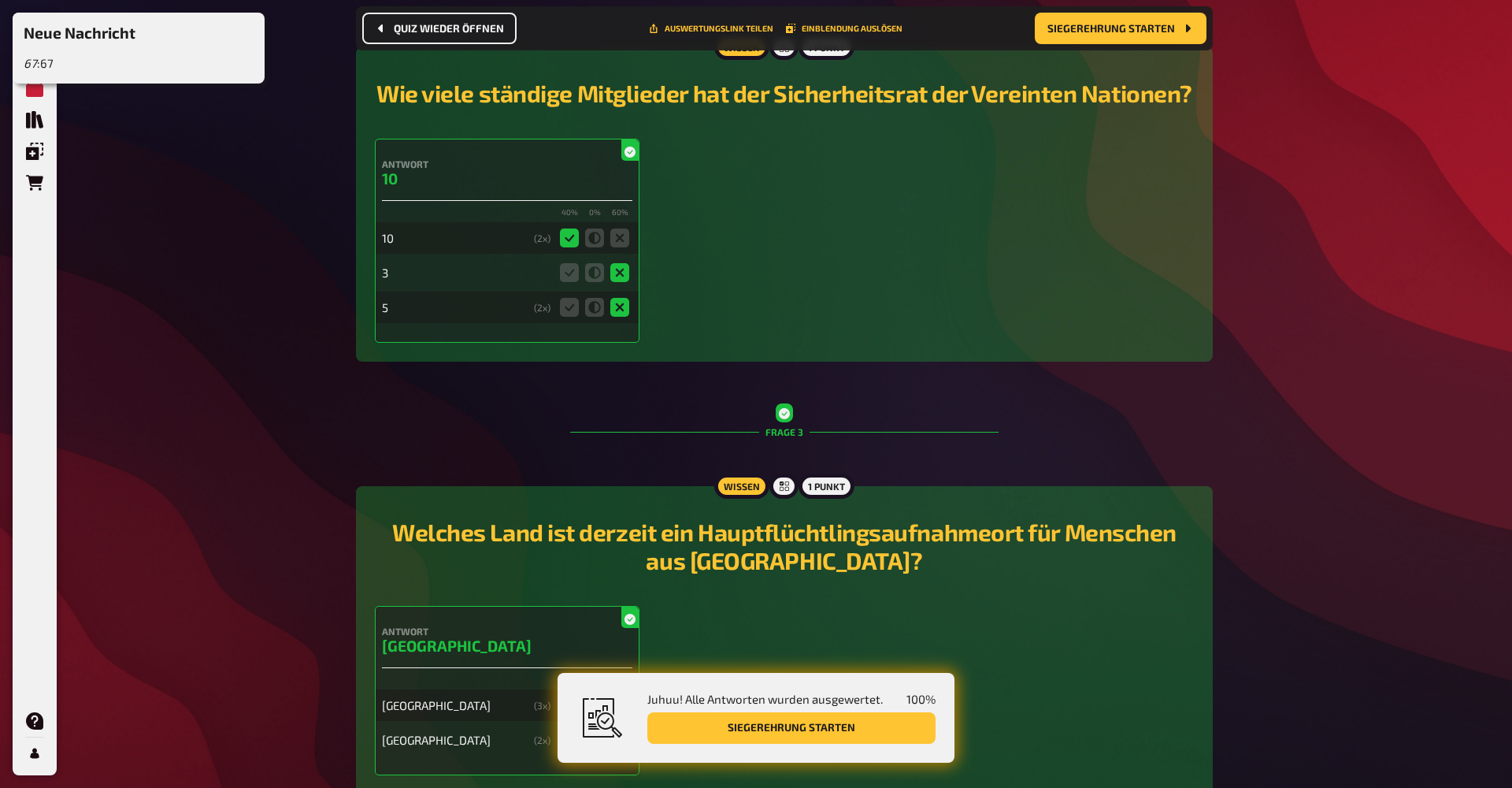 scroll, scrollTop: 741, scrollLeft: 0, axis: vertical 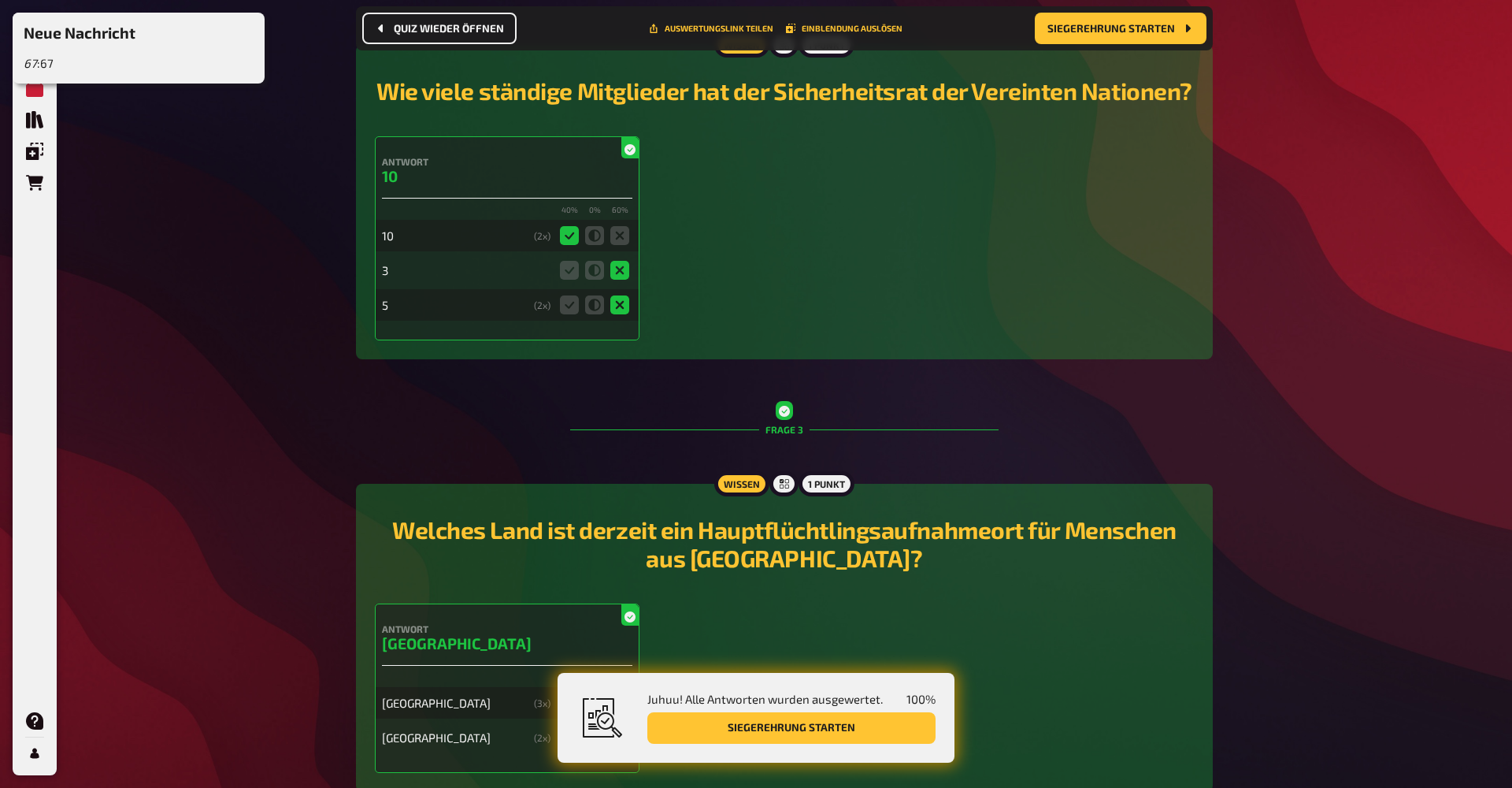 click on "5" at bounding box center (454, 305) 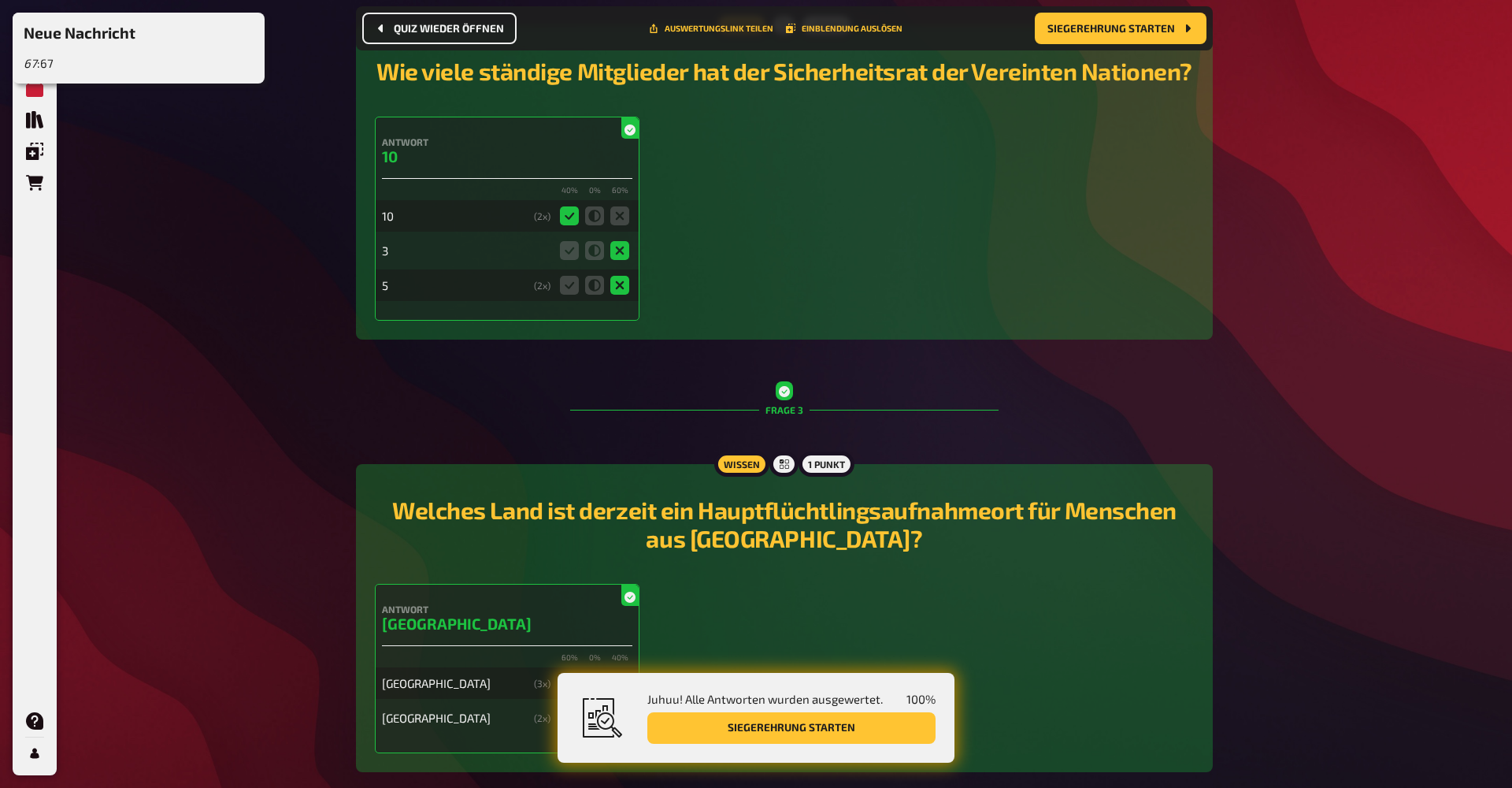 scroll, scrollTop: 765, scrollLeft: 0, axis: vertical 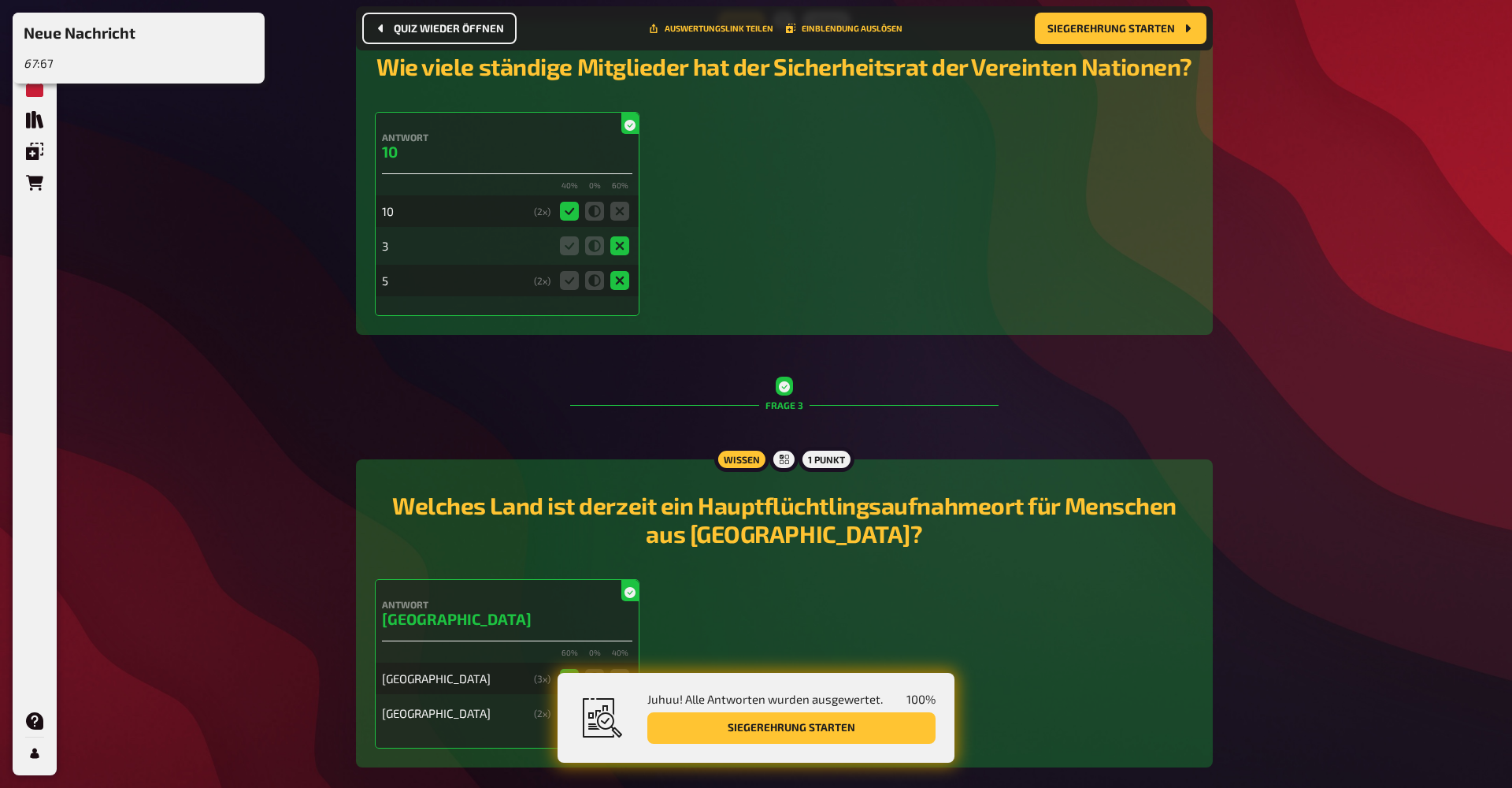 click 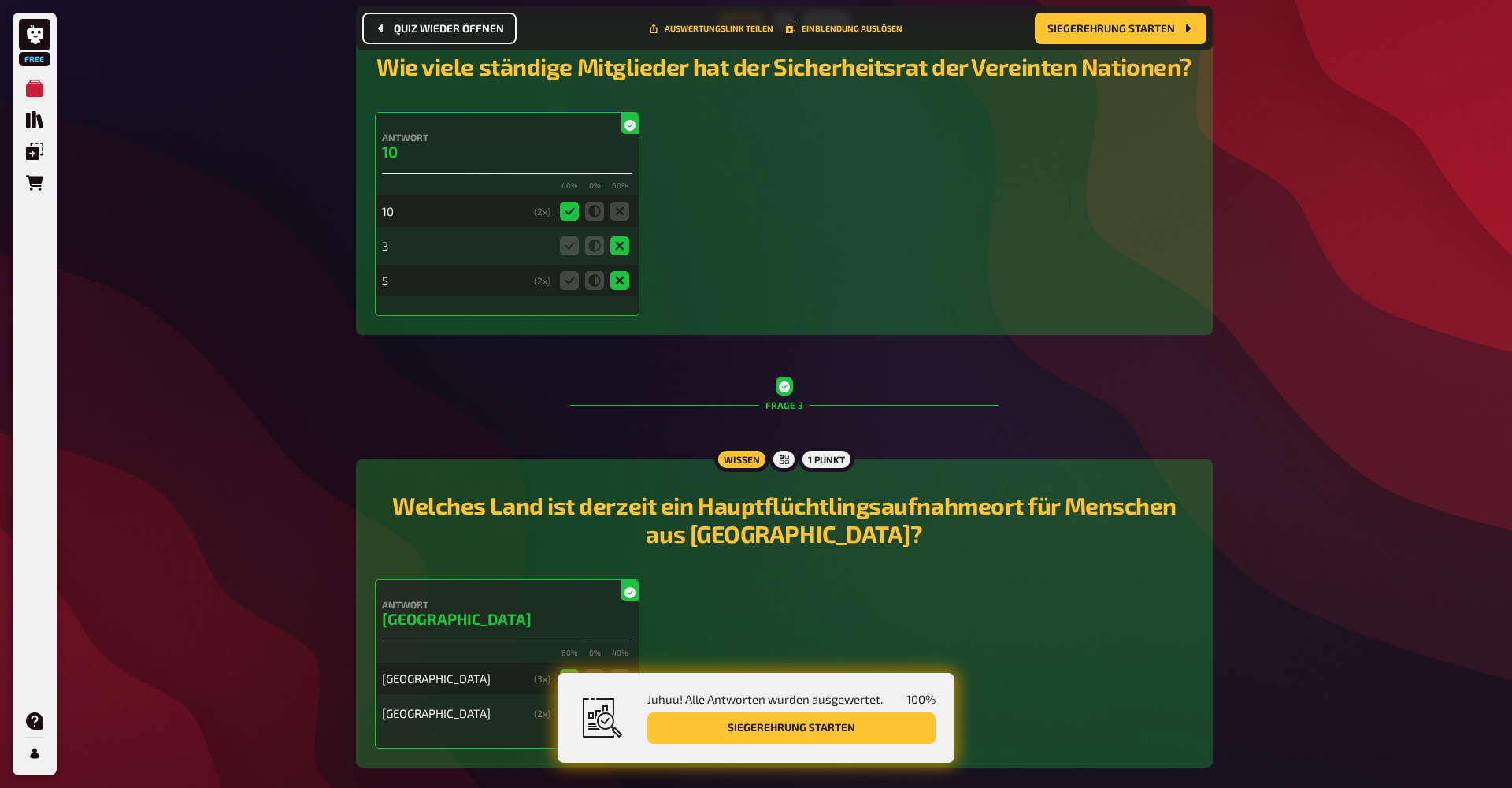 click 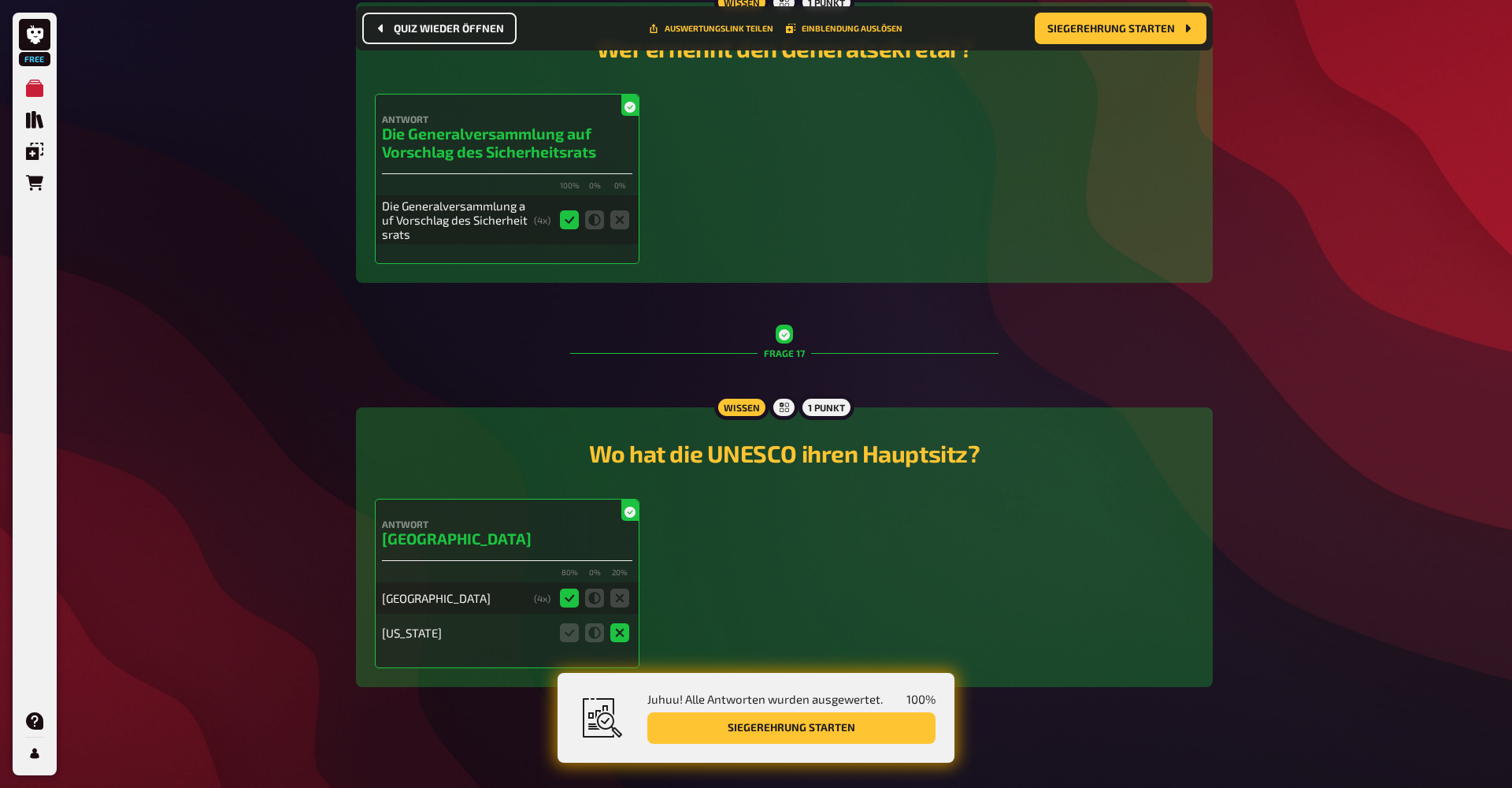 scroll, scrollTop: 7057, scrollLeft: 0, axis: vertical 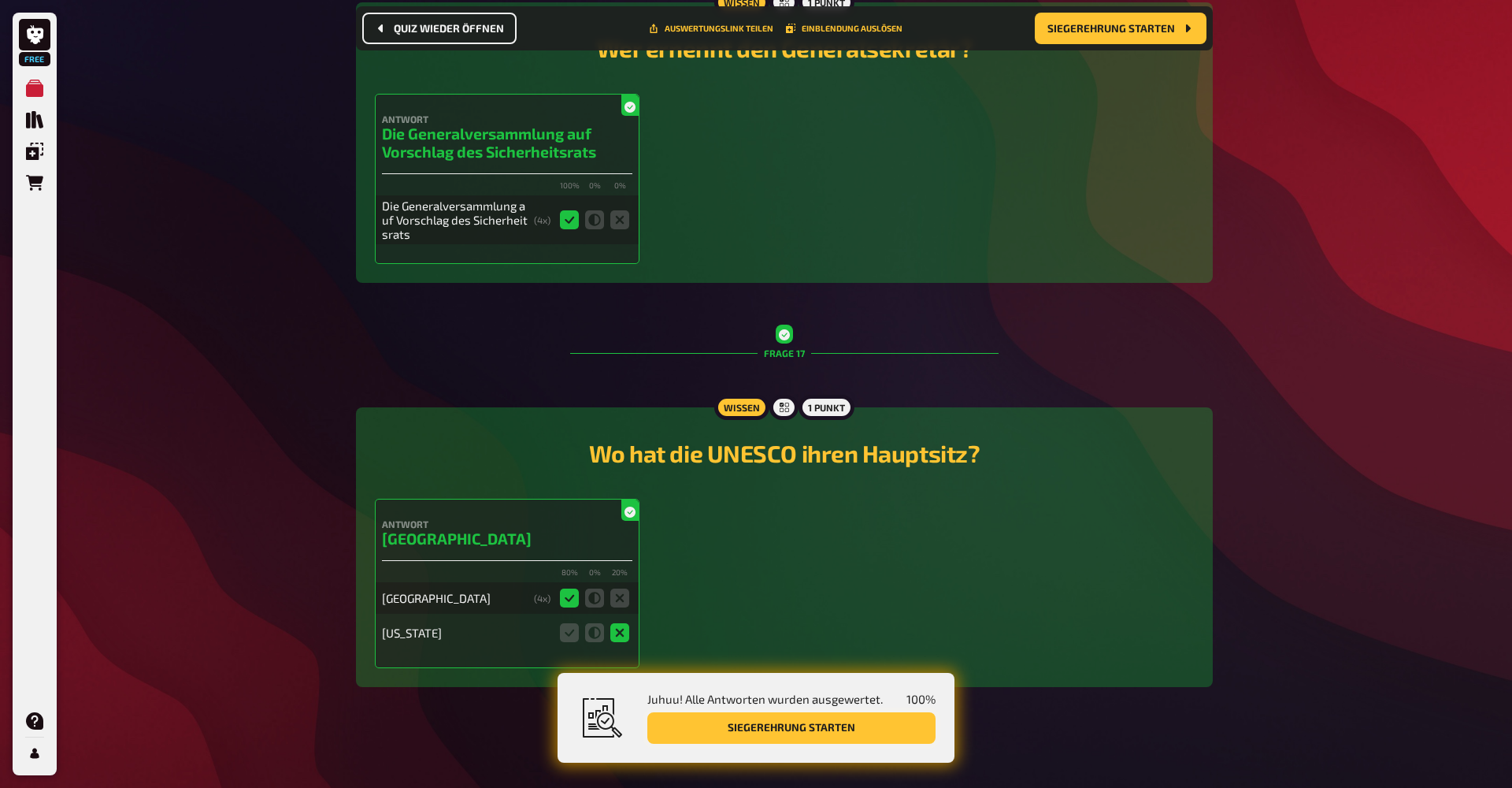 click on "Siegerehrung starten" at bounding box center (791, 728) 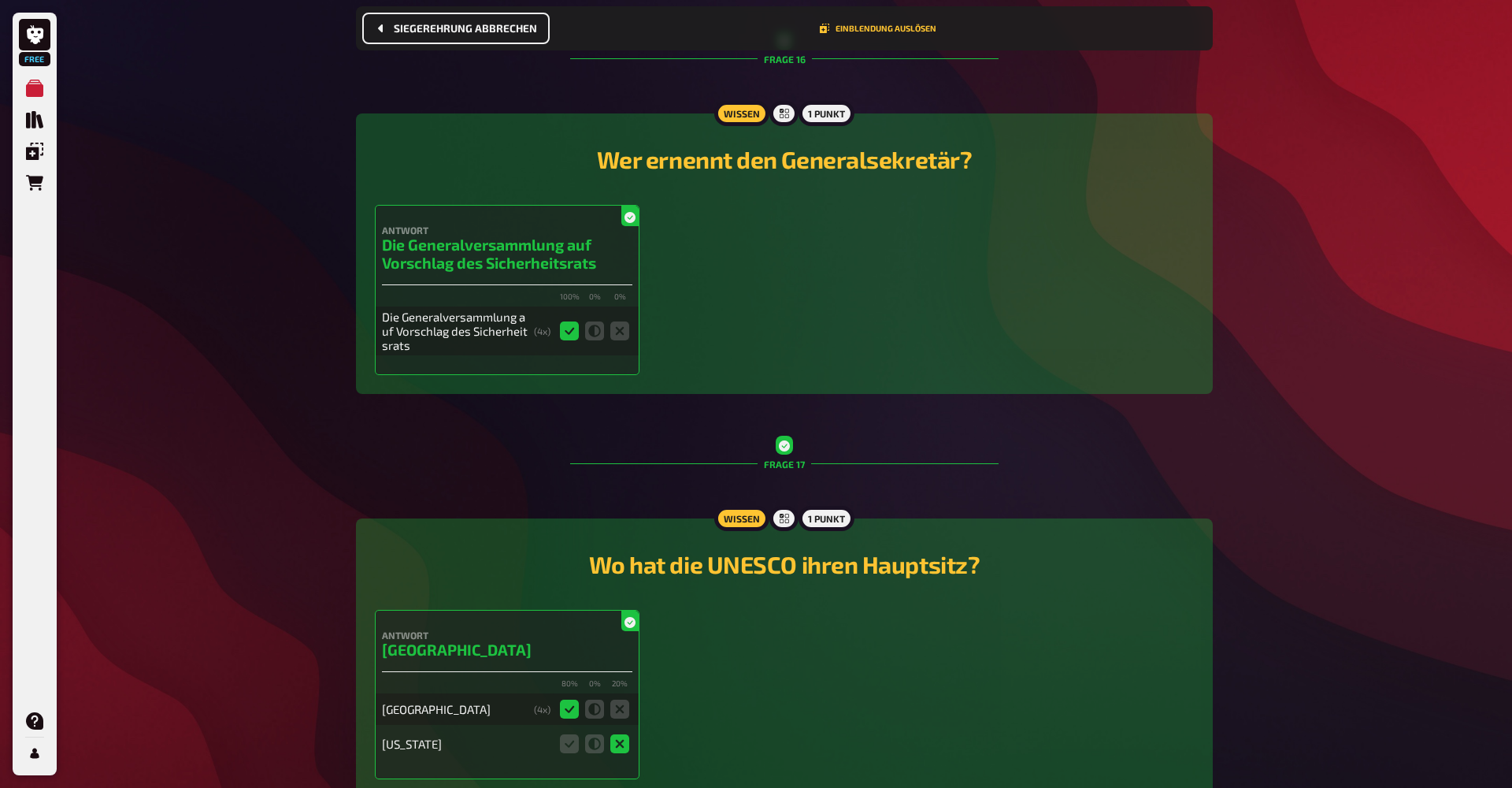 scroll, scrollTop: 0, scrollLeft: 0, axis: both 